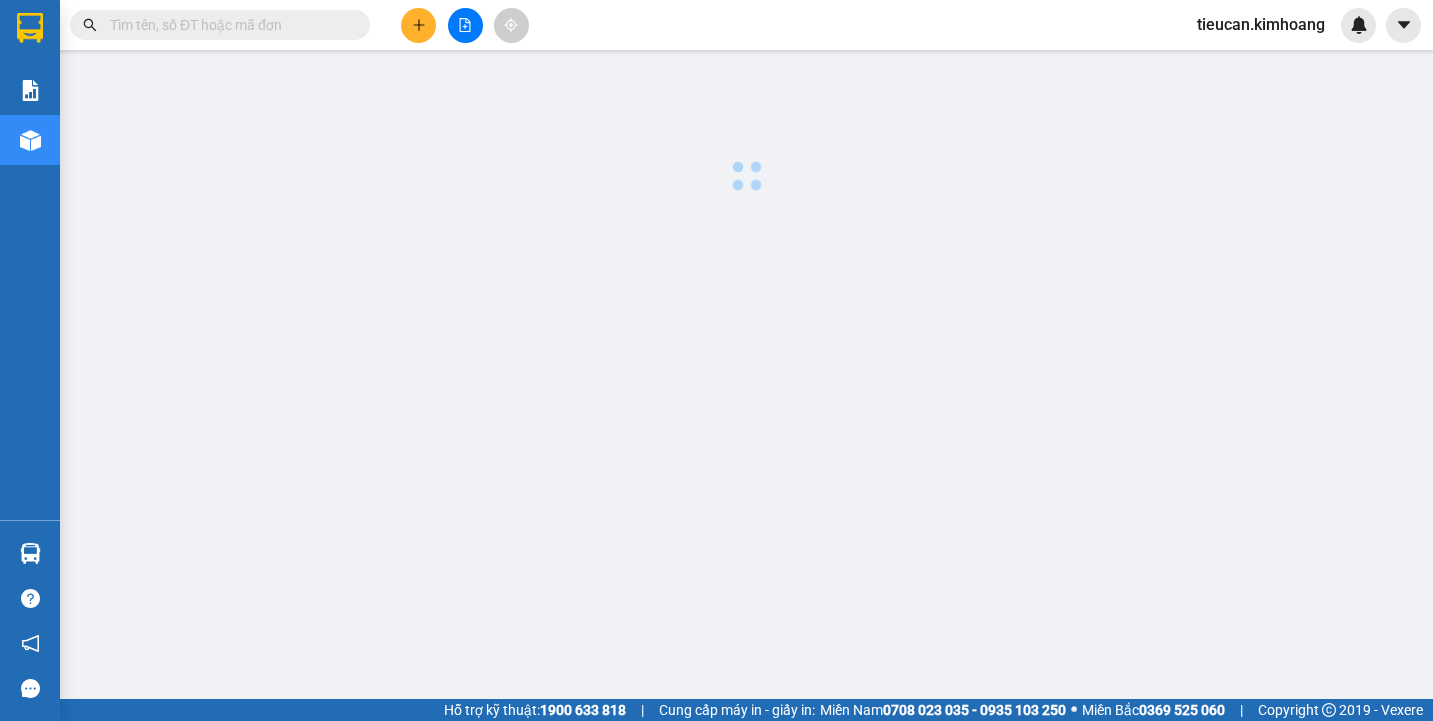 scroll, scrollTop: 0, scrollLeft: 0, axis: both 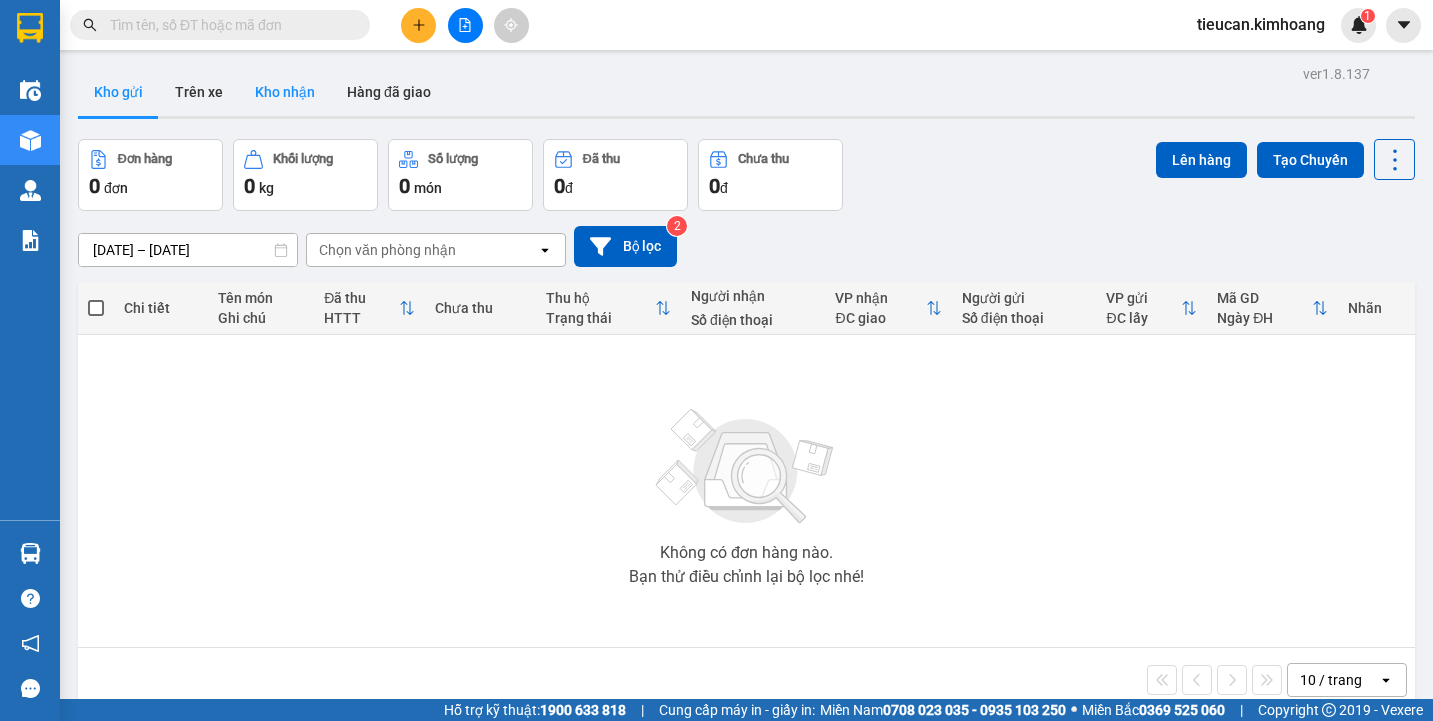 click on "Kho nhận" at bounding box center (285, 92) 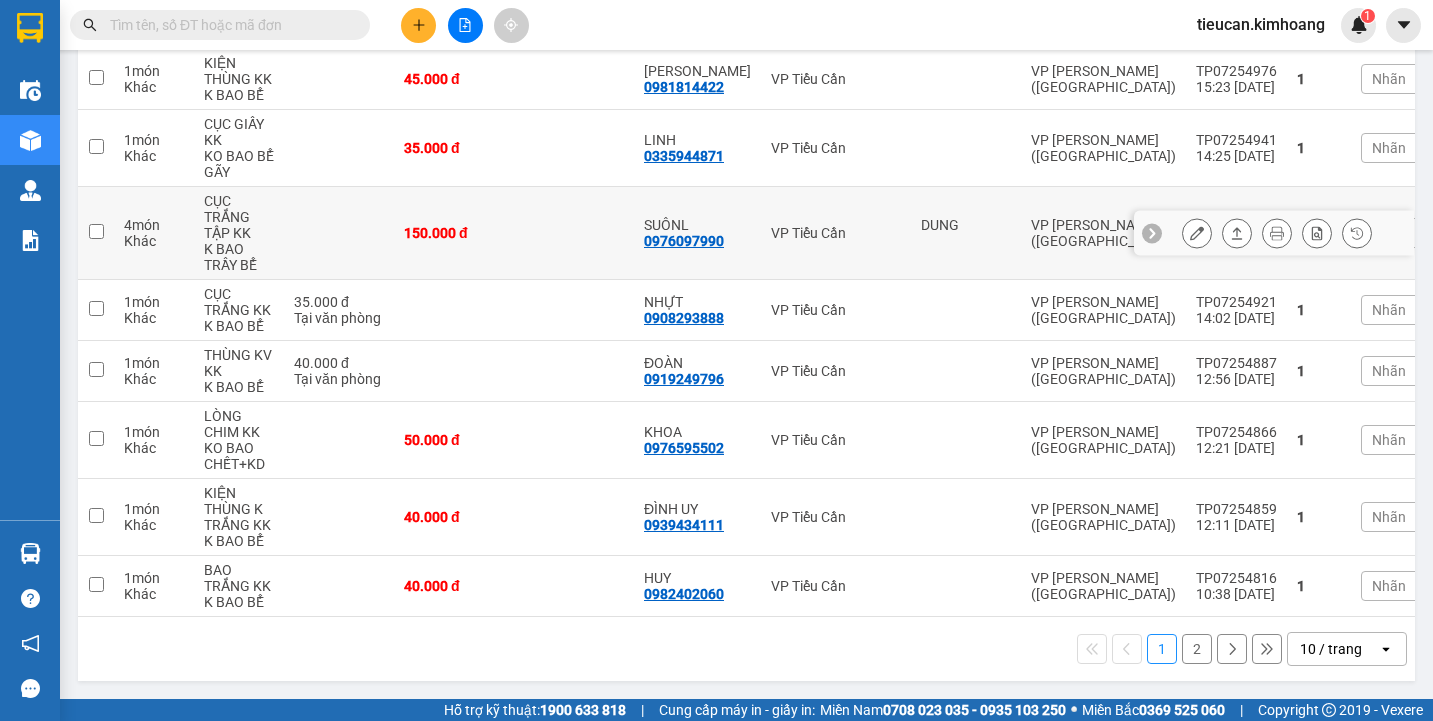 scroll, scrollTop: 0, scrollLeft: 0, axis: both 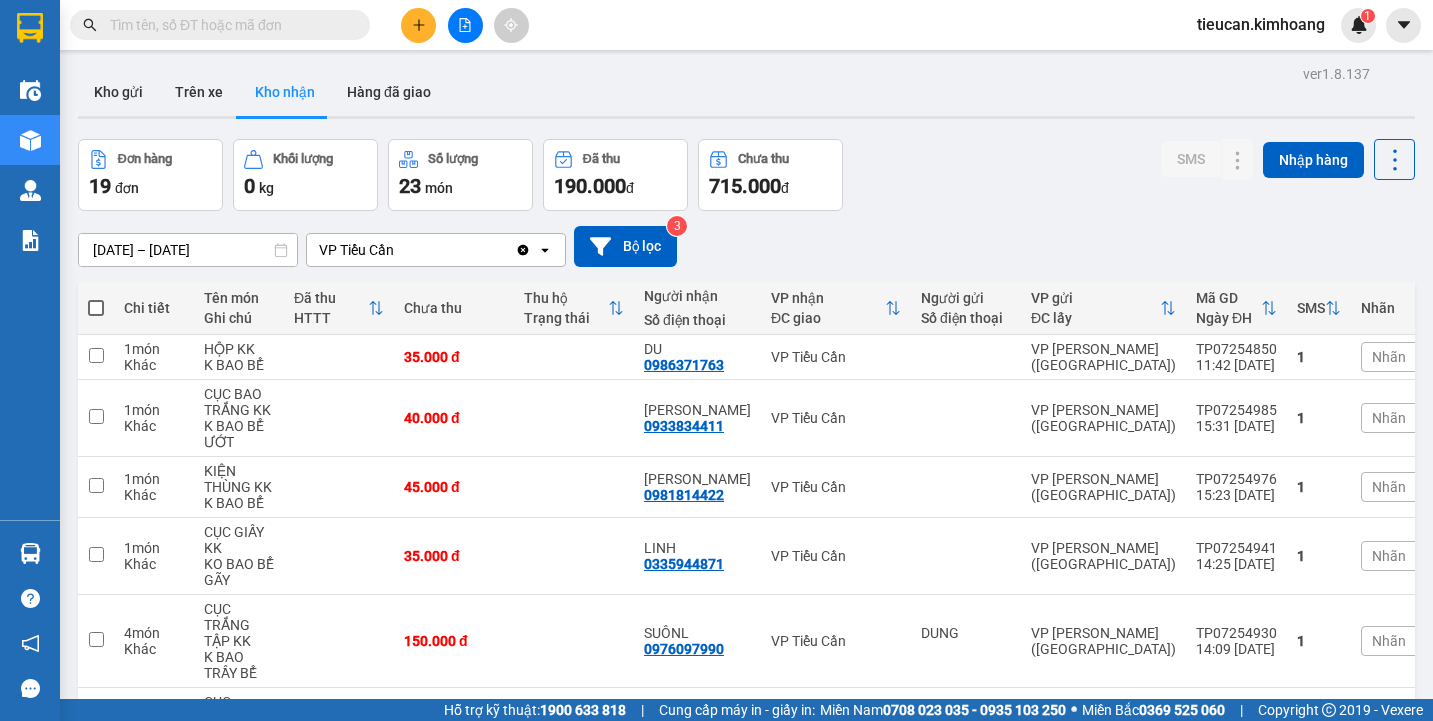 click on "[DATE] – [DATE]" at bounding box center [188, 250] 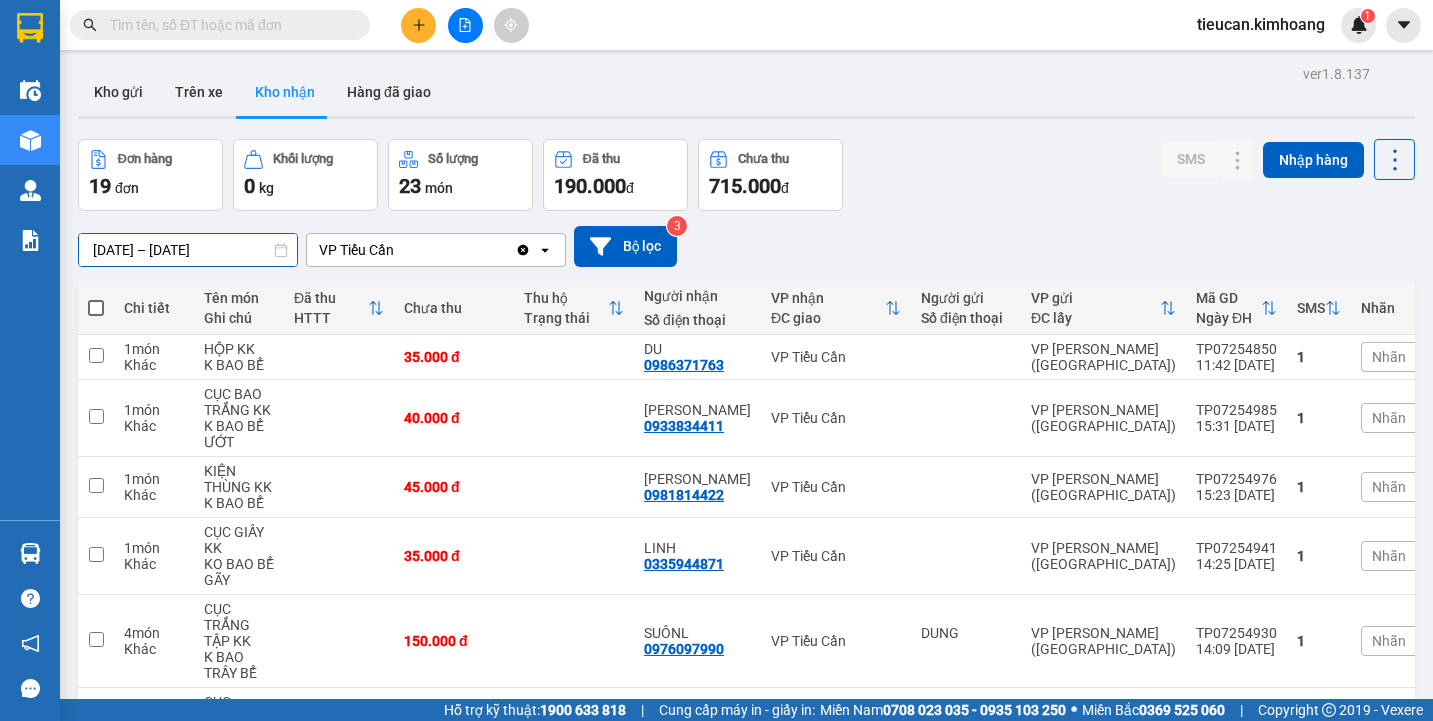 click on "[DATE] – [DATE]" at bounding box center [188, 250] 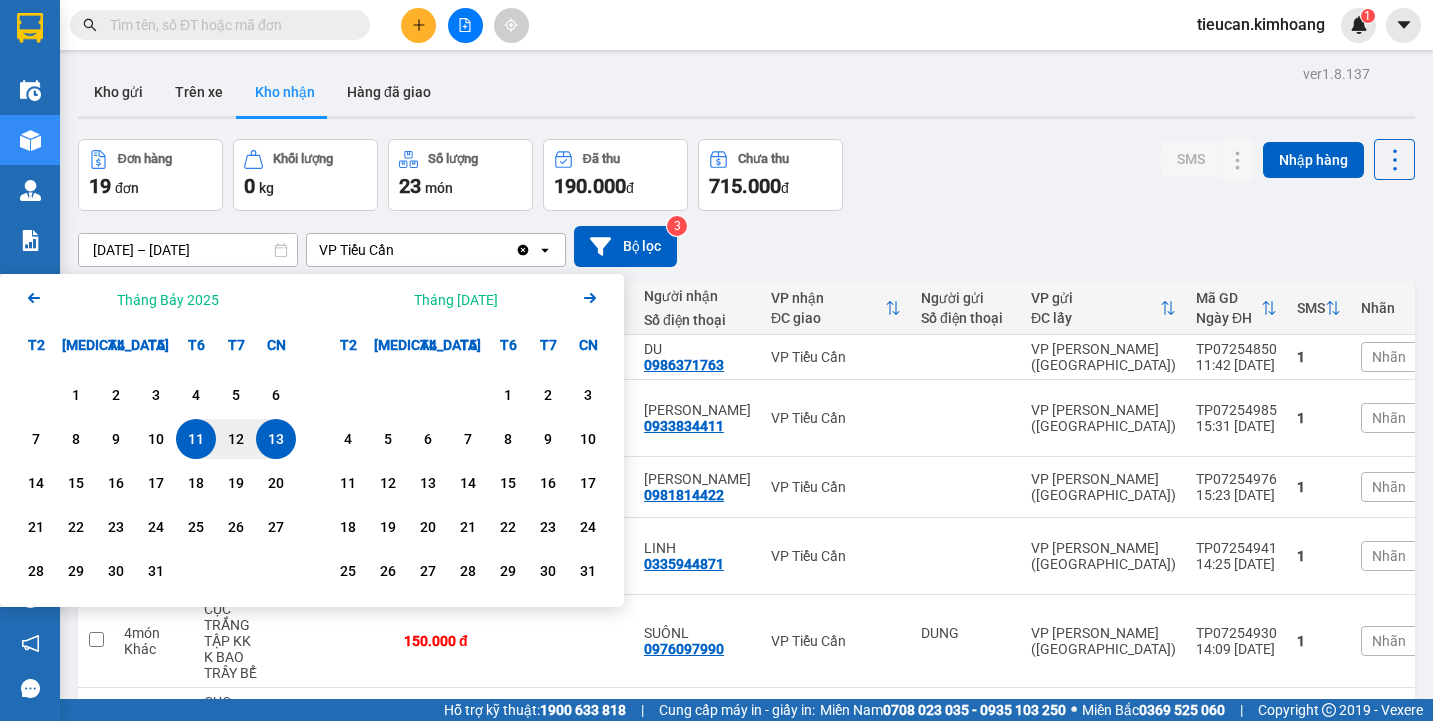 click on "Arrow Left" 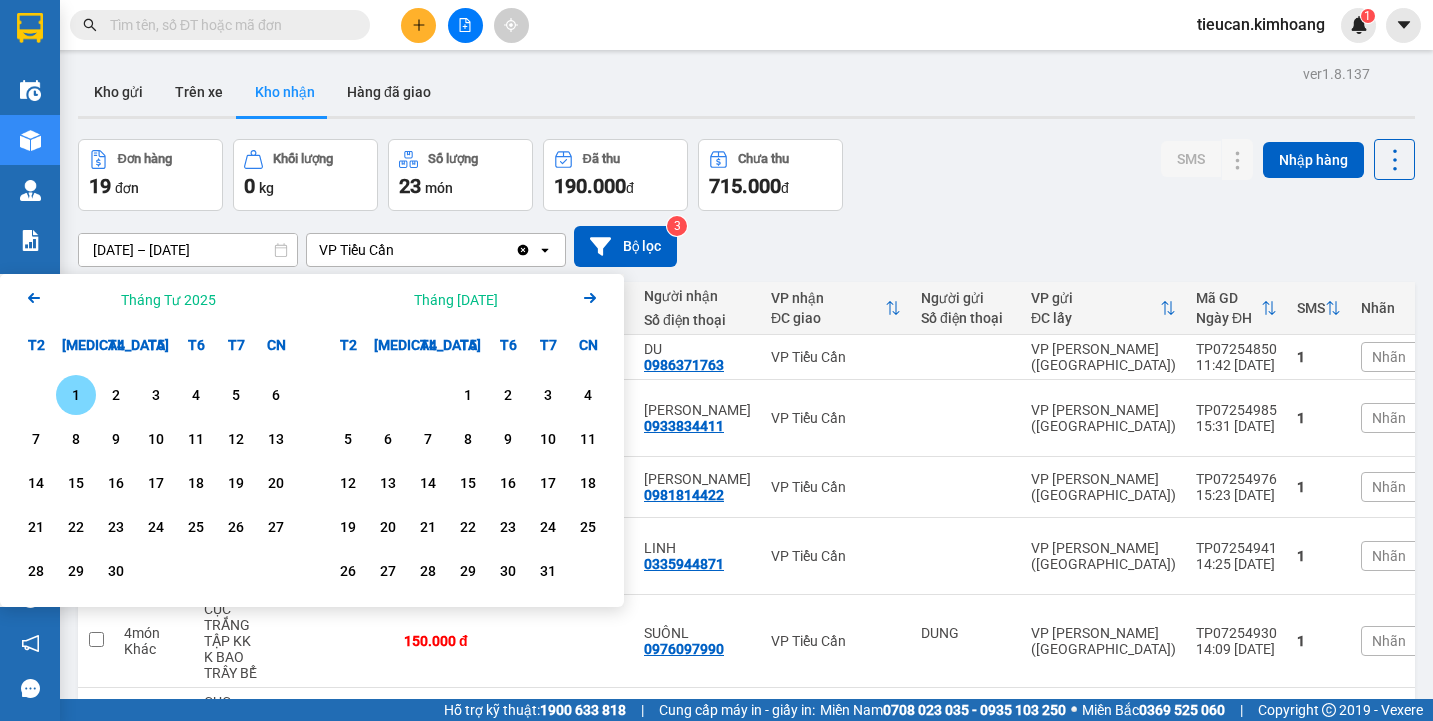 click on "1" at bounding box center (76, 395) 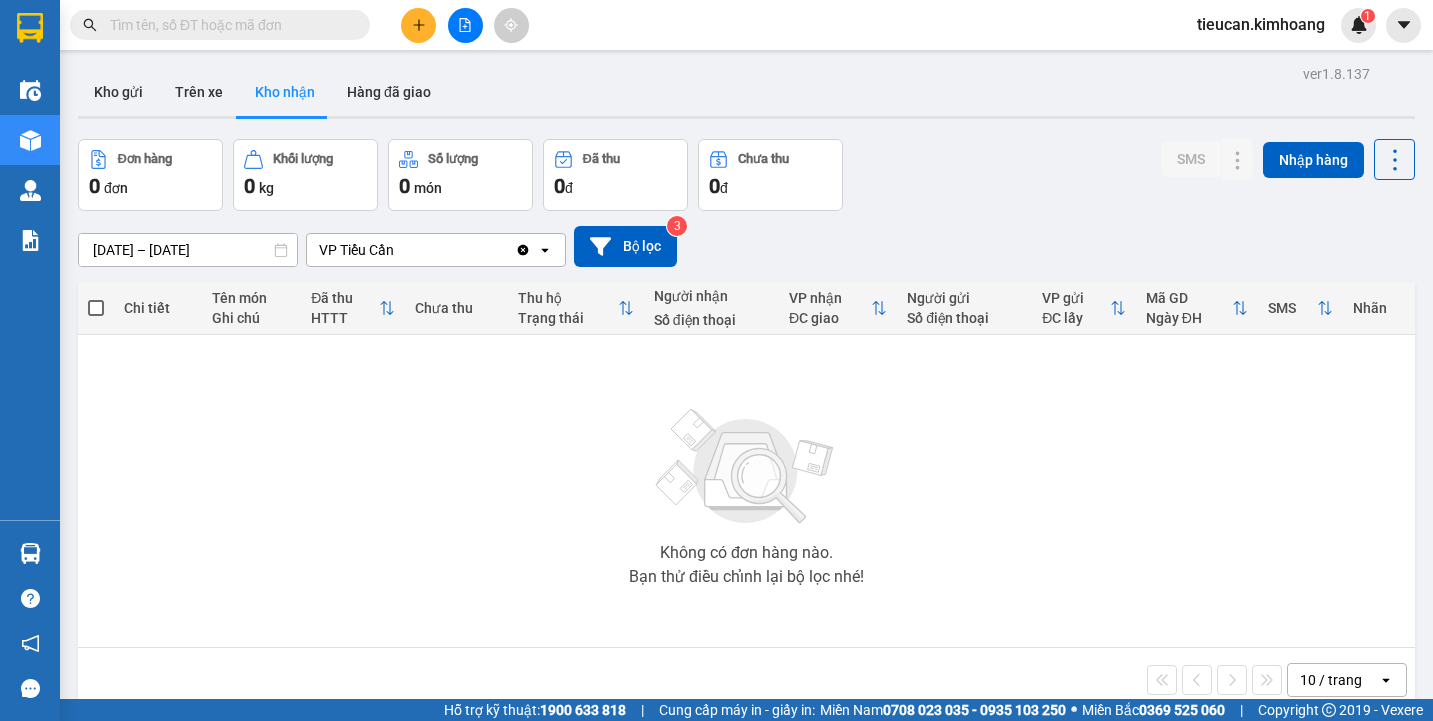 click on "01/04/2025 – 01/04/2025" at bounding box center [188, 250] 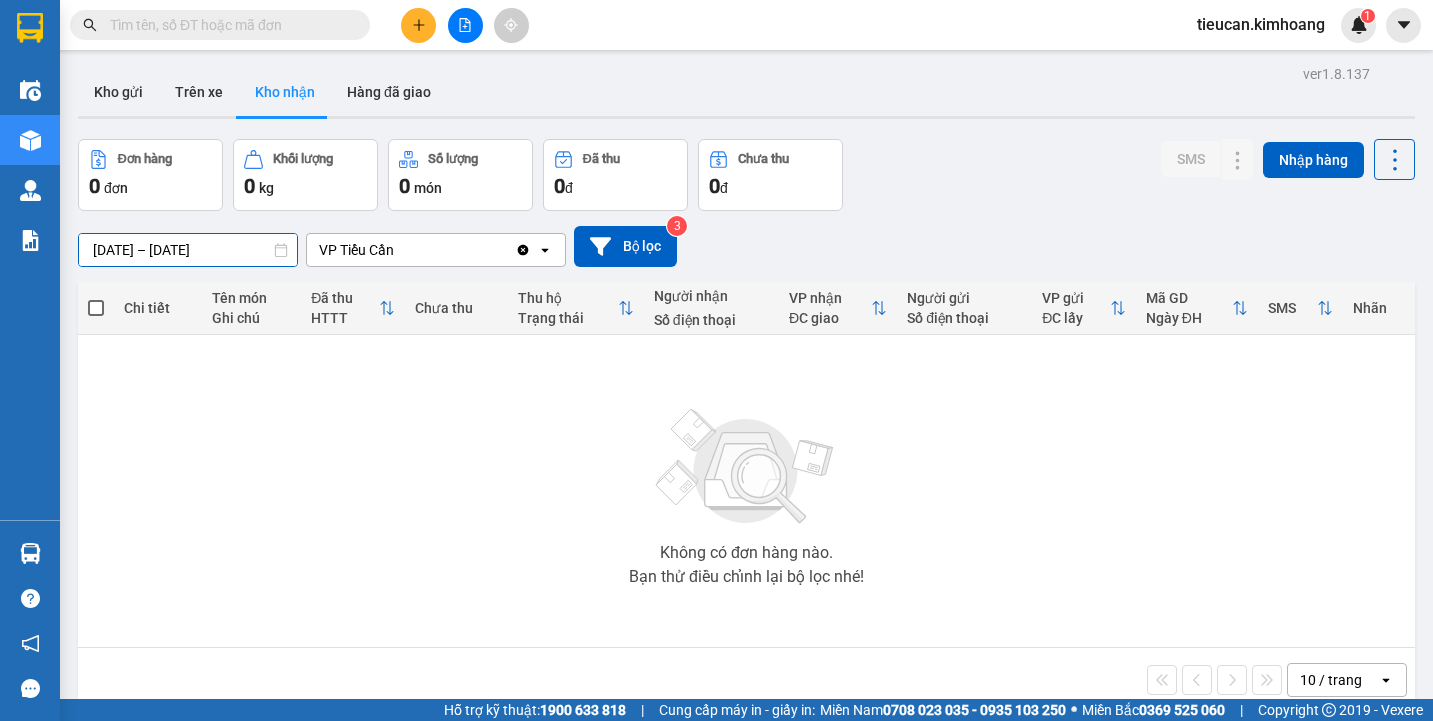click on "01/04/2025 – 01/04/2025" at bounding box center (188, 250) 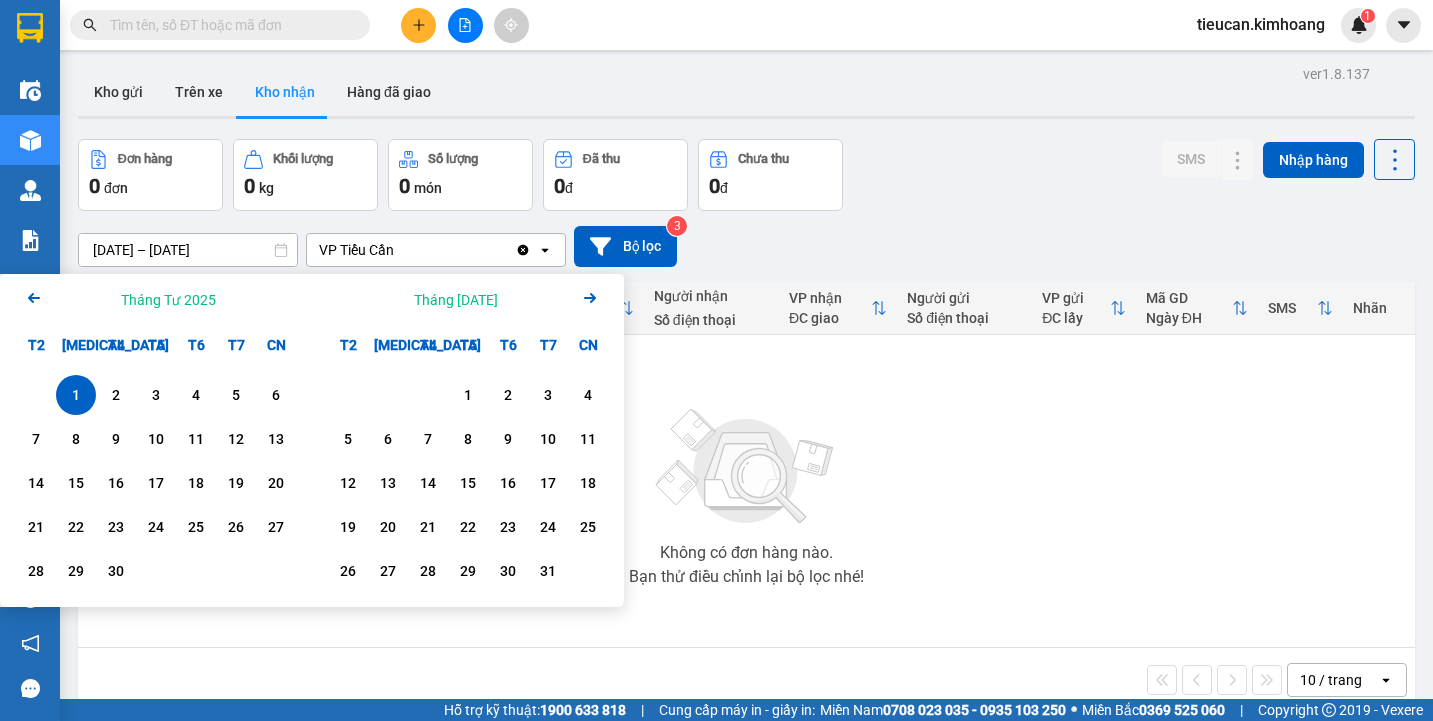 click 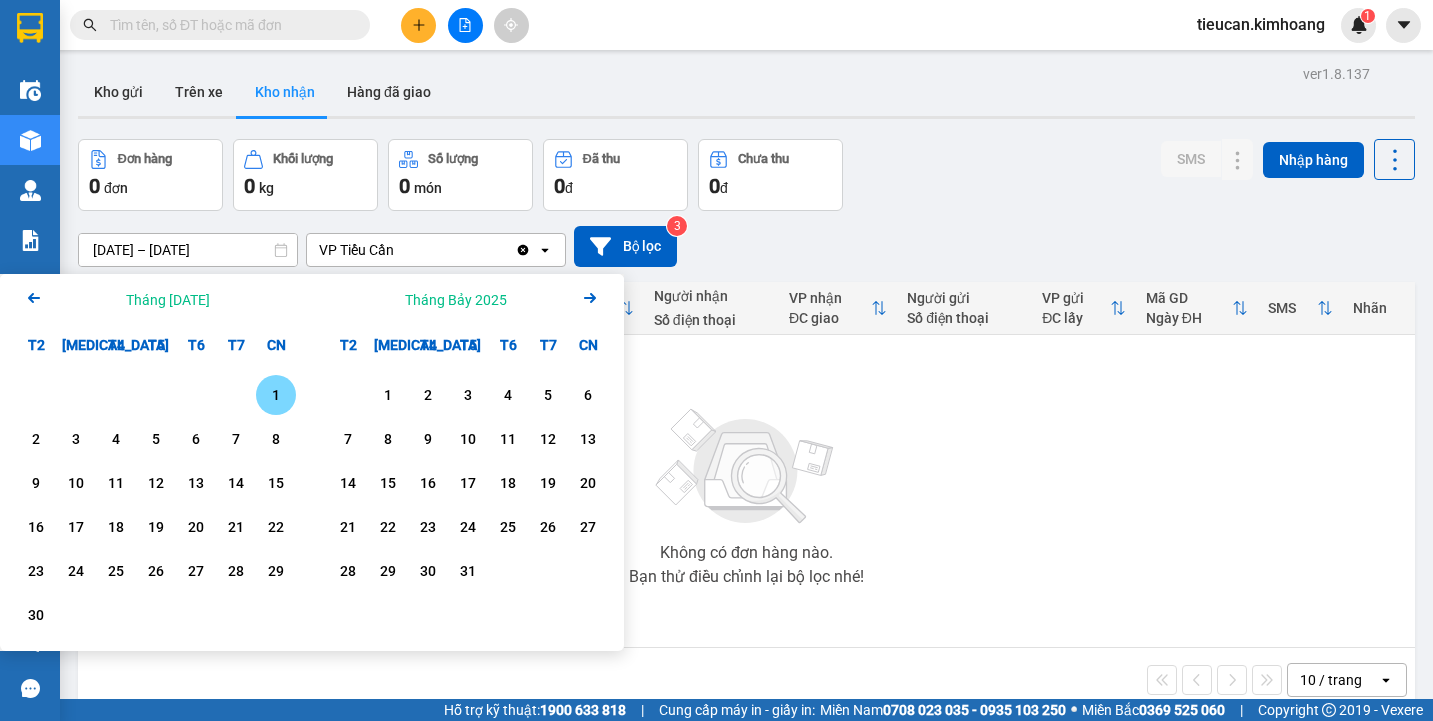 click on "1" at bounding box center [276, 395] 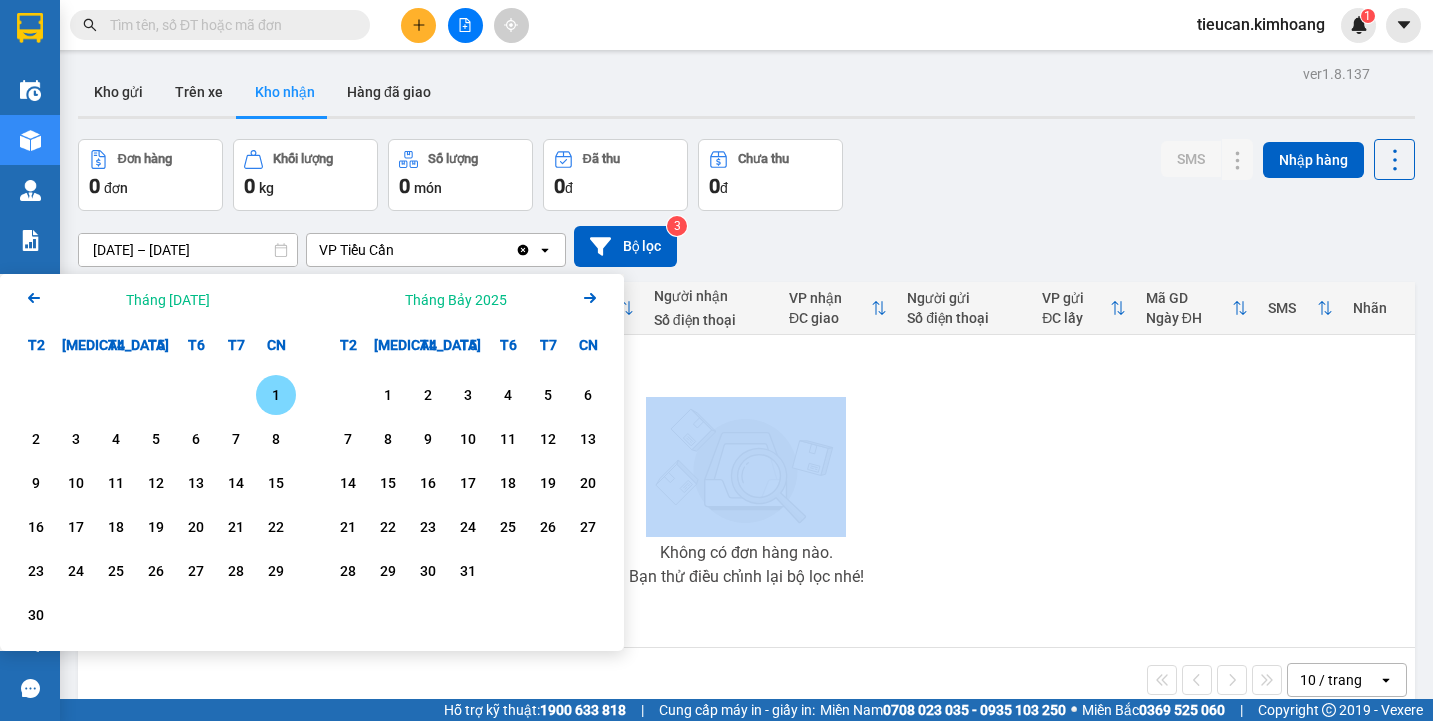 click on "Không có đơn hàng nào. Bạn thử điều chỉnh lại bộ lọc nhé!" at bounding box center (746, 491) 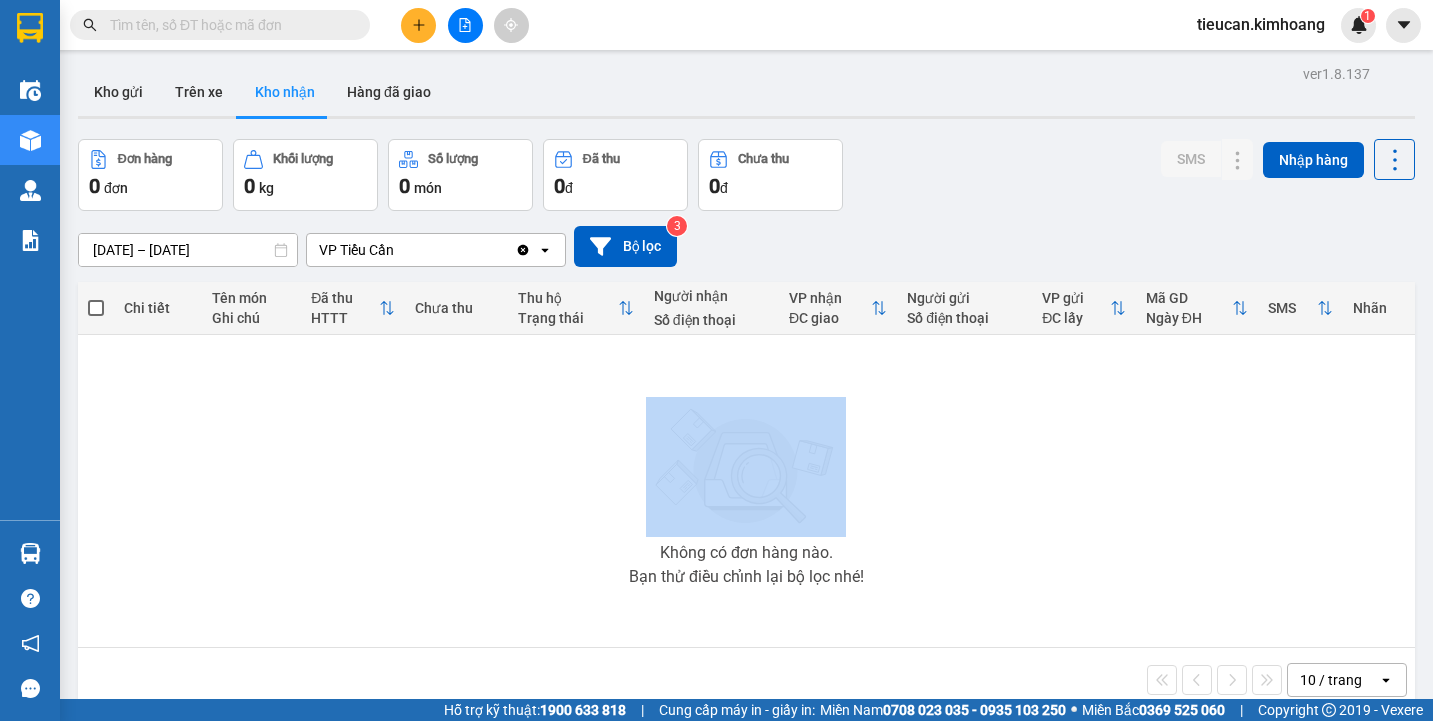 click on "ver  1.8.137 Kho gửi Trên xe Kho nhận Hàng đã giao Đơn hàng 0 đơn Khối lượng 0 kg Số lượng 0 món Đã thu 0  đ Chưa thu 0  đ SMS Nhập hàng 01/06/2025 – 01/06/2025 Press the down arrow key to interact with the calendar and select a date. Press the escape button to close the calendar. Selected date range is from 01/06/2025 to 01/06/2025. VP Tiểu Cần Clear value open Bộ lọc 3 Chi tiết Tên món Ghi chú Đã thu HTTT Chưa thu Thu hộ Trạng thái Người nhận Số điện thoại VP nhận ĐC giao Người gửi Số điện thoại VP gửi ĐC lấy Mã GD Ngày ĐH SMS Nhãn Không có đơn hàng nào. Bạn thử điều chỉnh lại bộ lọc nhé! 10 / trang open Đang tải dữ liệu" at bounding box center [746, 420] 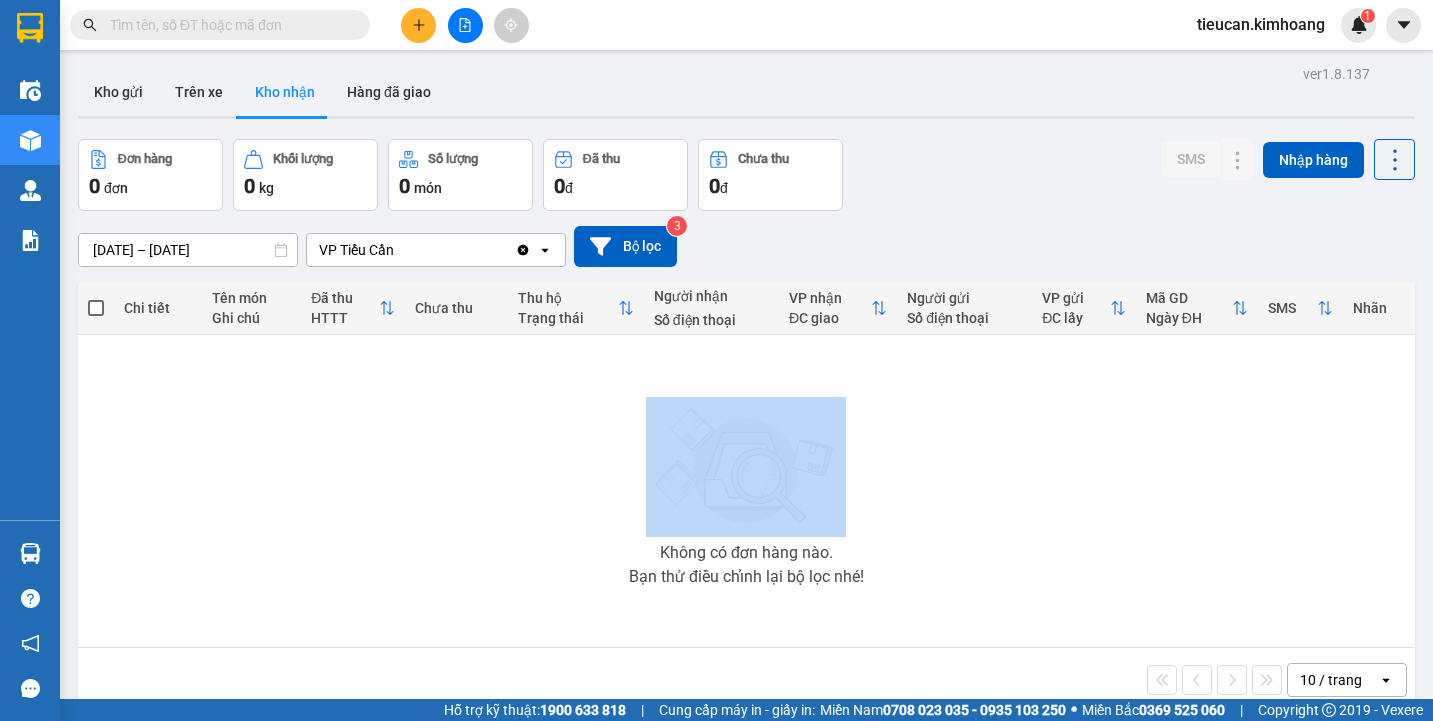 click on "Arrow Left Tháng Sáu 2025" at bounding box center [156, 283] 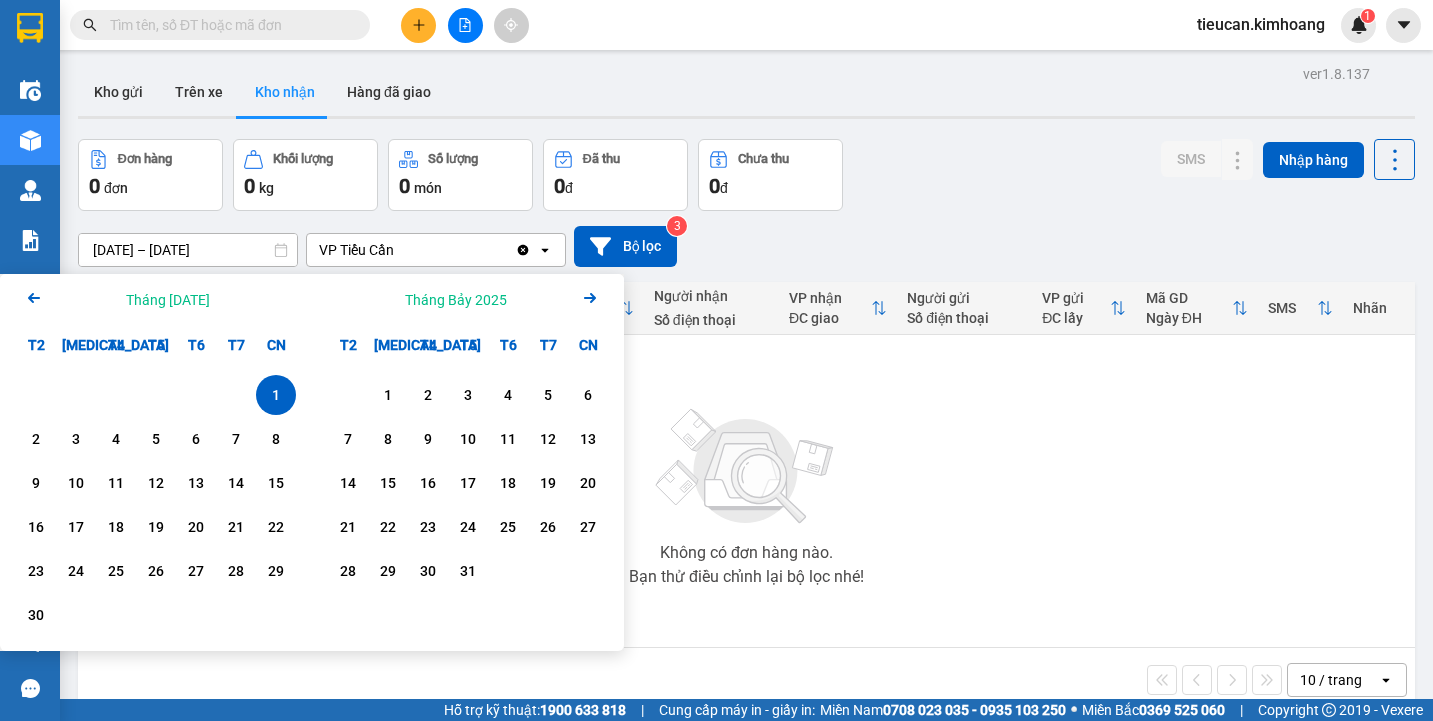 click on "1" at bounding box center (276, 395) 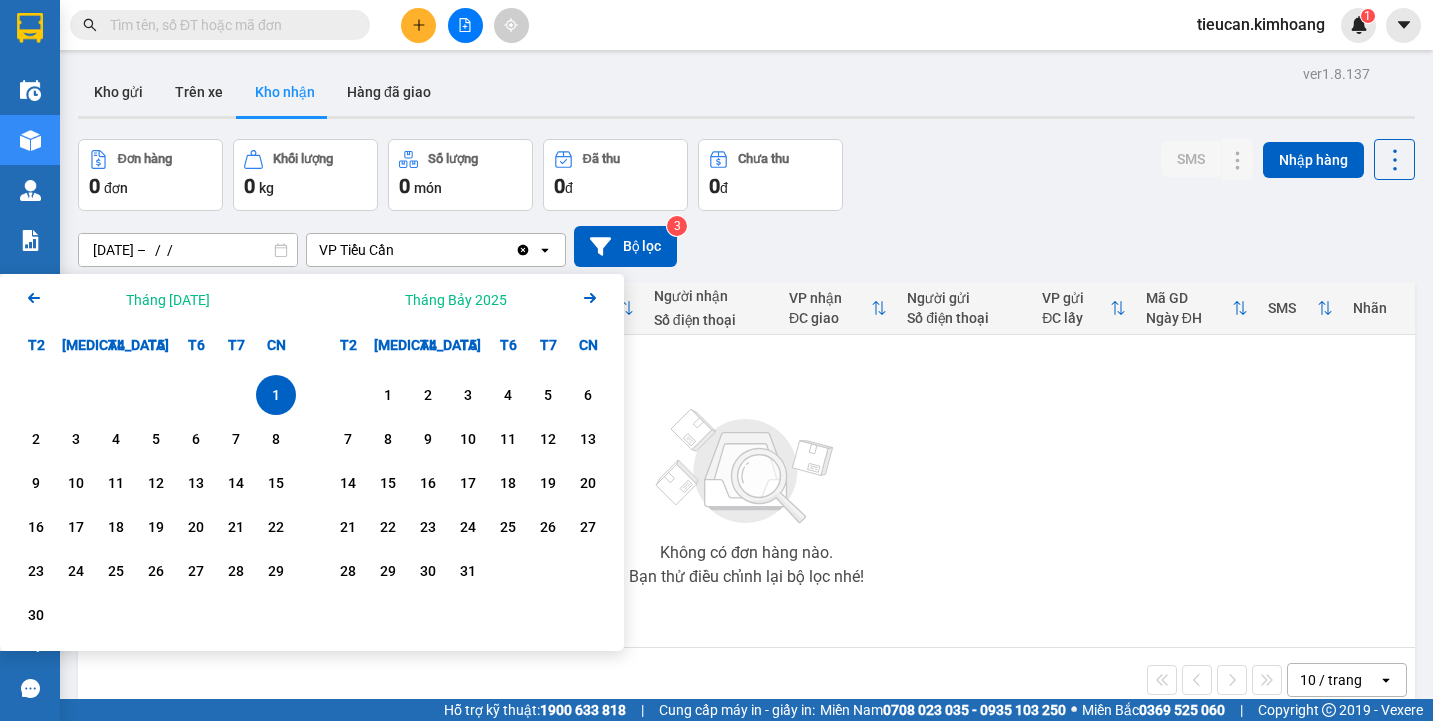 click on "1" at bounding box center (276, 395) 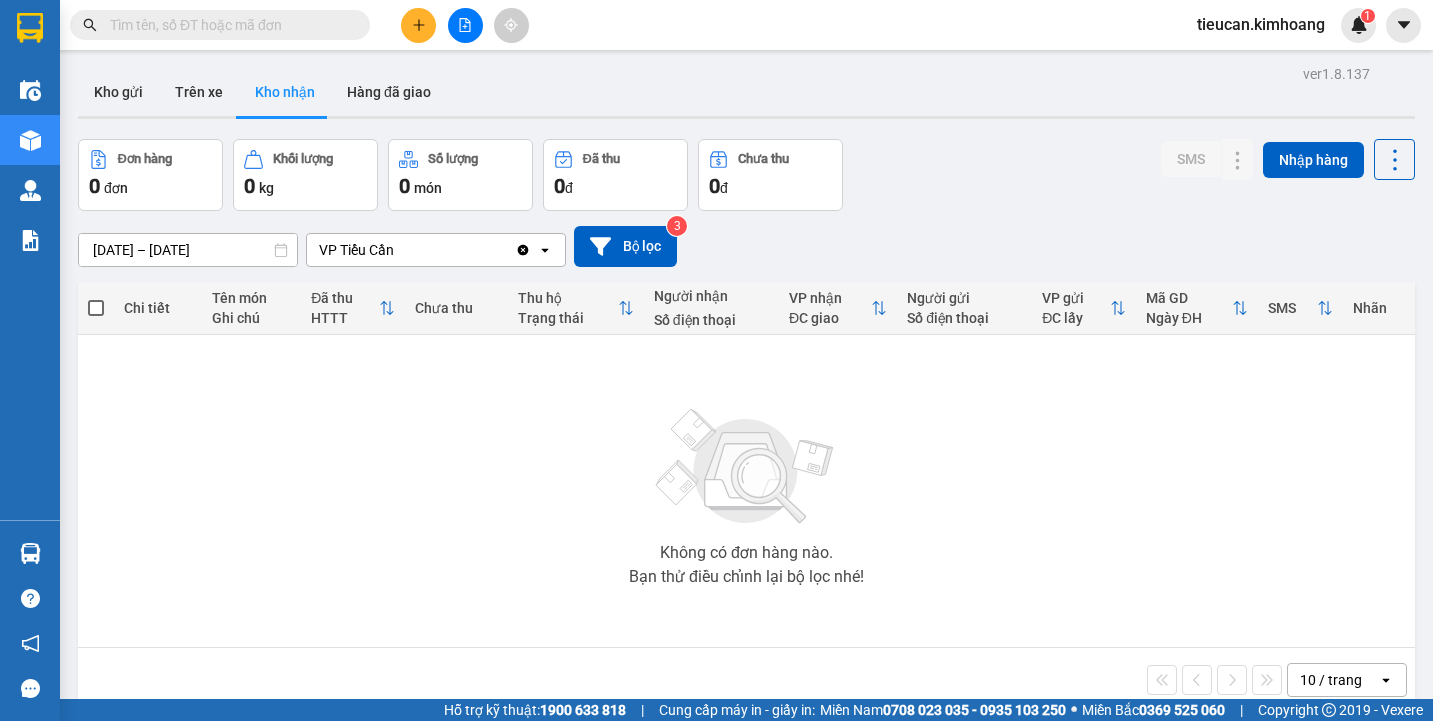 click on "01/06/2025 – 01/06/2025 Press the down arrow key to interact with the calendar and select a date. Press the escape button to close the calendar. Selected date range is from 01/06/2025 to 01/06/2025. VP Tiểu Cần Clear value open Bộ lọc 3" at bounding box center (746, 246) 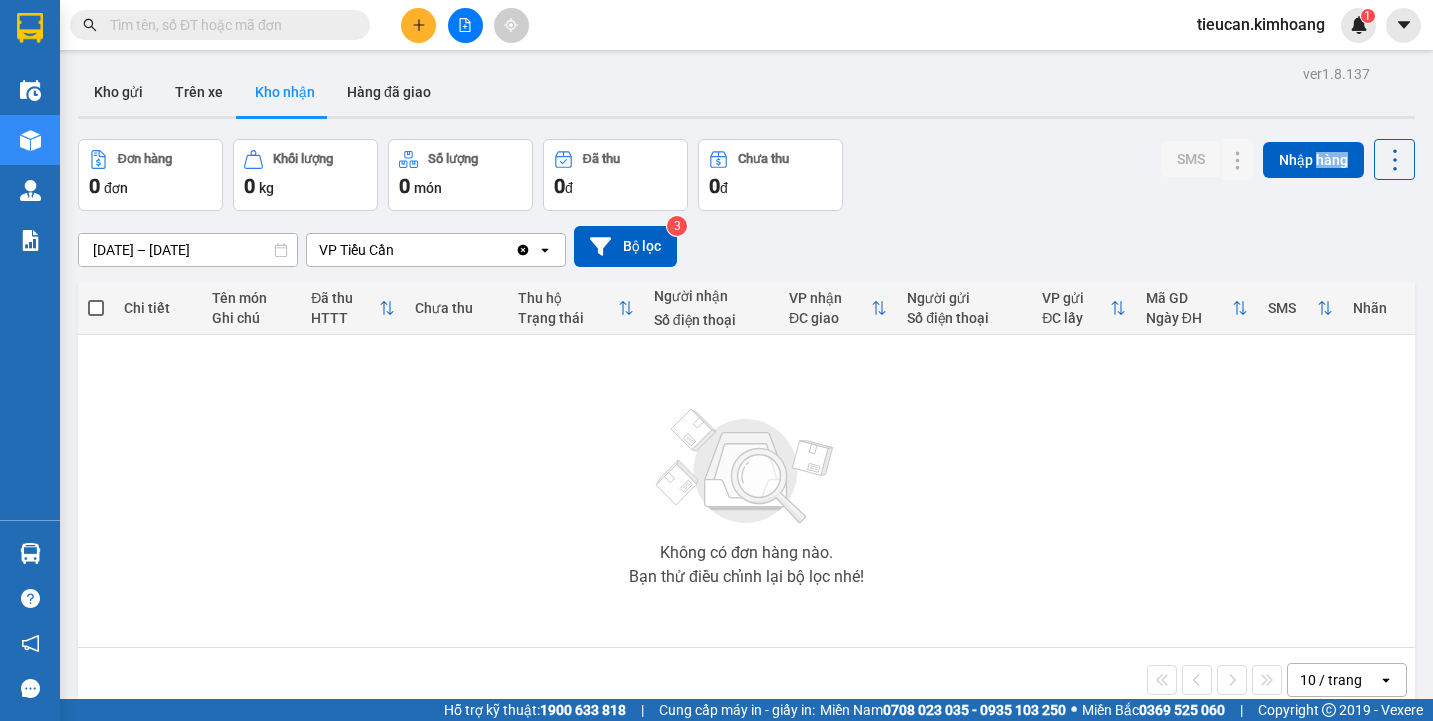 click on "01/06/2025 – 01/06/2025 Press the down arrow key to interact with the calendar and select a date. Press the escape button to close the calendar. Selected date range is from 01/06/2025 to 01/06/2025. VP Tiểu Cần Clear value open Bộ lọc 3" at bounding box center (746, 246) 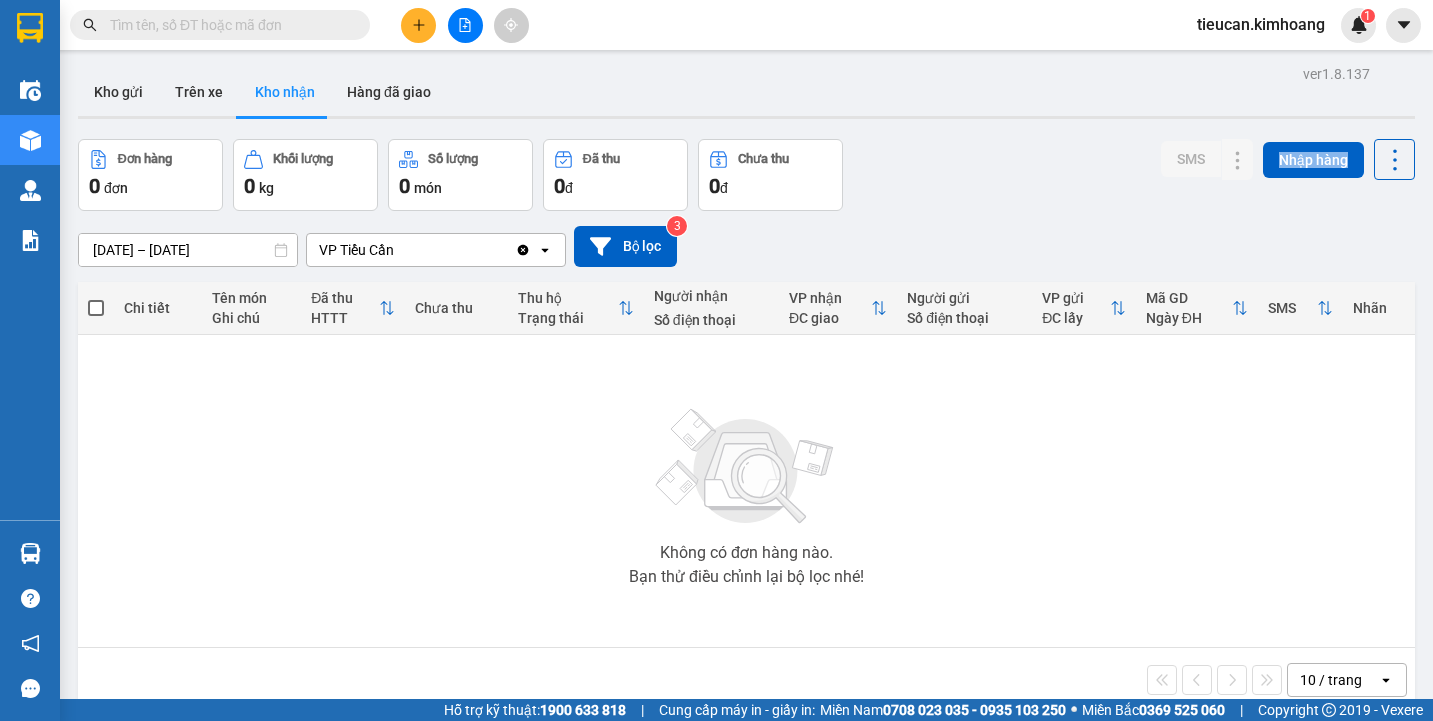 click on "01/06/2025 – 01/06/2025 Press the down arrow key to interact with the calendar and select a date. Press the escape button to close the calendar. Selected date range is from 01/06/2025 to 01/06/2025. VP Tiểu Cần Clear value open Bộ lọc 3" at bounding box center [746, 246] 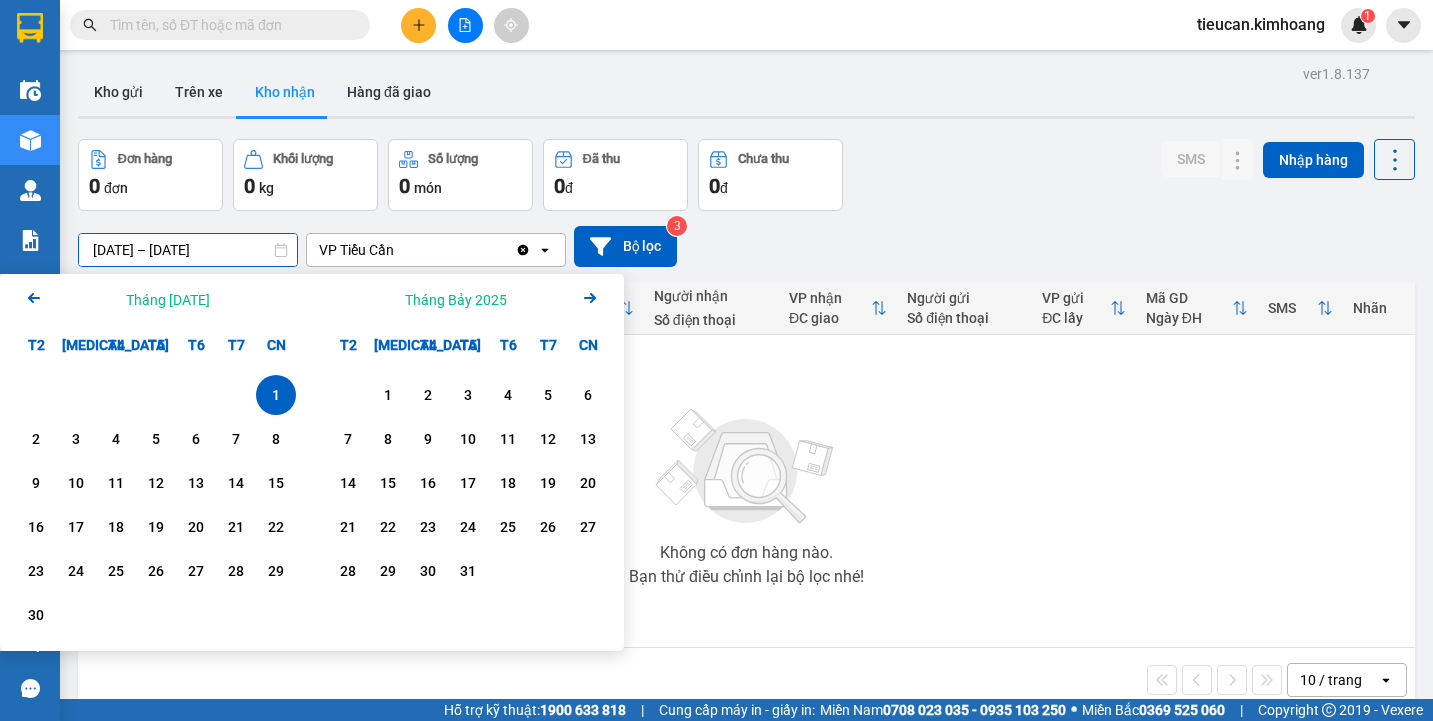 click on "[DATE] – [DATE]" at bounding box center (188, 250) 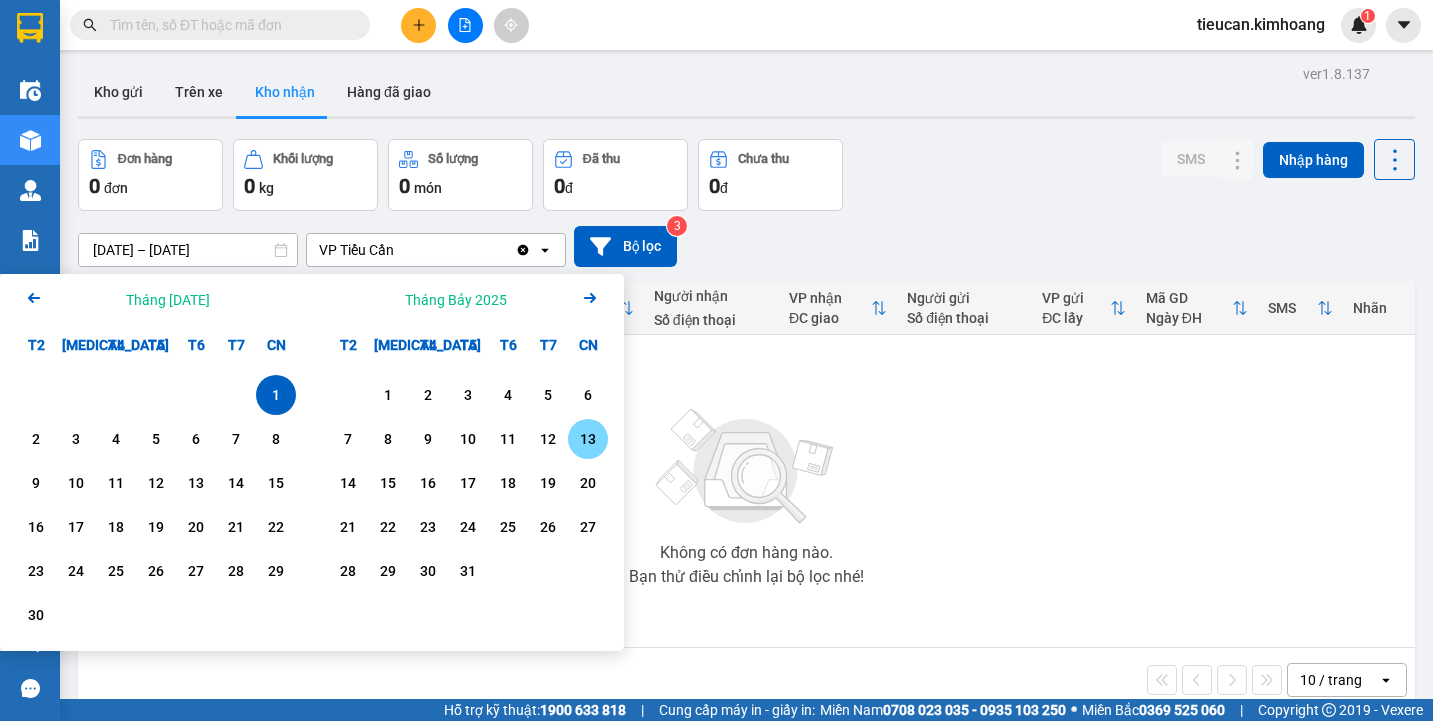 click on "13" at bounding box center [588, 439] 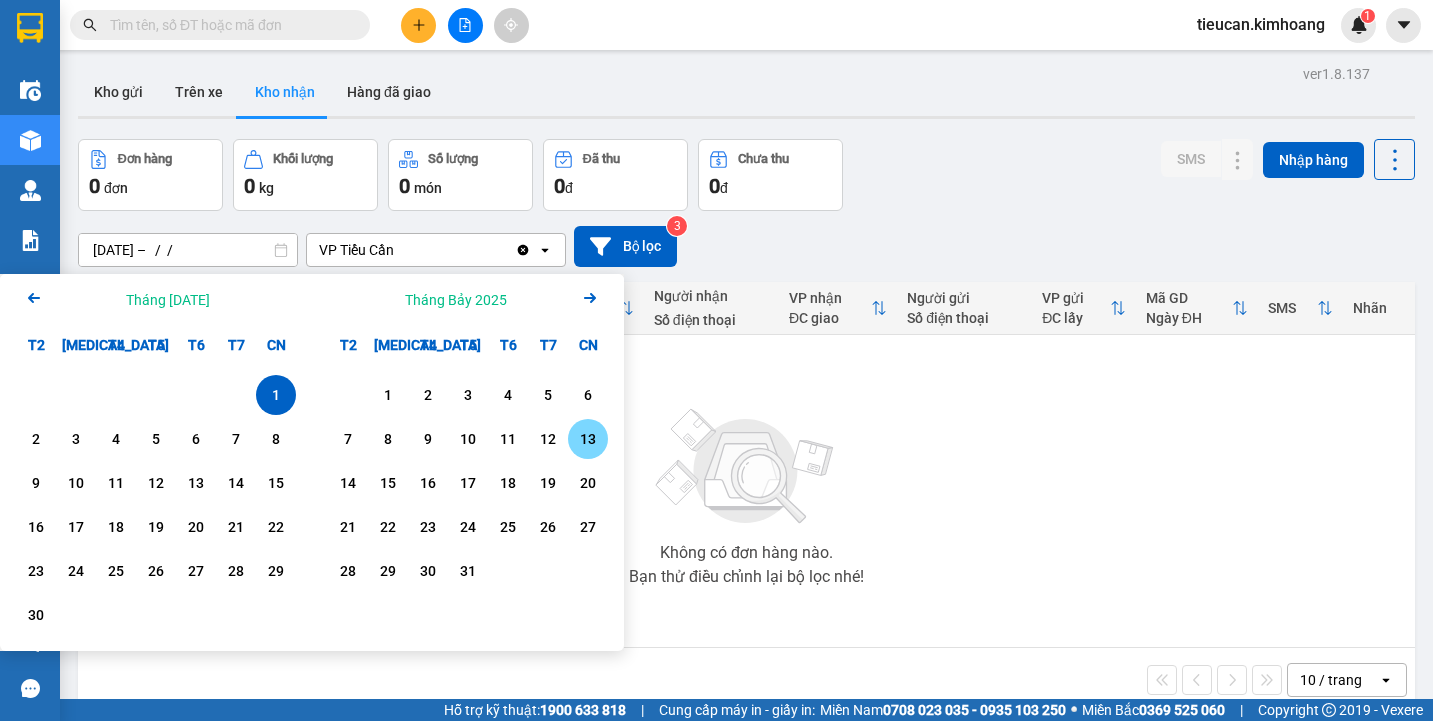 click on "13" at bounding box center (588, 439) 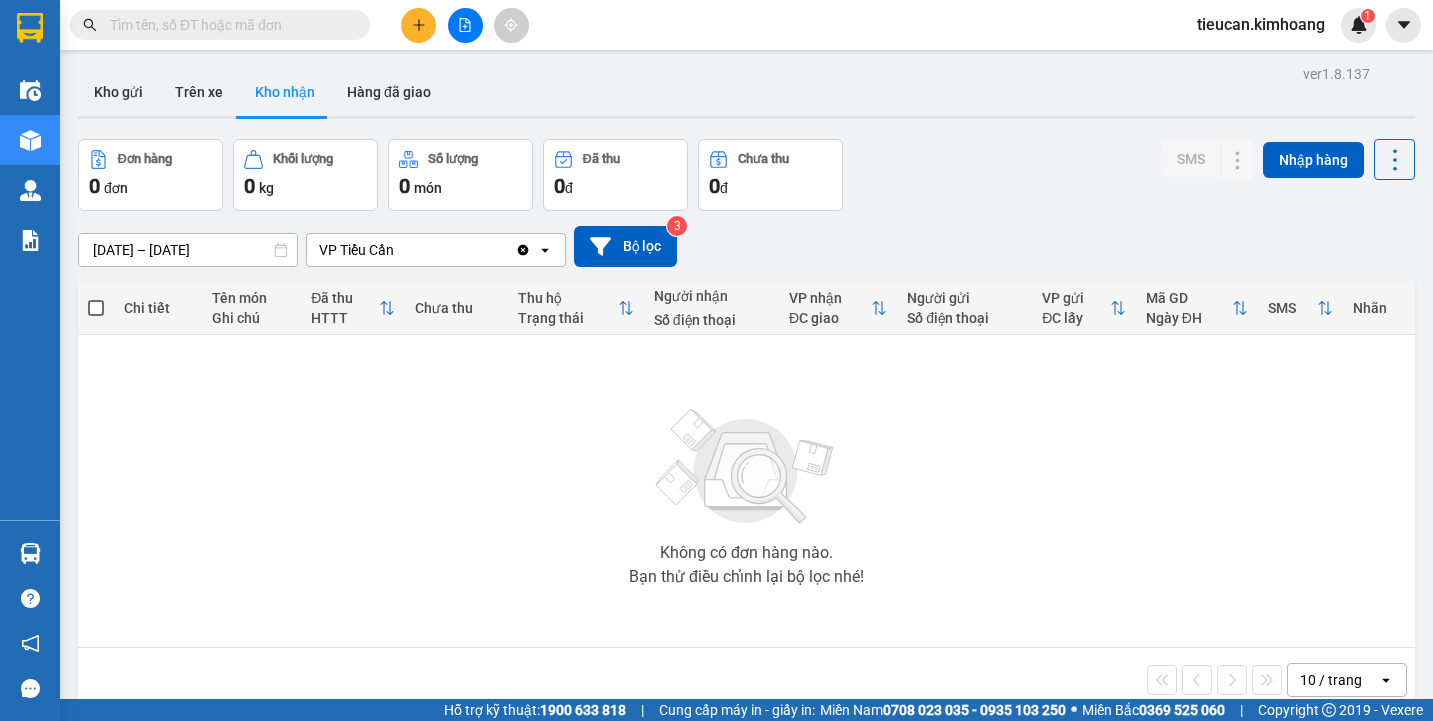 click on "13/07/2025 – 13/07/2025" at bounding box center (188, 250) 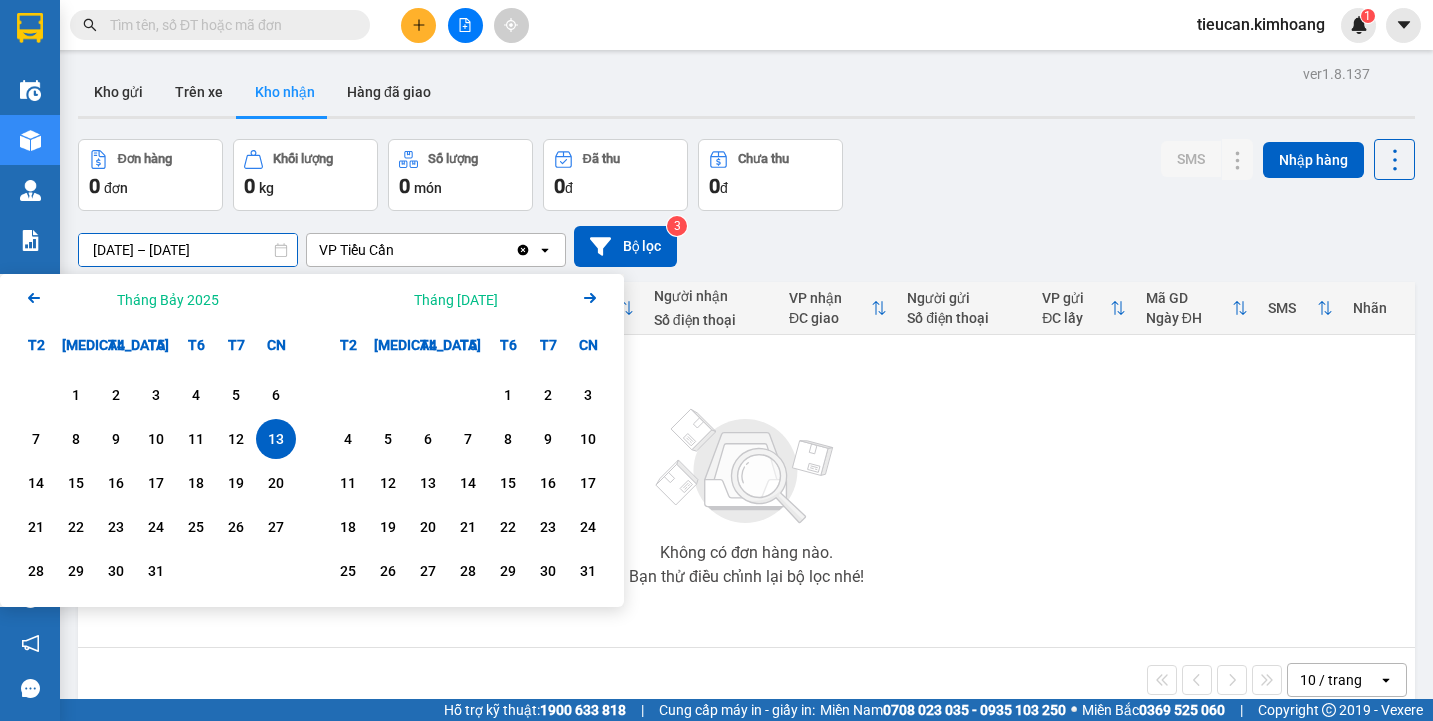 click on "13/07/2025 – 13/07/2025" at bounding box center [188, 250] 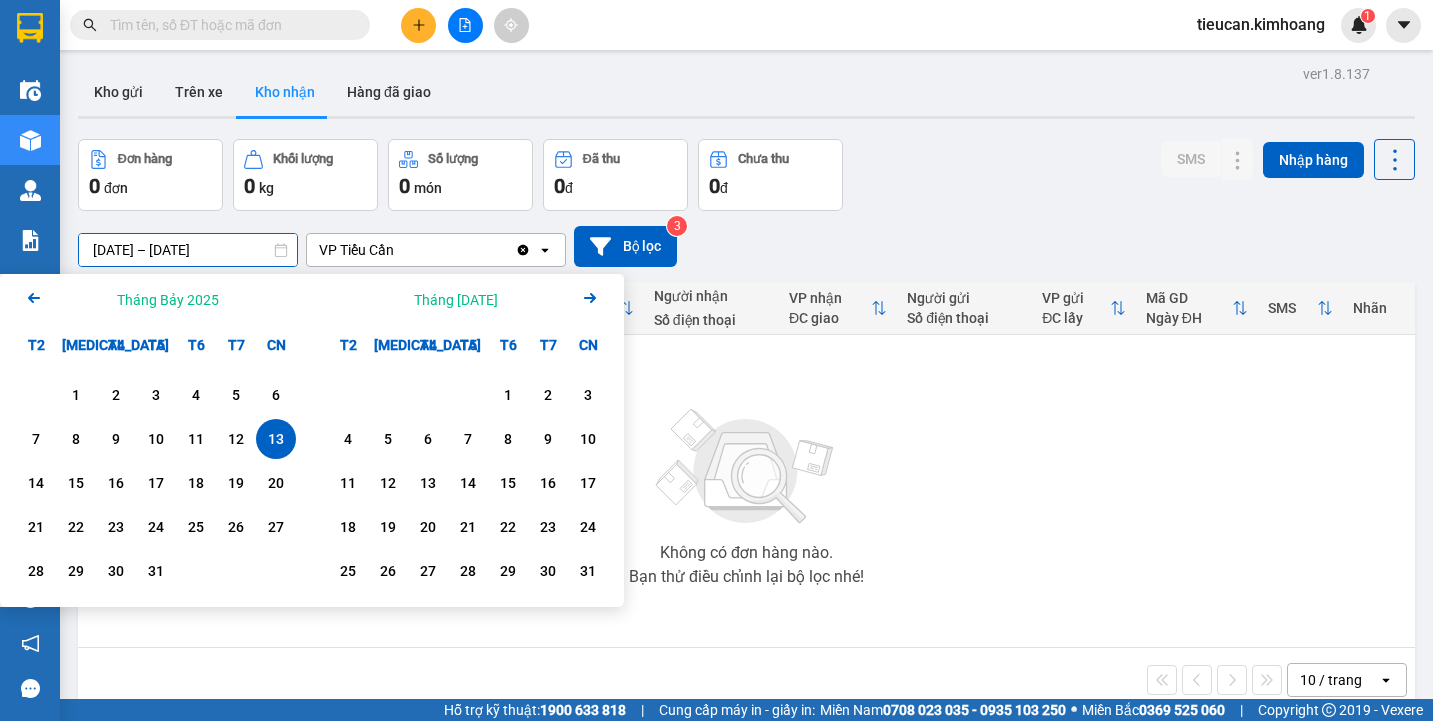 click on "Arrow Left" 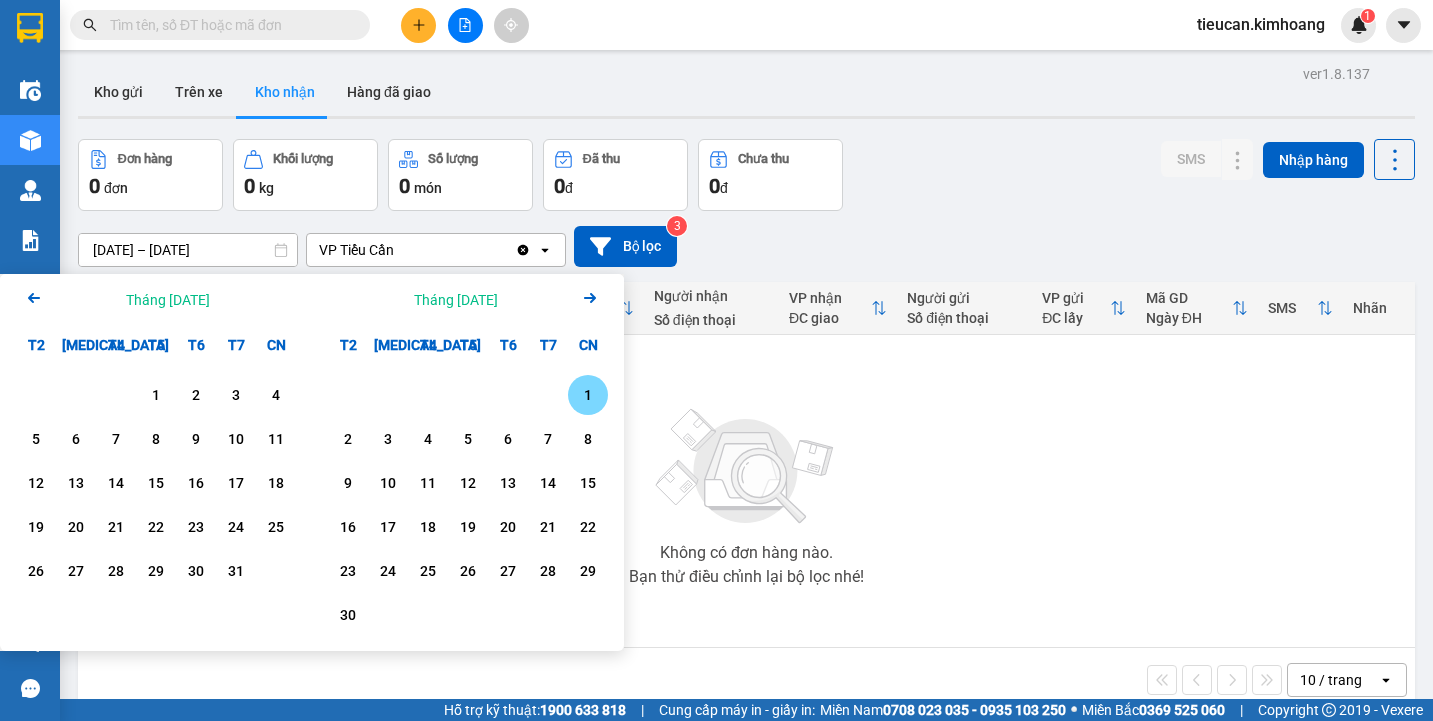 click on "1" at bounding box center [588, 395] 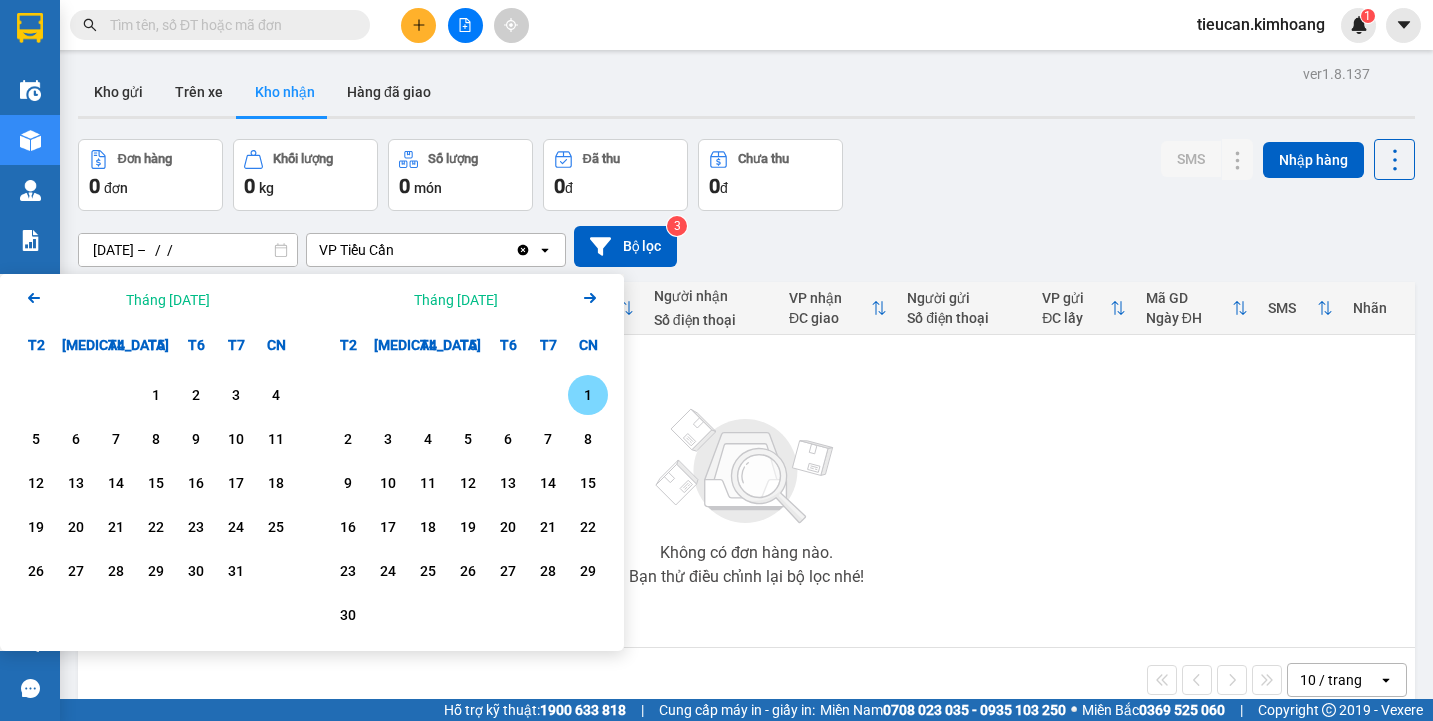 click on "1" at bounding box center (588, 395) 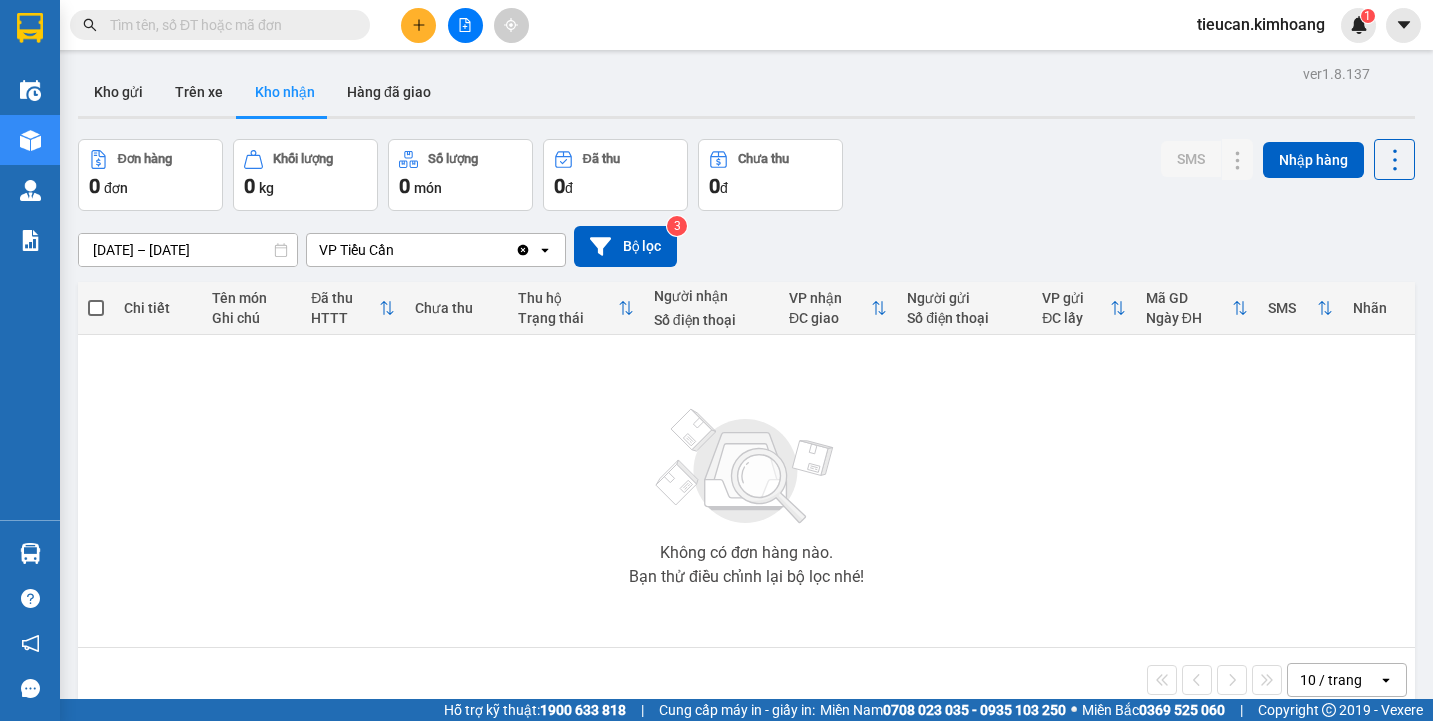 click on "Không có đơn hàng nào. Bạn thử điều chỉnh lại bộ lọc nhé!" at bounding box center [746, 491] 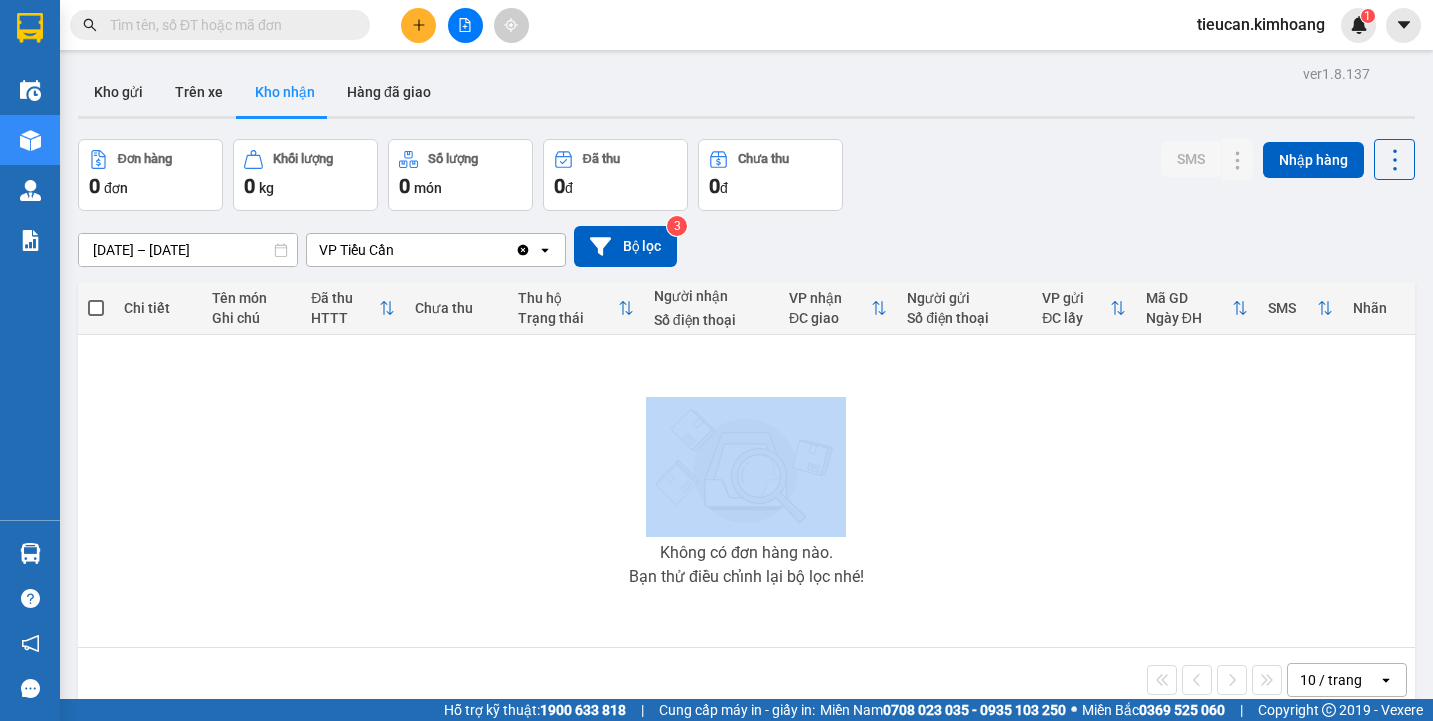 click at bounding box center (418, 25) 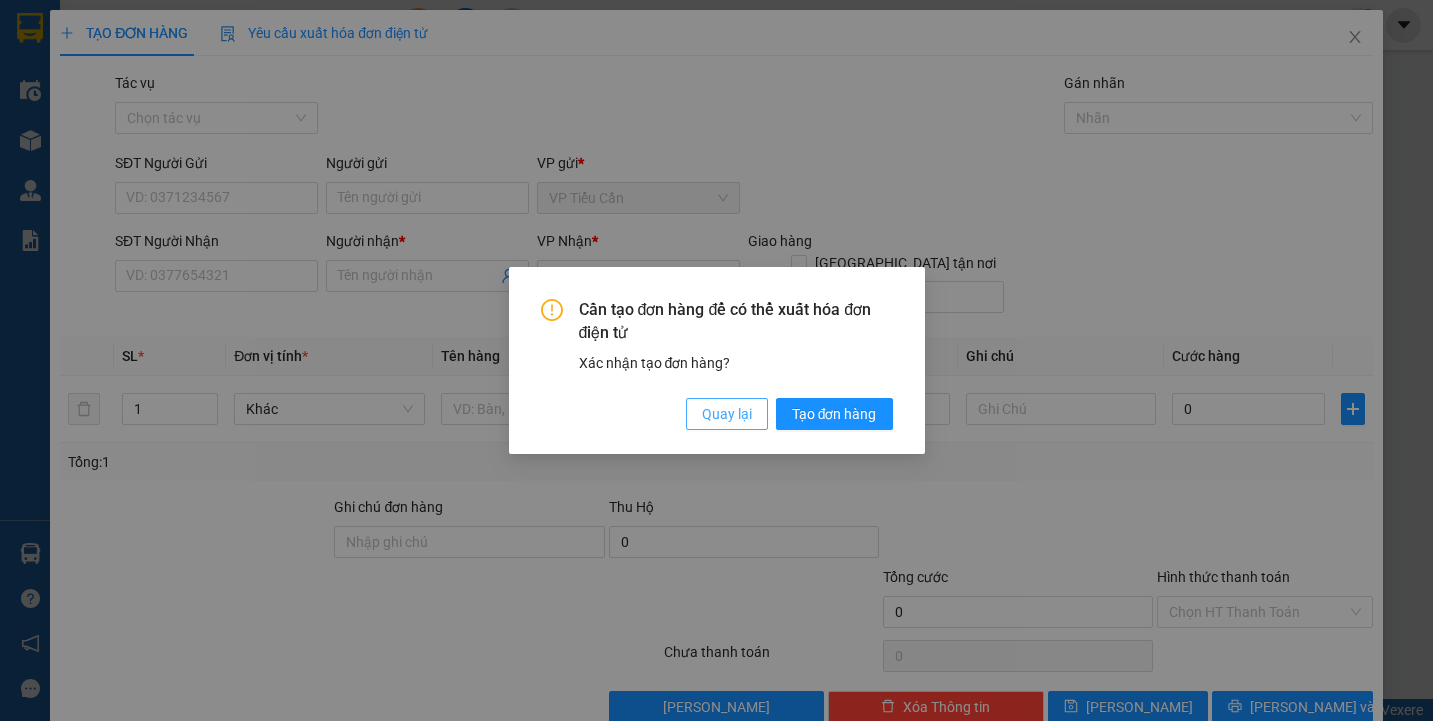 click on "Quay lại" at bounding box center (727, 414) 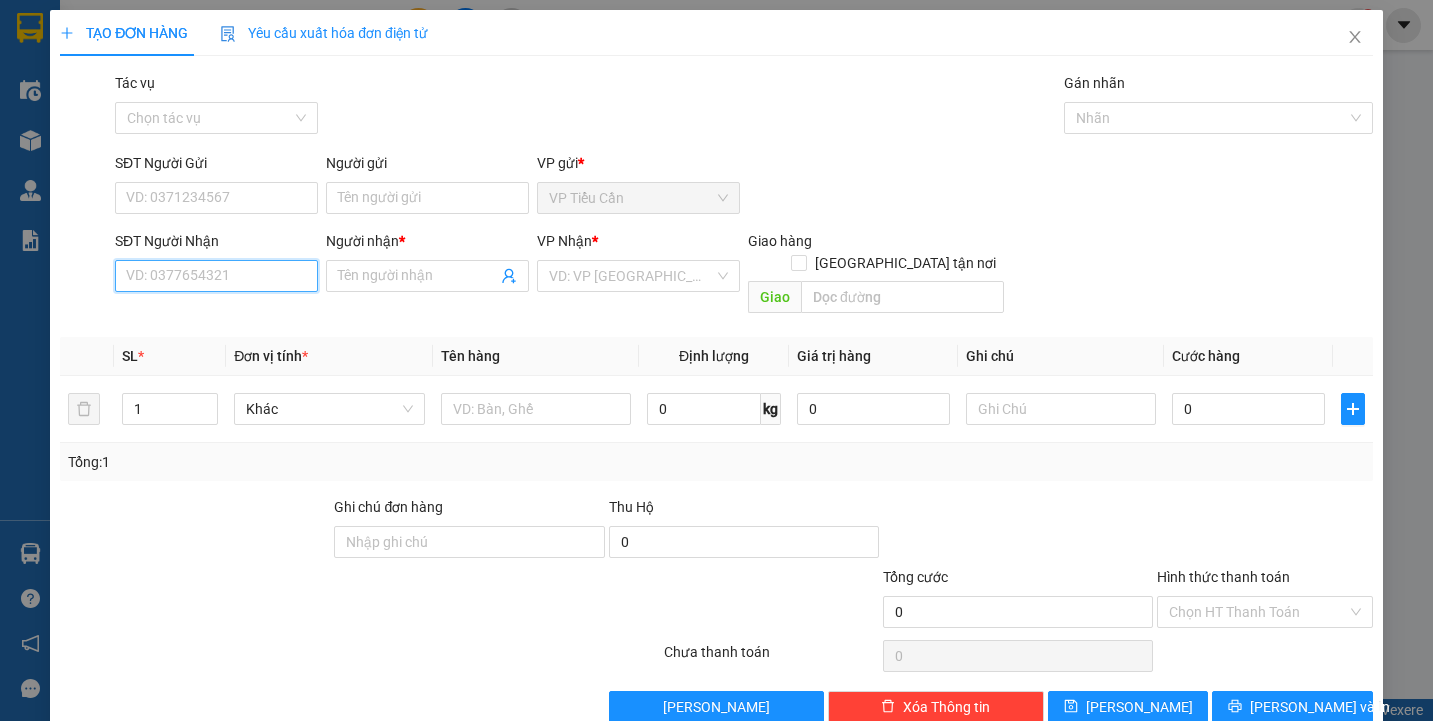 click on "SĐT Người Nhận" at bounding box center [216, 276] 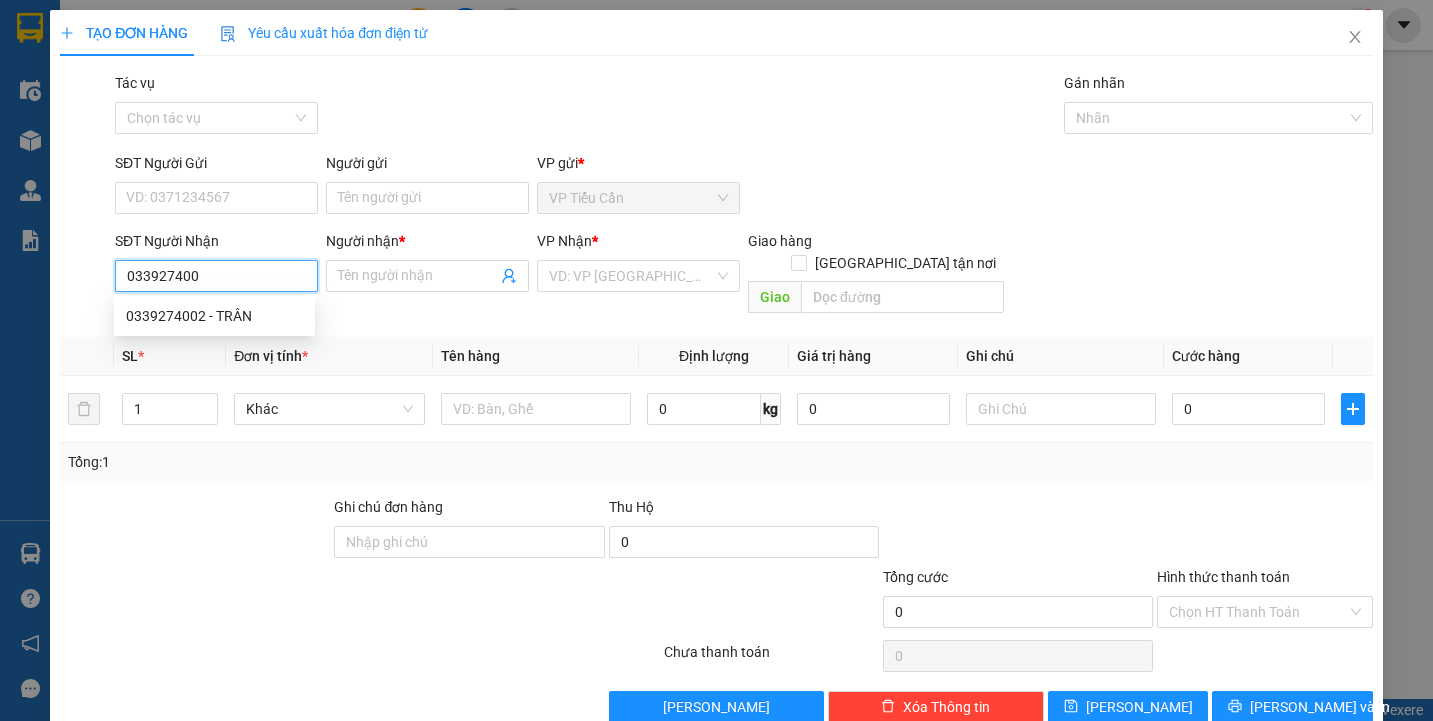 type on "0339274002" 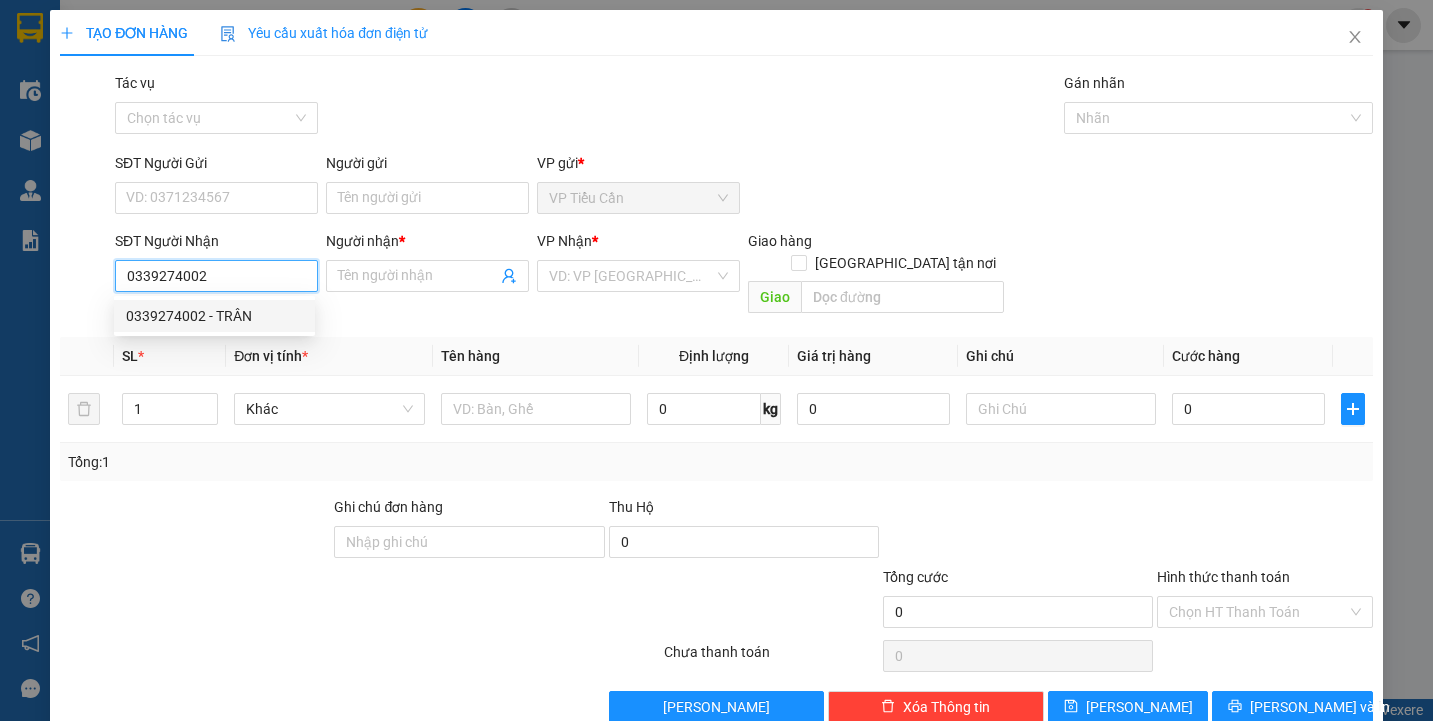 click on "0339274002 - TRÂN" at bounding box center (214, 316) 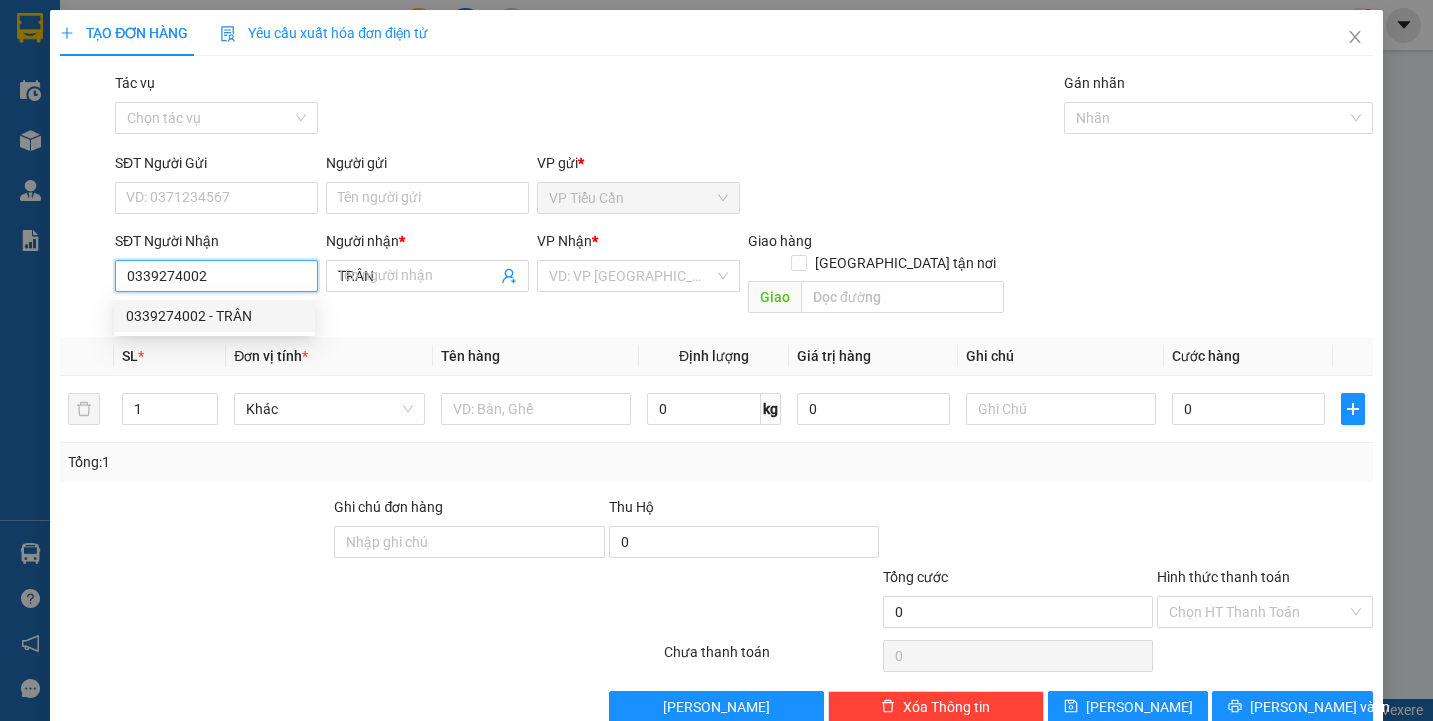 click on "0339274002 - TRÂN" at bounding box center (214, 316) 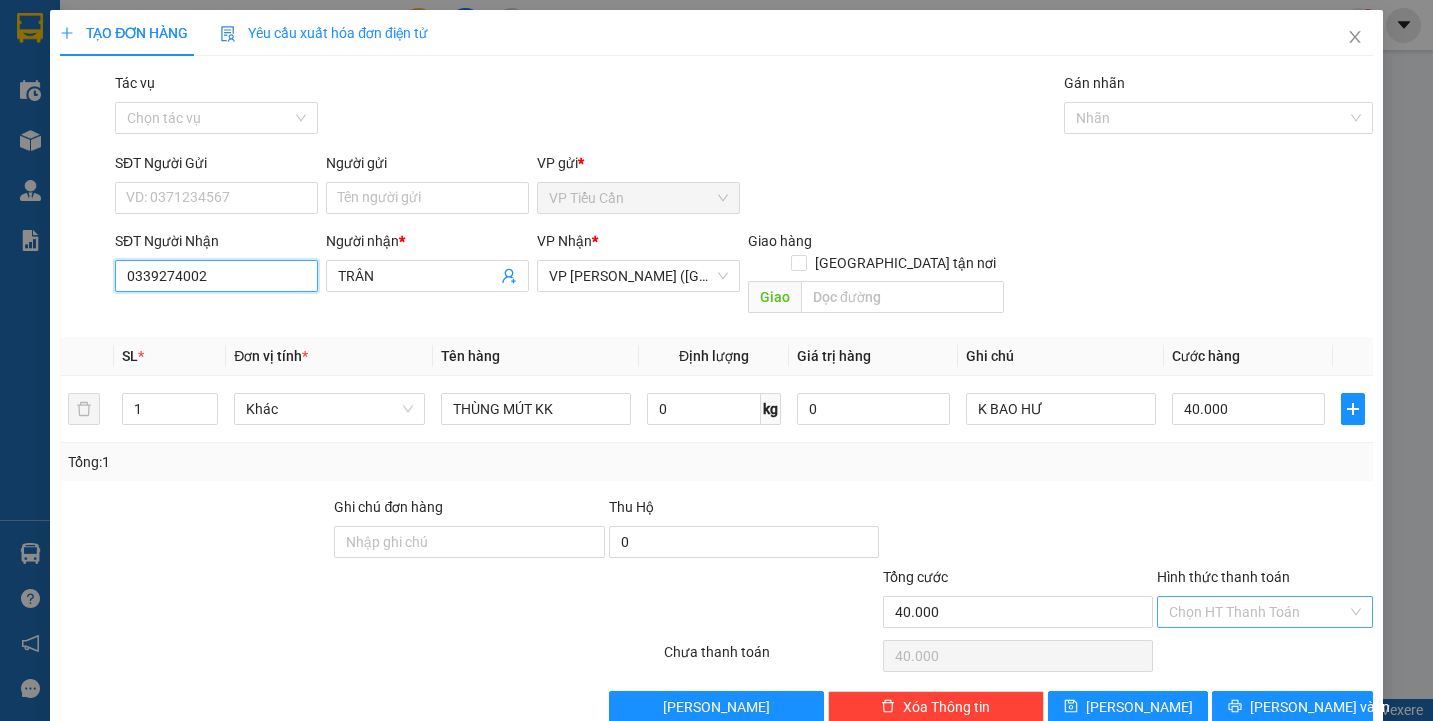 type on "0339274002" 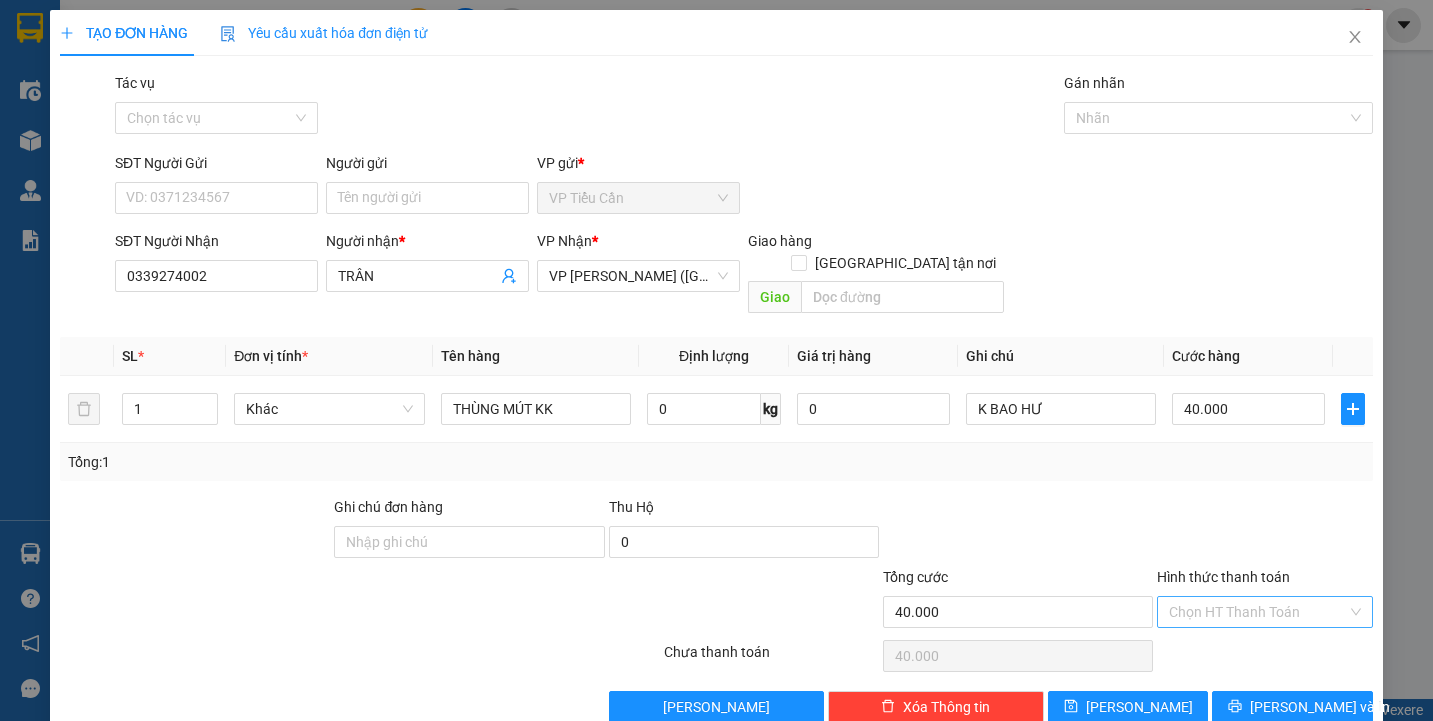 click on "Hình thức thanh toán" at bounding box center [1257, 612] 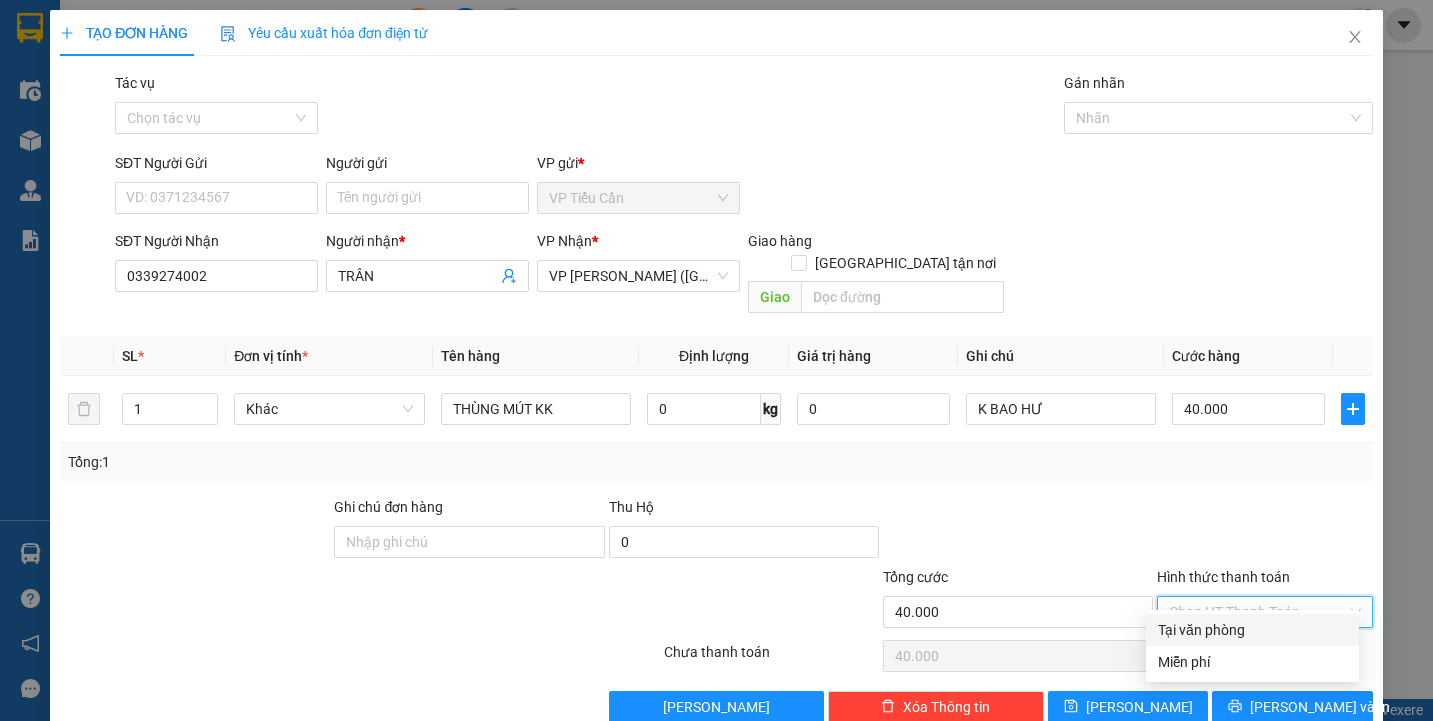 click on "Hình thức thanh toán" at bounding box center [1257, 612] 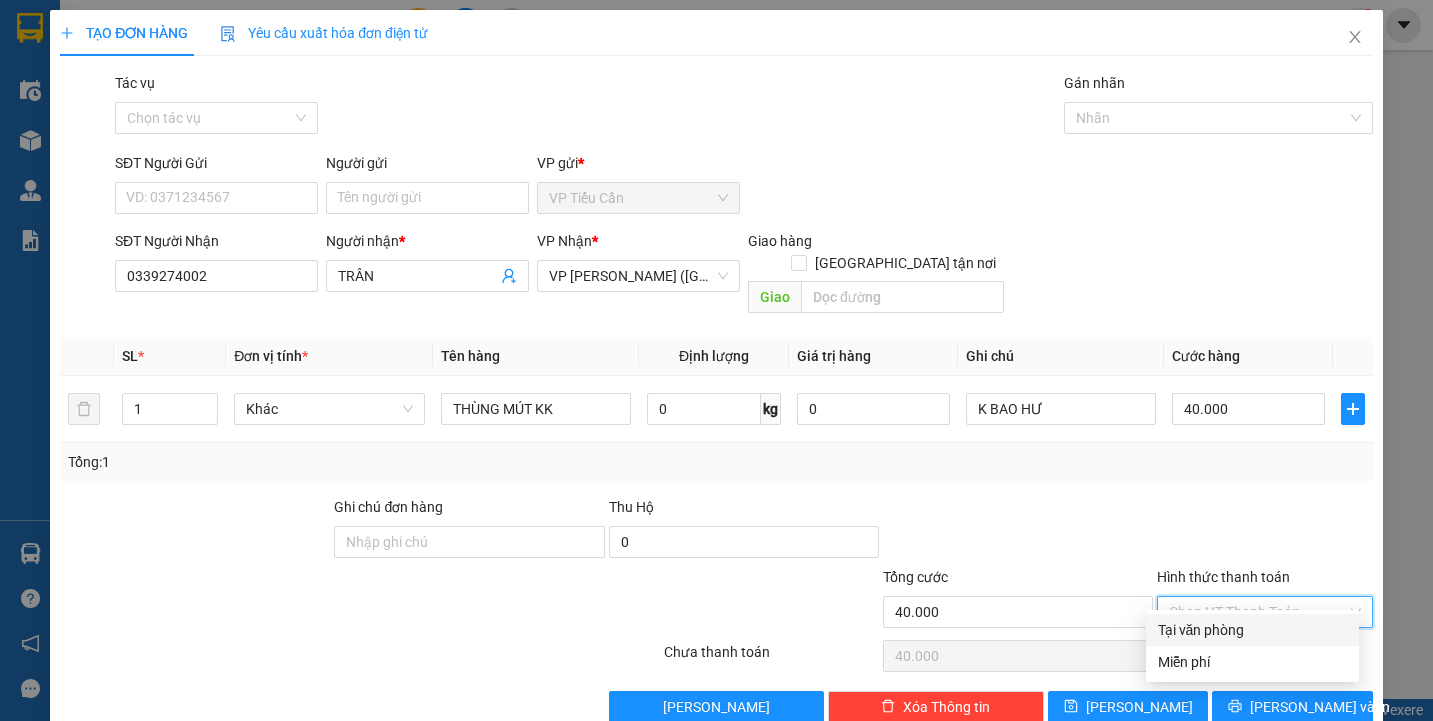 click on "Tại văn phòng" at bounding box center (1252, 630) 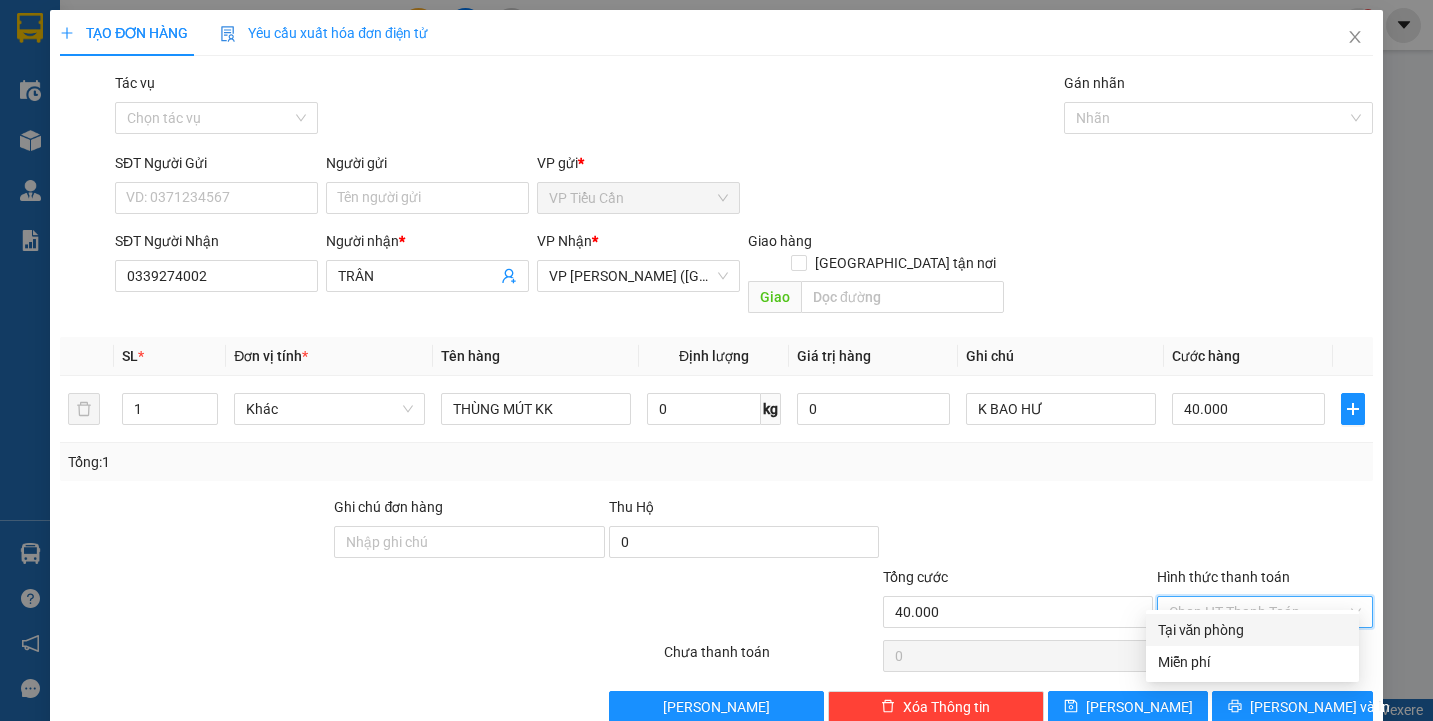 click on "Chọn HT Thanh Toán" at bounding box center (1264, 656) 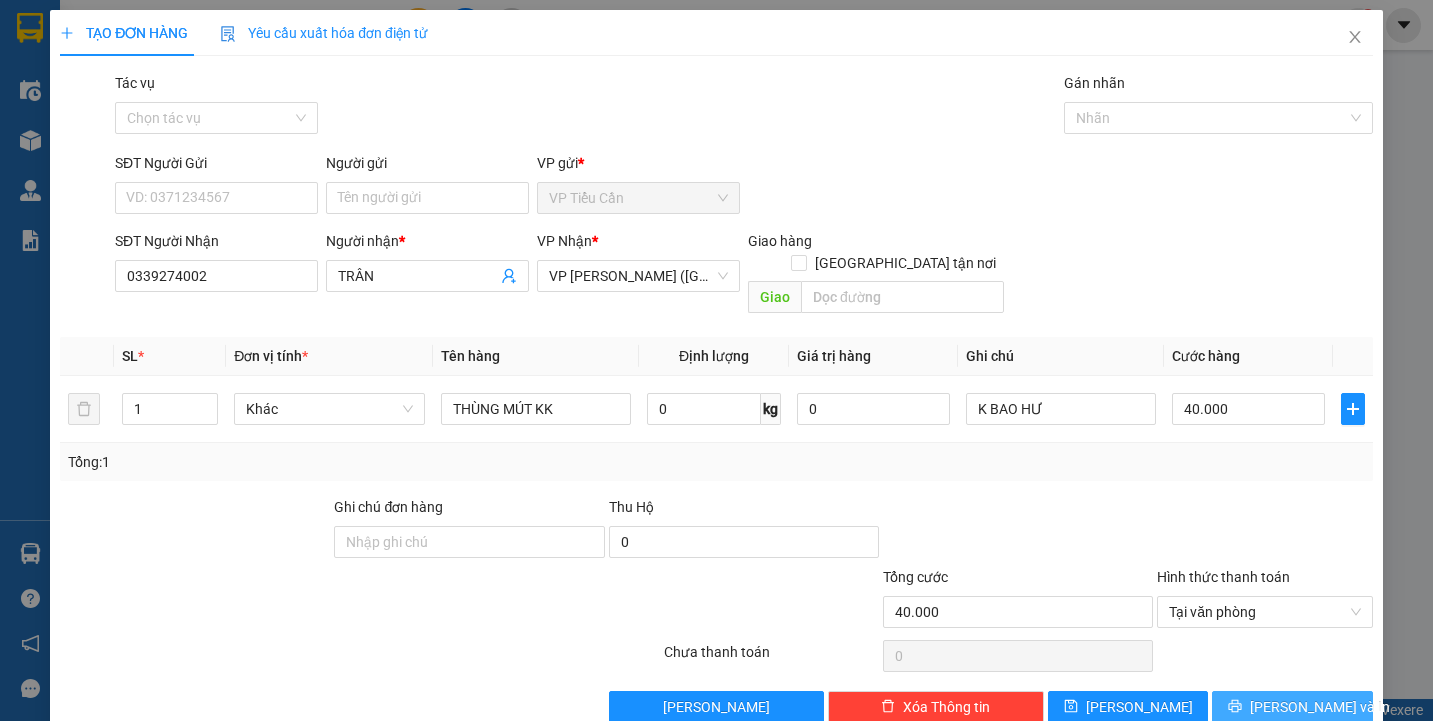 click on "[PERSON_NAME] và In" at bounding box center (1320, 707) 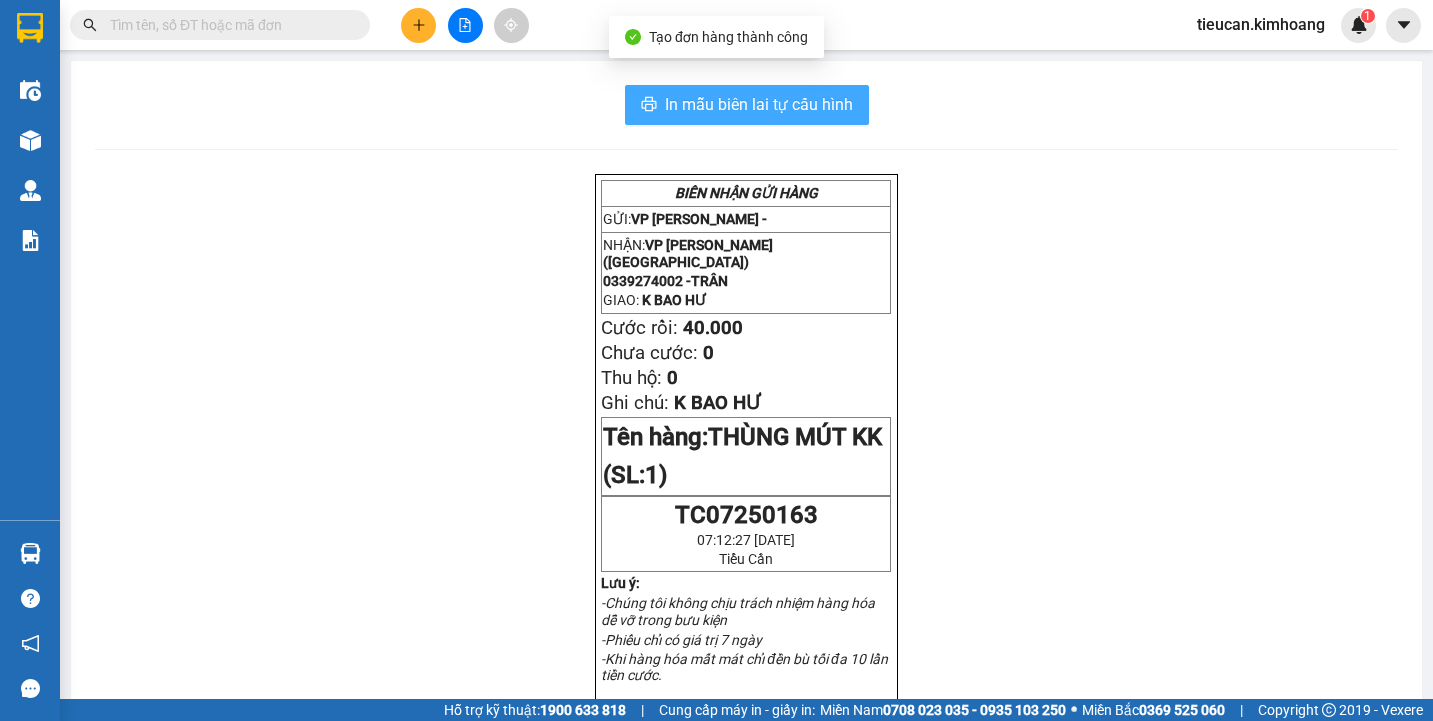 click on "In mẫu biên lai tự cấu hình" at bounding box center (759, 104) 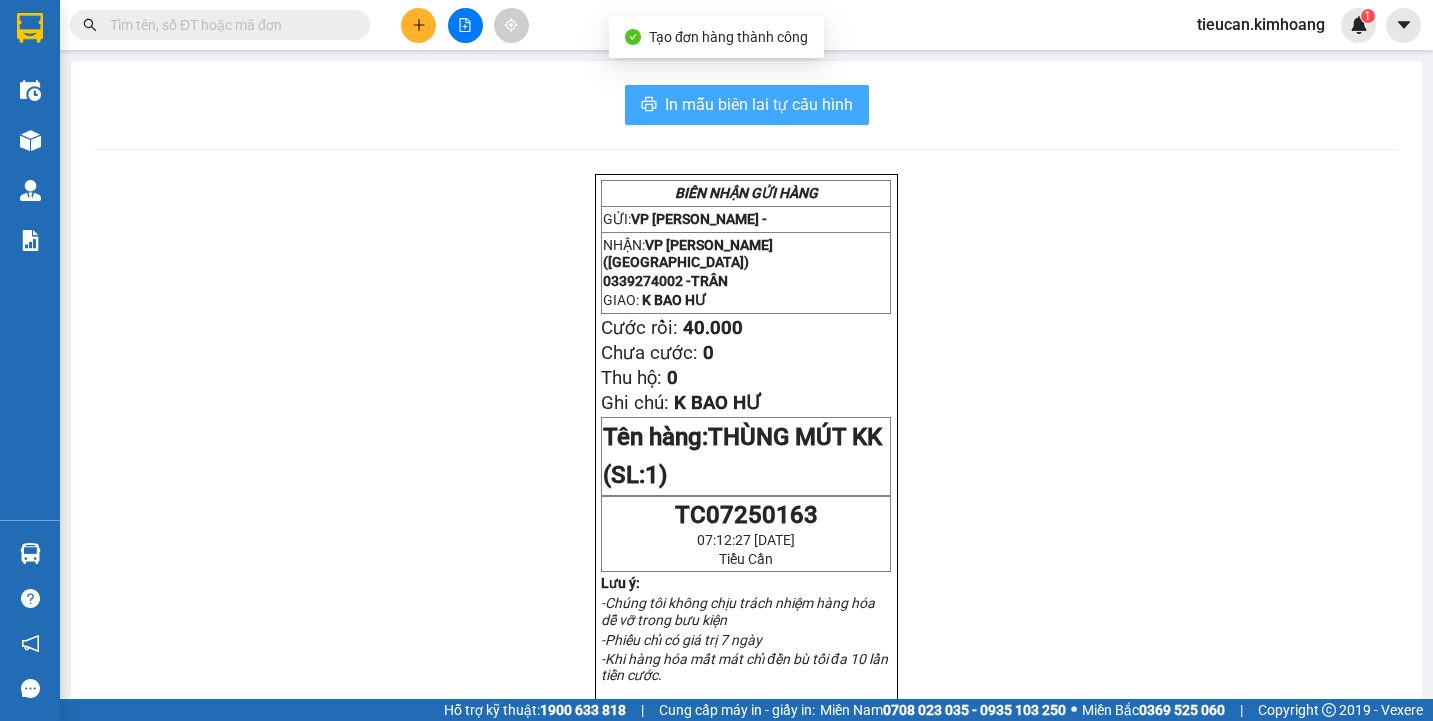 scroll, scrollTop: 0, scrollLeft: 0, axis: both 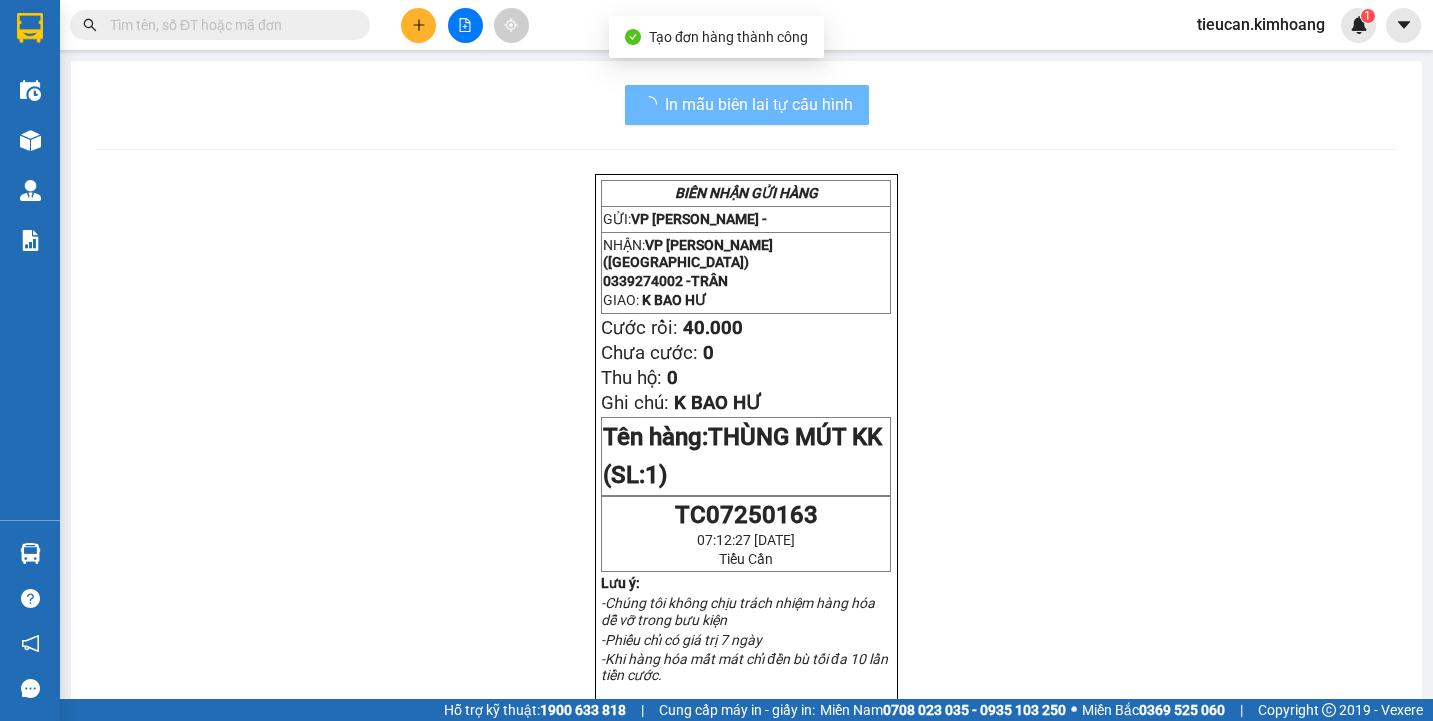 click on "BIÊN NHẬN GỬI HÀNG
GỬI:  VP Tiểu Cần -
NHẬN:  VP Trần Phú (Hàng)
0339274002 -  TRÂN
GIAO:    K BAO HƯ
Cước rồi:   40.000
Chưa cước:   0
Thu hộ:   0
Ghi chú:   K BAO HƯ
Tên hàng:  THÙNG MÚT KK (SL:  1)
TC07250163
07:12:27 - 13/07/2025
Tiểu Cần
Lưu ý:
-Chúng tôi không chịu trách nhiệm hàng hóa dễ vỡ trong bưu kiện
-Phiếu chỉ có giá trị 7 ngày
-Khi hàng hóa mất mát chỉ đền bù tối đa 10 lần tiền cước.
KIM HOÀNG
HOTLINE:  0907163907
GỬI:  VP Tiểu Cần -
NHẬN:  VP Trần Phú (Hàng)
0339274002 -  TRÂN
GIAO :    K BAO HƯ
Cước rồi:   40.000
Chưa cước:   0
Thu hộ:   0
Ghi chú:   K BAO HƯ
Tên hàng:  THÙNG MÚT KK (SL:  1)
TC07250163
07:12:27 - 13/07/2025
Tiểu Cần" at bounding box center [746, 746] 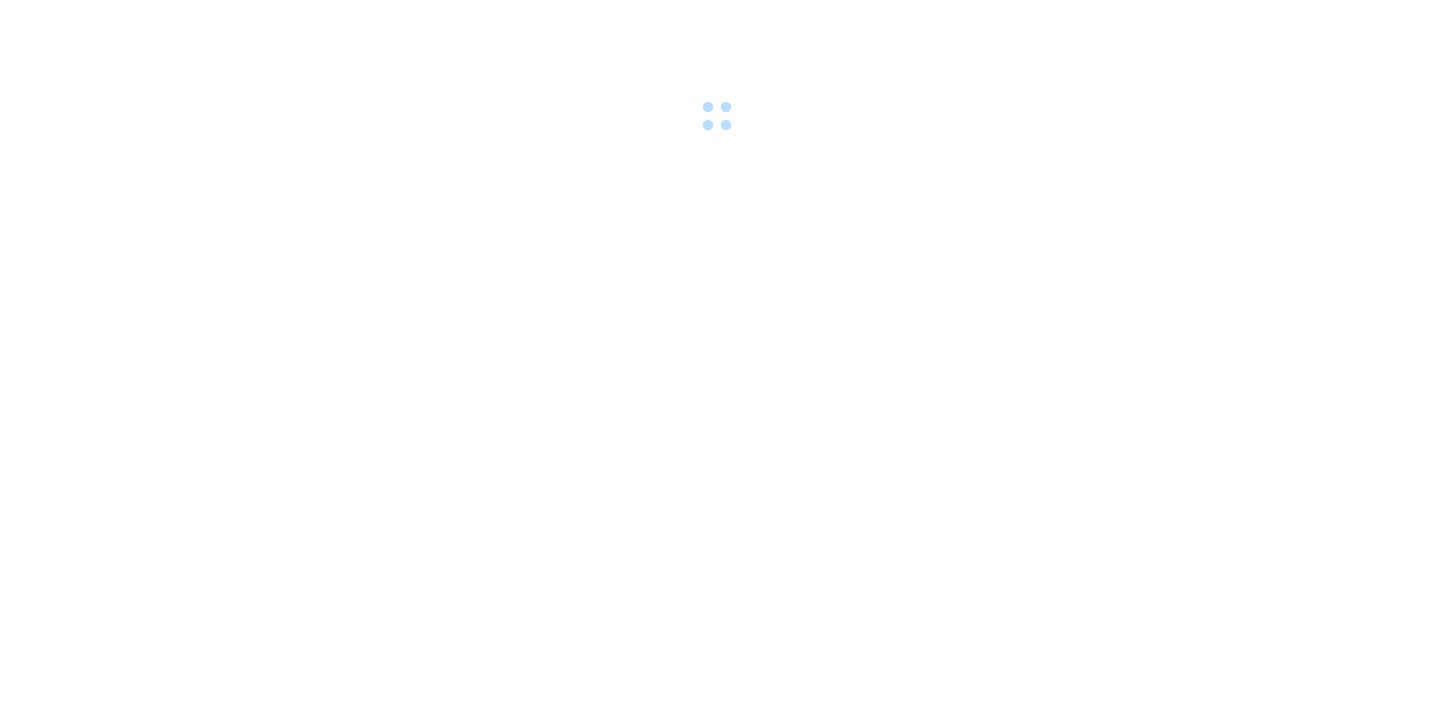 scroll, scrollTop: 0, scrollLeft: 0, axis: both 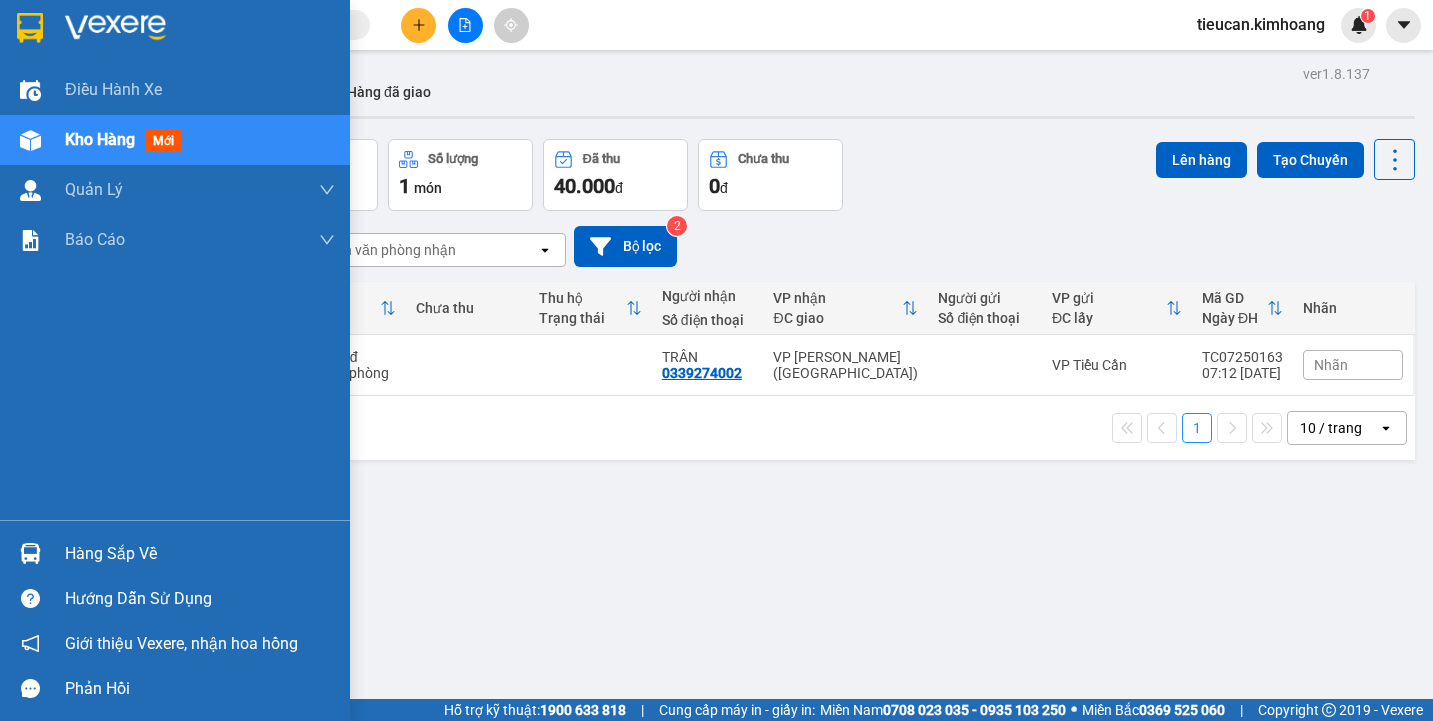 click on "Hàng sắp về" at bounding box center [200, 554] 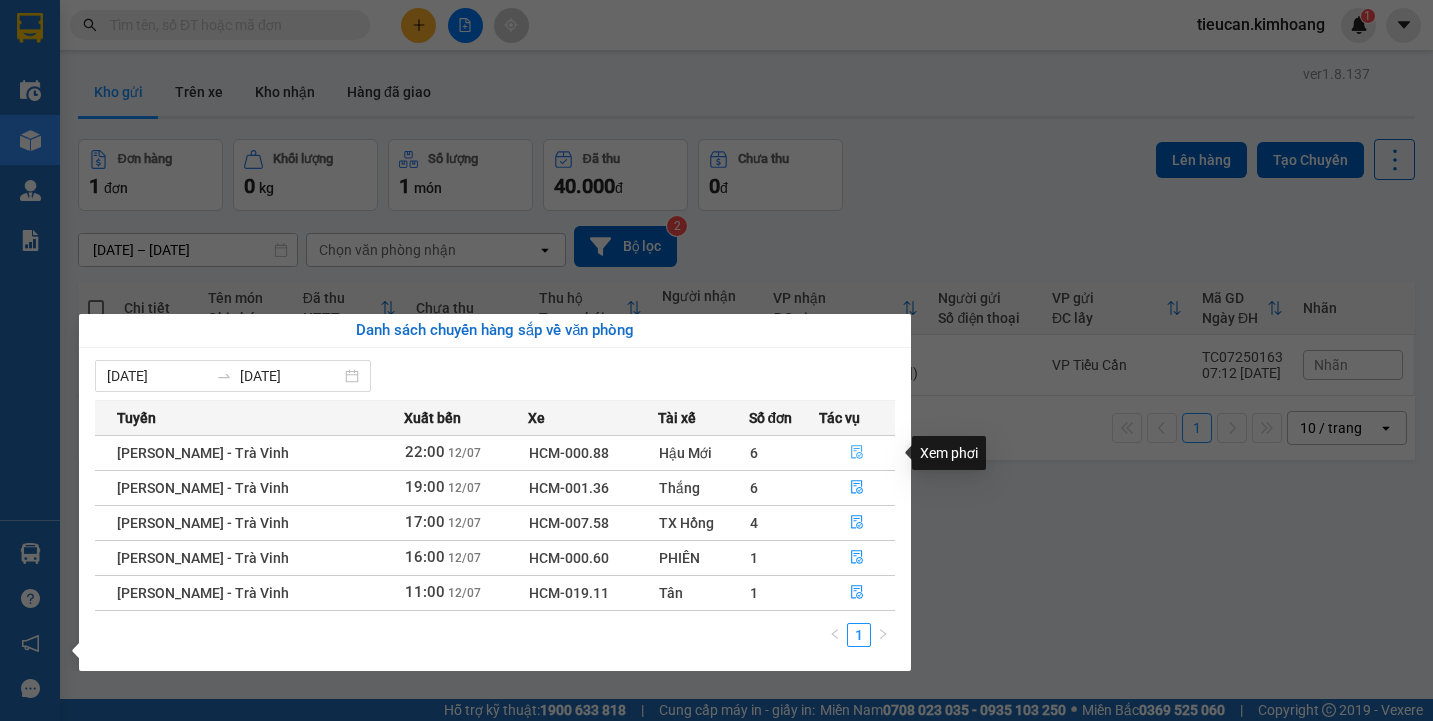 click at bounding box center [857, 453] 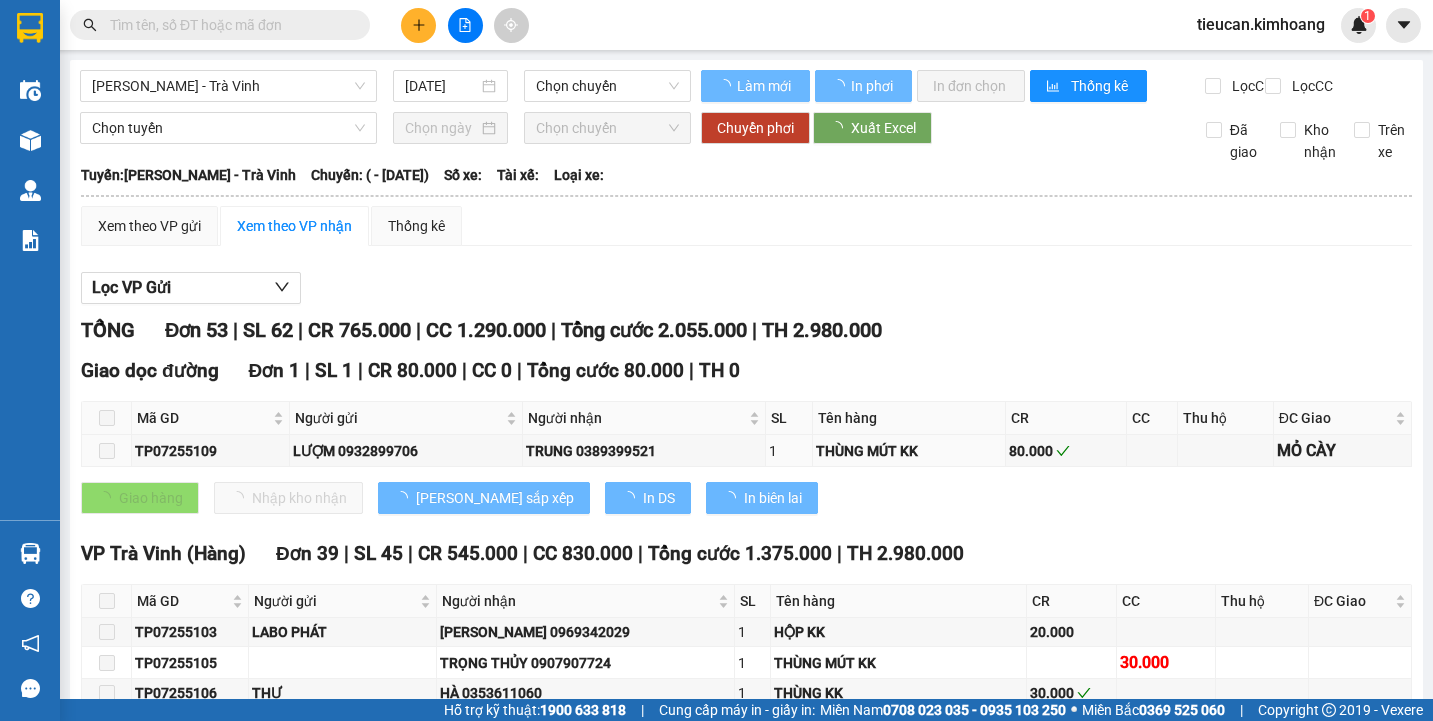 type on "[DATE]" 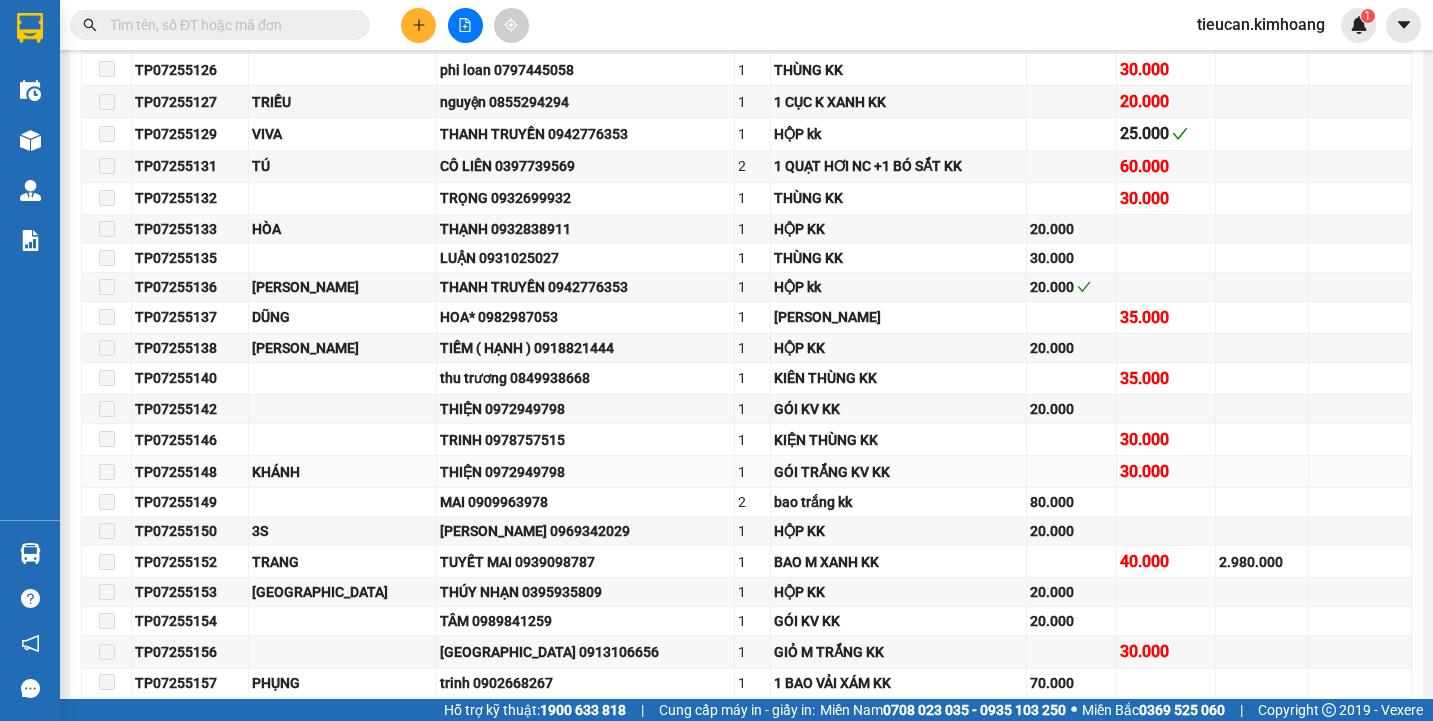scroll, scrollTop: 1800, scrollLeft: 0, axis: vertical 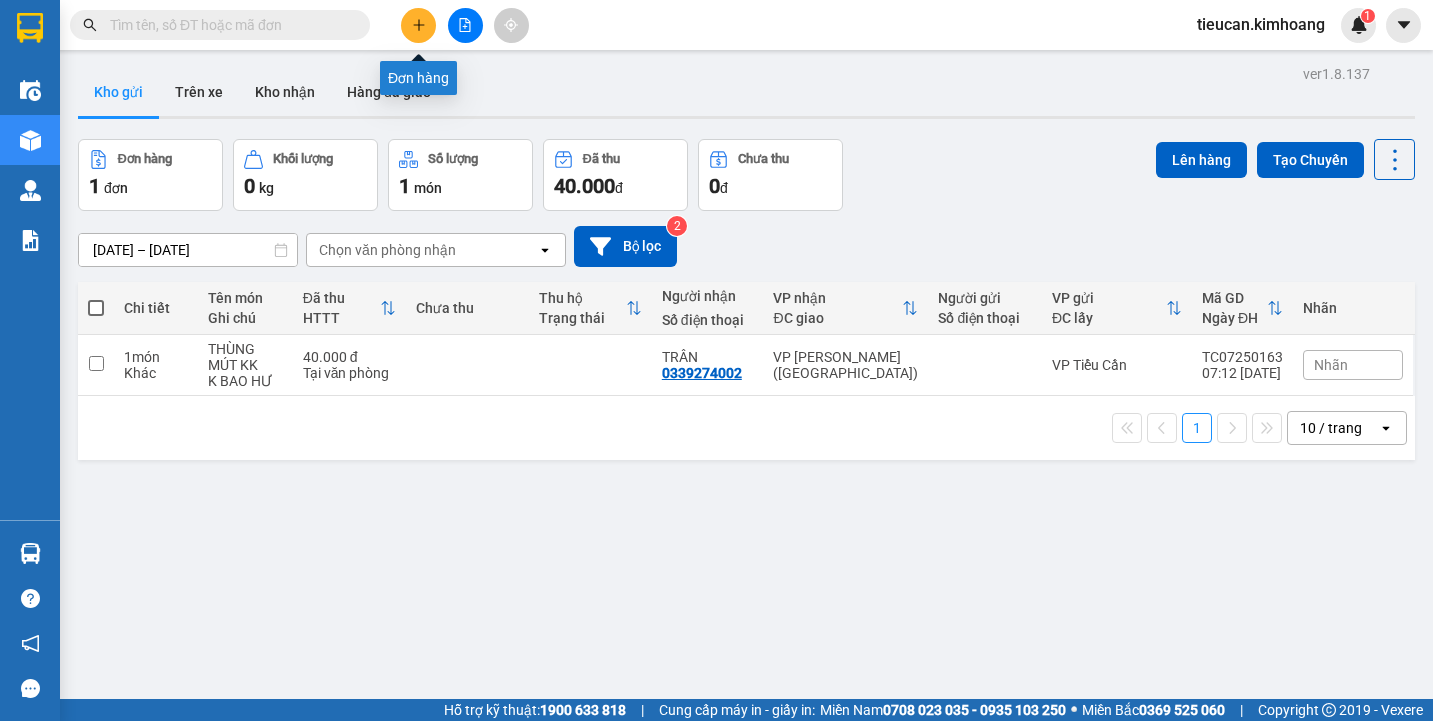 click 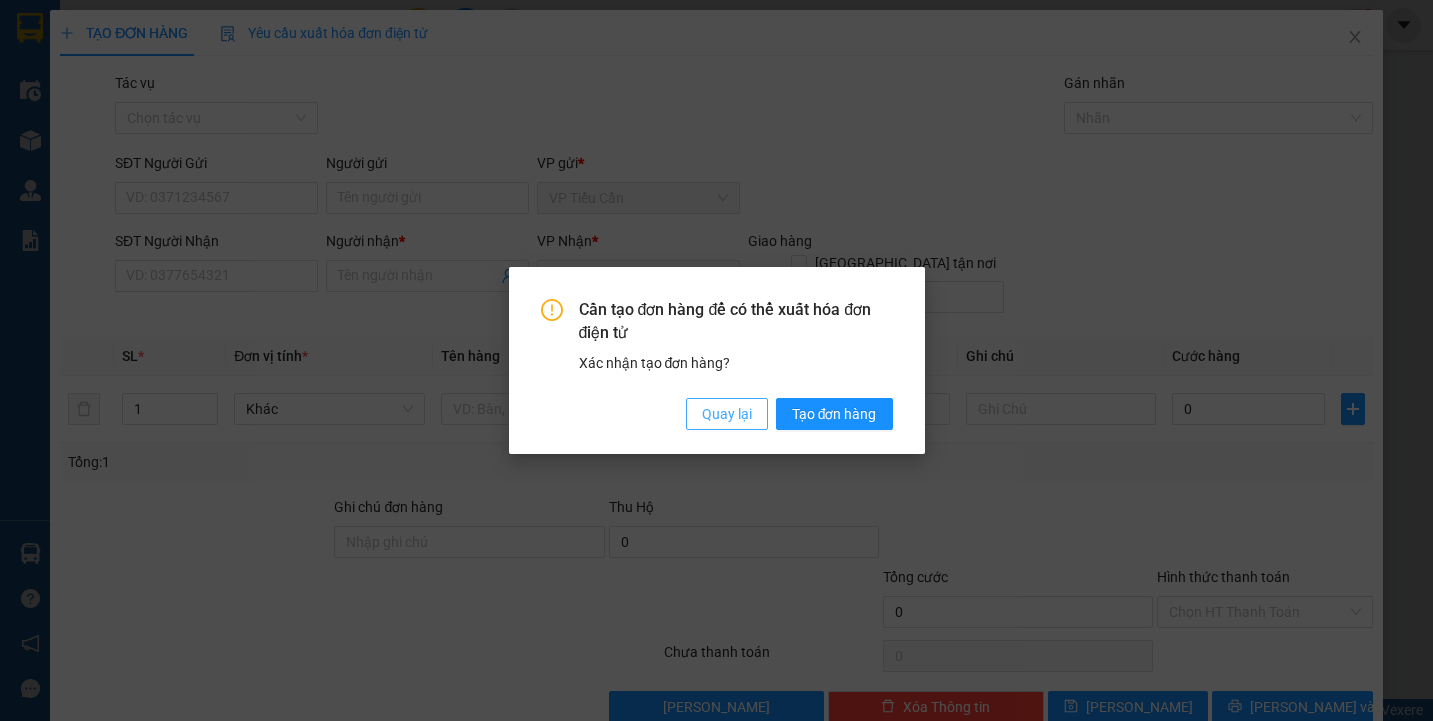 click on "Quay lại" at bounding box center (727, 414) 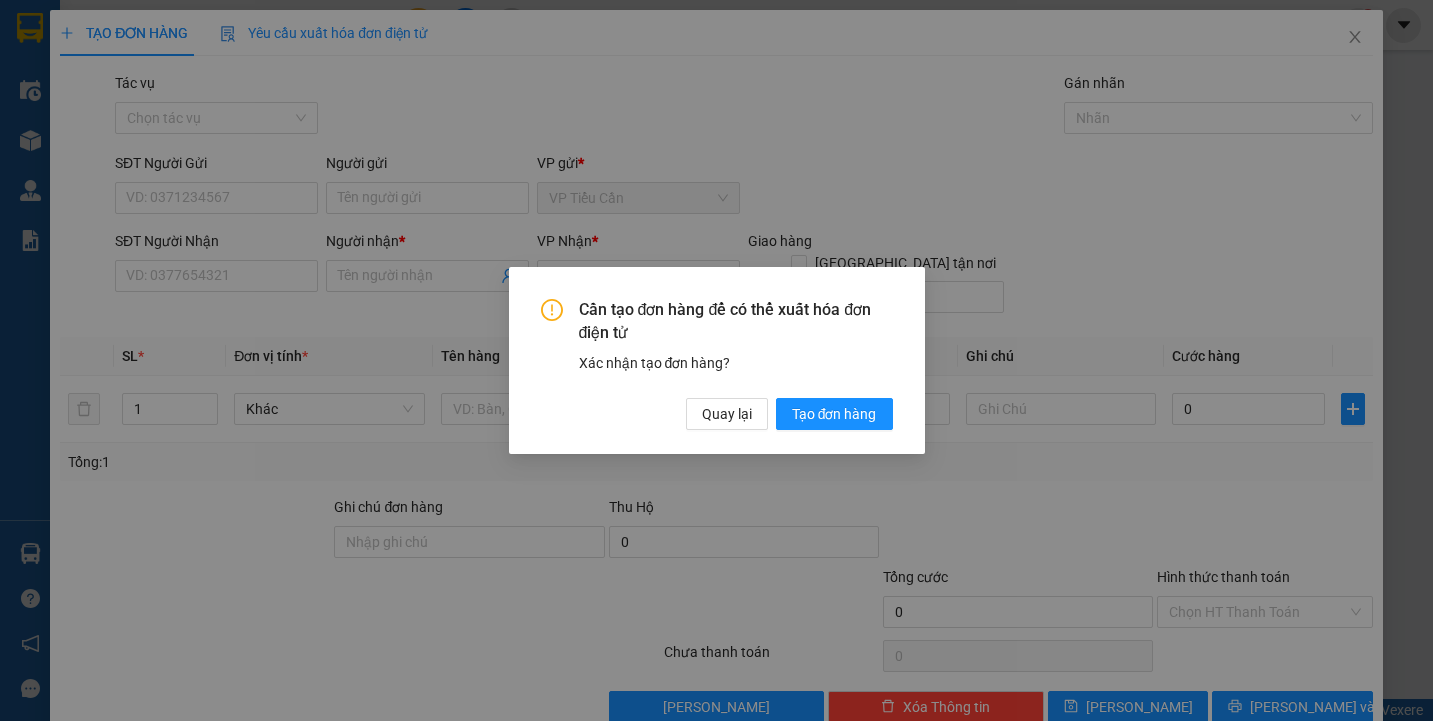 click on "Cần tạo đơn hàng để có thể xuất hóa đơn điện tử Xác nhận tạo đơn hàng? Quay lại Tạo đơn hàng" at bounding box center [716, 360] 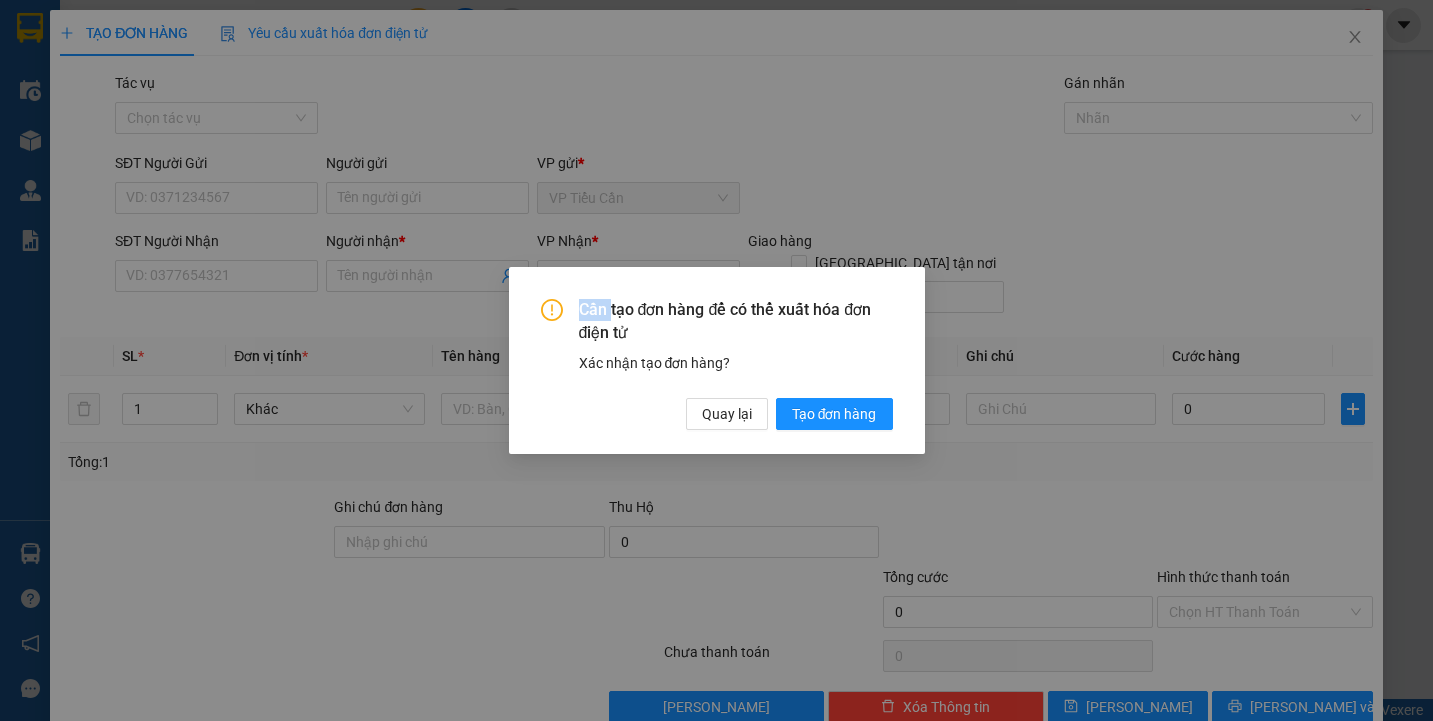 click on "Cần tạo đơn hàng để có thể xuất hóa đơn điện tử Xác nhận tạo đơn hàng? Quay lại Tạo đơn hàng" at bounding box center [716, 360] 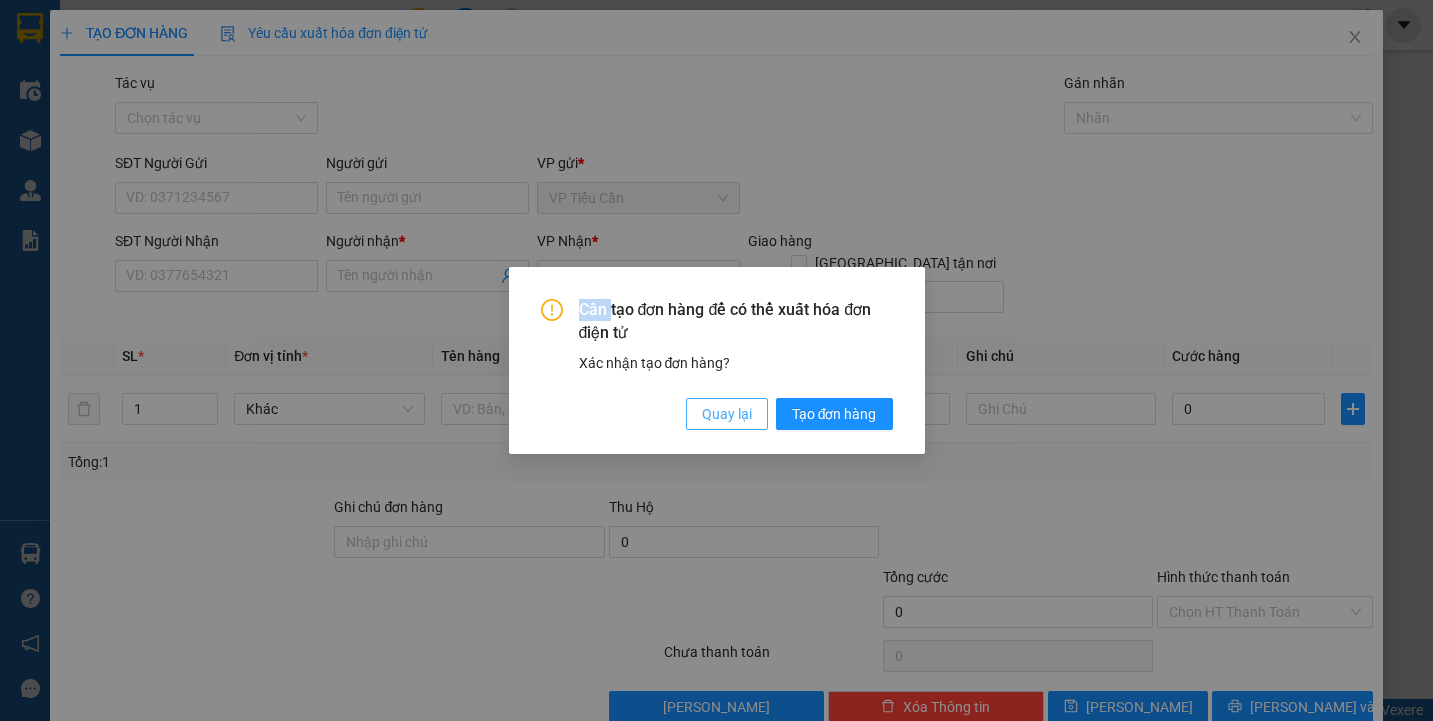 click on "Quay lại" at bounding box center (727, 414) 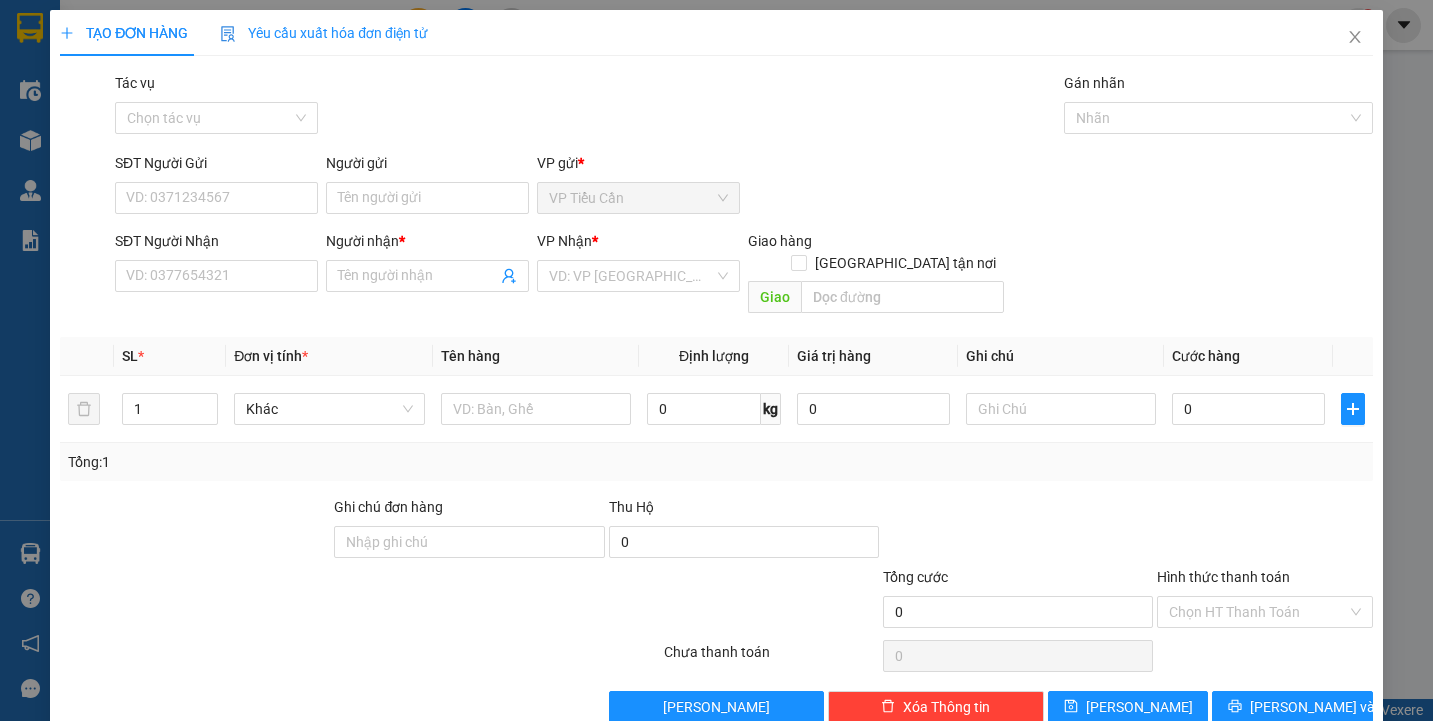 click on "Cần tạo đơn hàng để có thể xuất hóa đơn điện tử Xác nhận tạo đơn hàng? Quay lại Tạo đơn hàng" at bounding box center [716, 360] 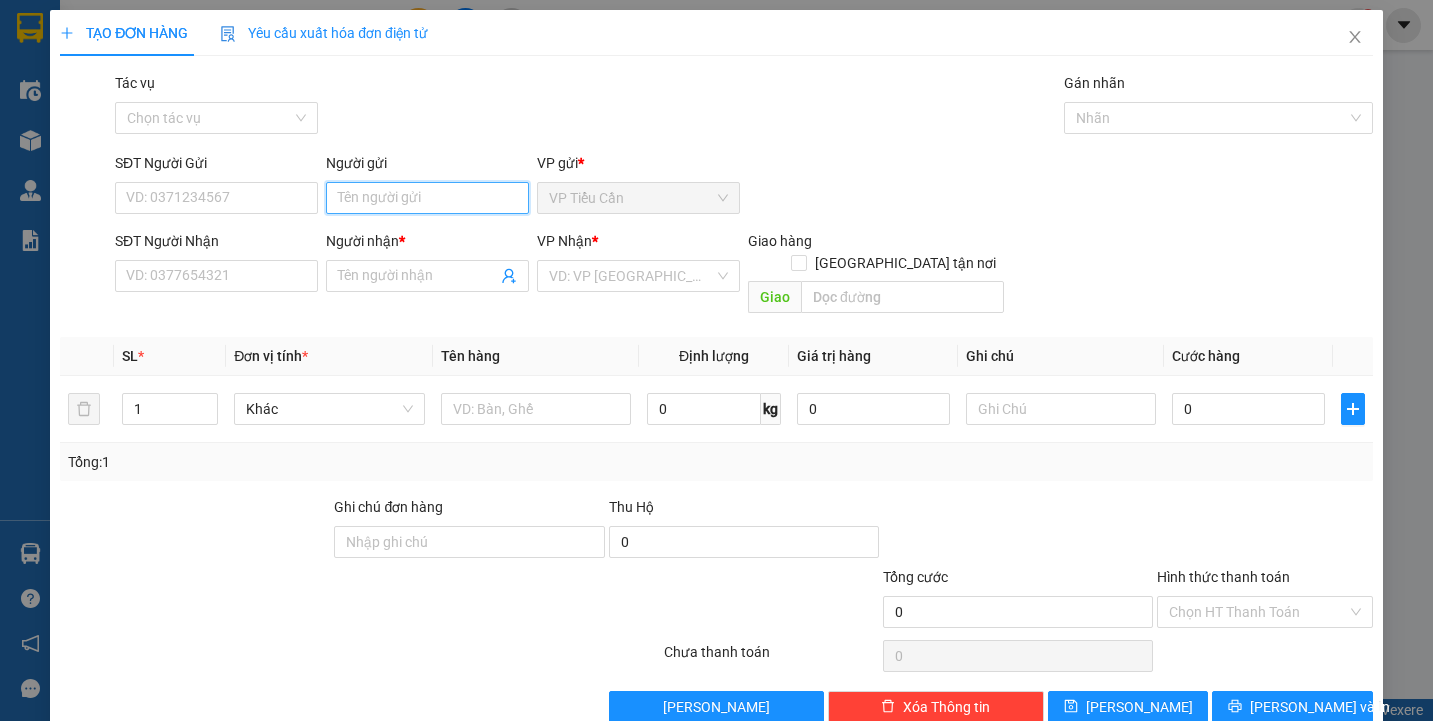click on "Người gửi" at bounding box center [427, 198] 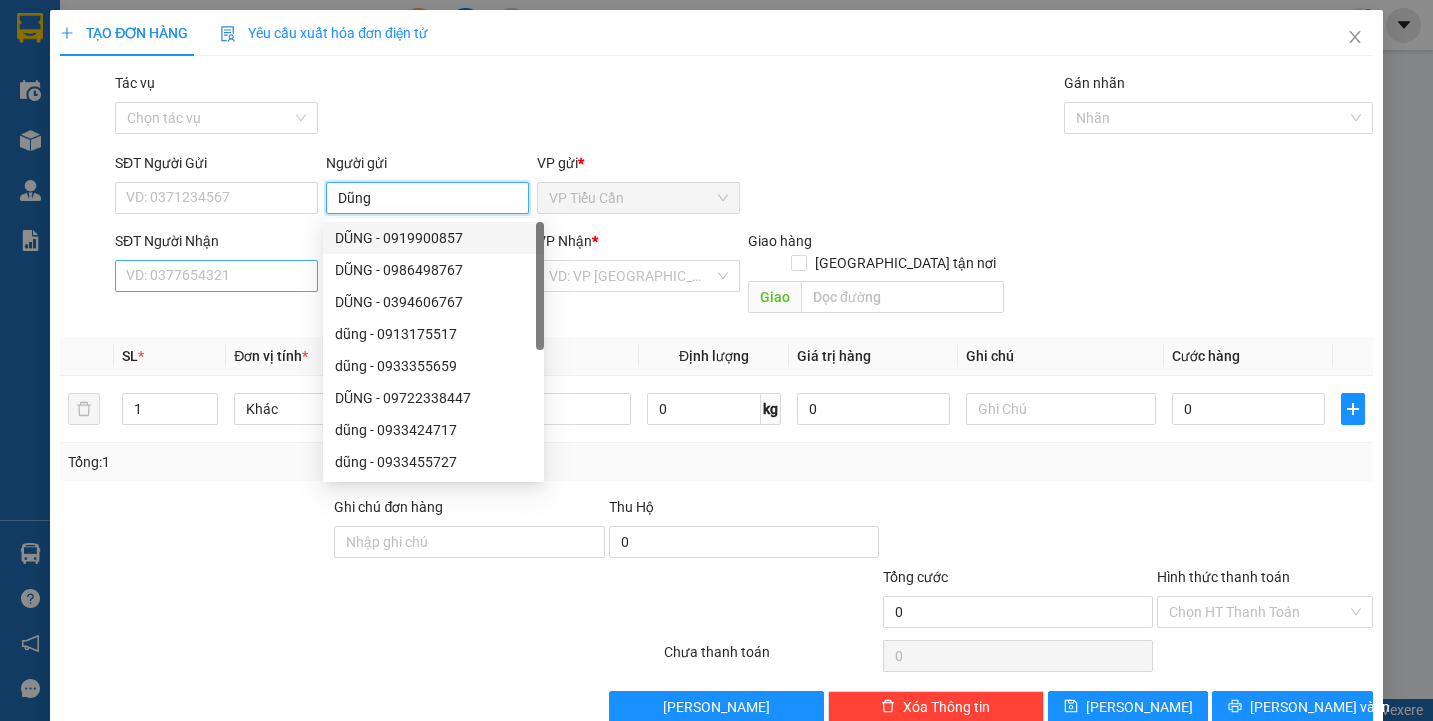 type on "Dũng" 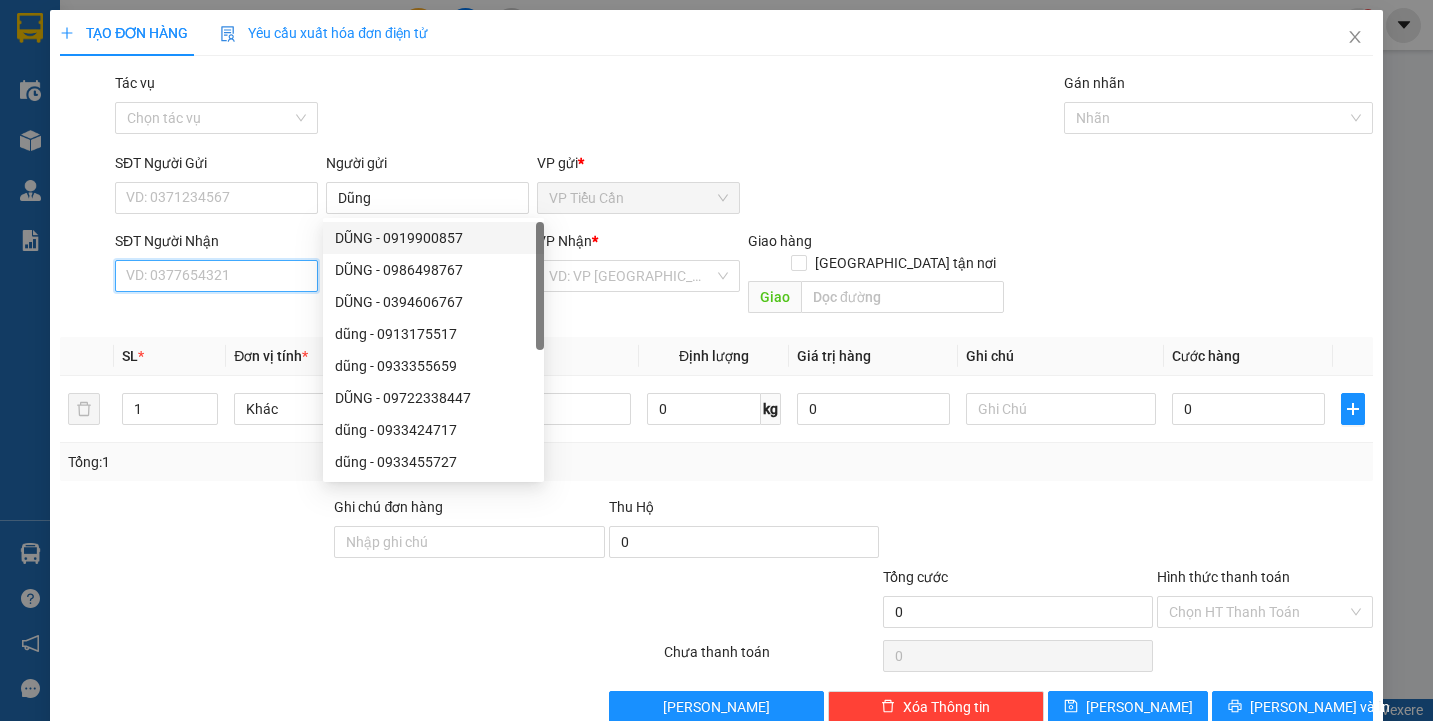 click on "SĐT Người Nhận" at bounding box center (216, 276) 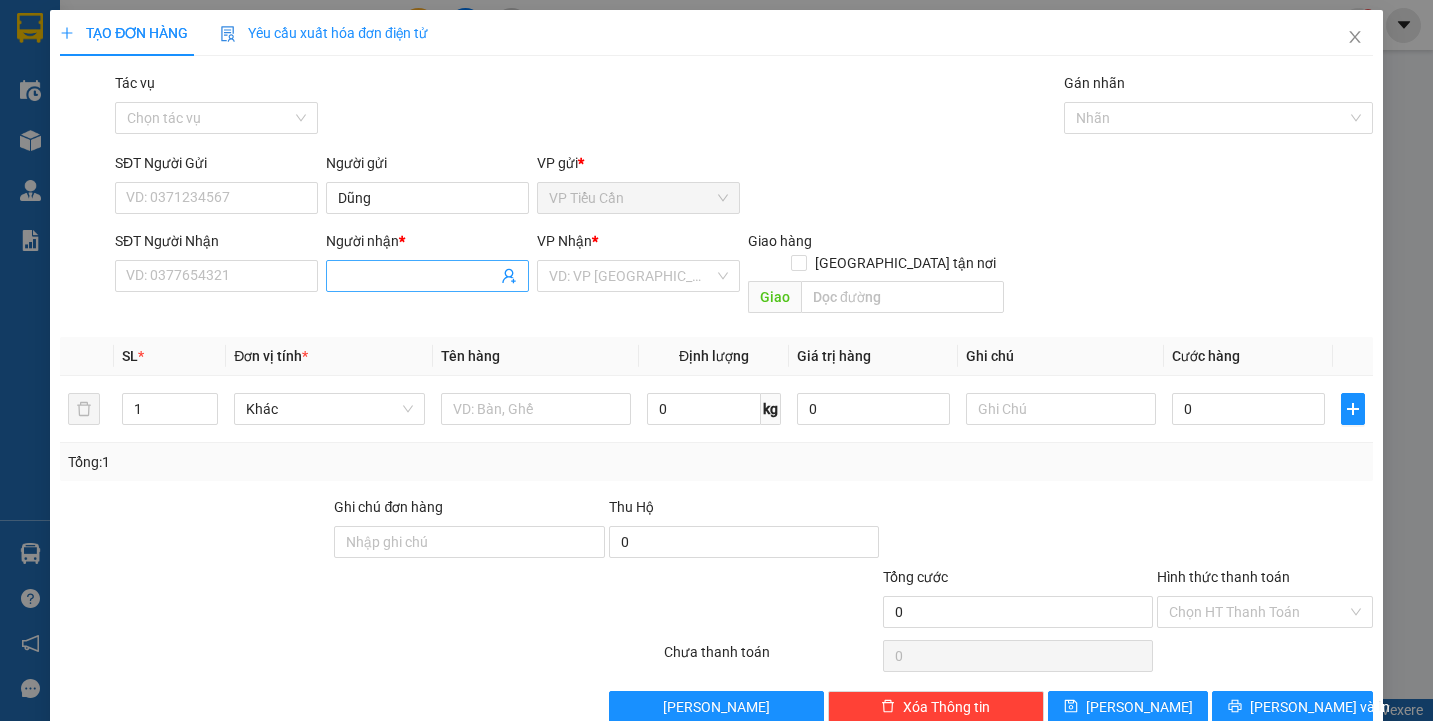 click on "Người nhận  *" at bounding box center (417, 276) 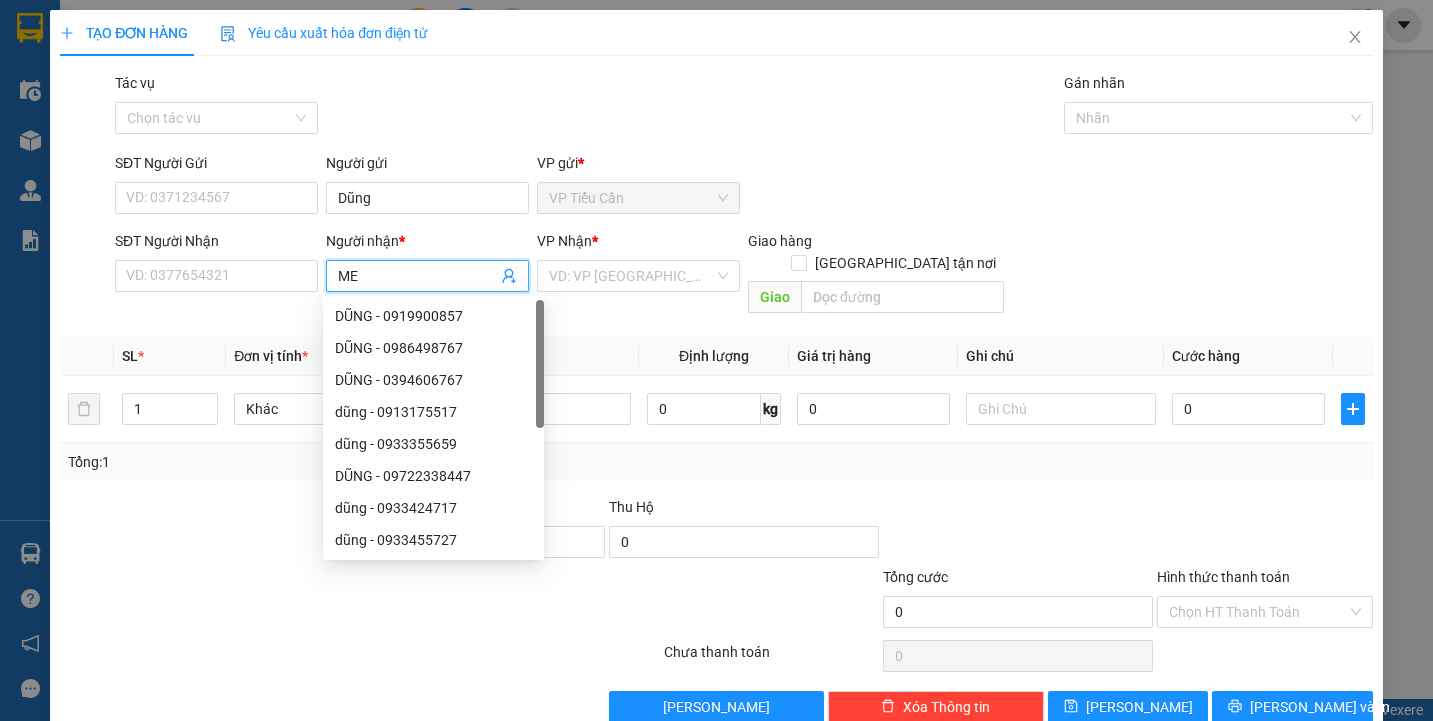 type on "MED" 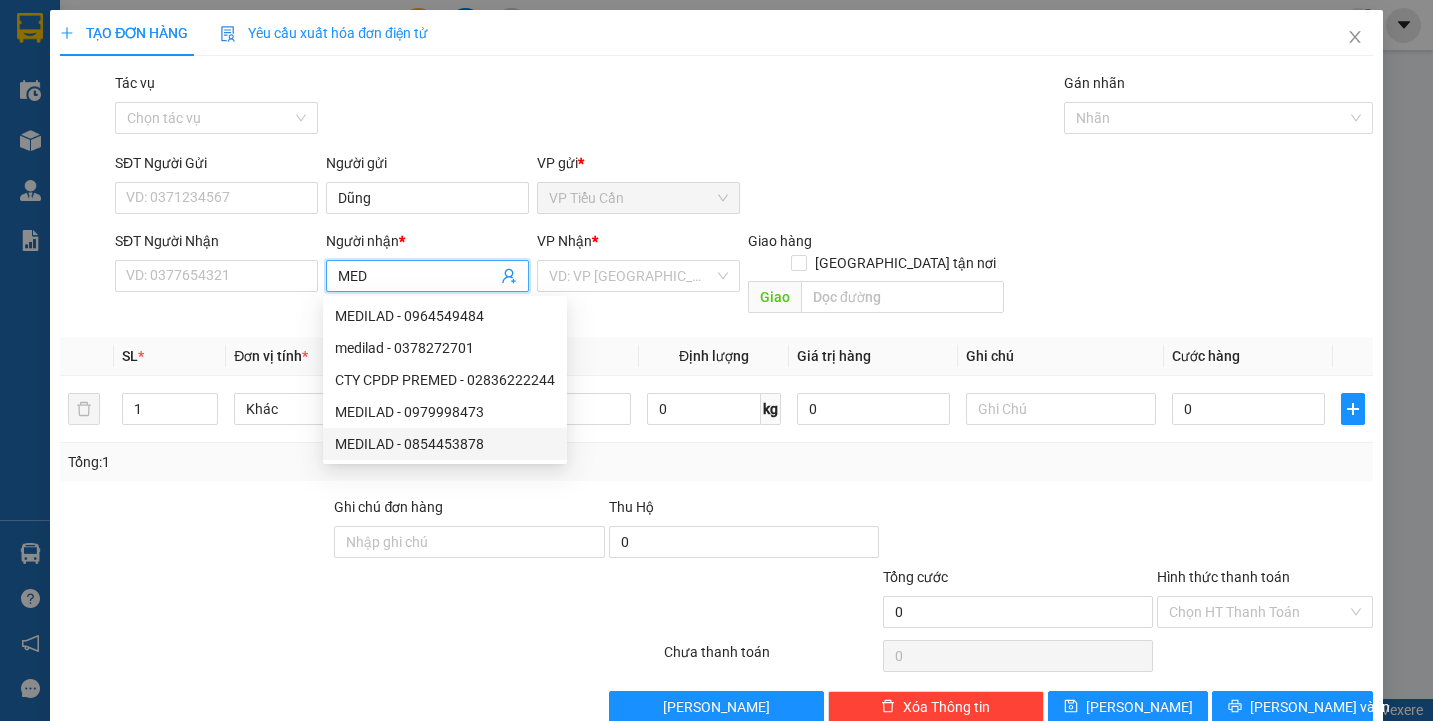click on "MEDILAD - 0854453878" at bounding box center (445, 444) 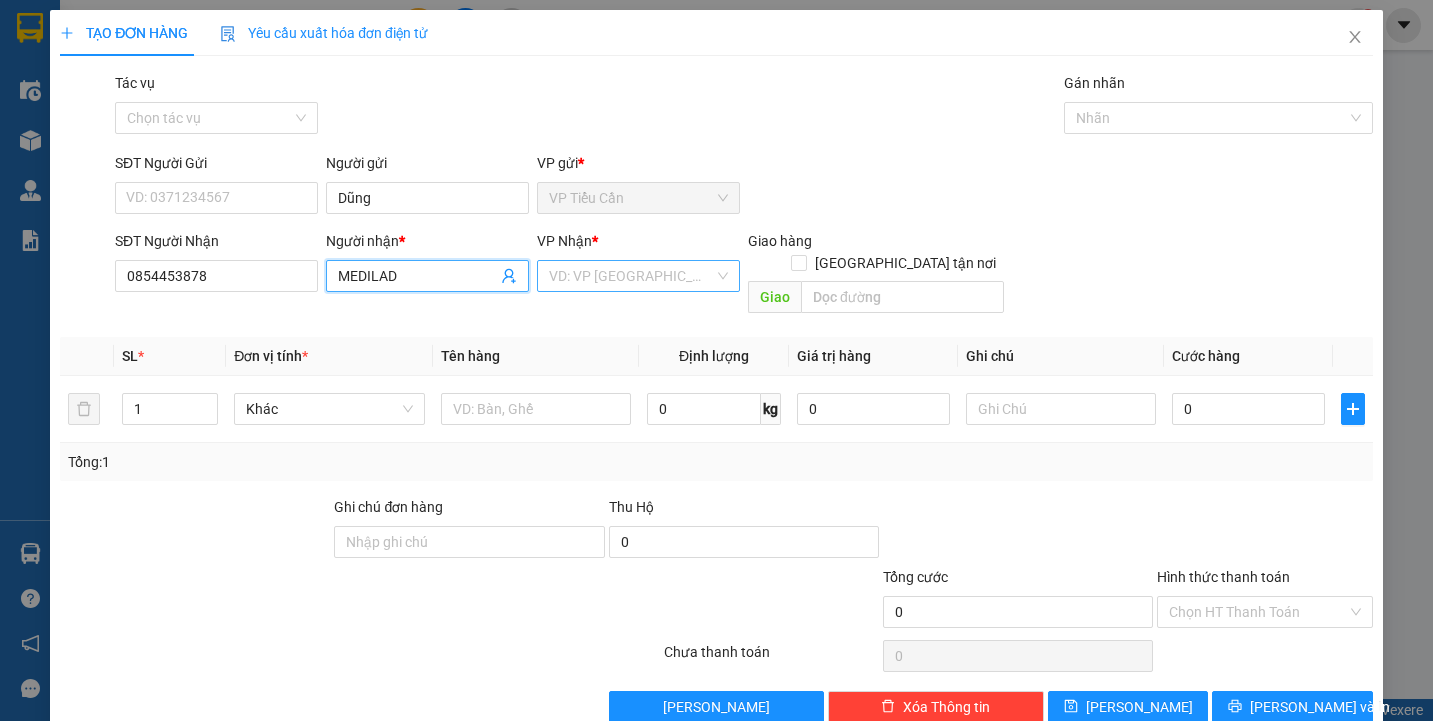 type on "MEDILAD" 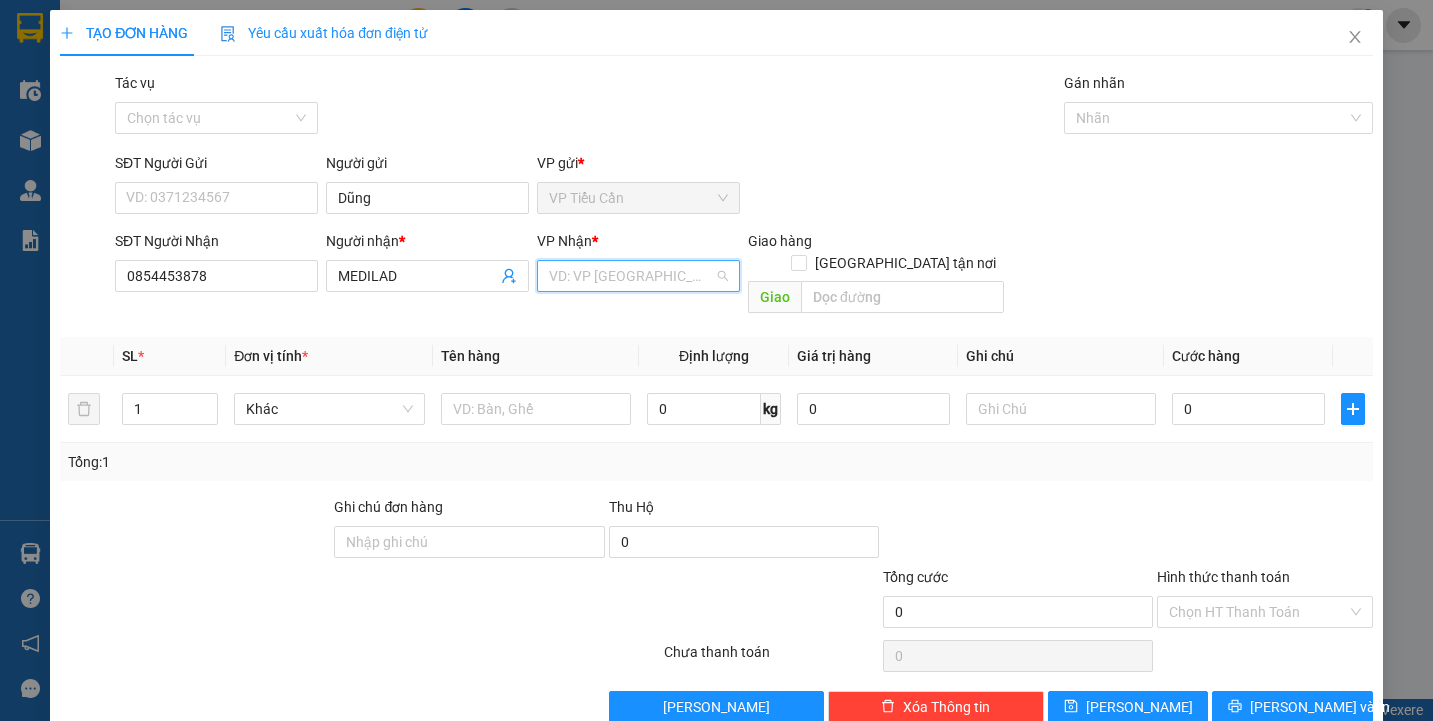 click at bounding box center (631, 276) 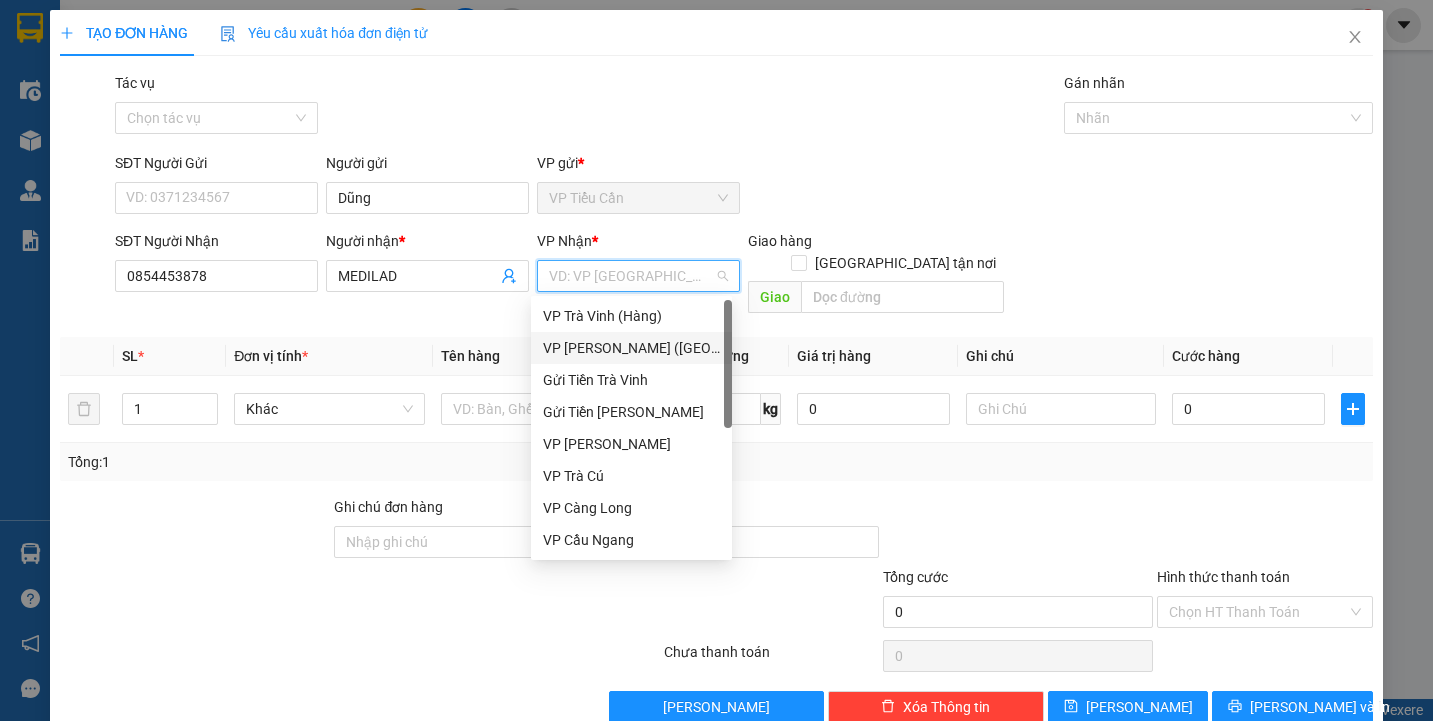 click on "VP [PERSON_NAME] ([GEOGRAPHIC_DATA])" at bounding box center (631, 348) 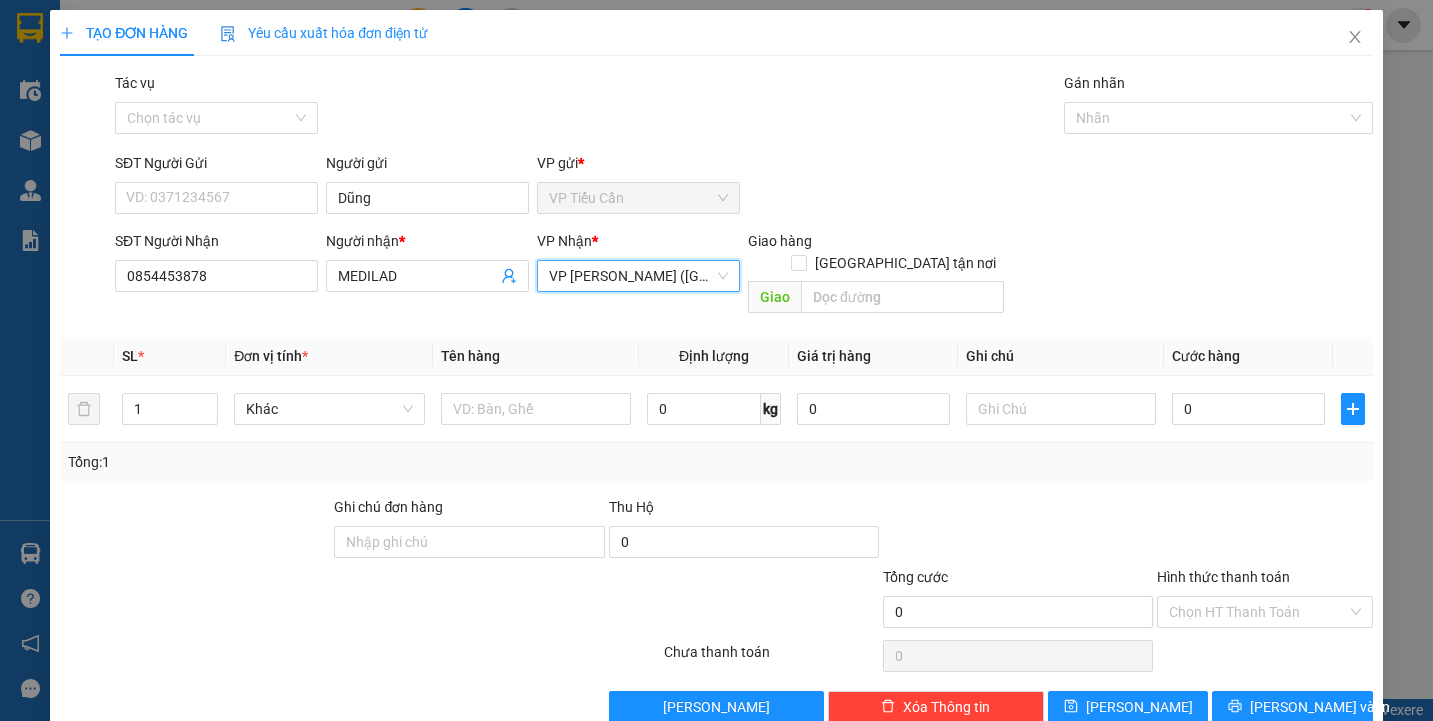 click on "Tên hàng" at bounding box center [536, 356] 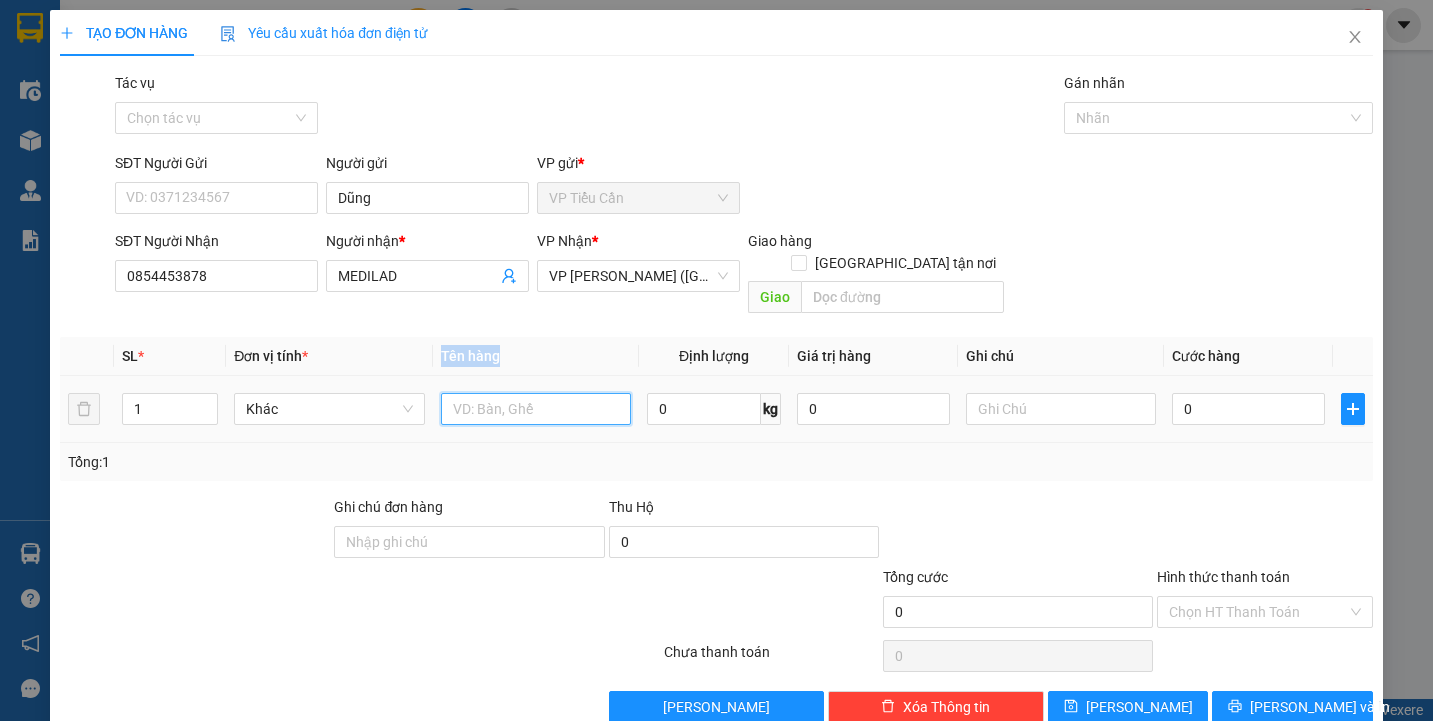 click at bounding box center (536, 409) 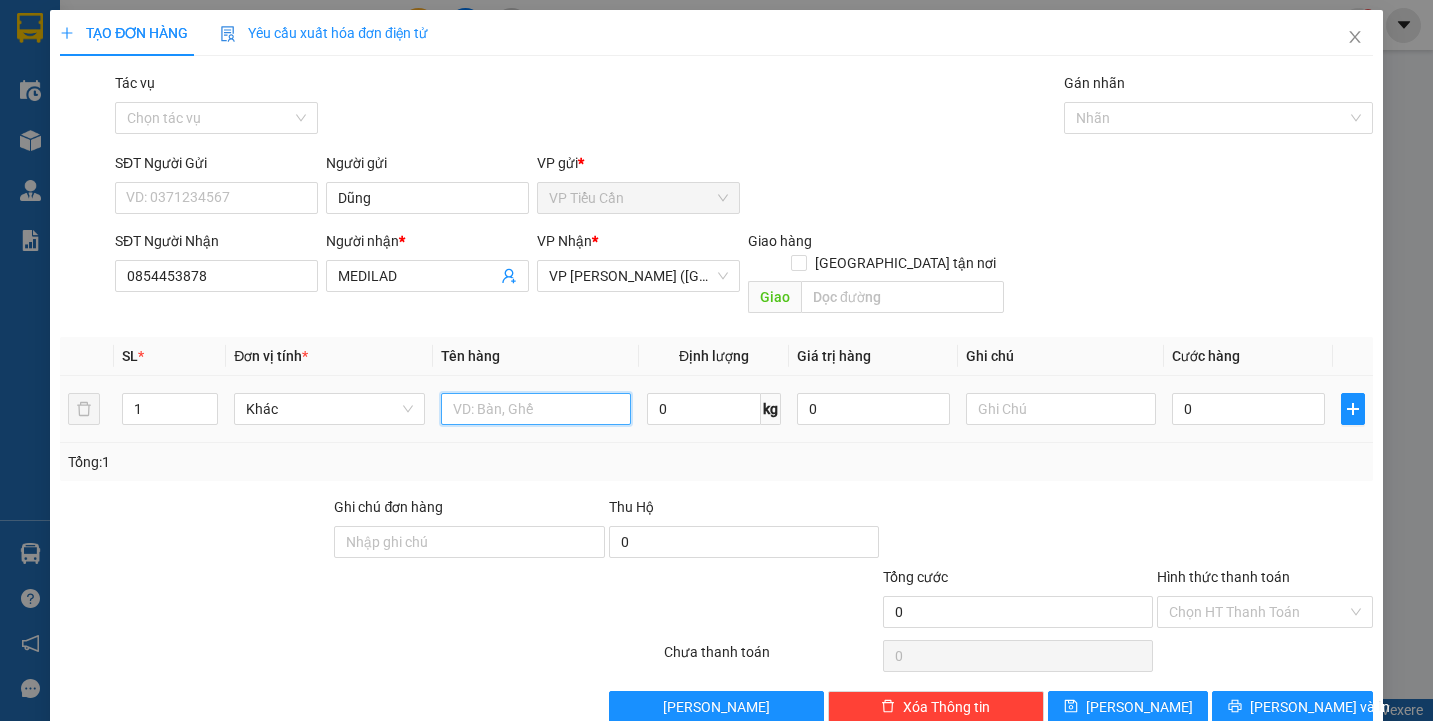 click at bounding box center (536, 409) 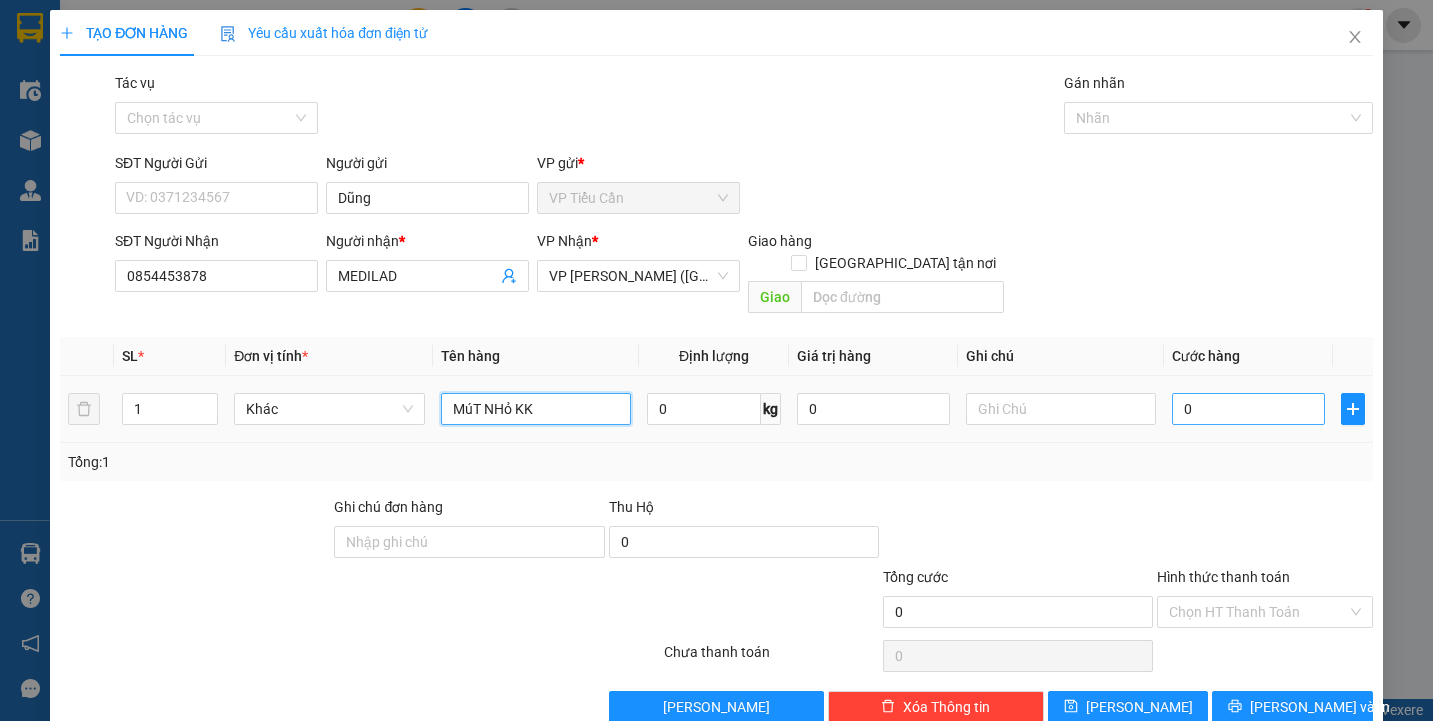 type on "MúT NHỏ KK" 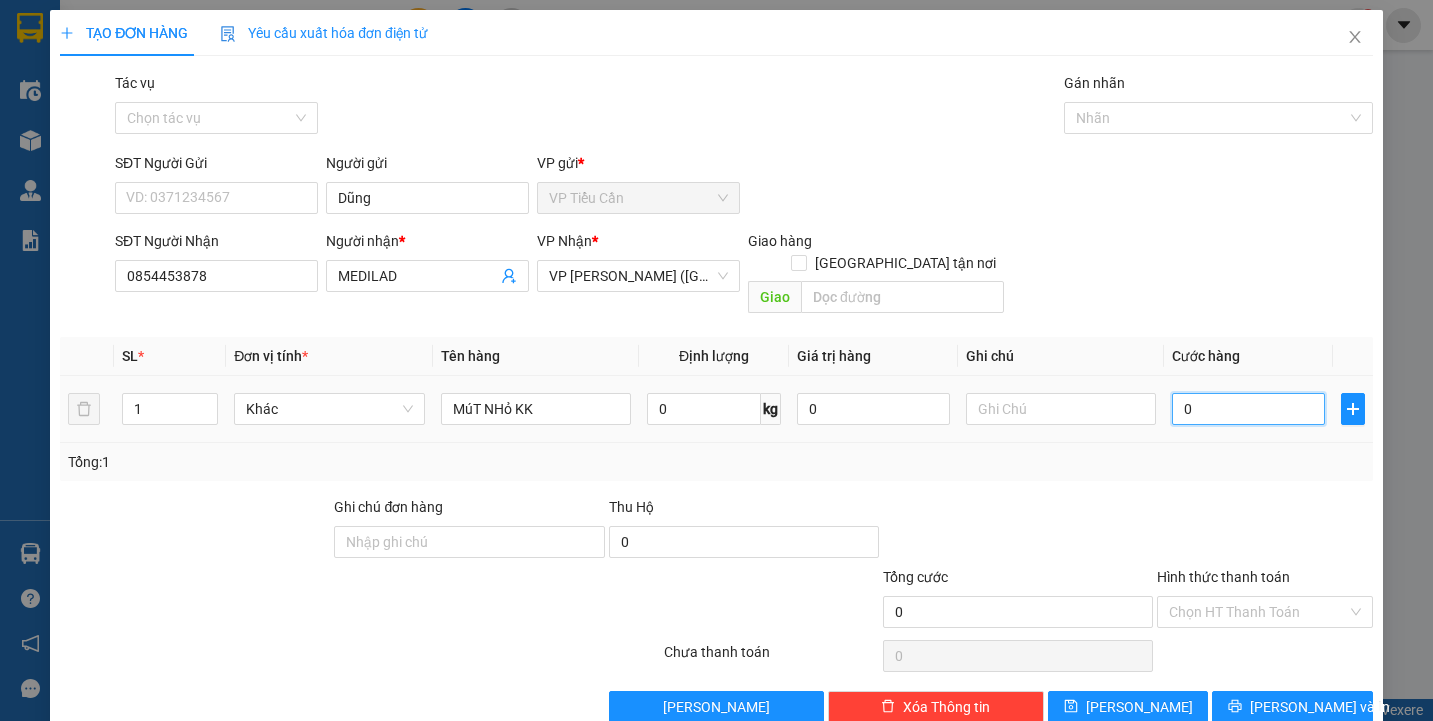 click on "0" at bounding box center (1248, 409) 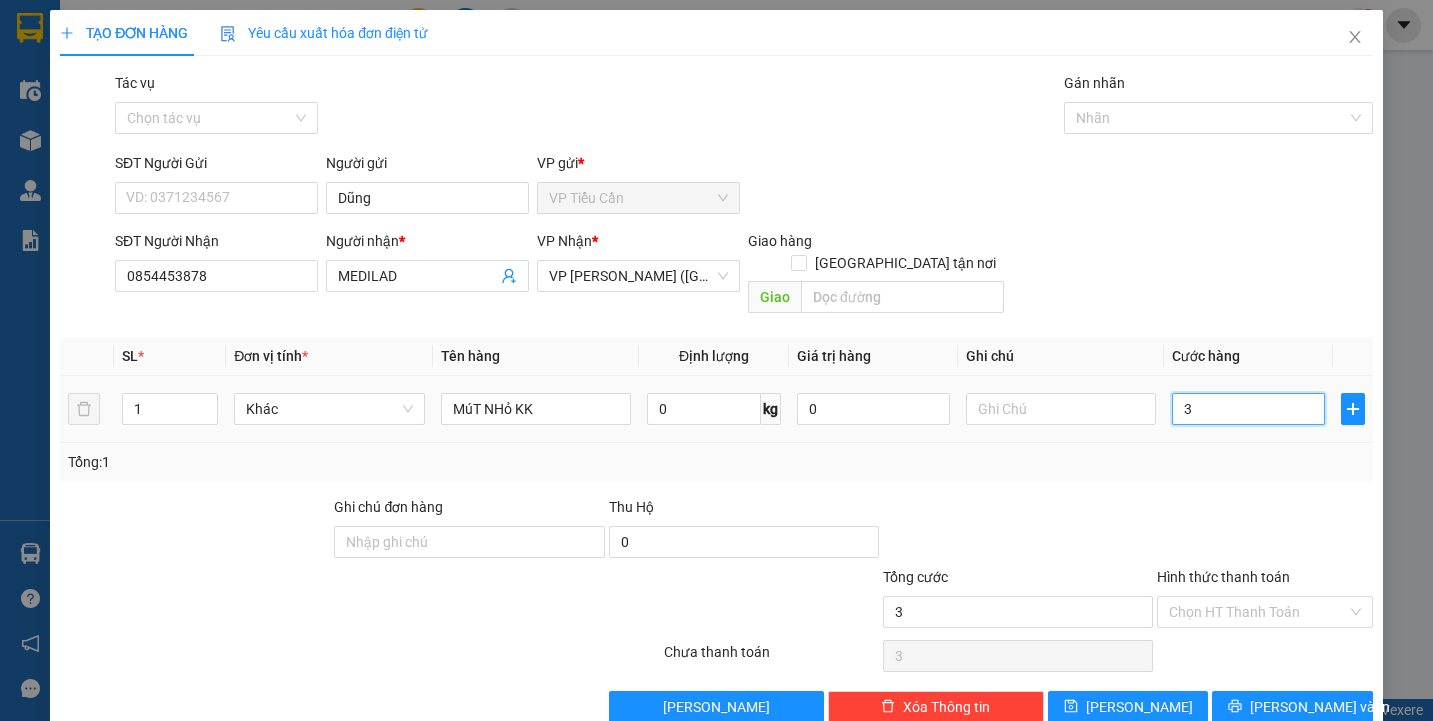 type on "35" 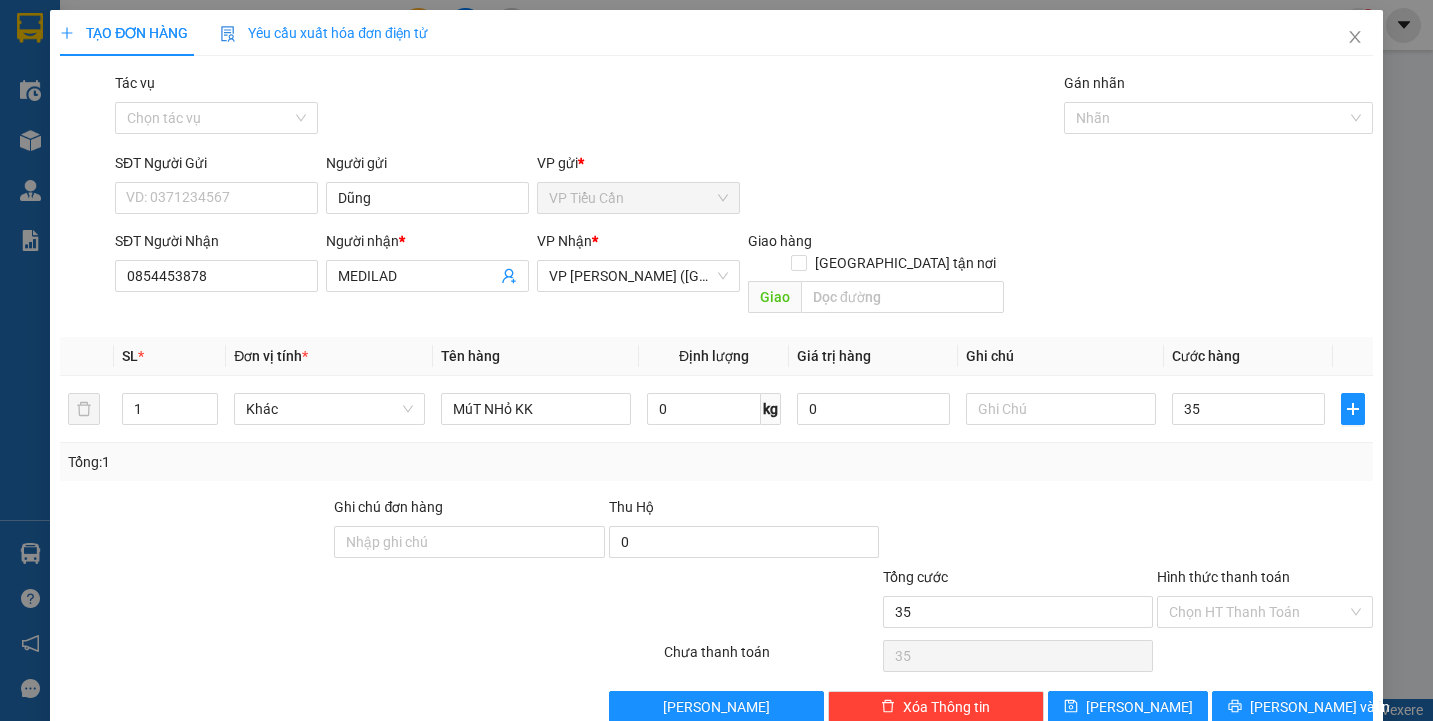 click at bounding box center (1018, 531) 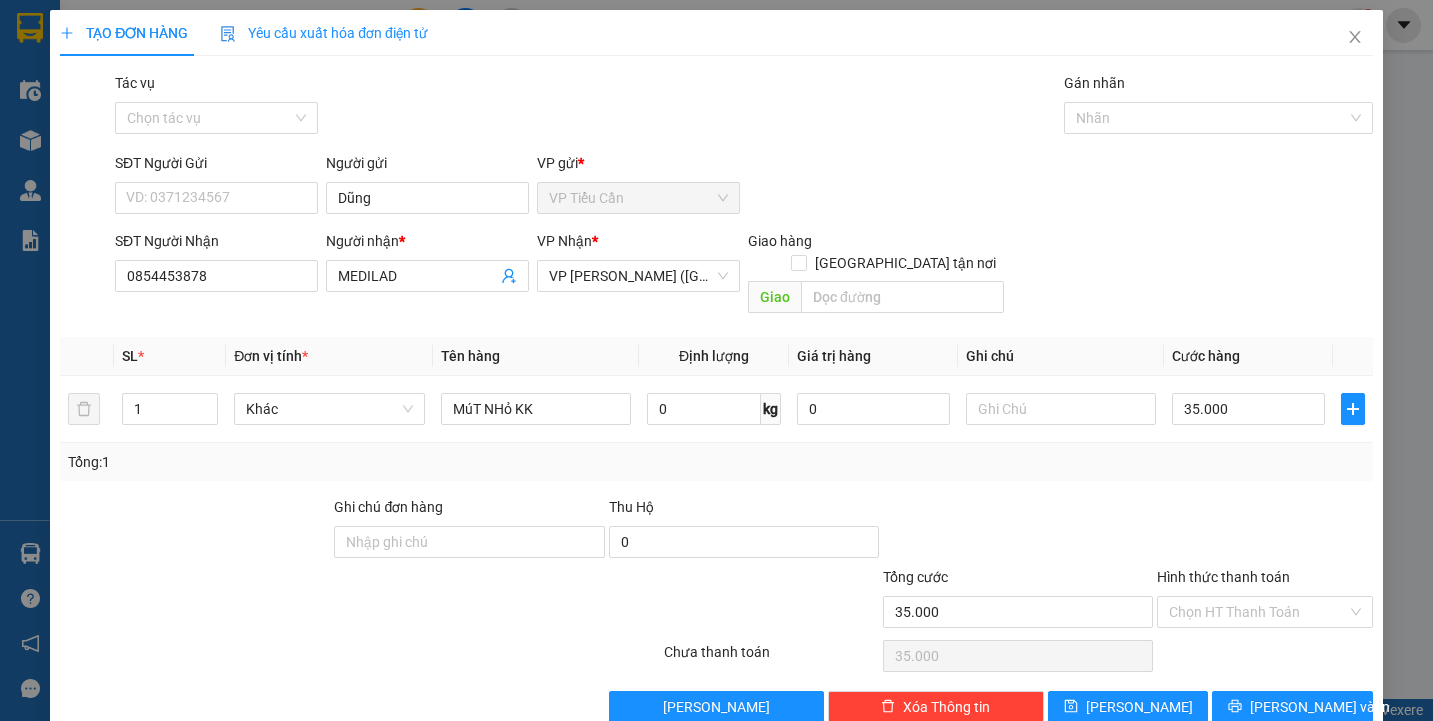 click at bounding box center (1018, 531) 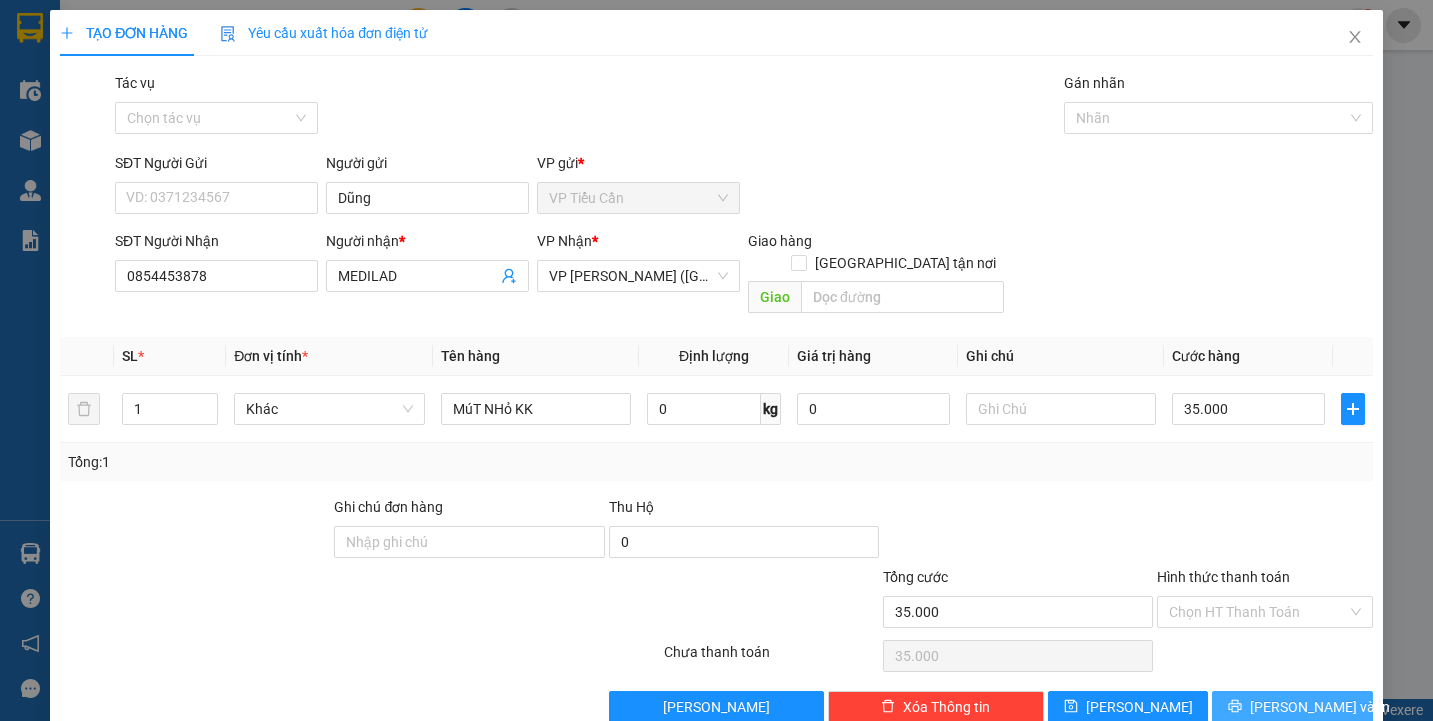 click on "[PERSON_NAME] và In" at bounding box center (1320, 707) 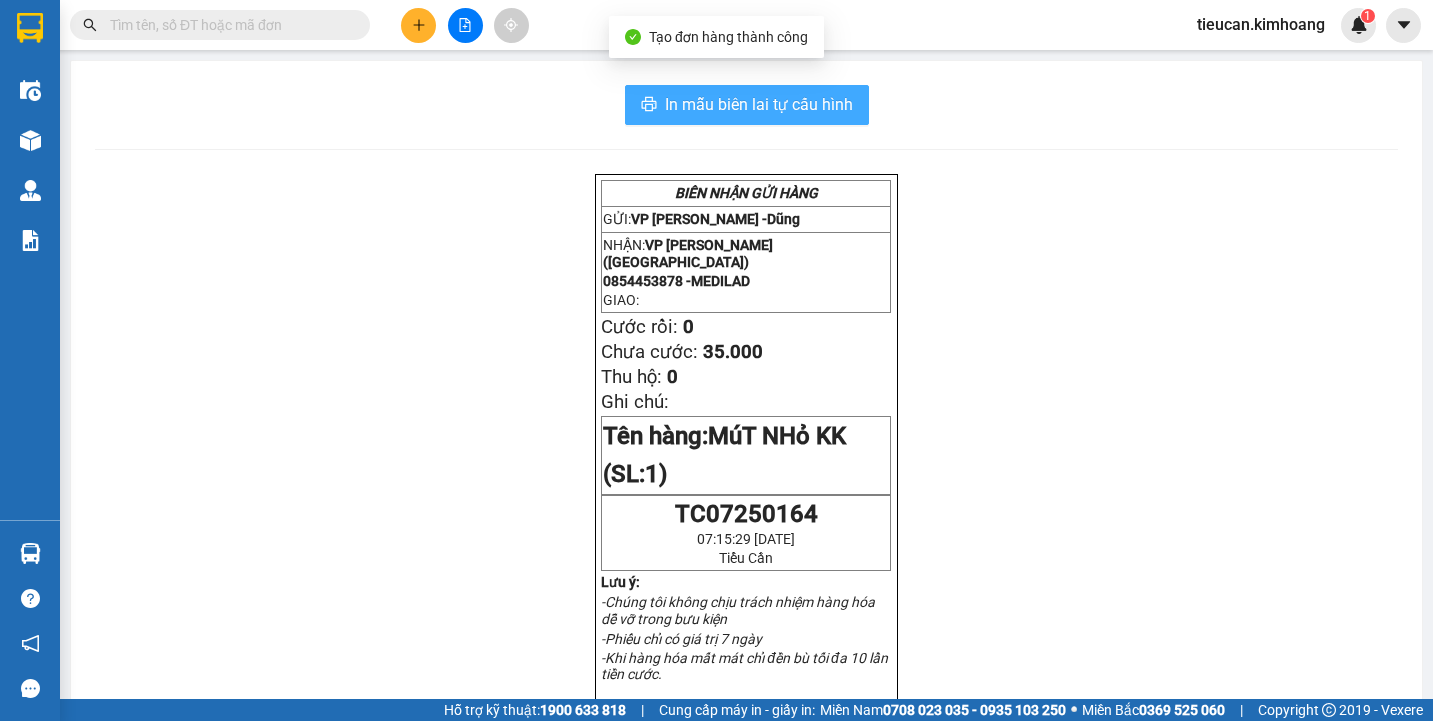 click on "In mẫu biên lai tự cấu hình" at bounding box center (759, 104) 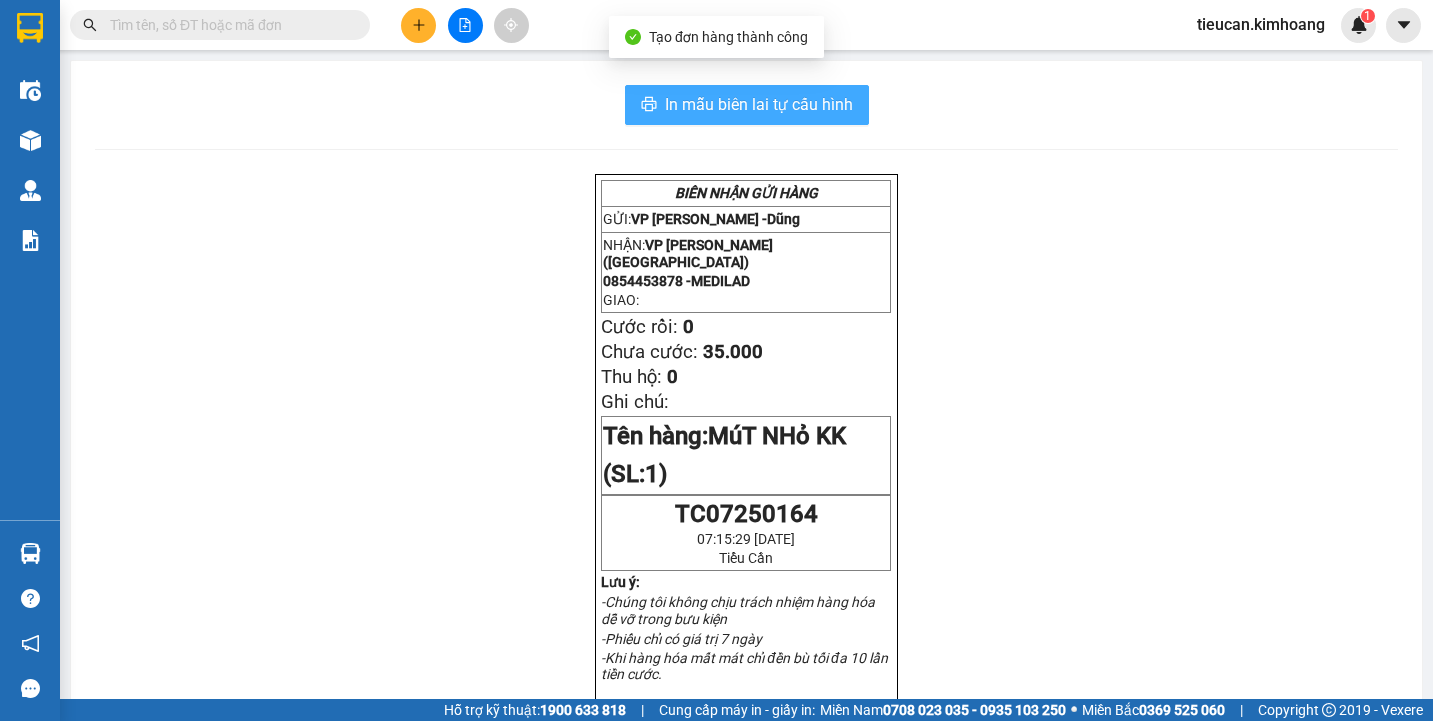 scroll, scrollTop: 0, scrollLeft: 0, axis: both 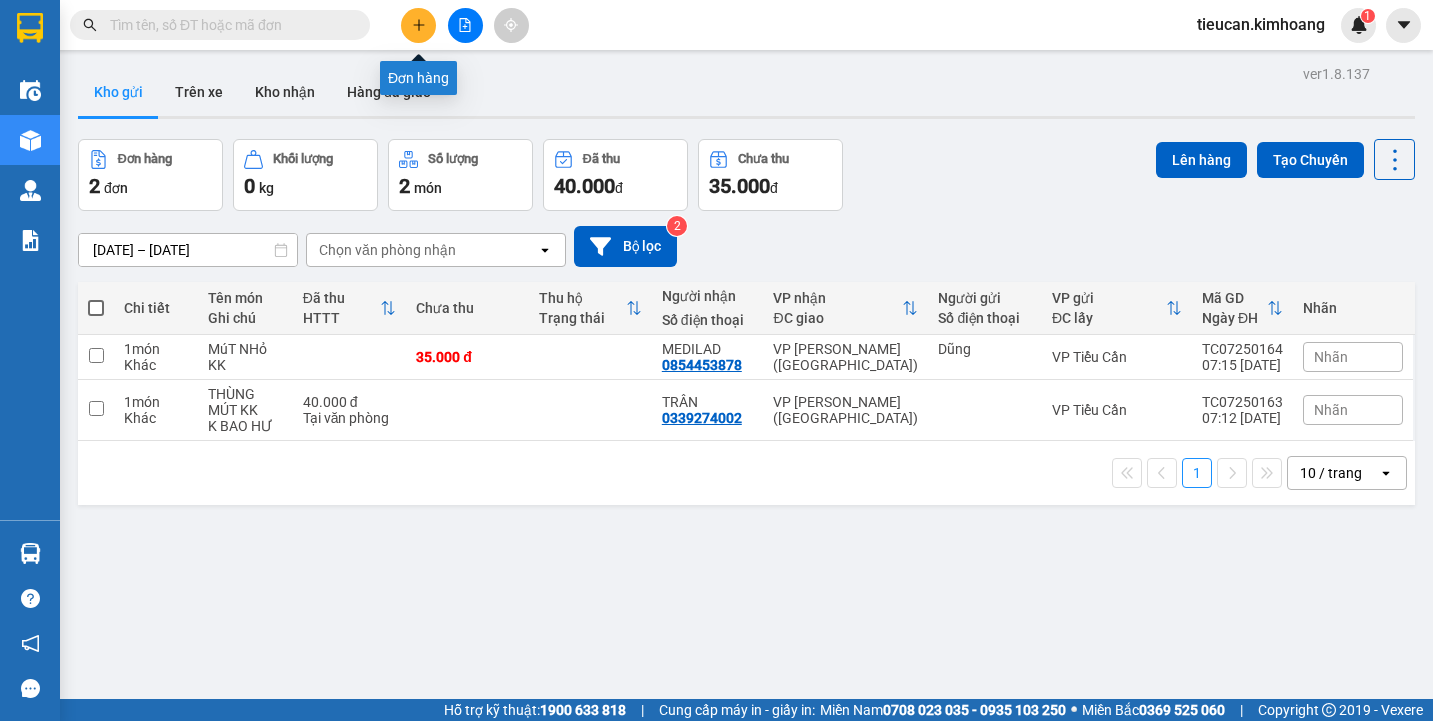 click at bounding box center [418, 25] 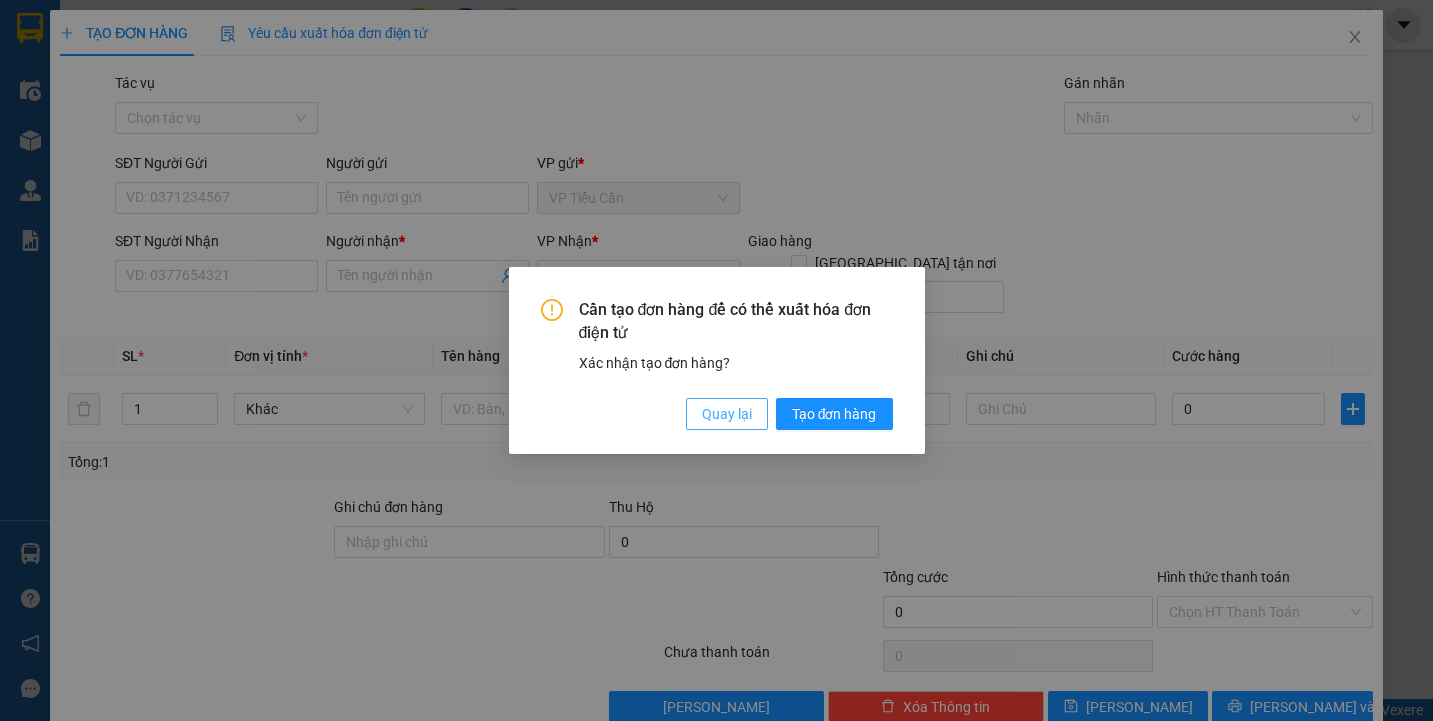 click on "Quay lại" at bounding box center (727, 414) 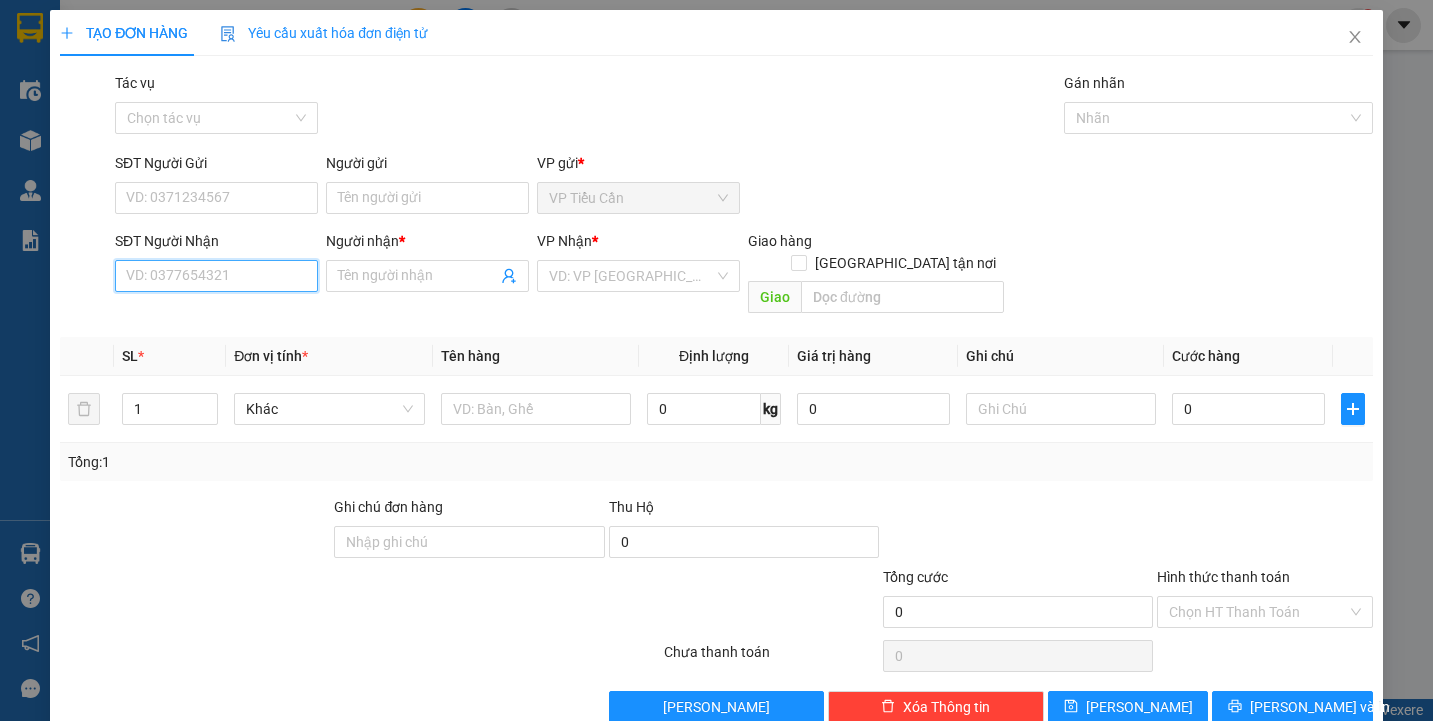 click on "SĐT Người Nhận" at bounding box center (216, 276) 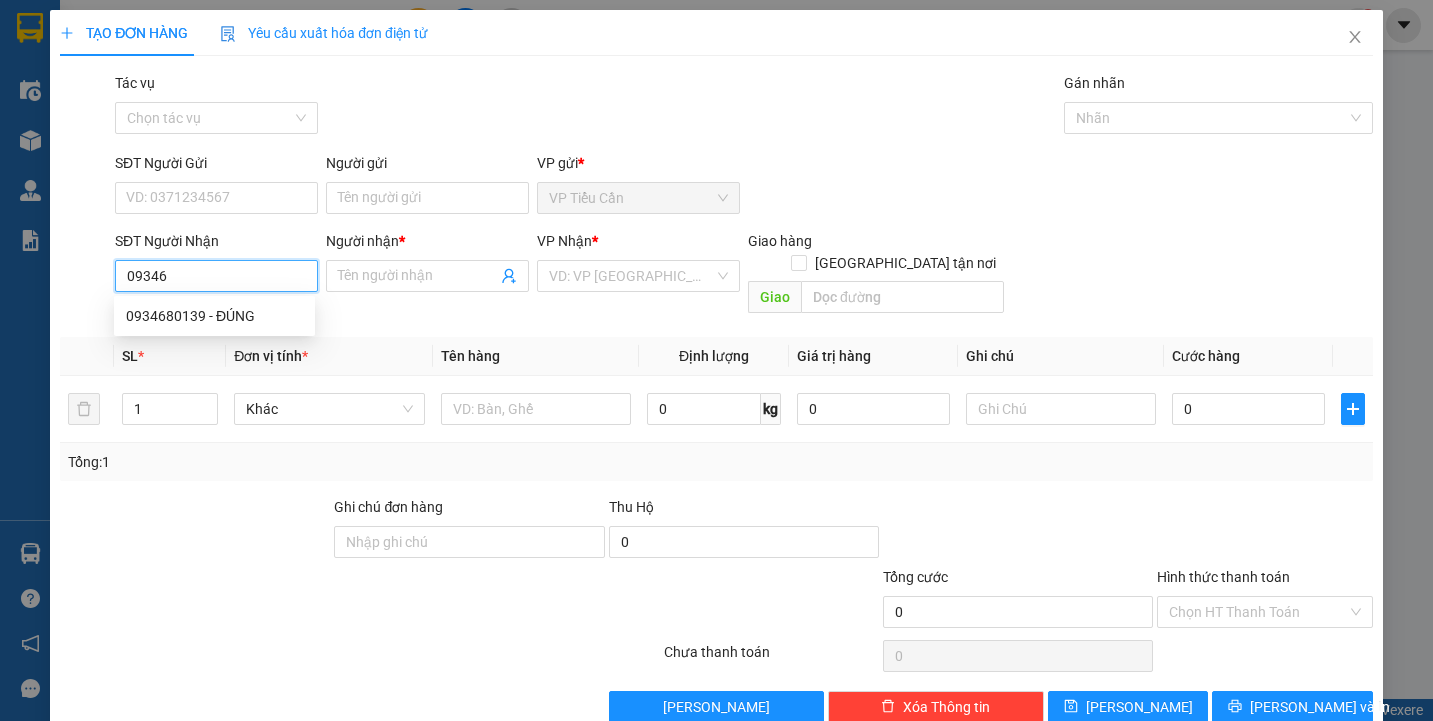 click on "0934680139 - ĐÚNG" at bounding box center (214, 316) 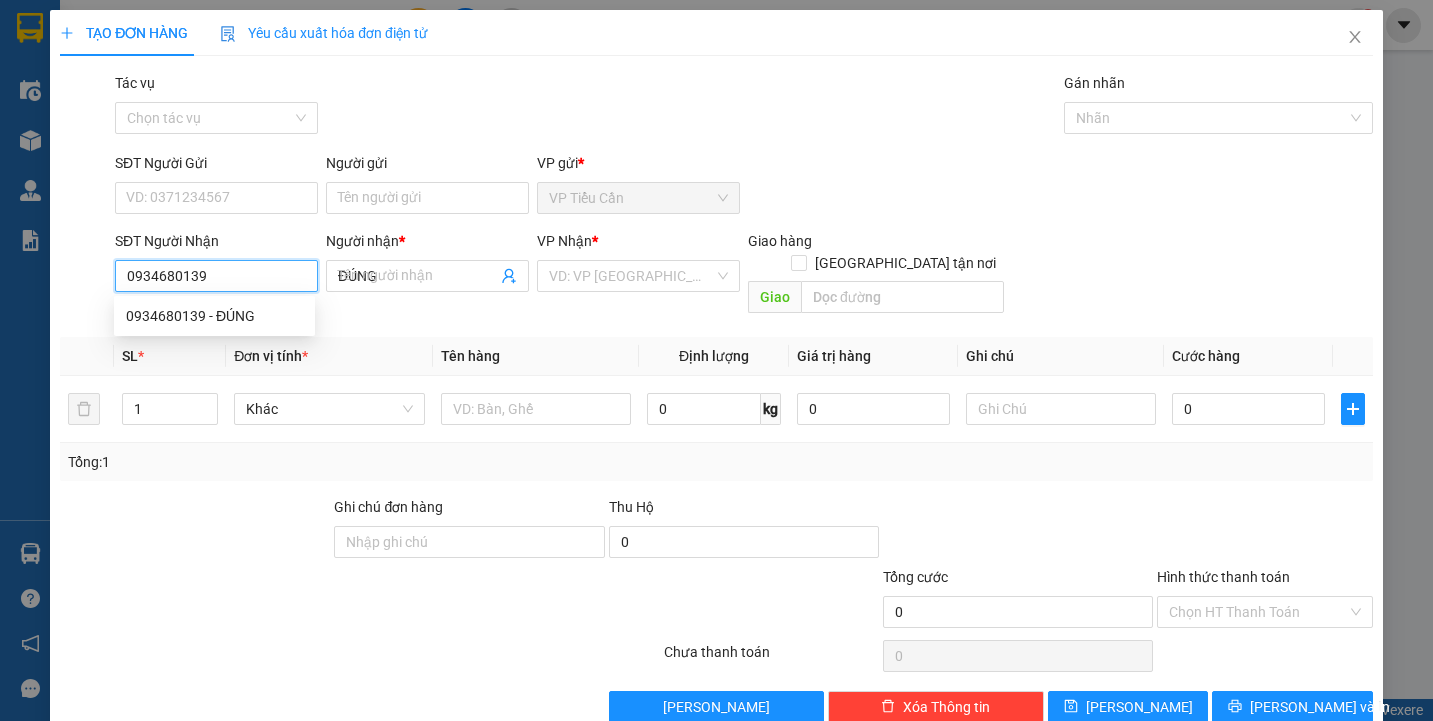 click on "0934680139 - ĐÚNG" at bounding box center [214, 316] 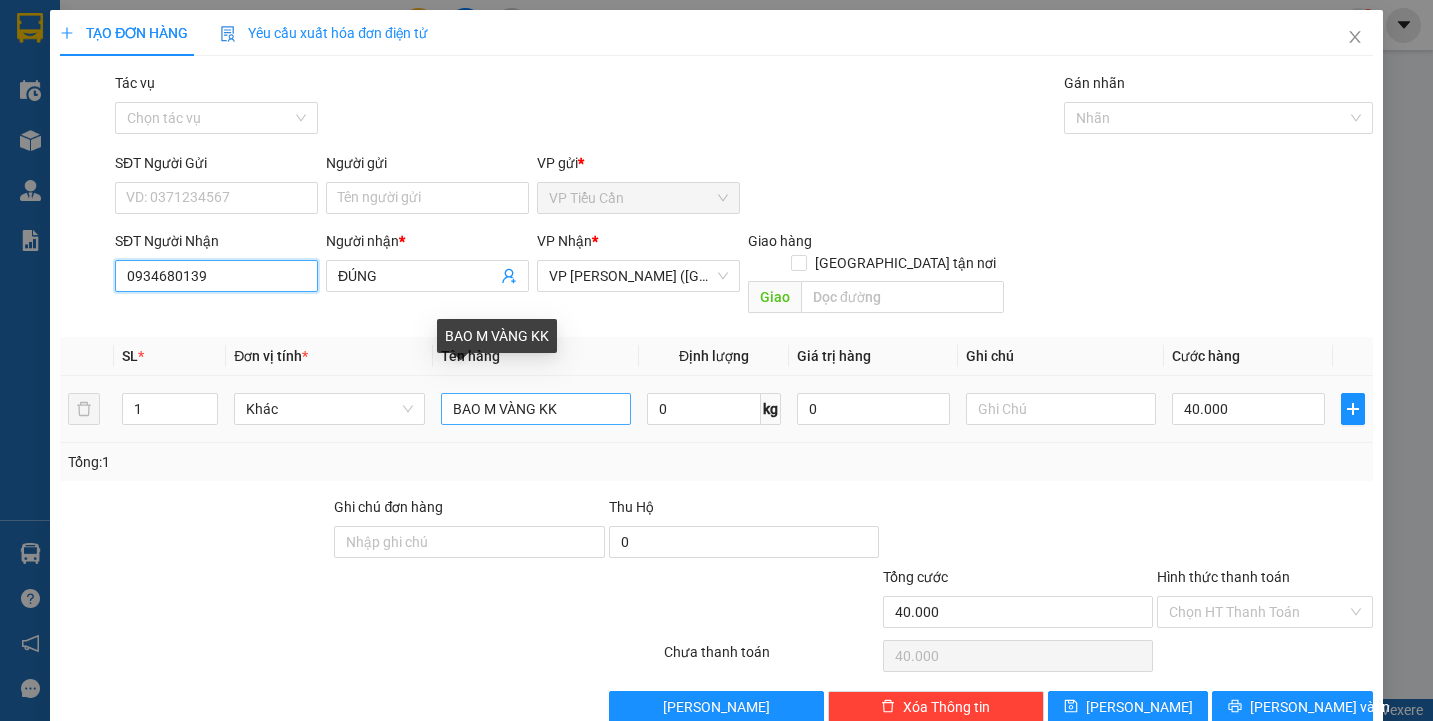 type on "0934680139" 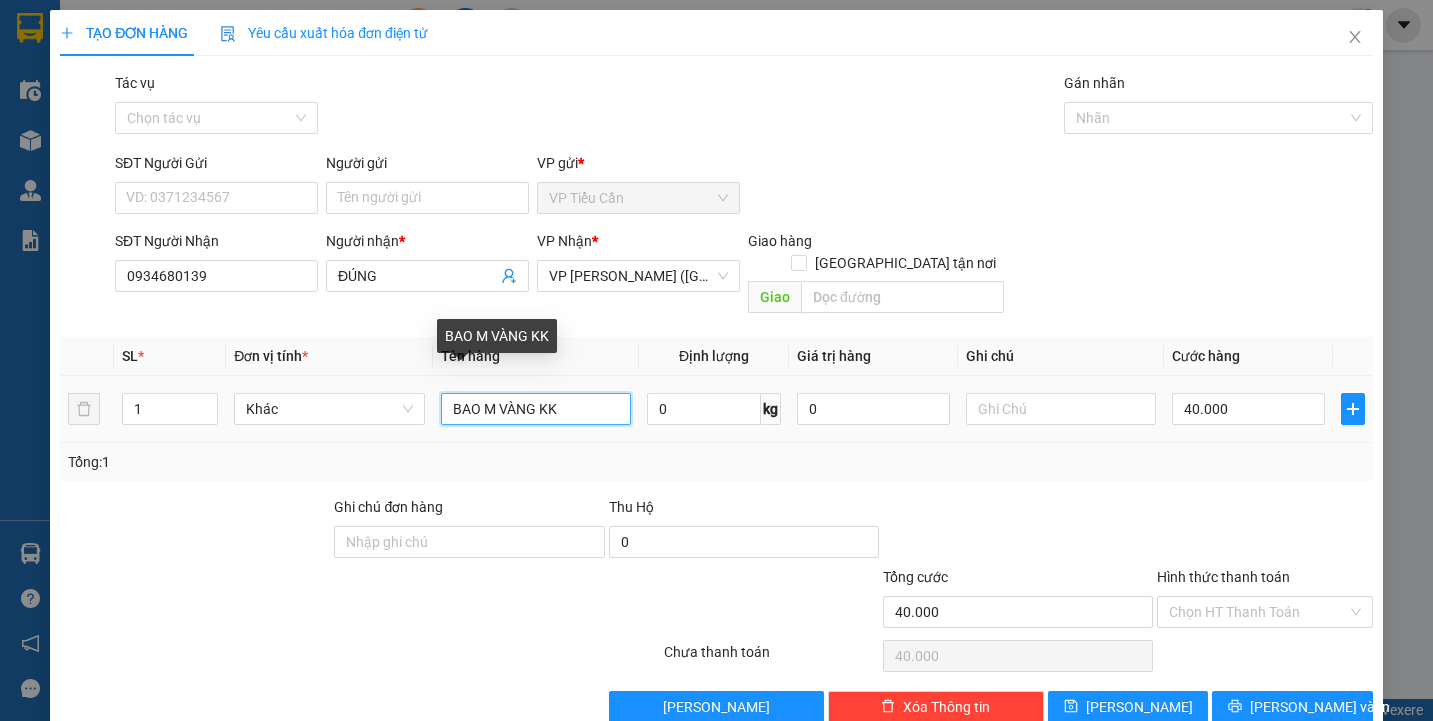 click on "BAO M VÀNG KK" at bounding box center (536, 409) 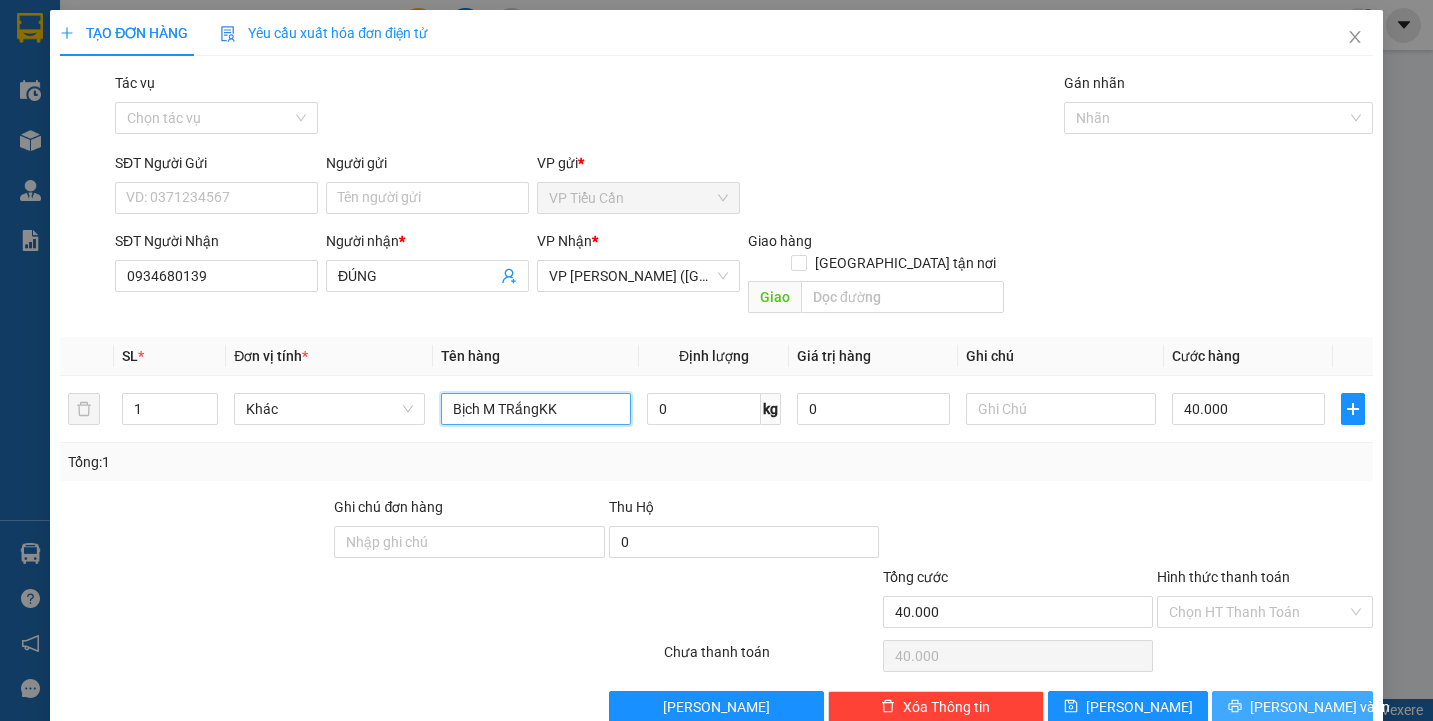 type on "Bịch M TRắngKK" 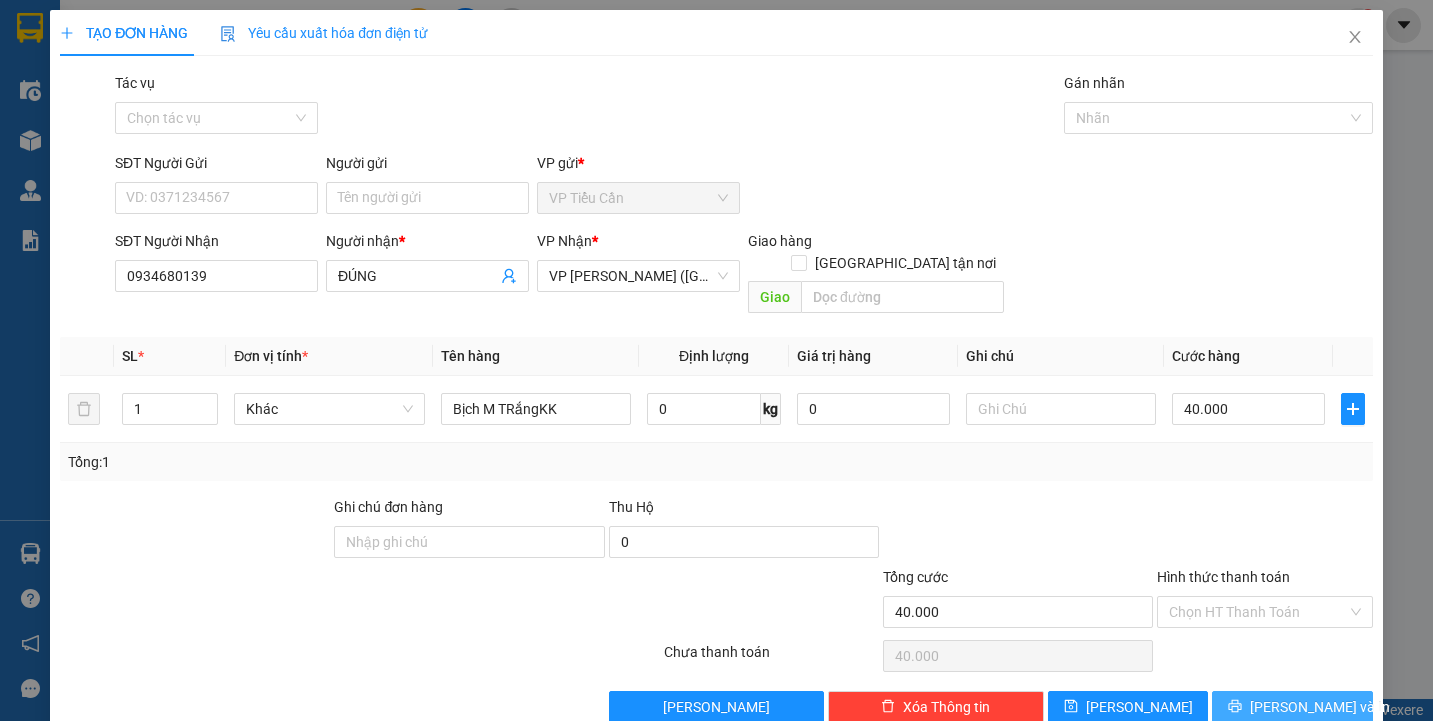 click on "[PERSON_NAME] và In" at bounding box center (1320, 707) 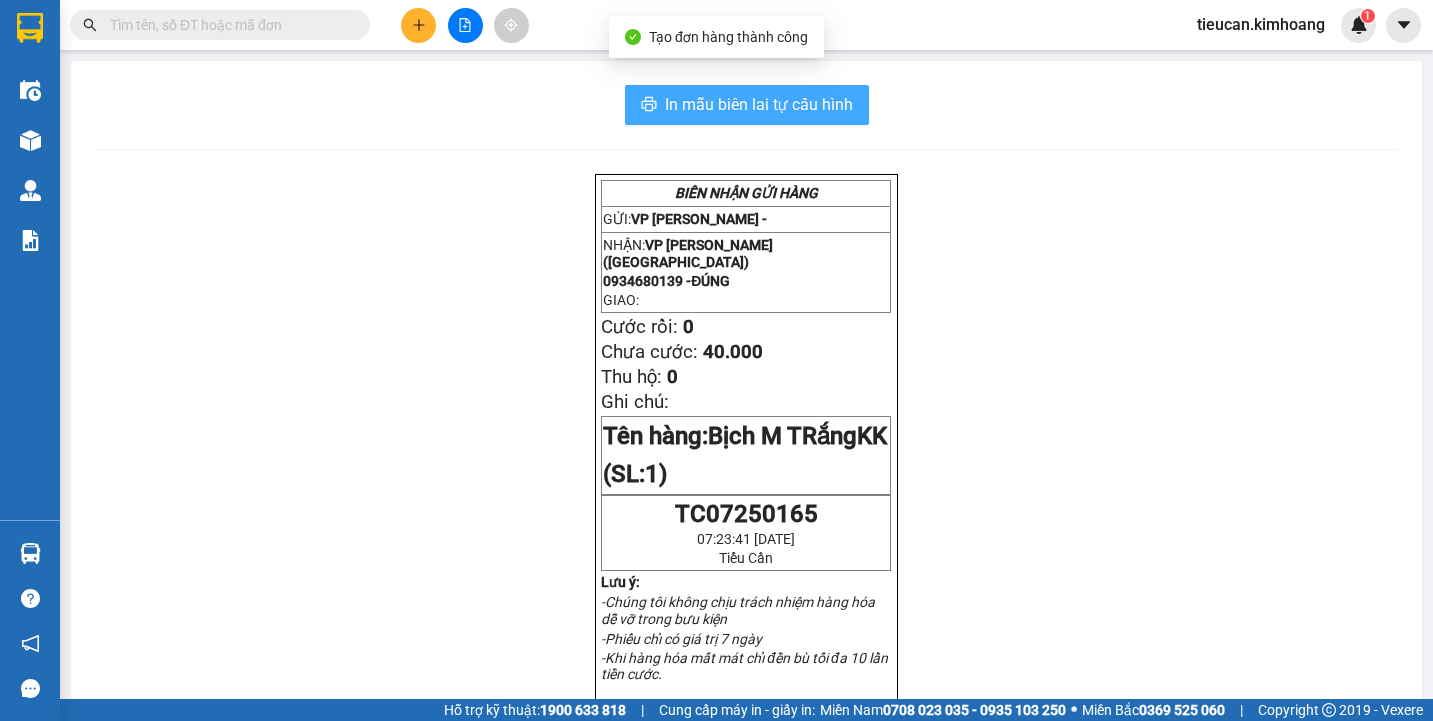 click on "In mẫu biên lai tự cấu hình" at bounding box center (759, 104) 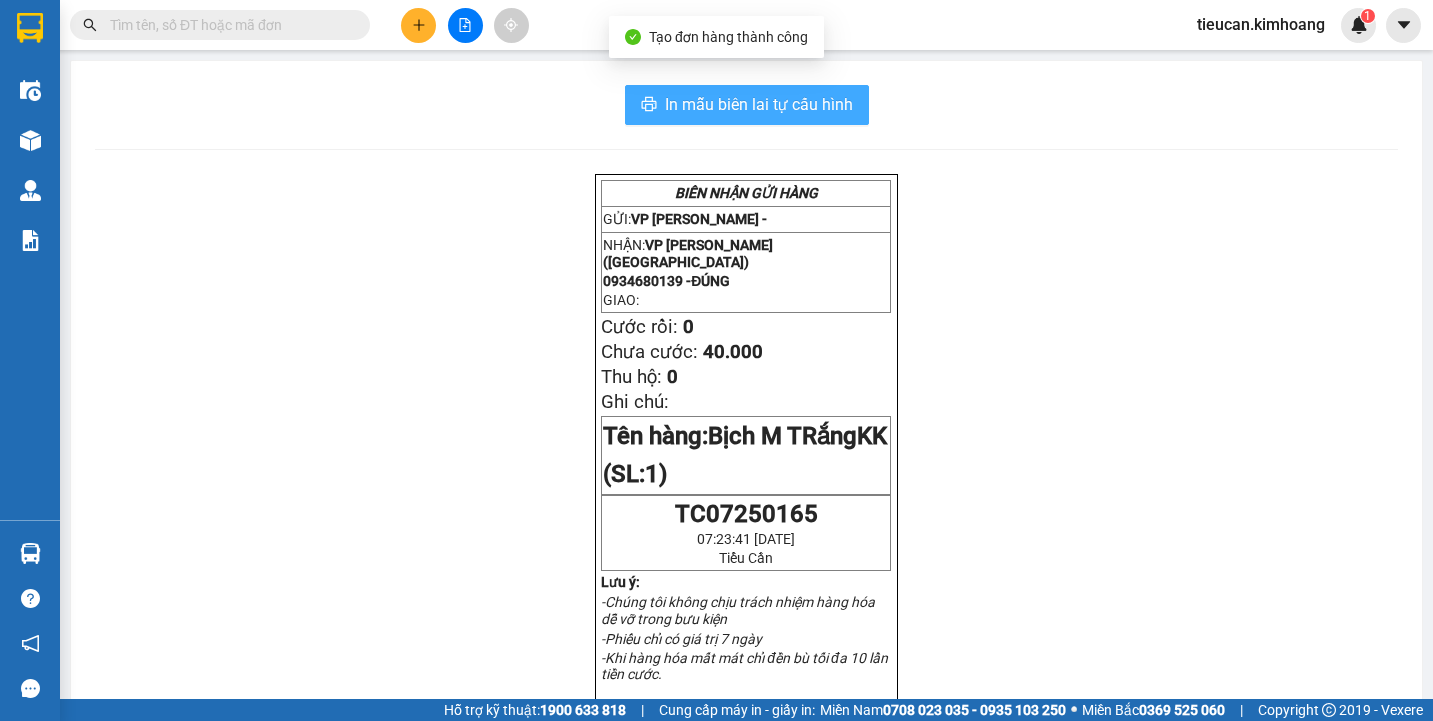 scroll, scrollTop: 0, scrollLeft: 0, axis: both 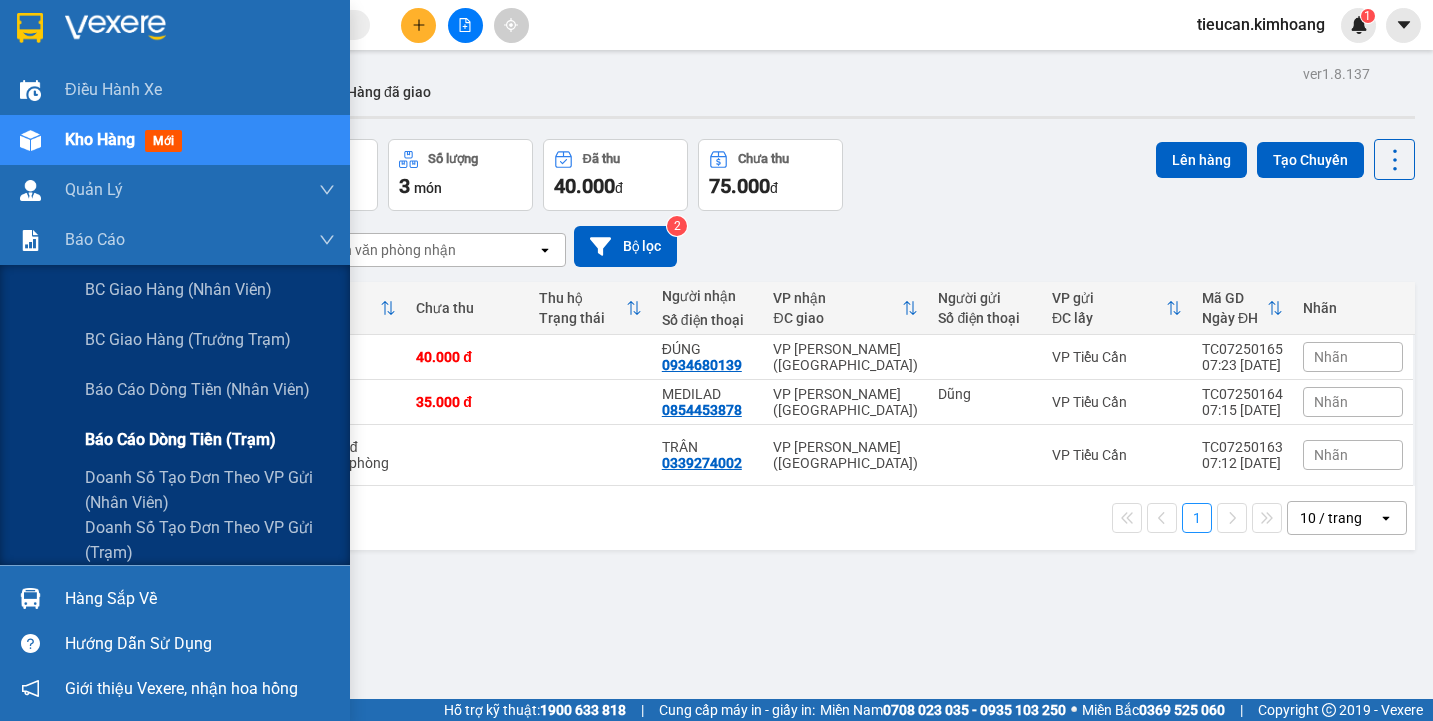click on "Báo cáo dòng tiền (trạm)" at bounding box center [180, 439] 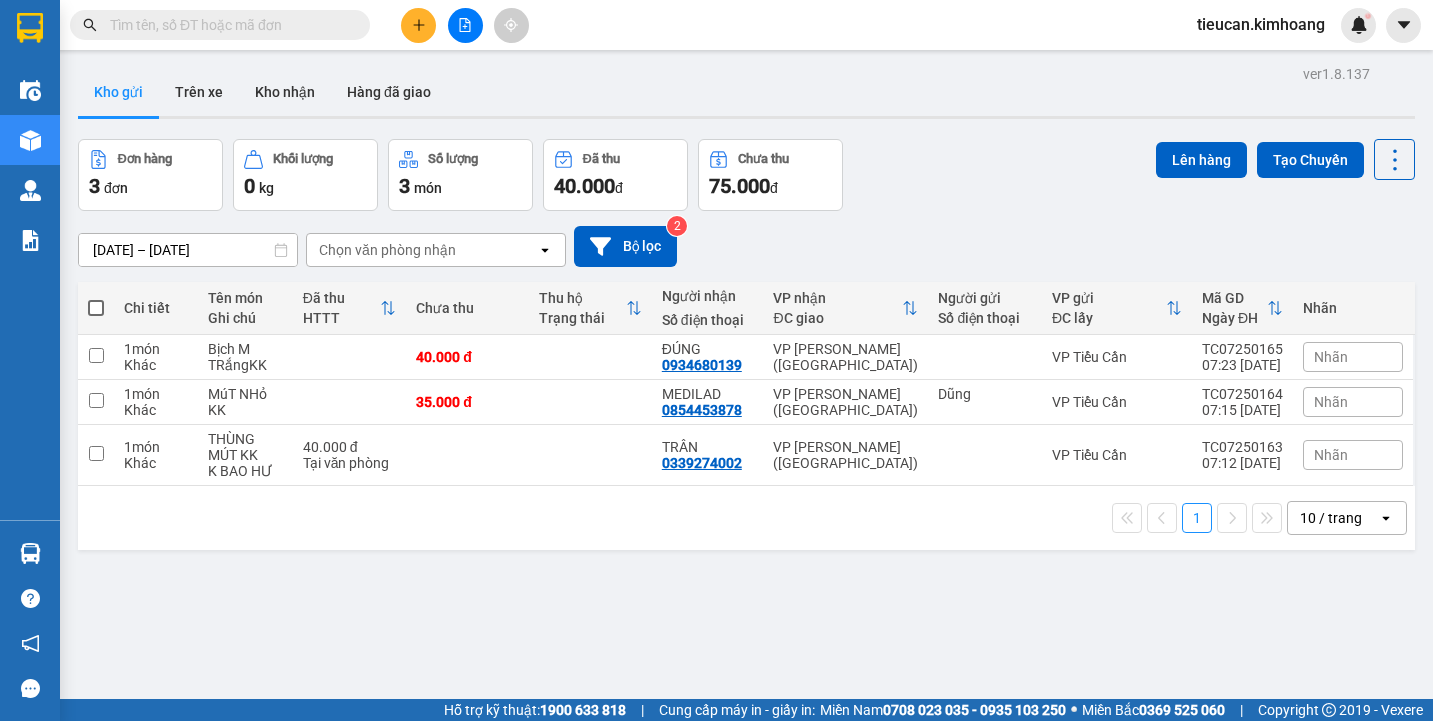 scroll, scrollTop: 0, scrollLeft: 0, axis: both 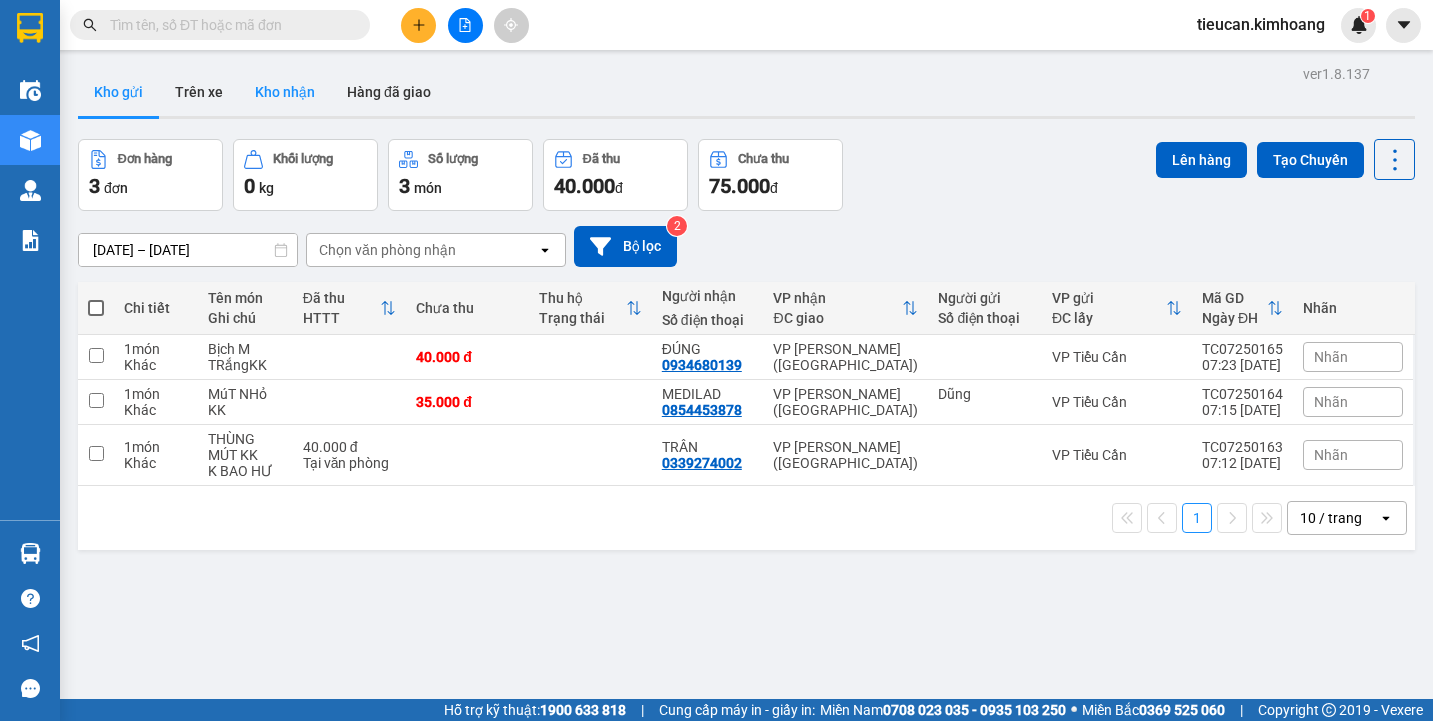 click on "Kho nhận" at bounding box center (285, 92) 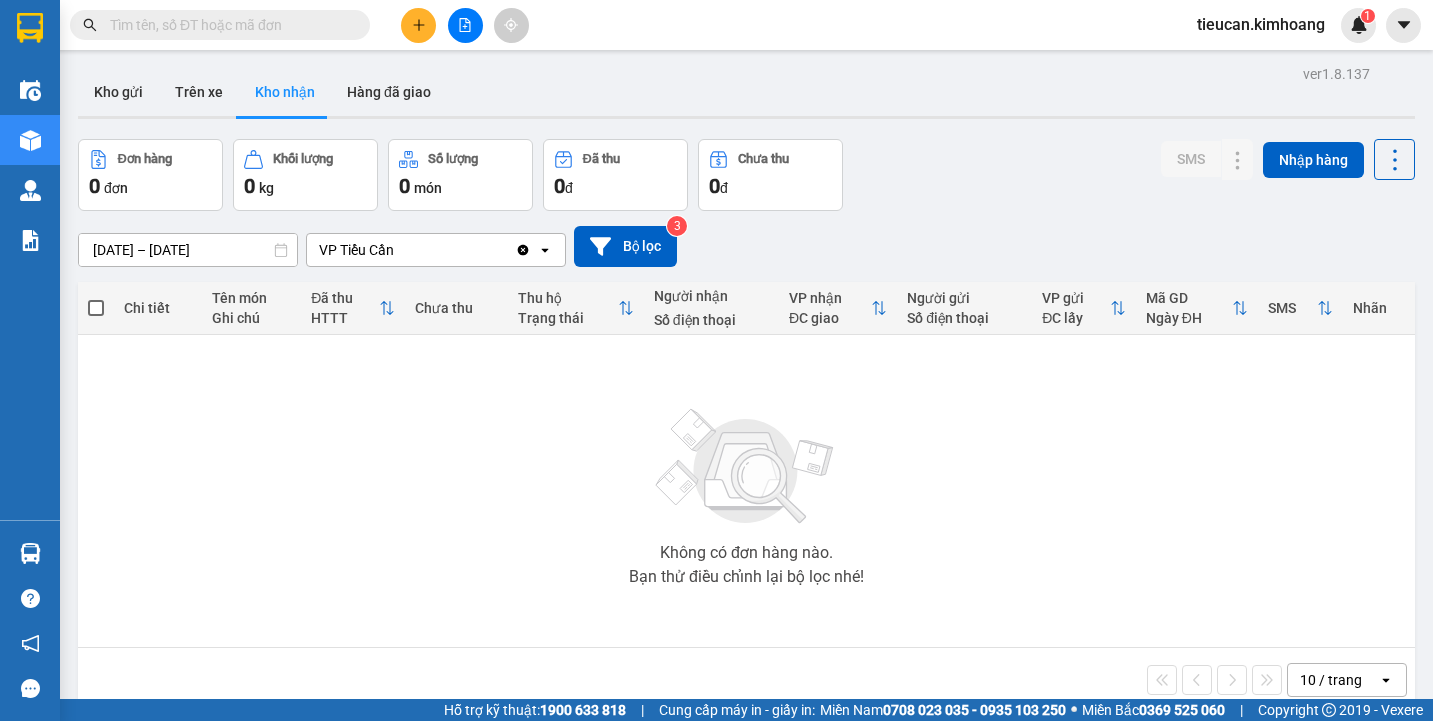 click on "Kho nhận" at bounding box center [285, 92] 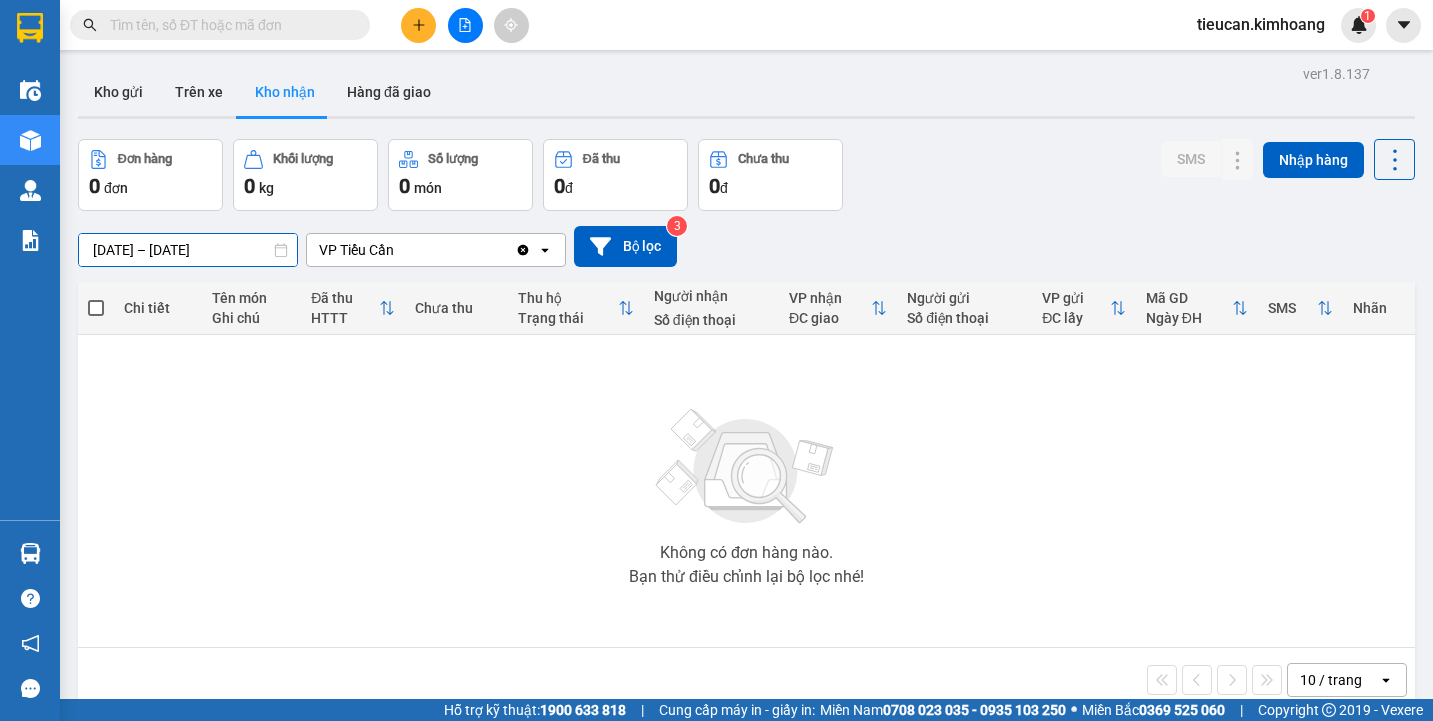 click on "01/06/2025 – 01/06/2025" at bounding box center (188, 250) 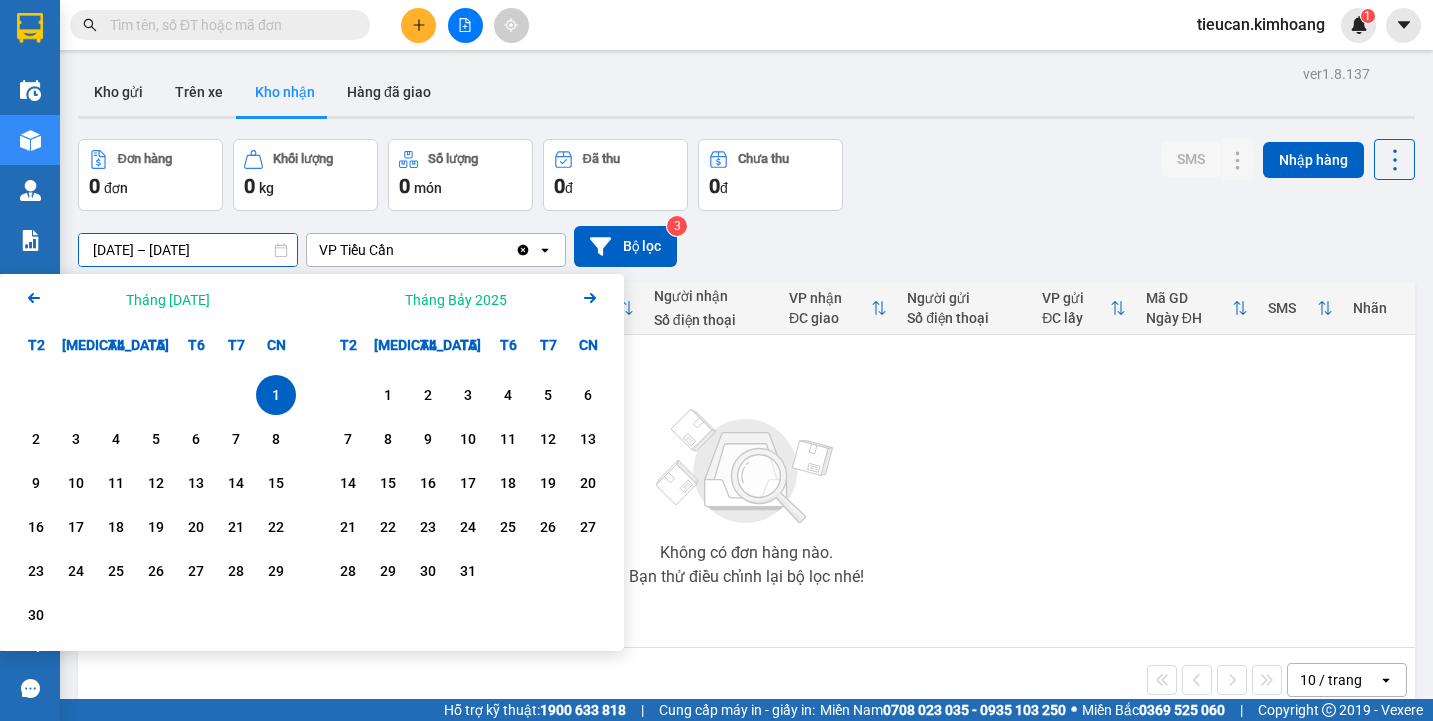 click on "1" at bounding box center (276, 395) 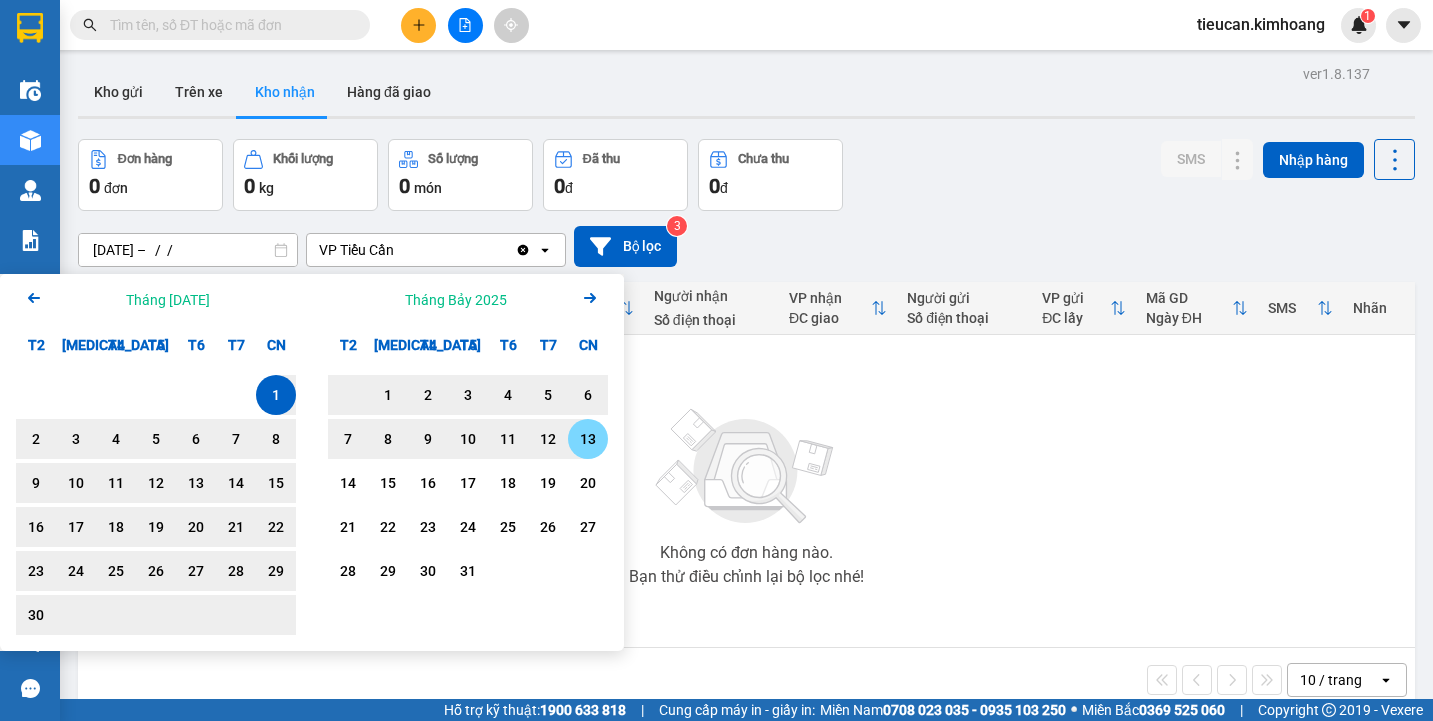 click on "13" at bounding box center [588, 439] 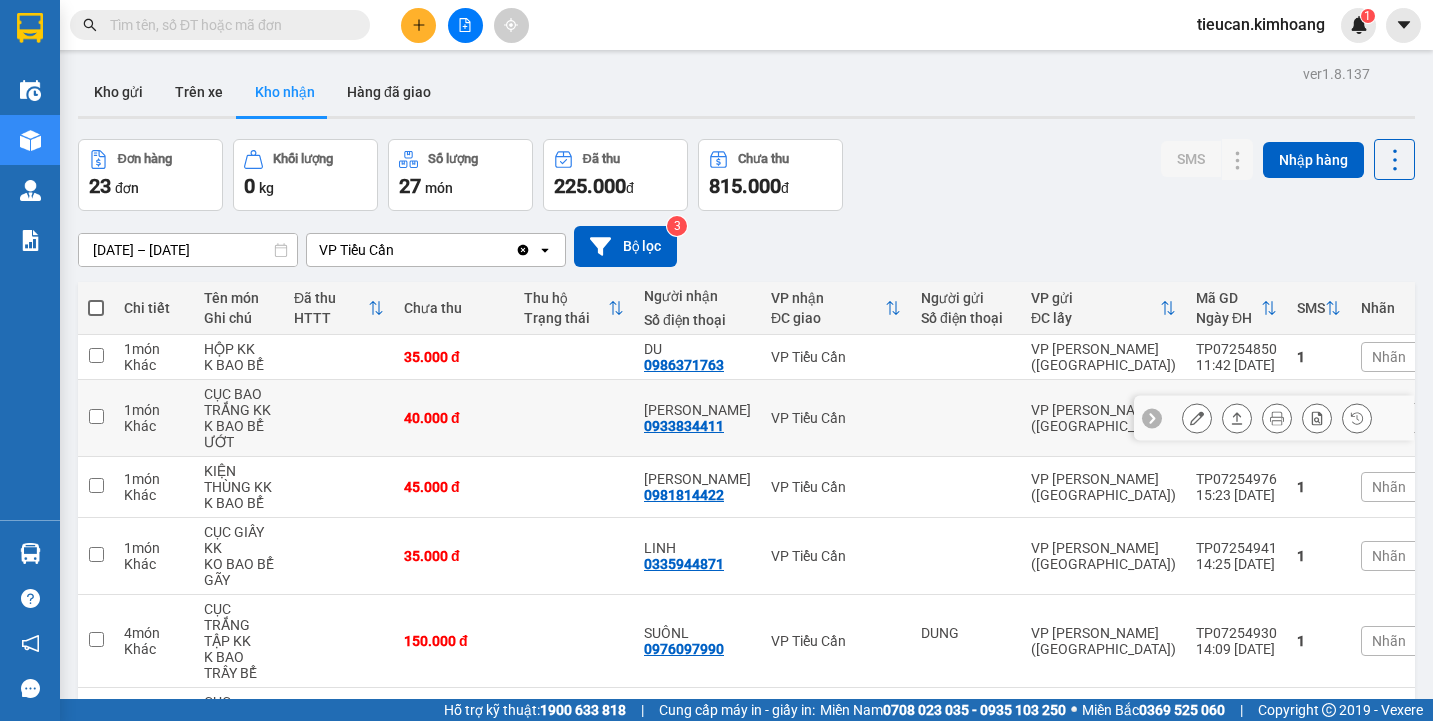 scroll, scrollTop: 416, scrollLeft: 0, axis: vertical 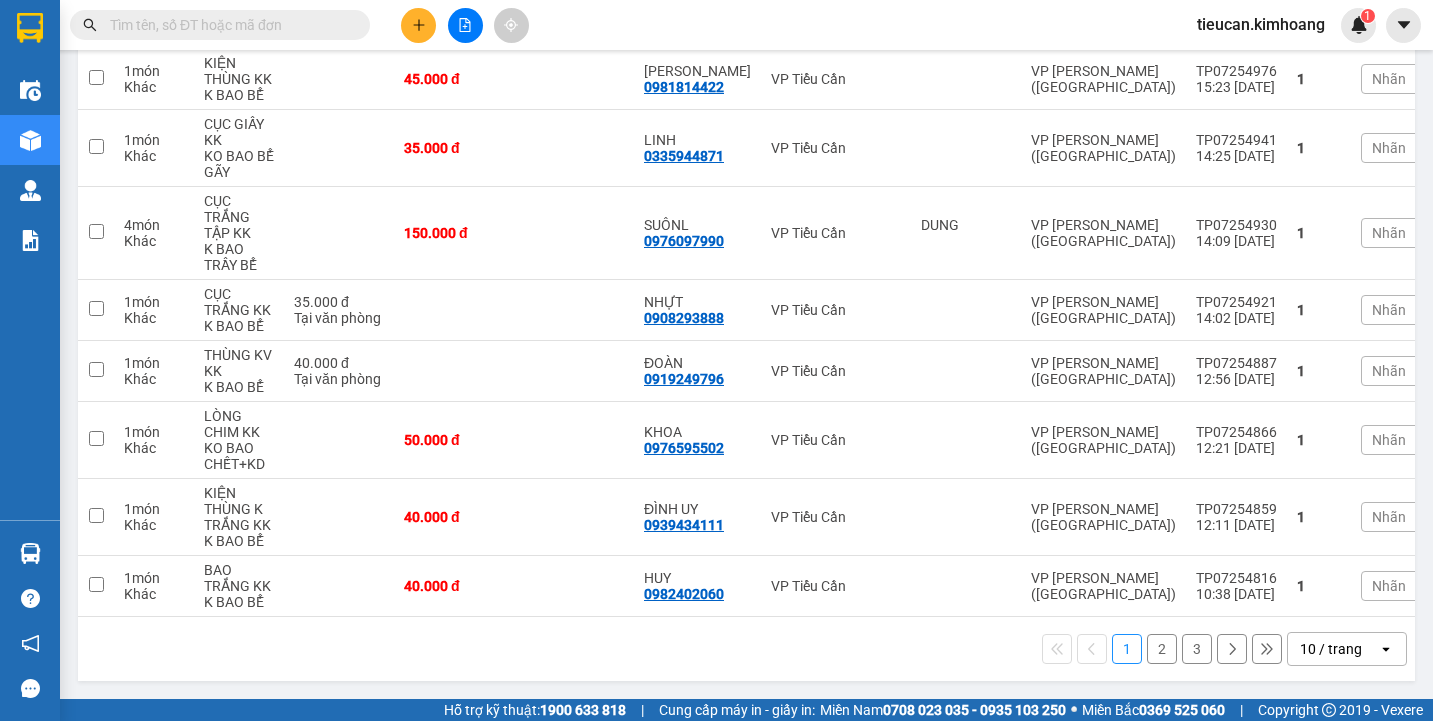 click on "10 / trang" at bounding box center (1331, 649) 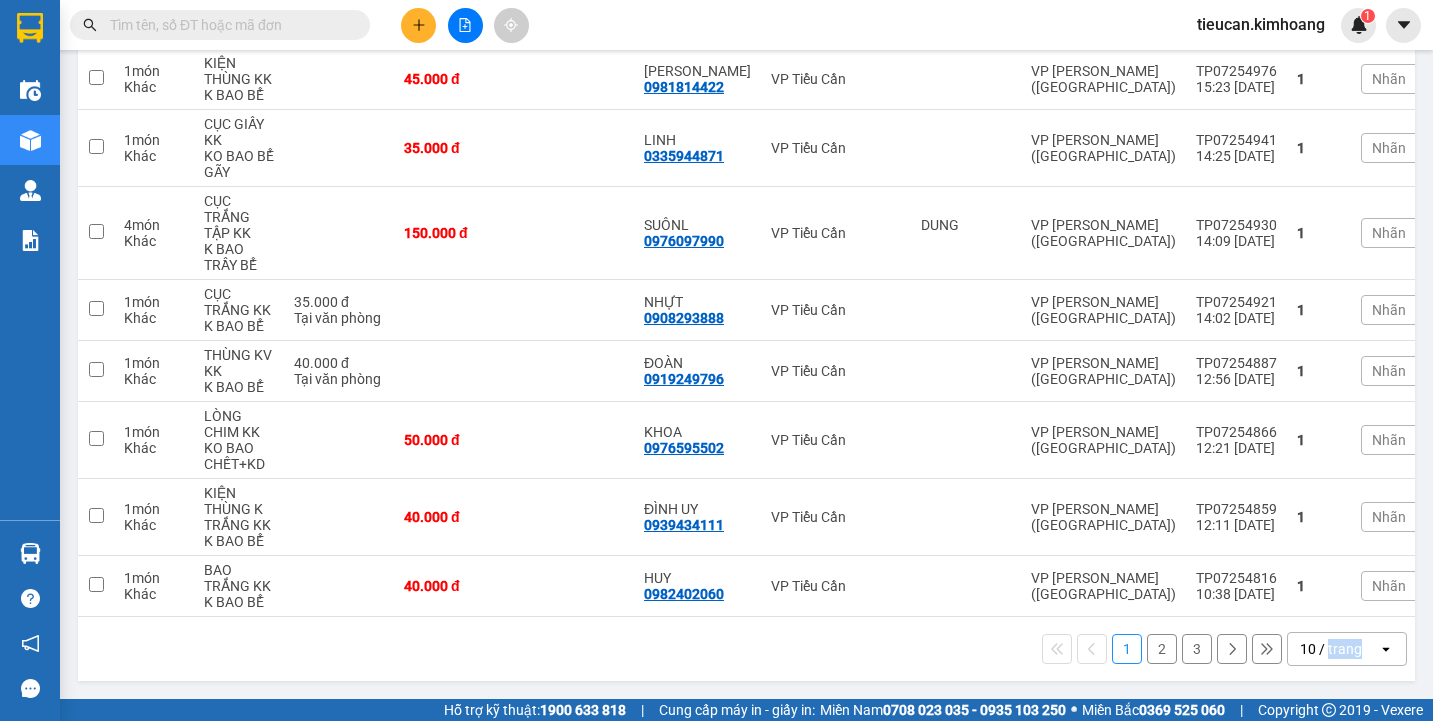 click on "10 / trang" at bounding box center (1331, 649) 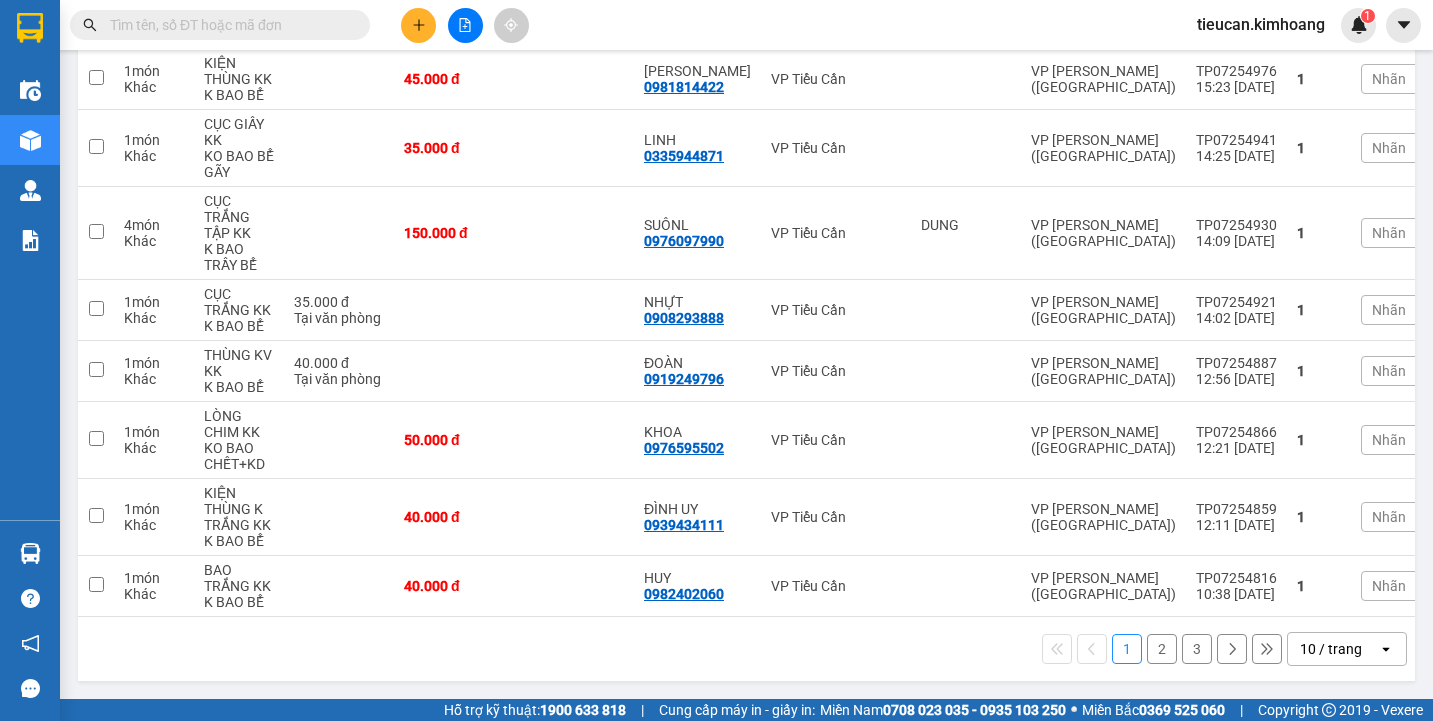 click on "10 / trang" at bounding box center (1331, 649) 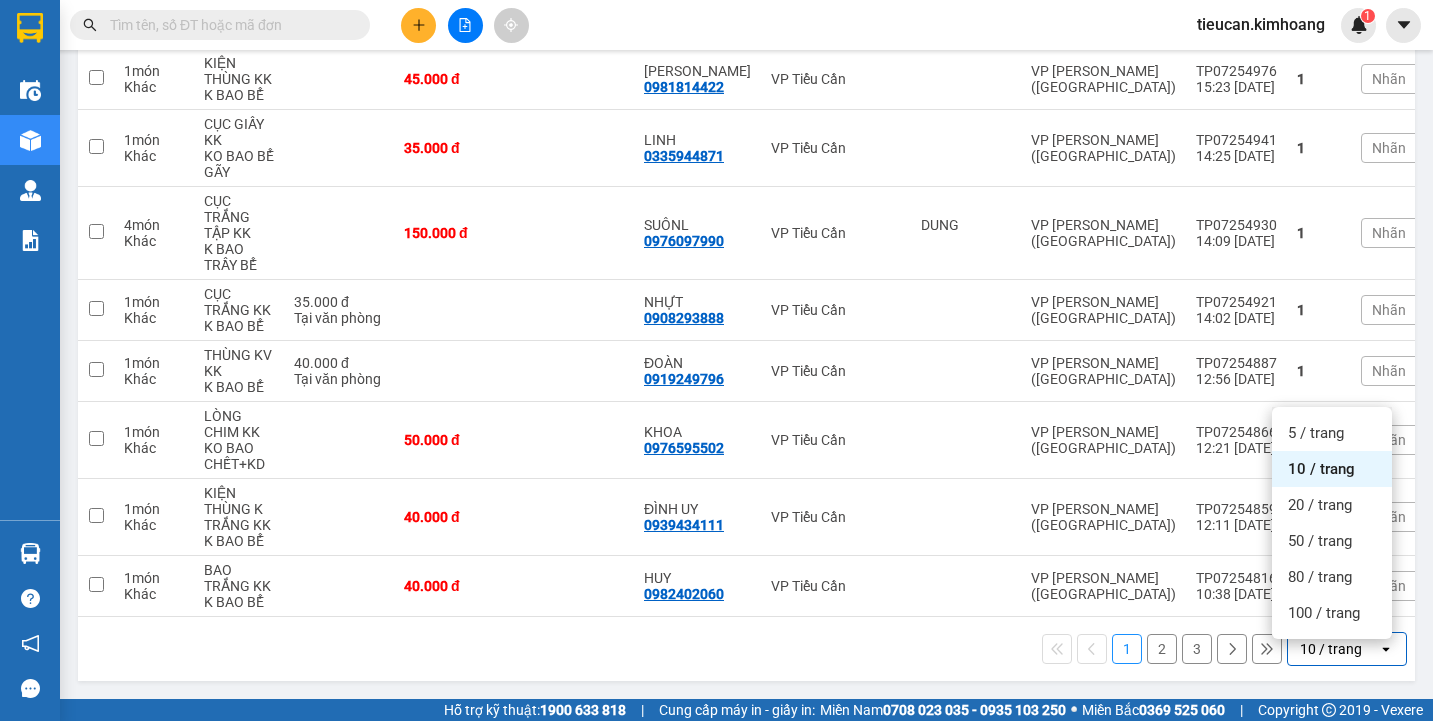 click on "10 / trang" at bounding box center [1331, 649] 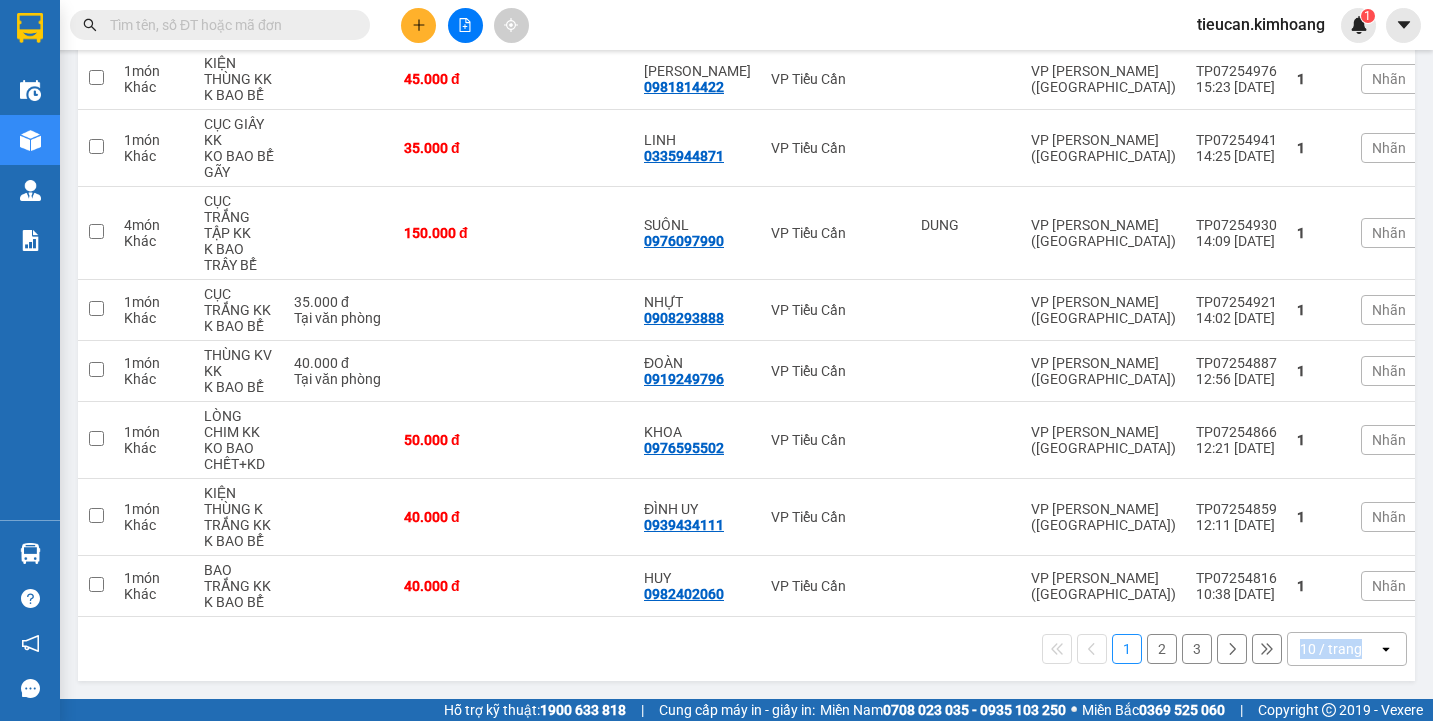 click on "10 / trang" at bounding box center [1331, 649] 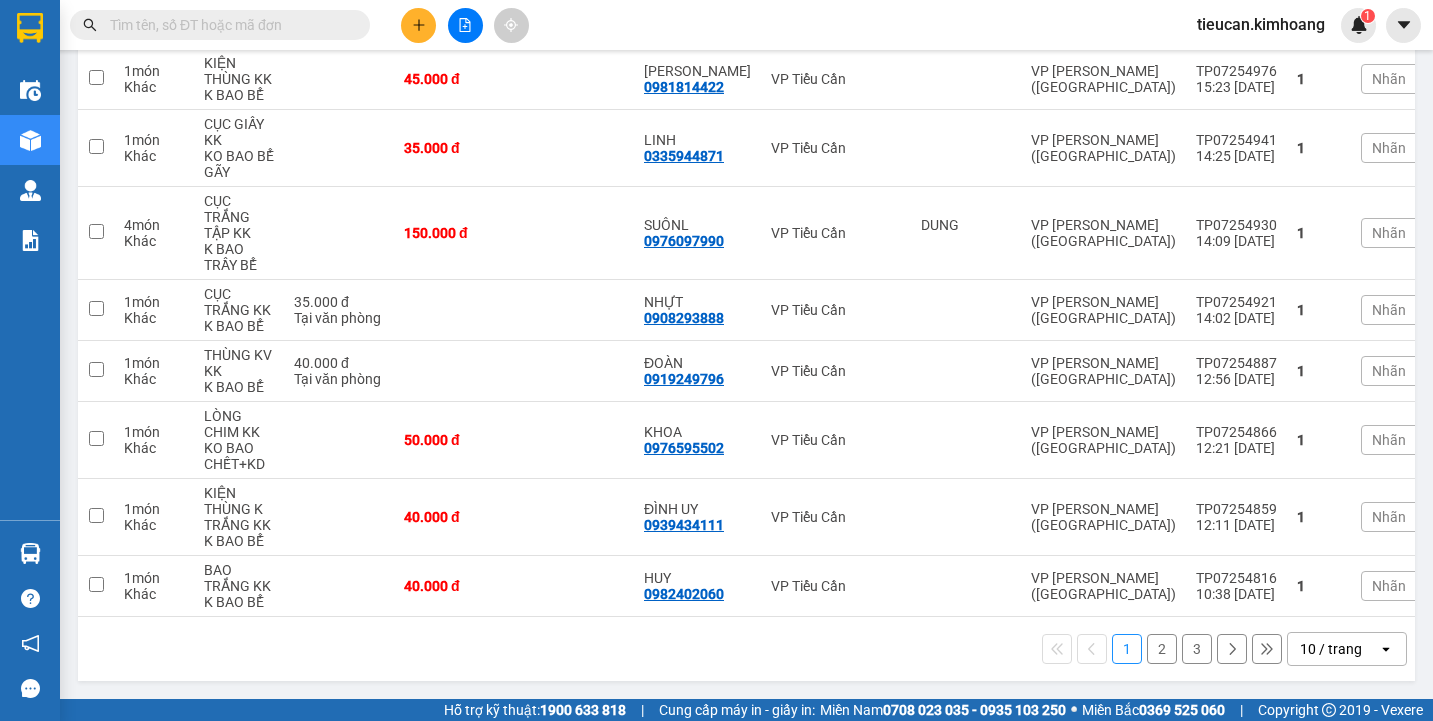 click on "10 / trang" at bounding box center (1331, 649) 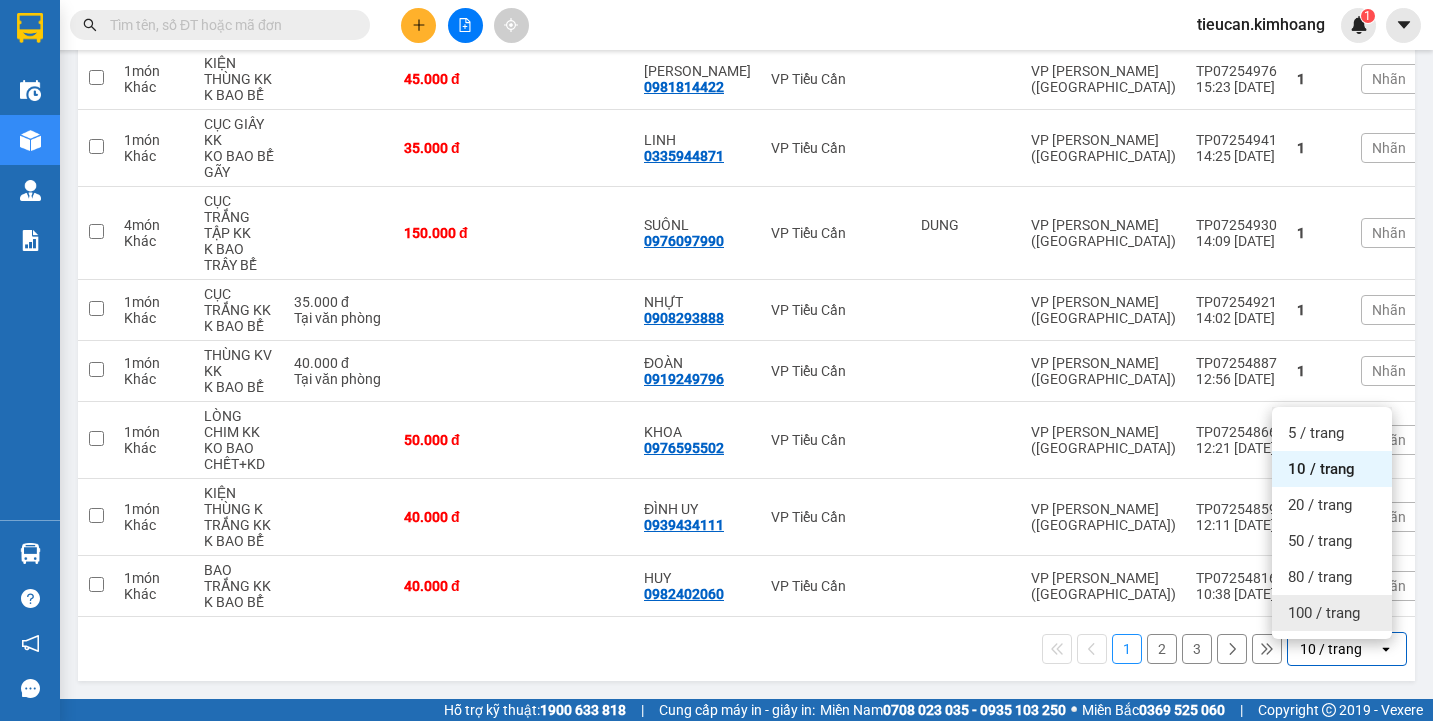 click on "100 / trang" at bounding box center (1324, 613) 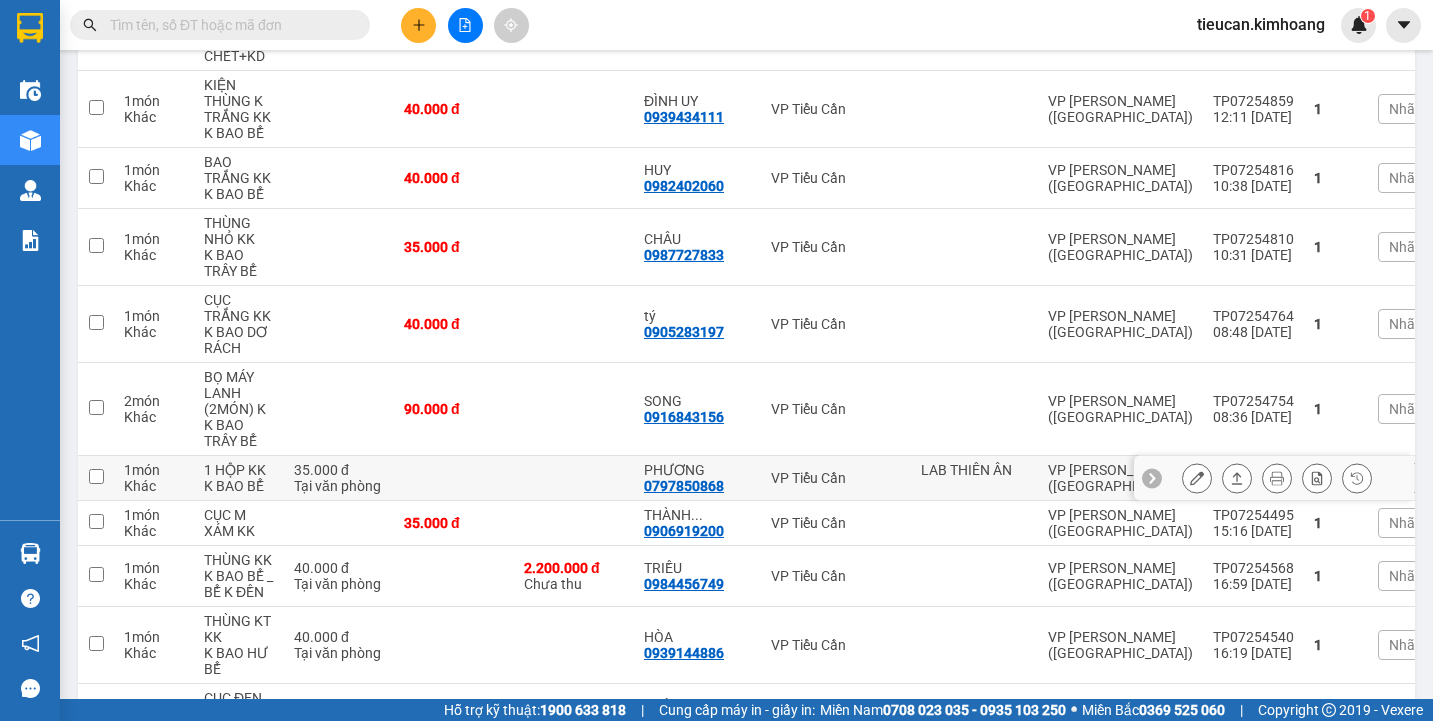 scroll, scrollTop: 1016, scrollLeft: 0, axis: vertical 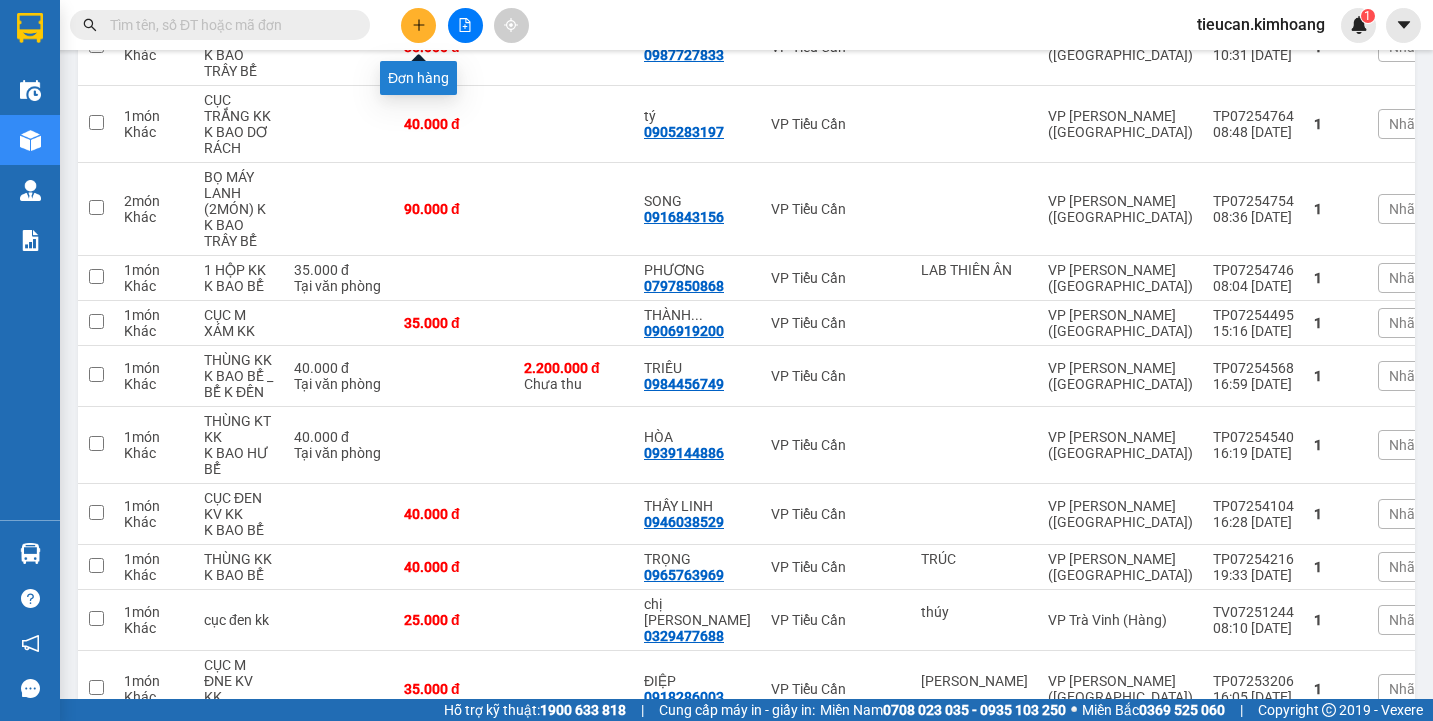 click at bounding box center [418, 25] 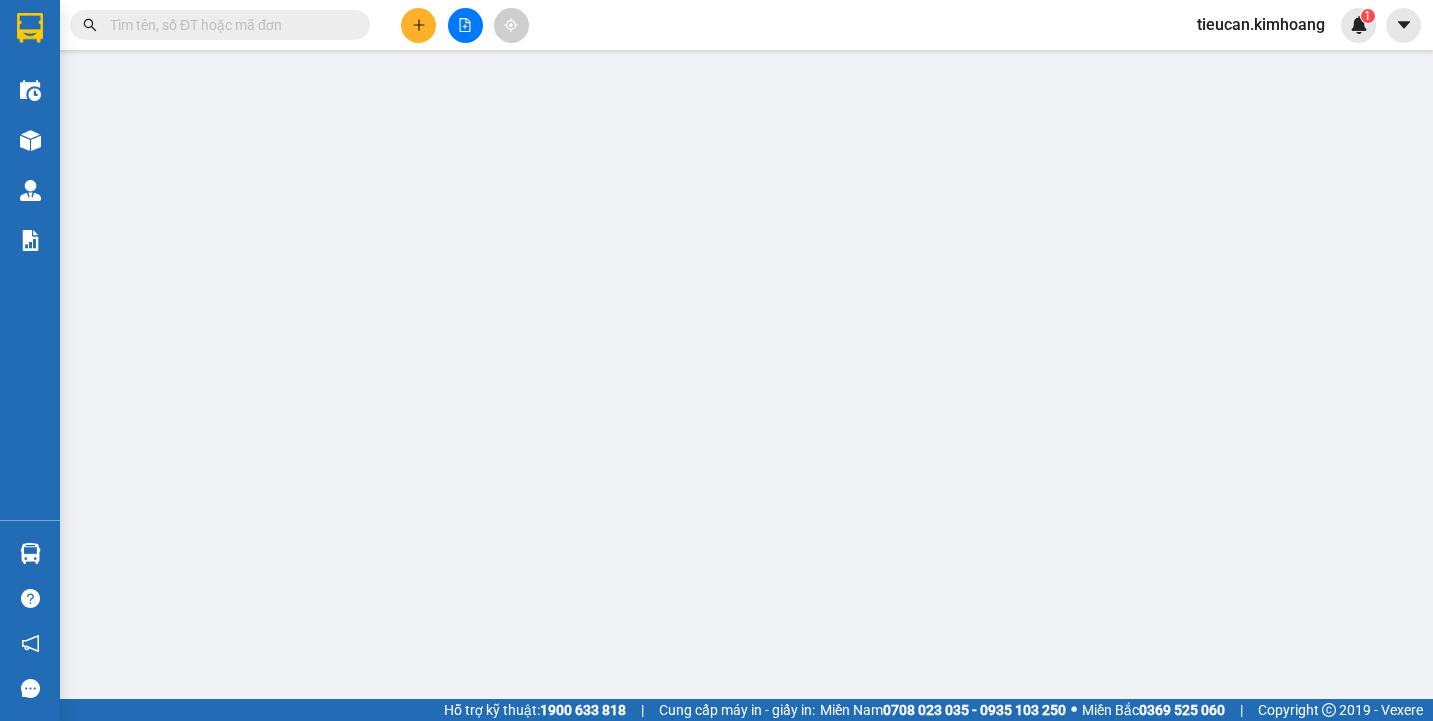scroll, scrollTop: 0, scrollLeft: 0, axis: both 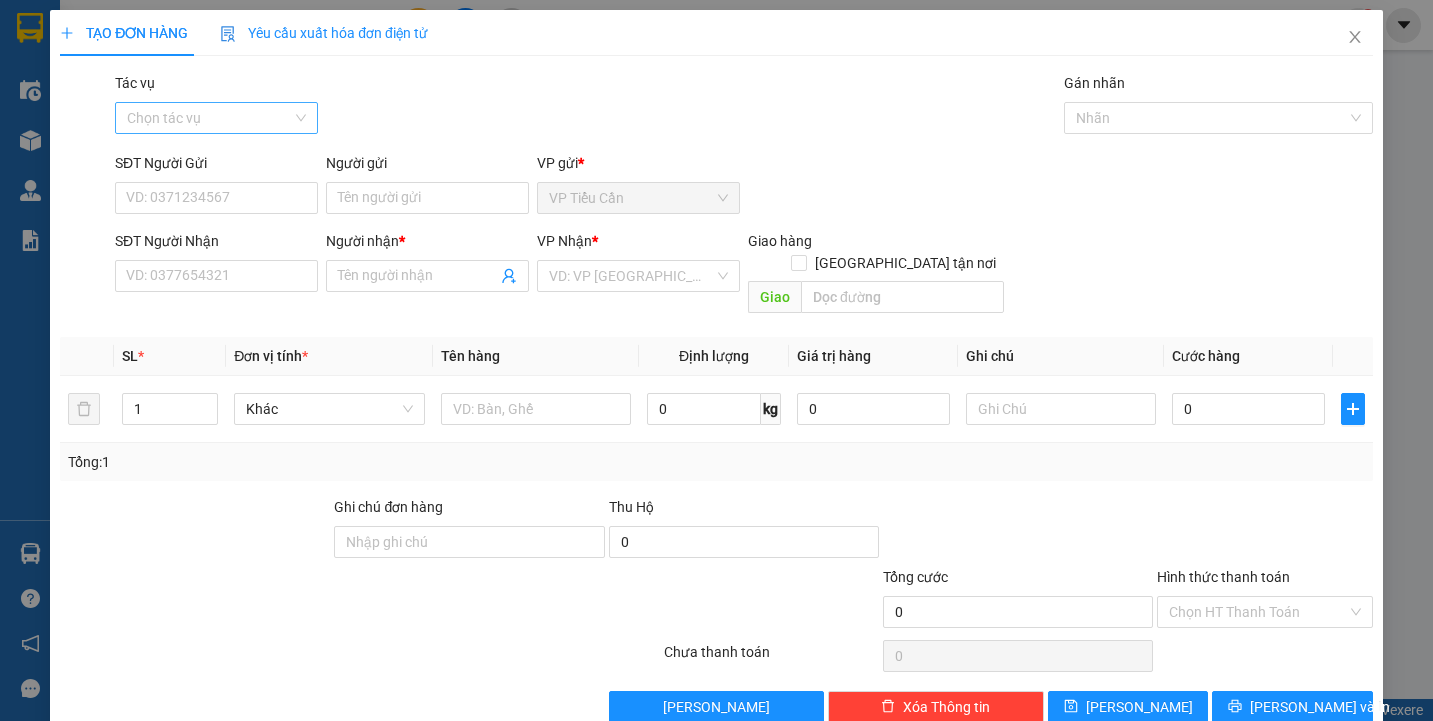 click on "Tác vụ" at bounding box center [209, 118] 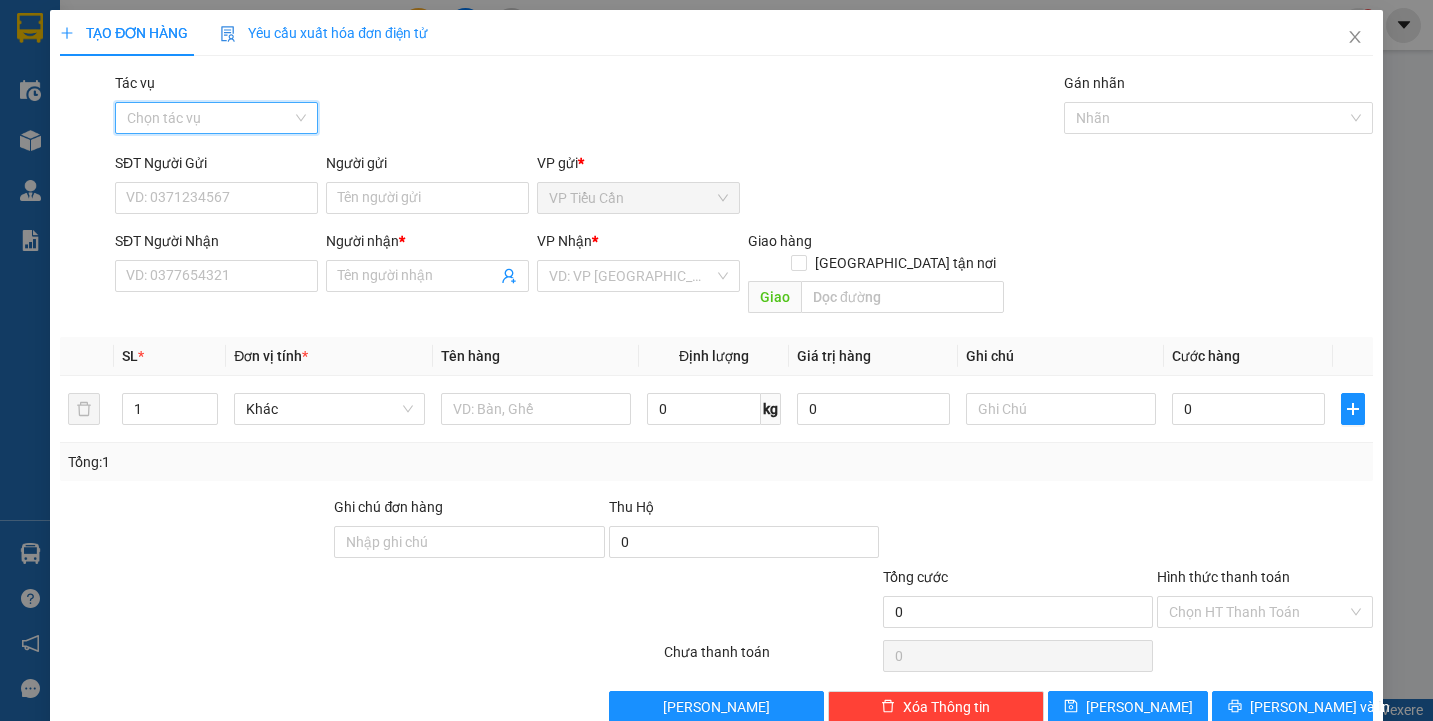 click on "Tác vụ" at bounding box center [209, 118] 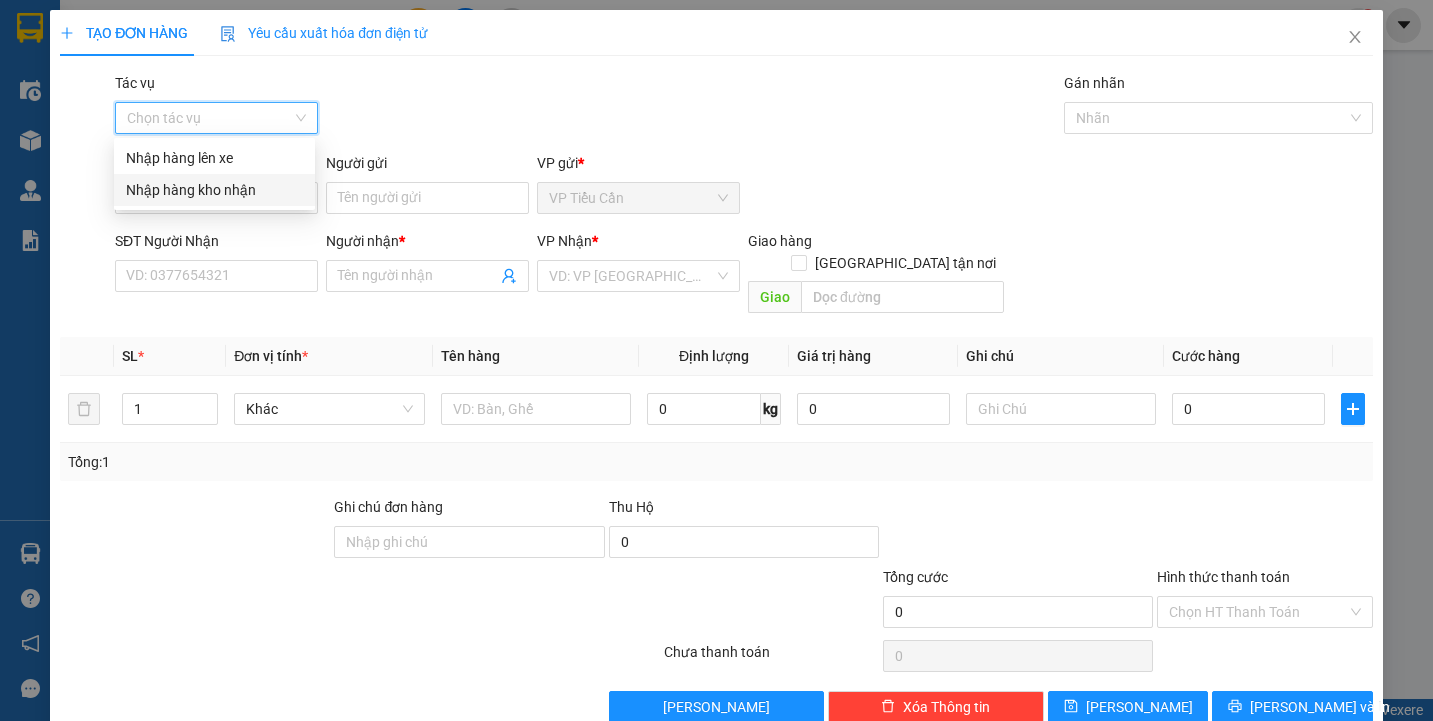 click on "Nhập hàng kho nhận" at bounding box center (214, 190) 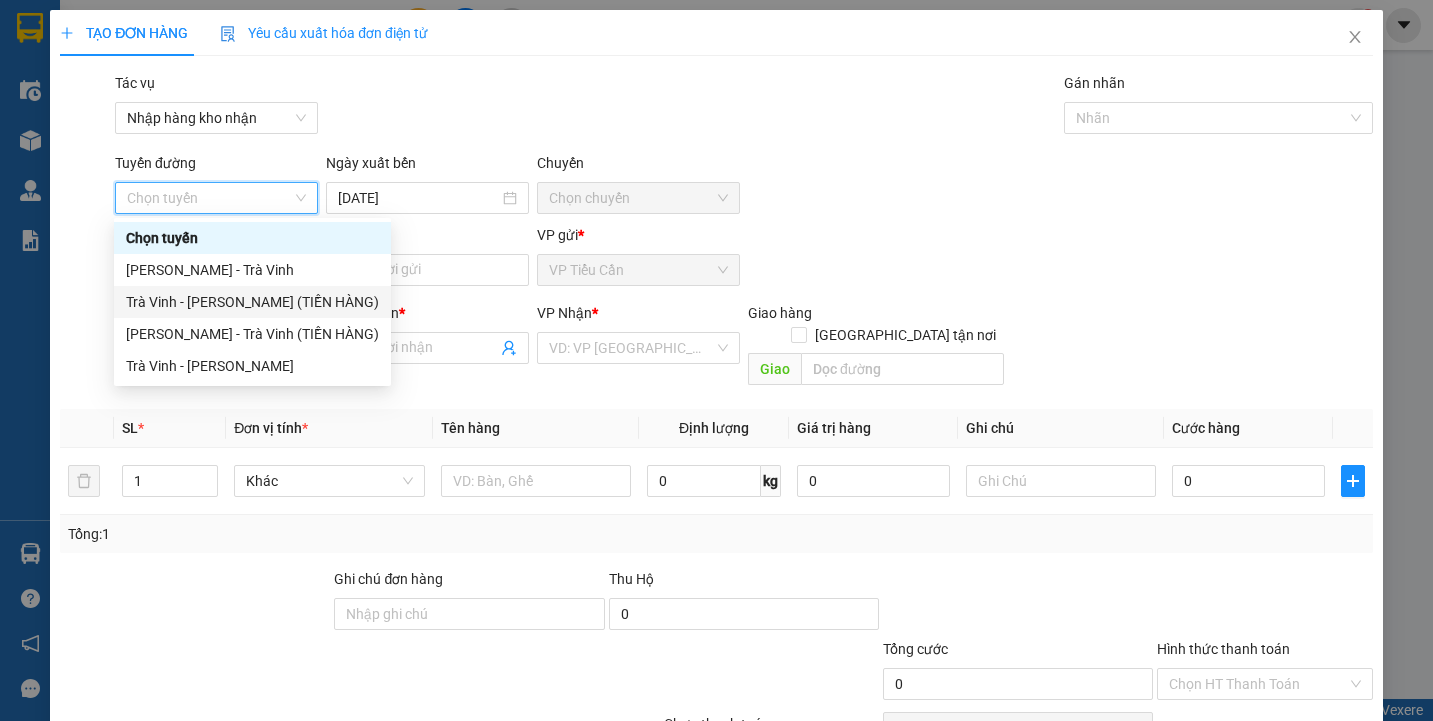 click on "Trà Vinh - Hồ Chí Minh (TIỀN HÀNG)" at bounding box center (252, 302) 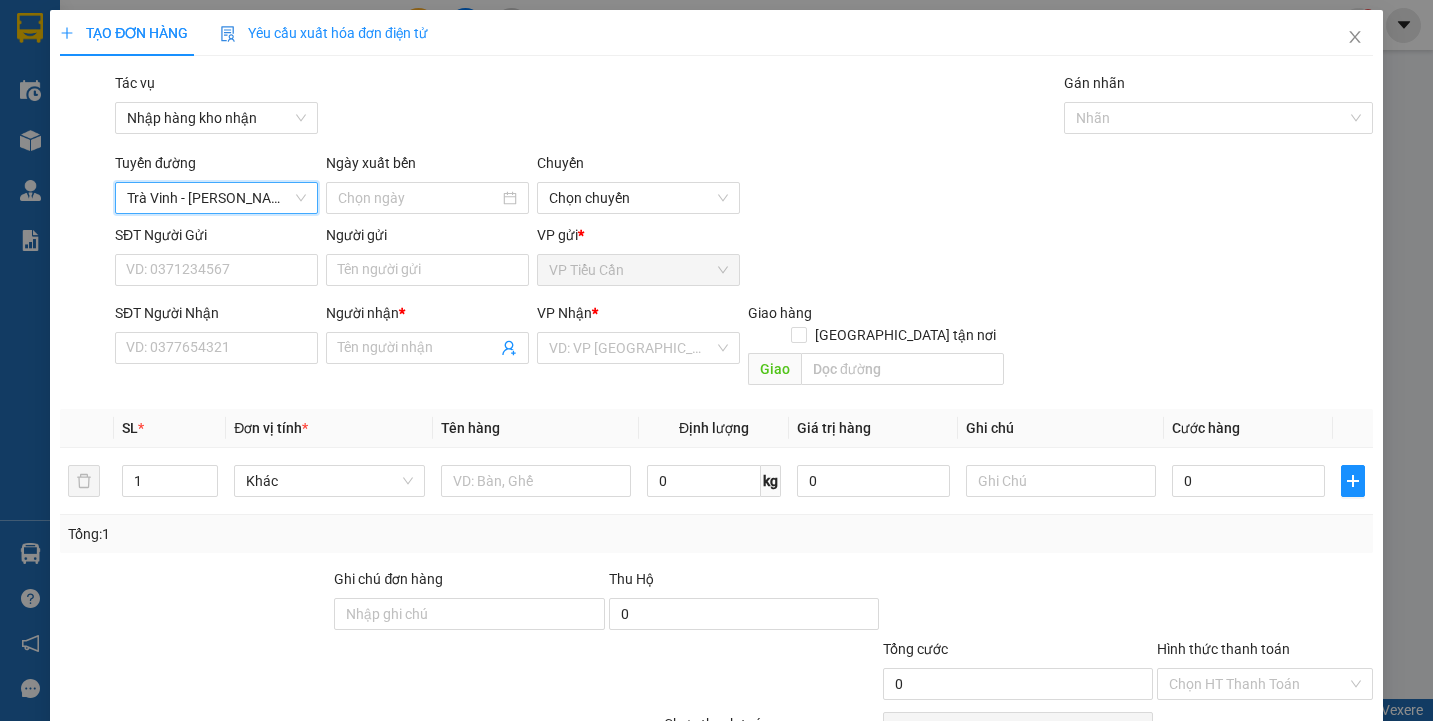 type on "13/07/2025" 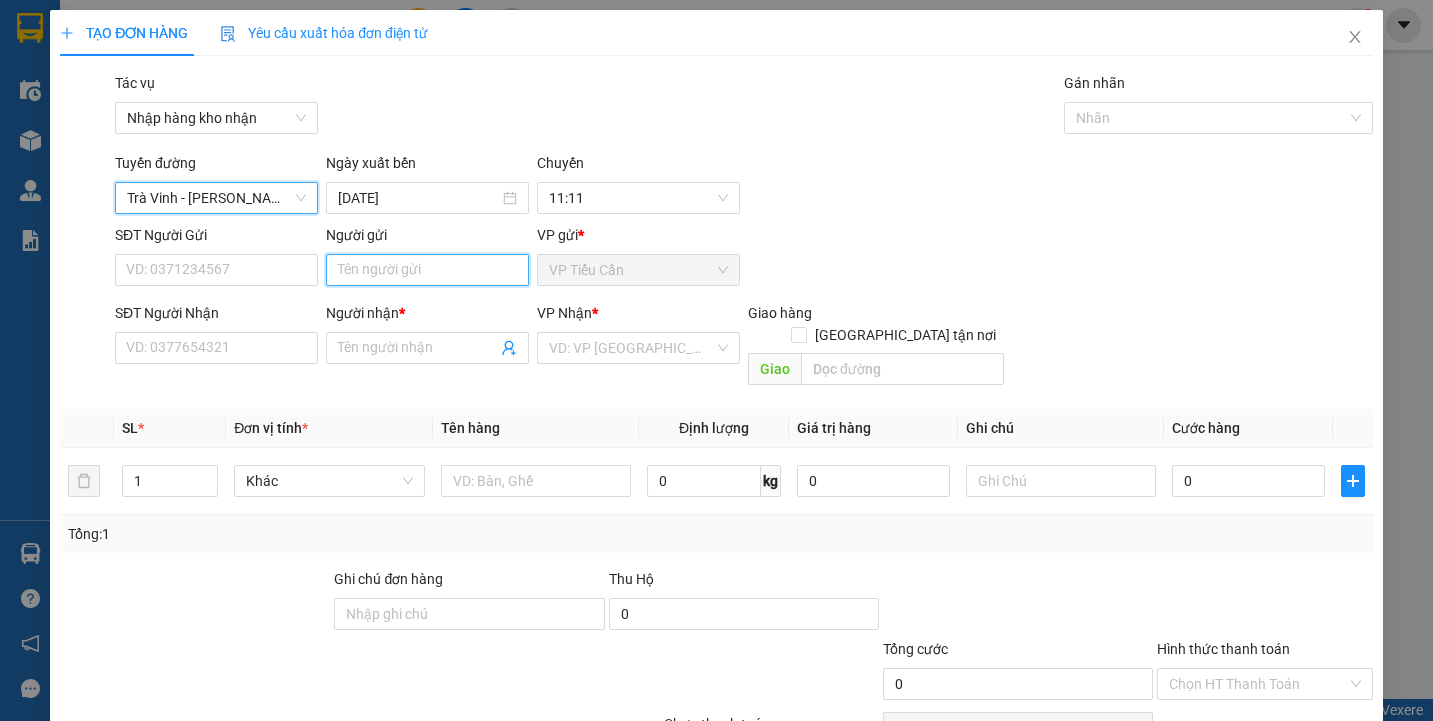 click on "Người gửi" at bounding box center [427, 270] 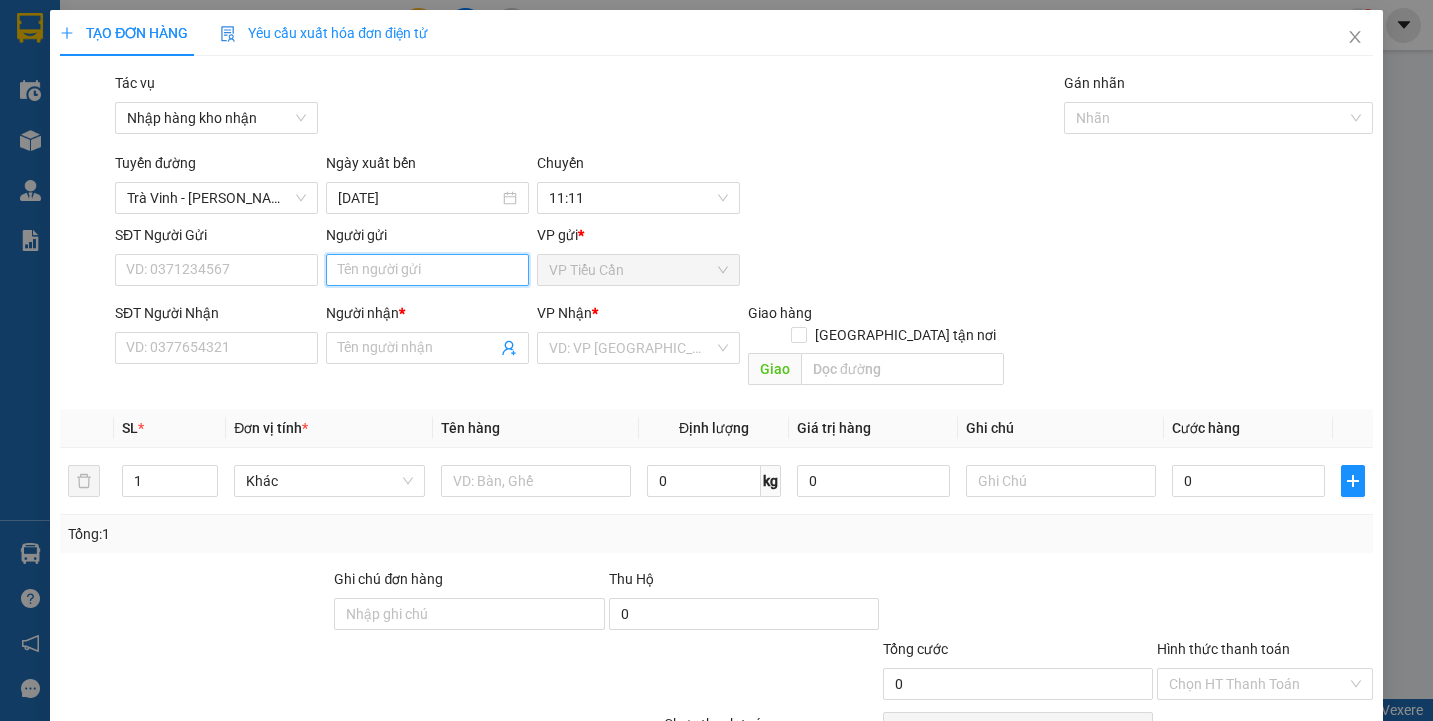 click on "Người gửi" at bounding box center [427, 270] 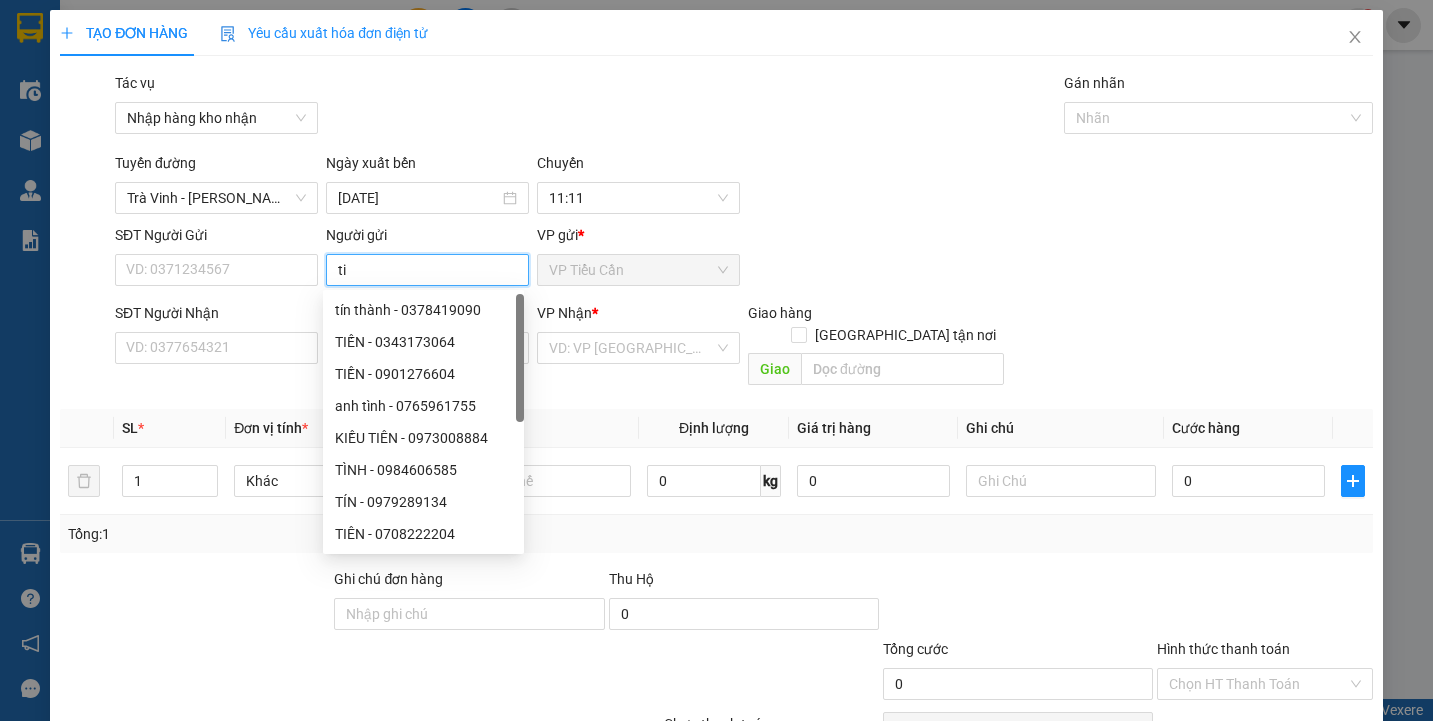 type on "t" 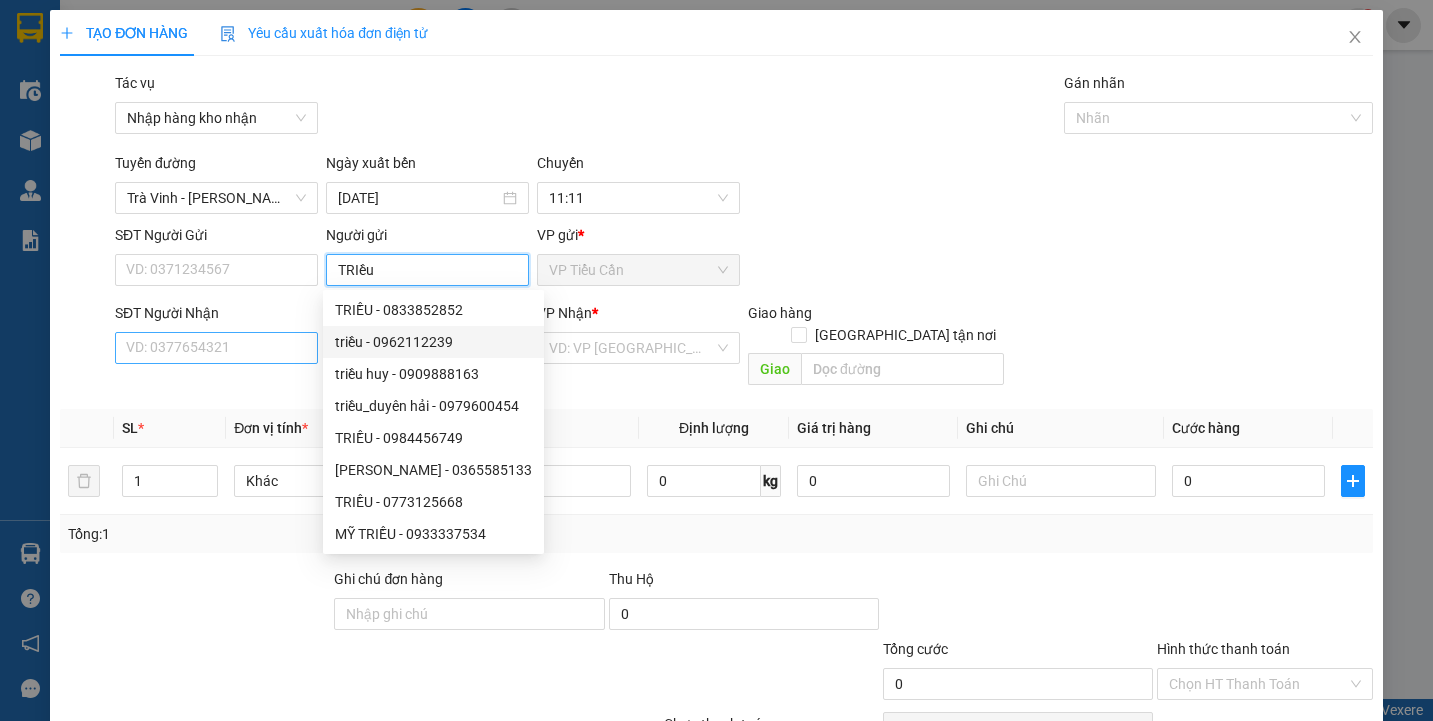 type on "TRIều" 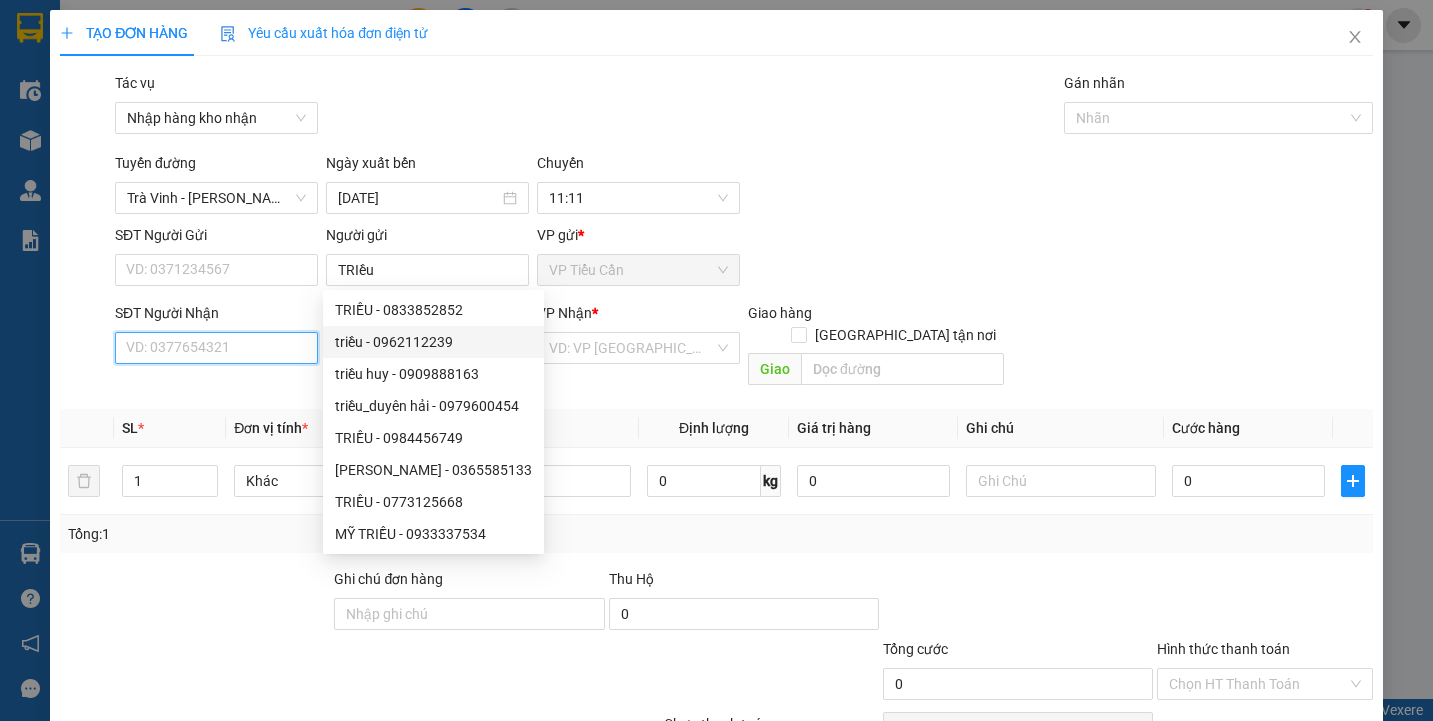 click on "SĐT Người Nhận" at bounding box center (216, 348) 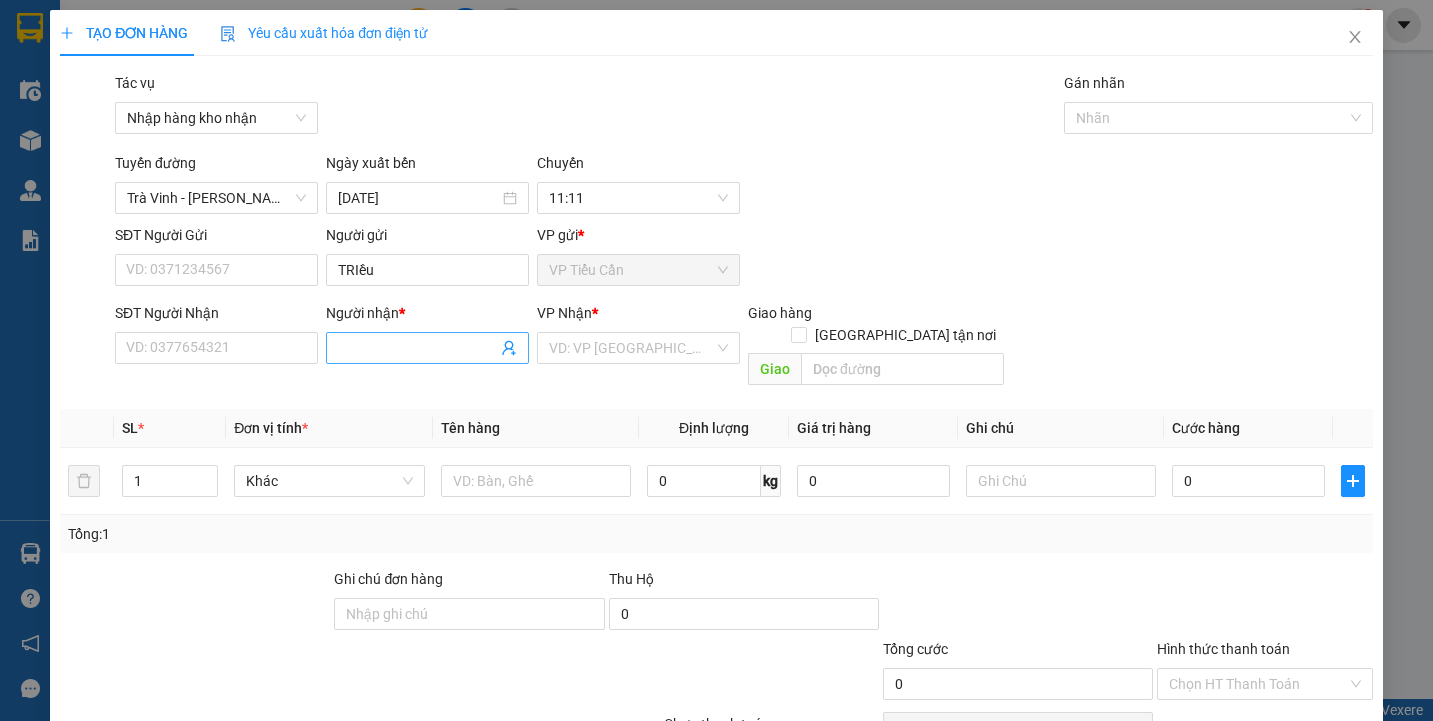click at bounding box center (427, 348) 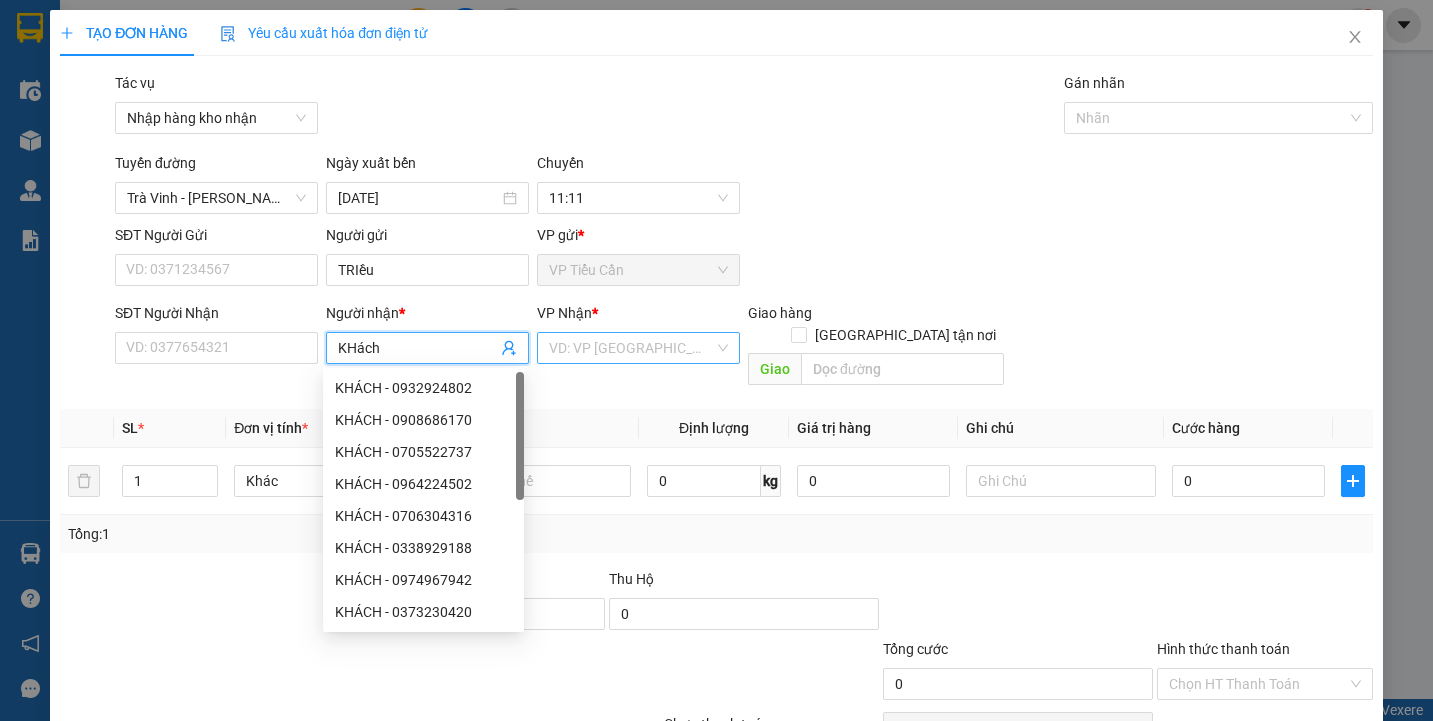 type on "KHách" 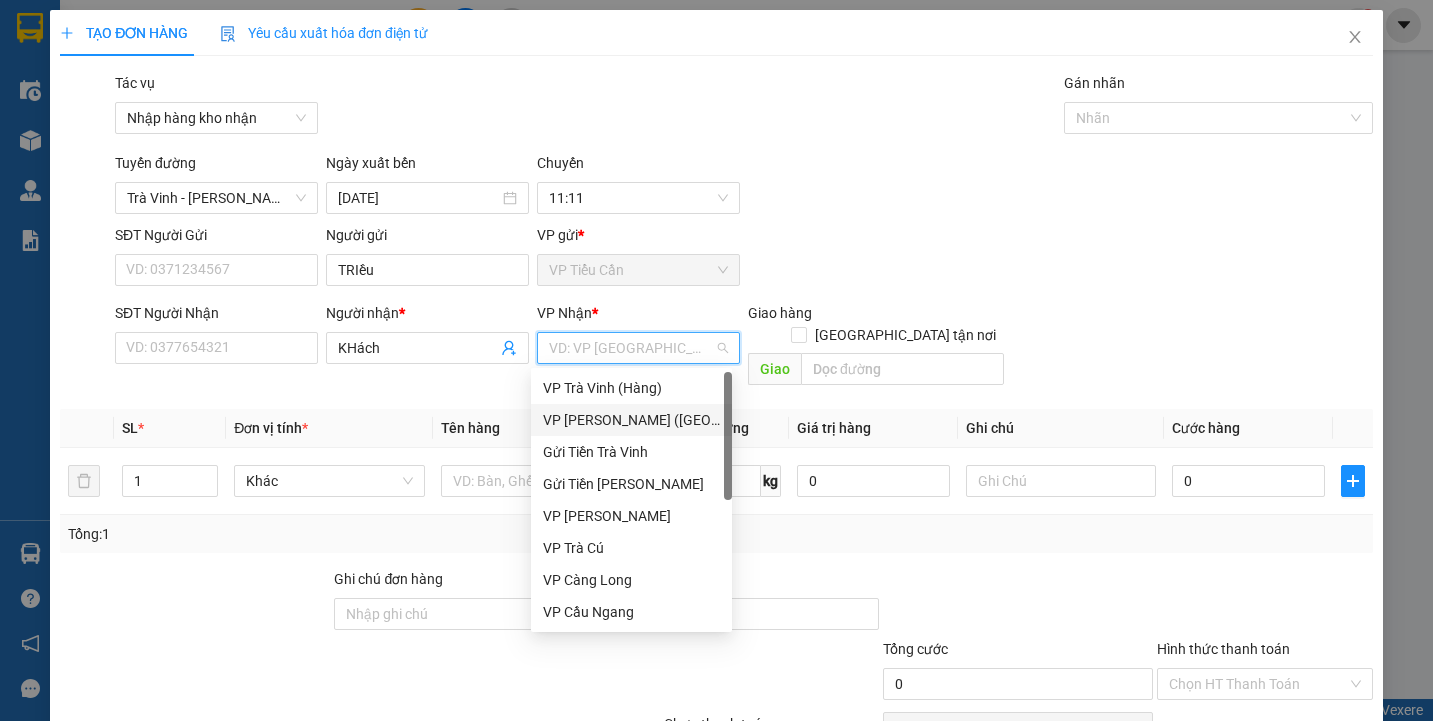 click on "VP [PERSON_NAME] ([GEOGRAPHIC_DATA])" at bounding box center [631, 420] 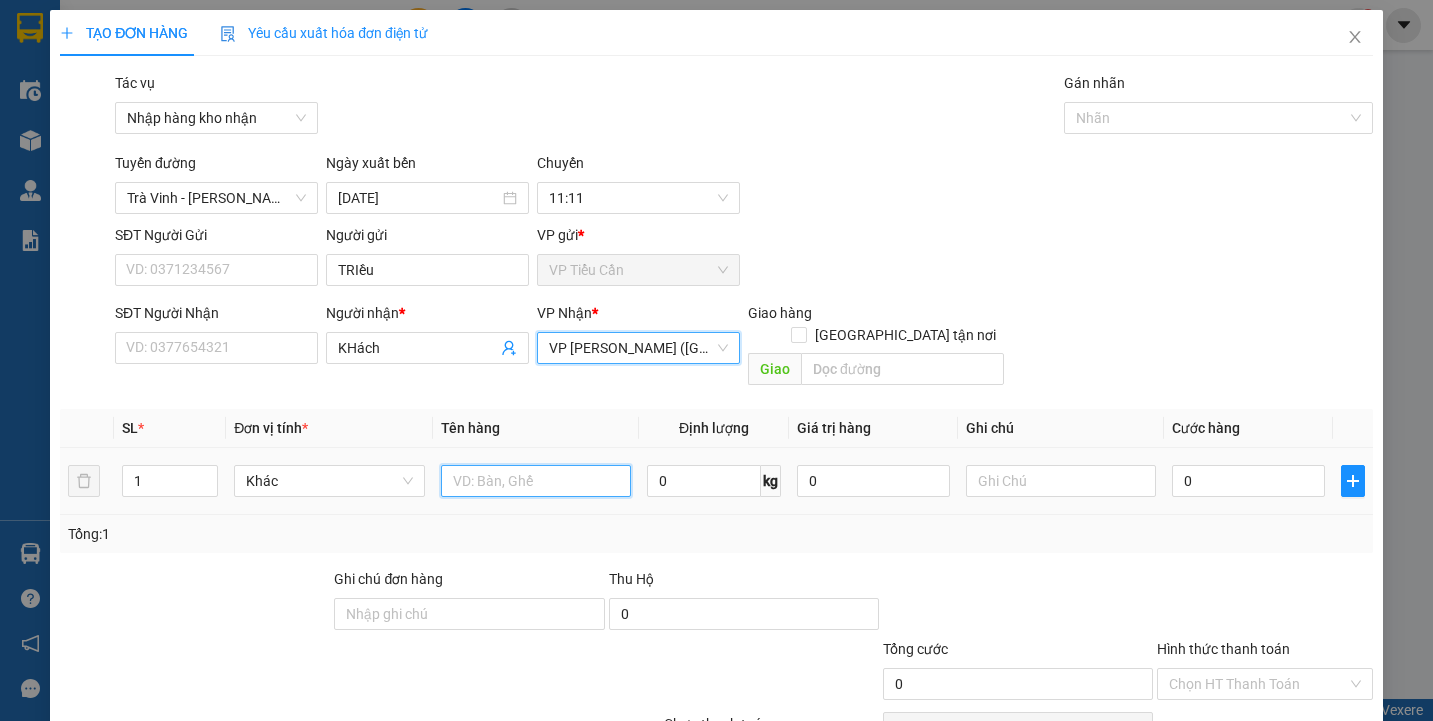 click at bounding box center [536, 481] 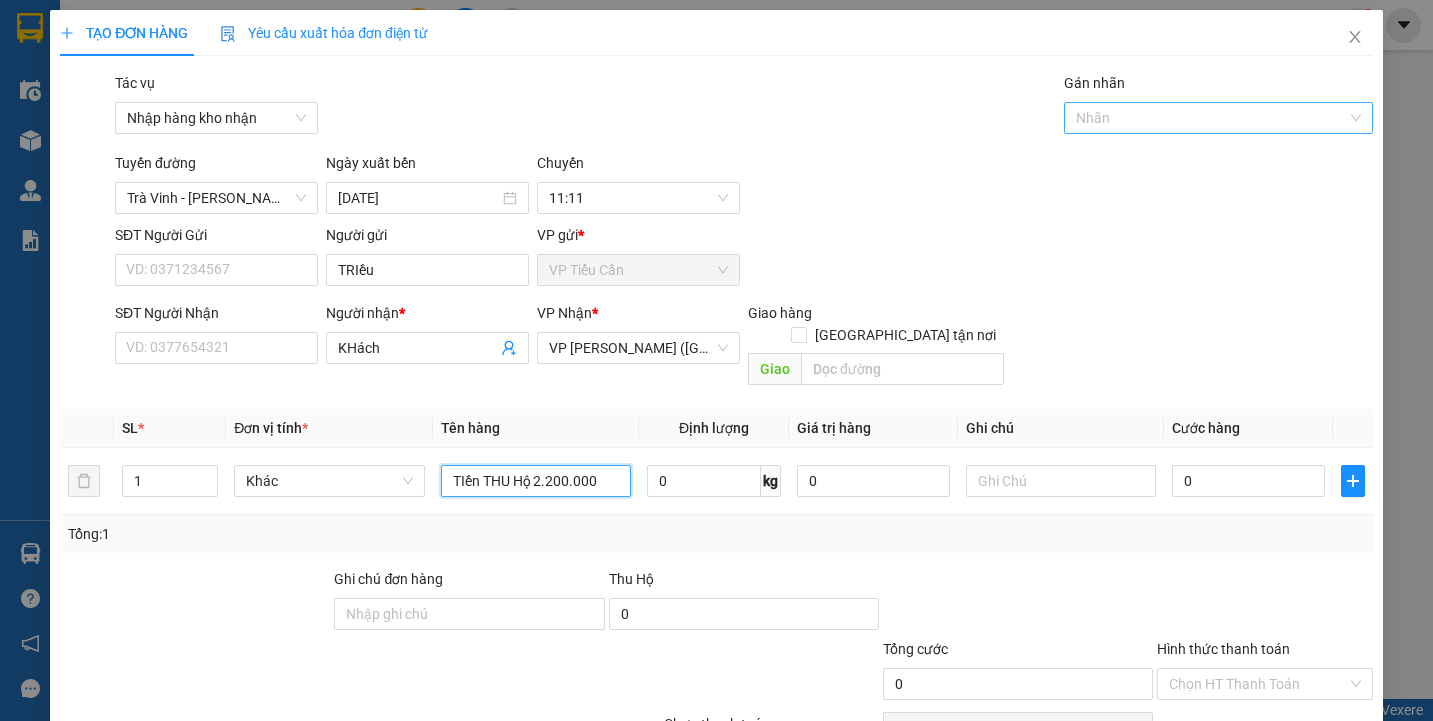 click at bounding box center (1208, 118) 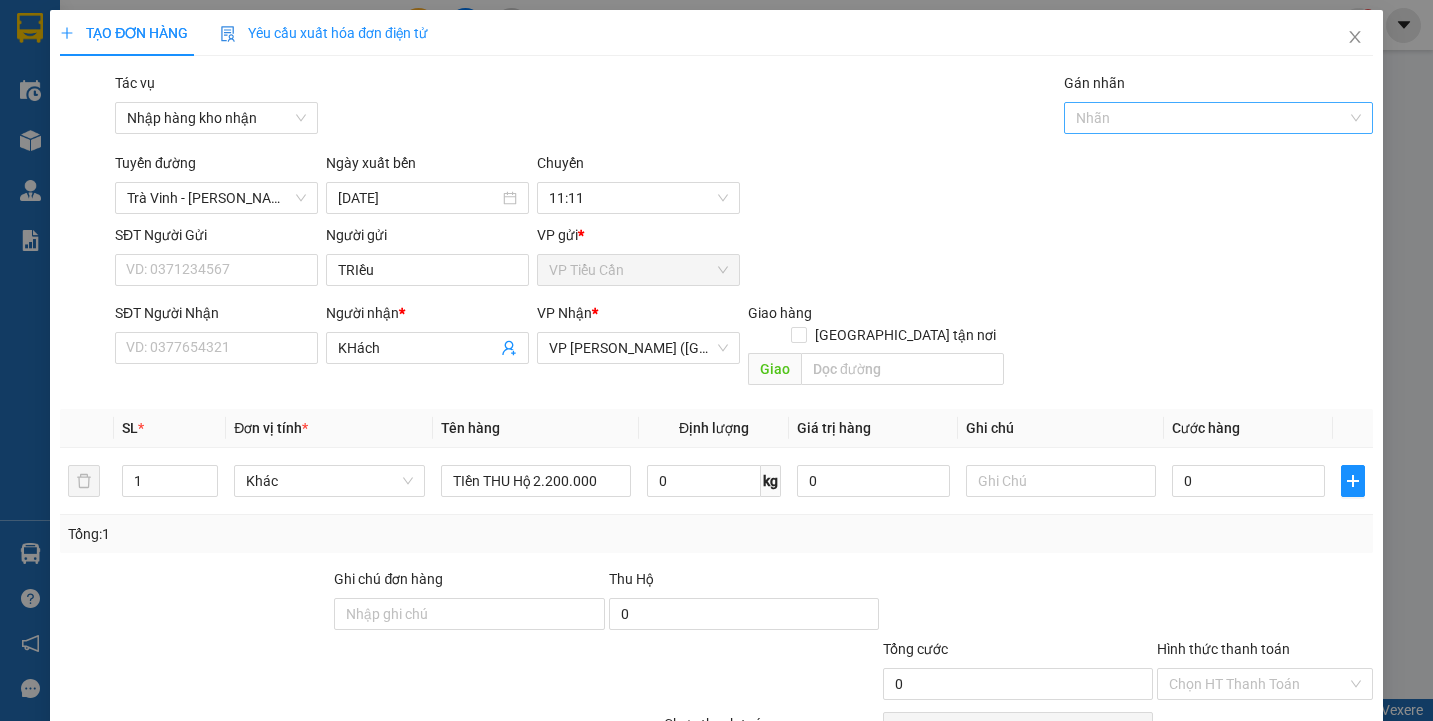 click at bounding box center (1208, 118) 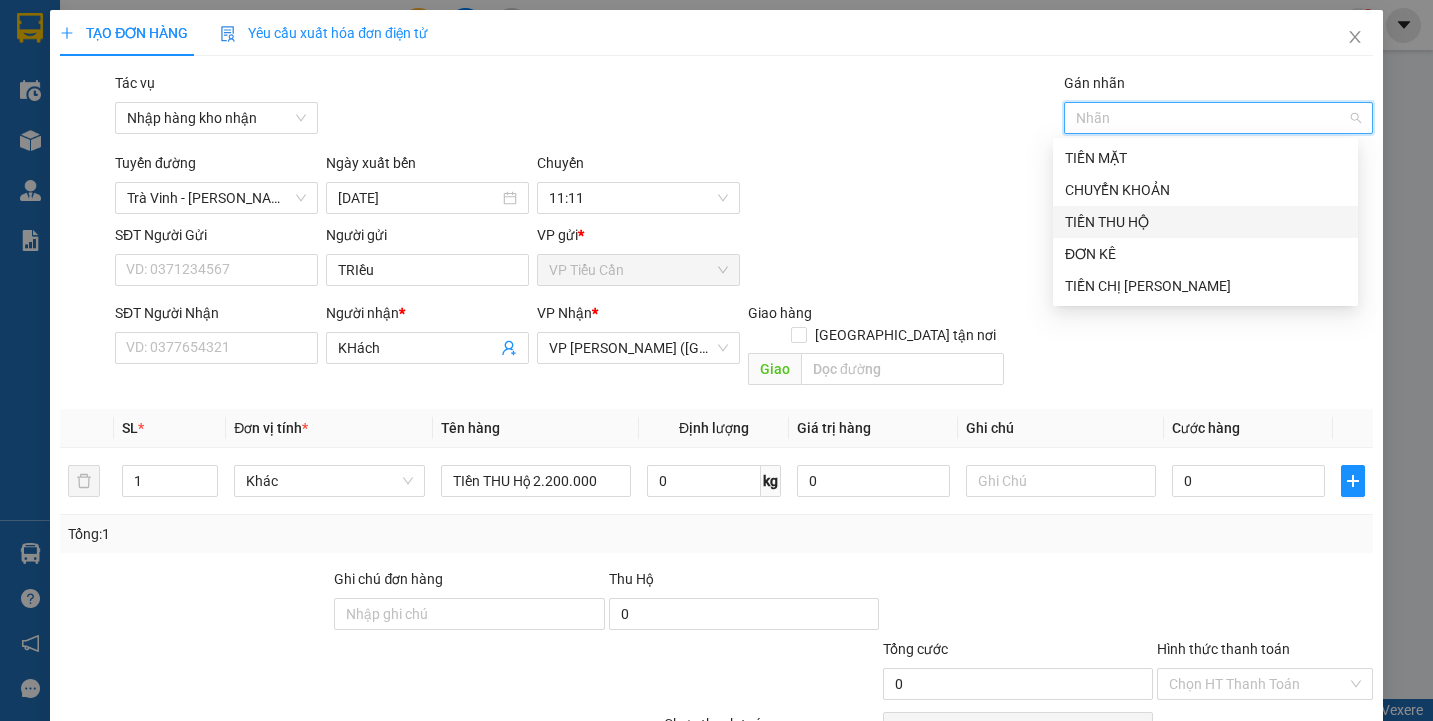 click on "TIỀN THU HỘ" at bounding box center (1205, 222) 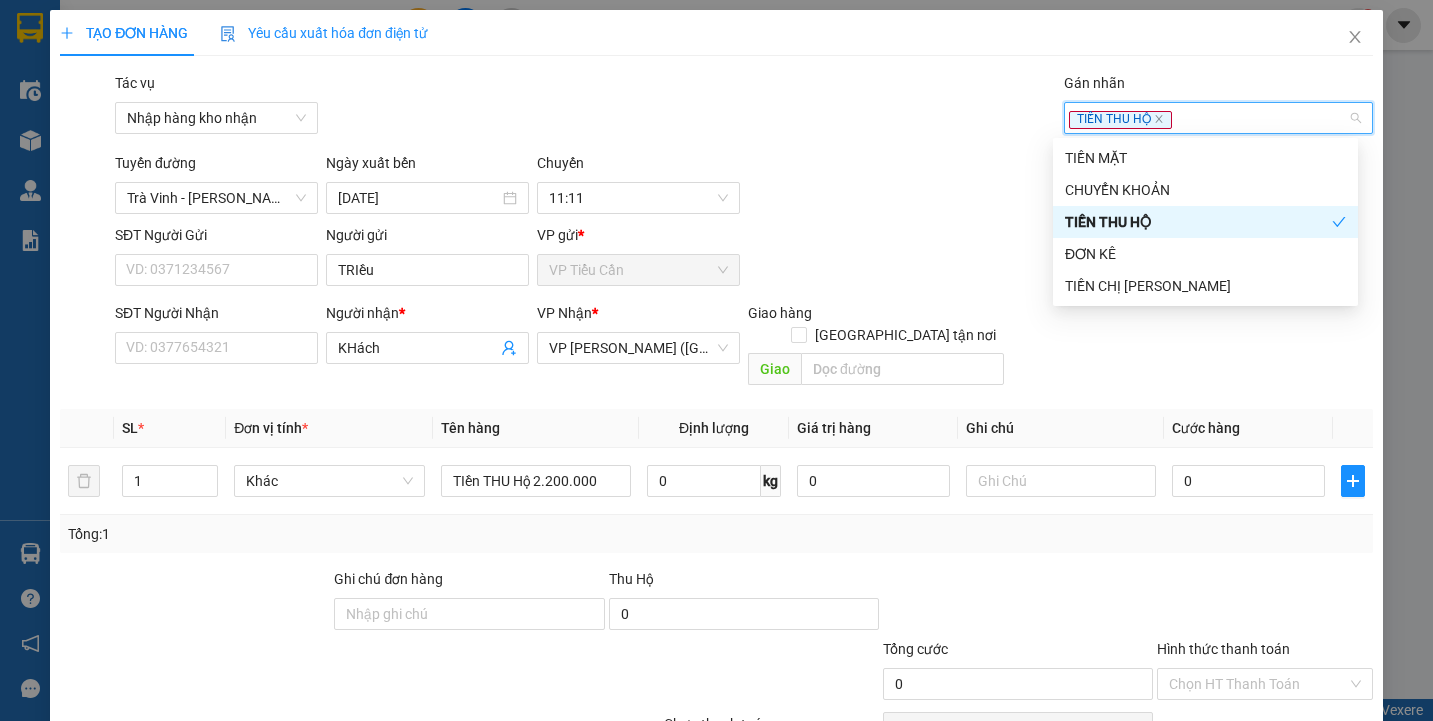 click on "TIỀN THU HỘ" at bounding box center (1198, 222) 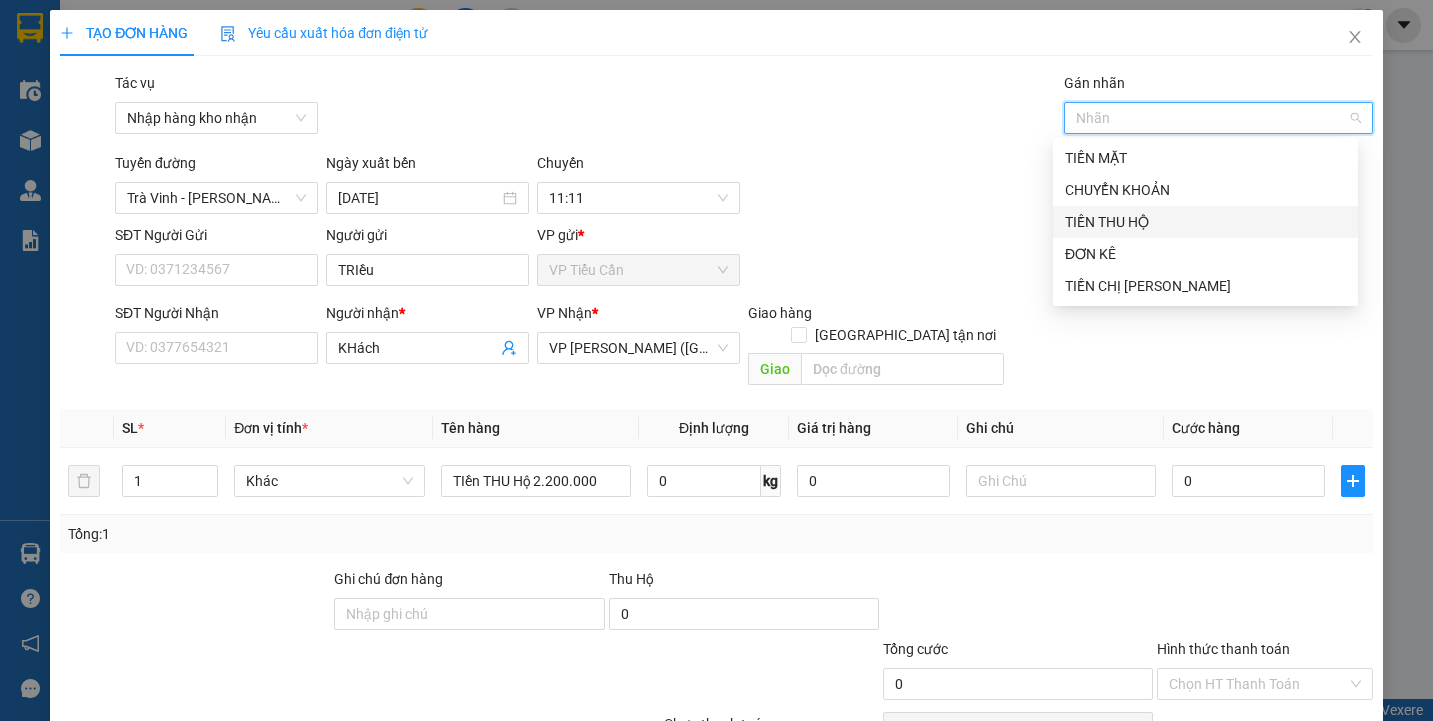 click on "TIỀN THU HỘ" at bounding box center (1205, 222) 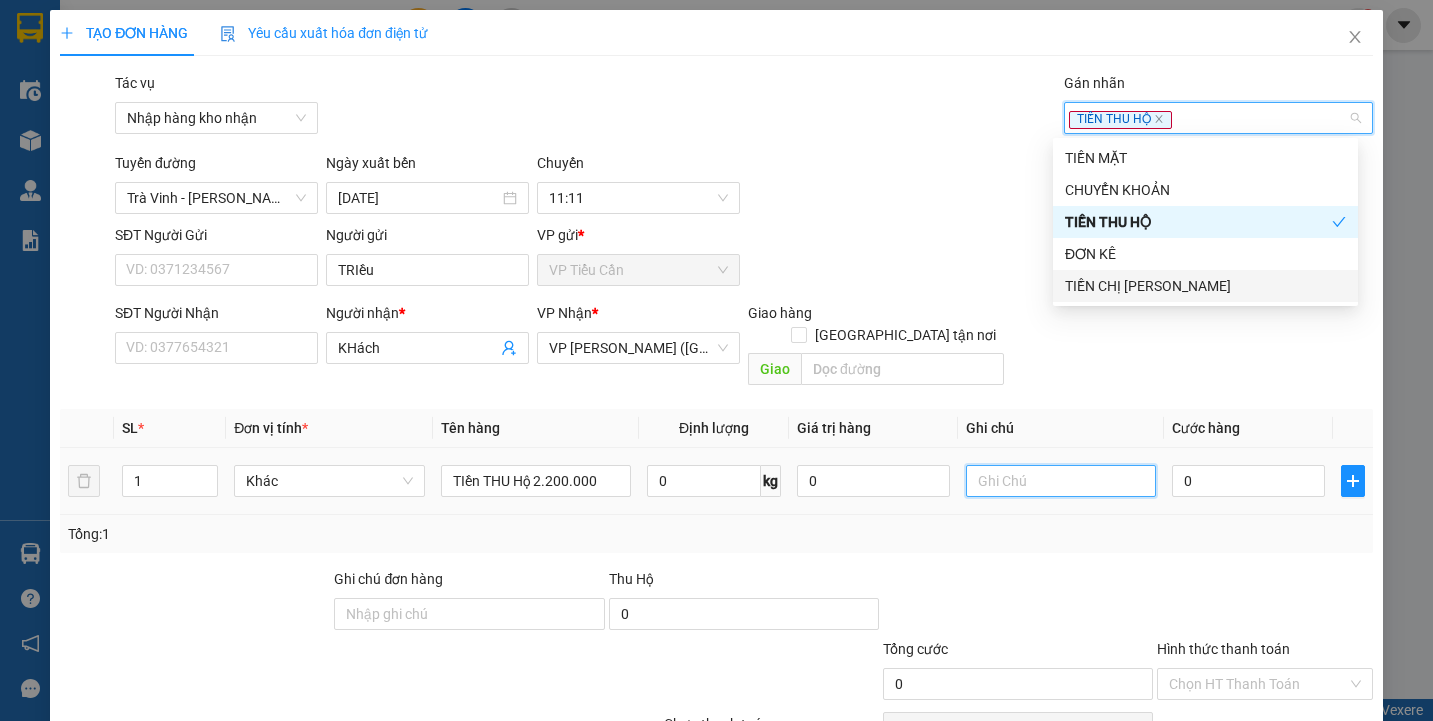 click at bounding box center [1061, 481] 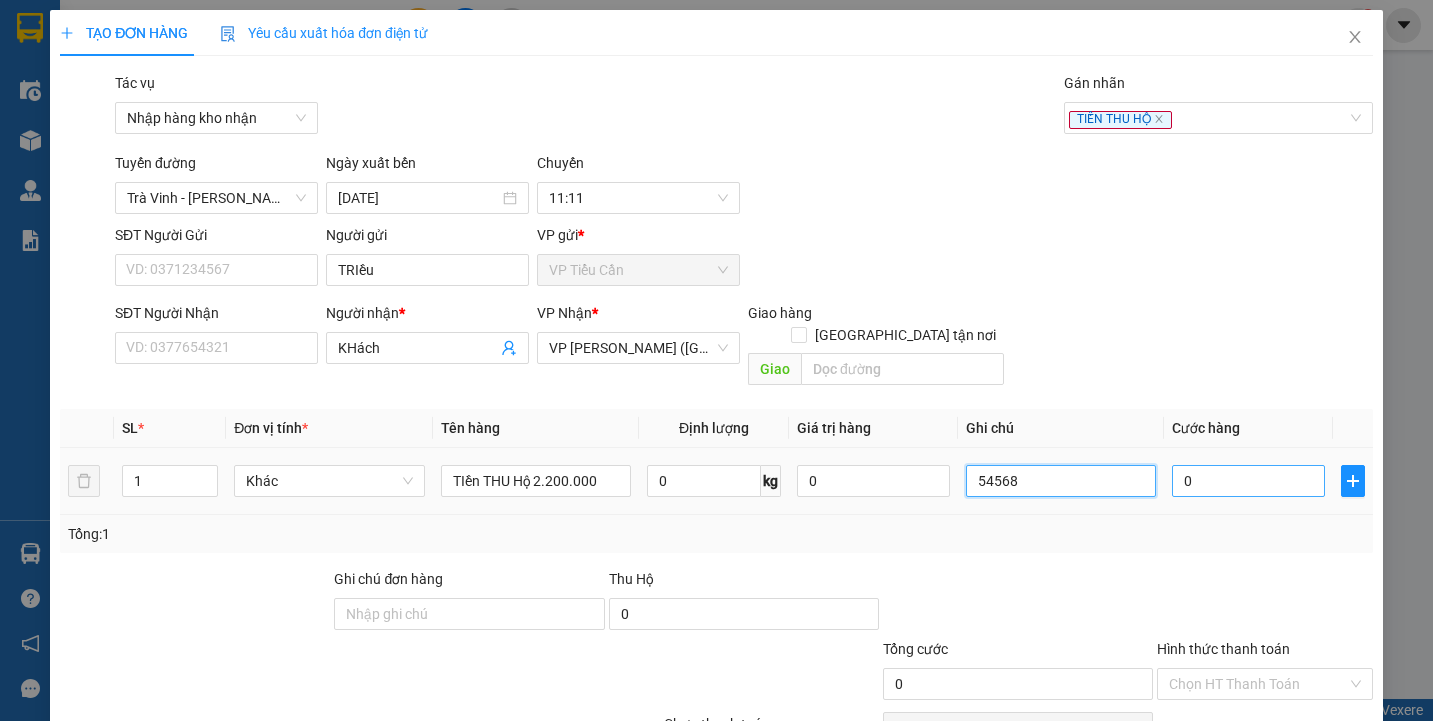 type on "54568" 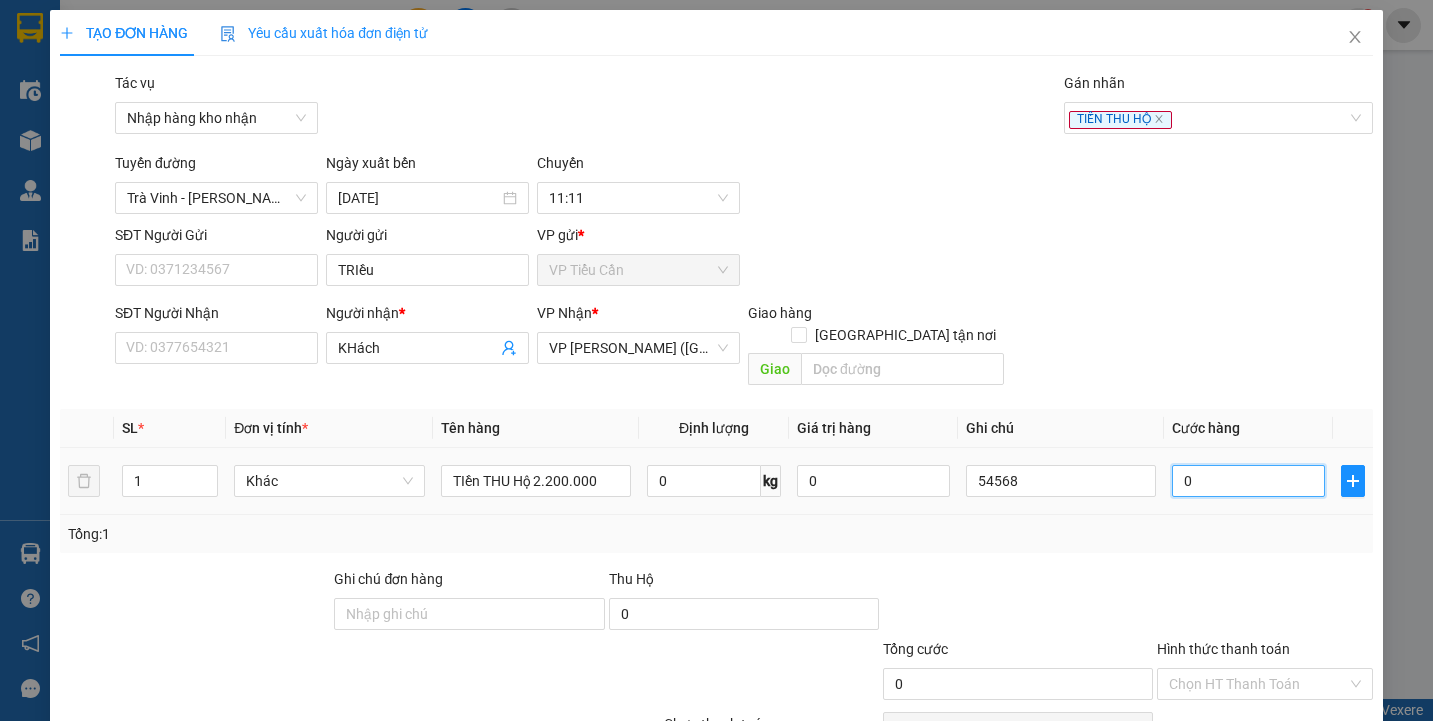 click on "0" at bounding box center [1248, 481] 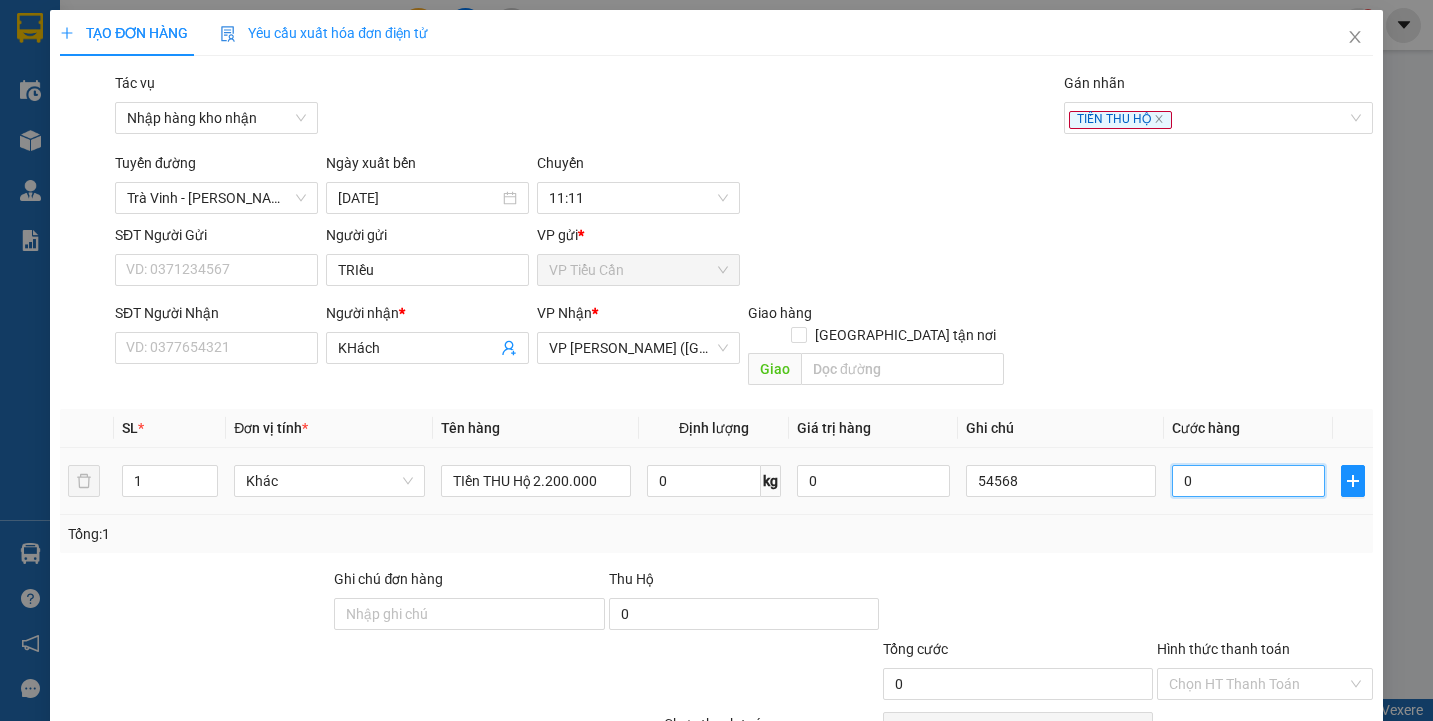 type on "3" 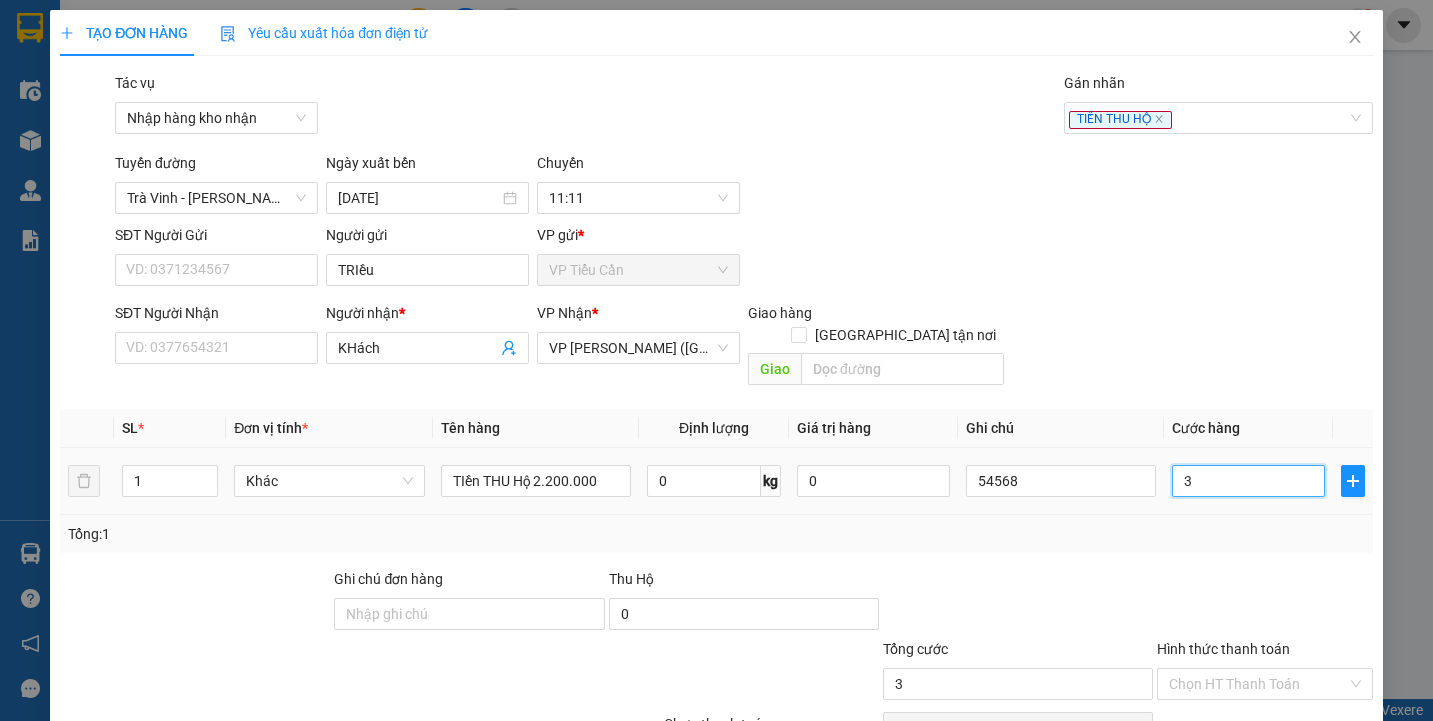 type on "30" 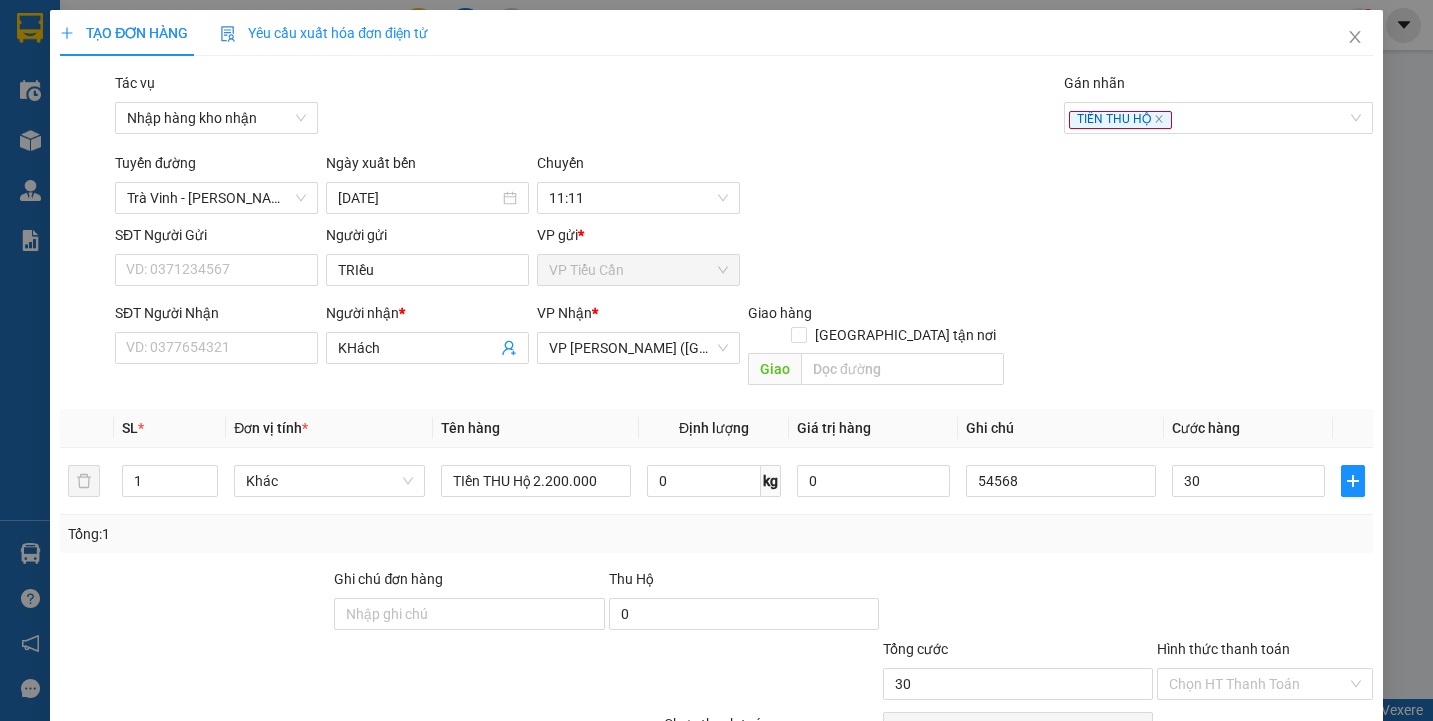 click on "Tổng:  1" at bounding box center (716, 534) 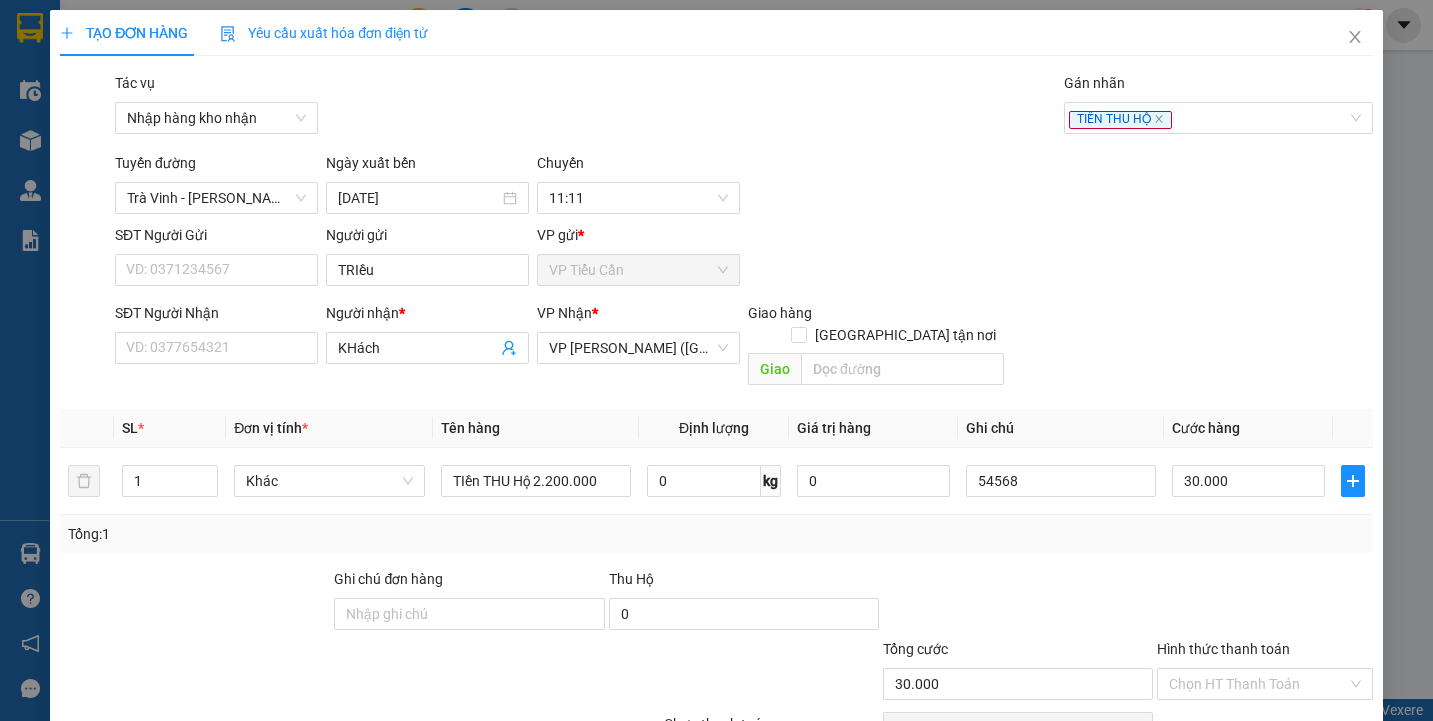 click on "Tổng:  1" at bounding box center (716, 534) 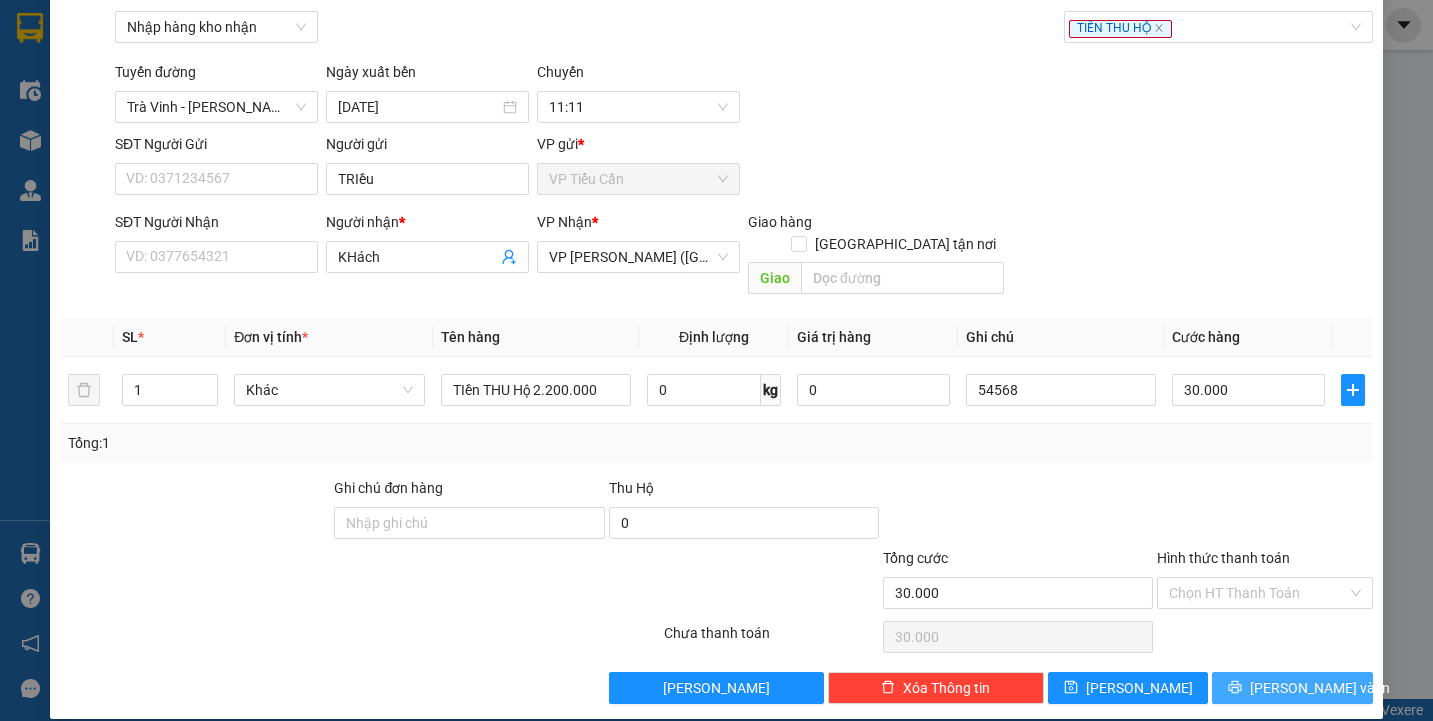 click on "Lưu và In" at bounding box center [1320, 688] 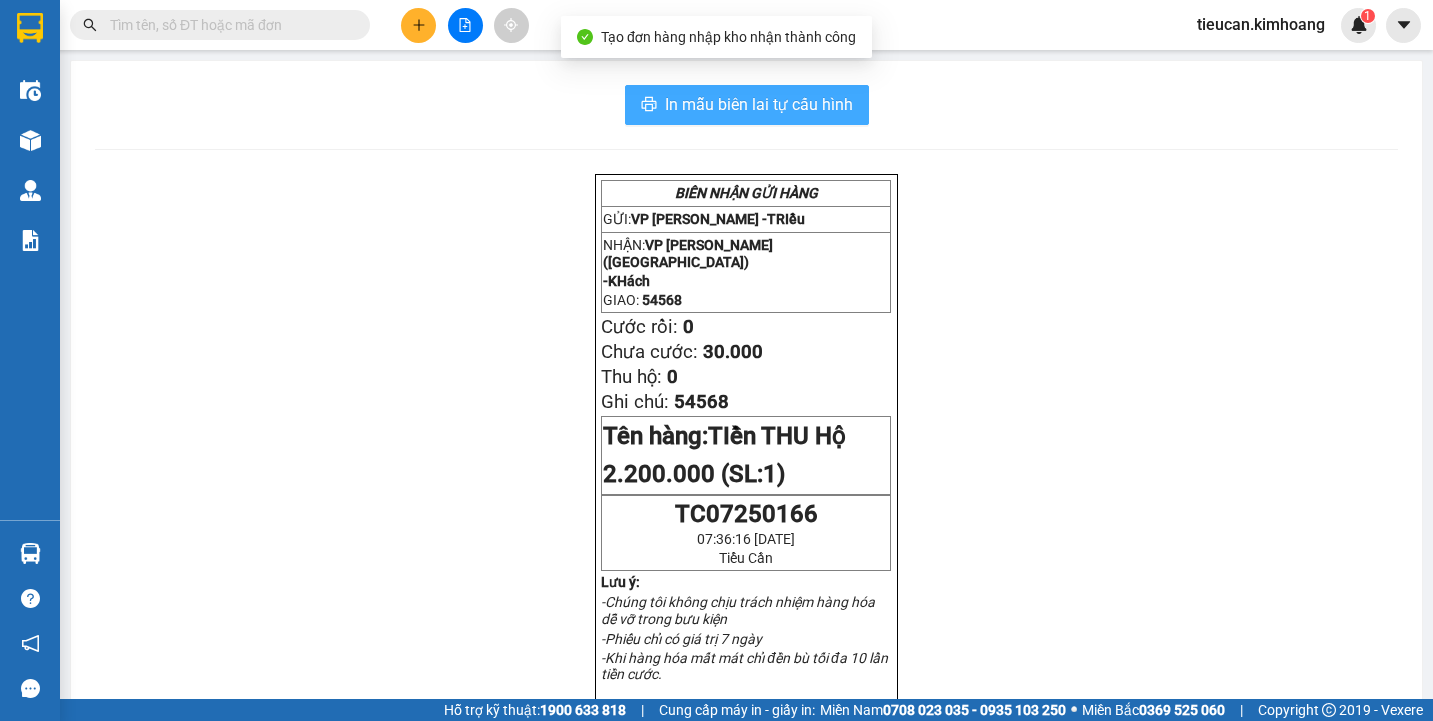 click on "In mẫu biên lai tự cấu hình" at bounding box center (759, 104) 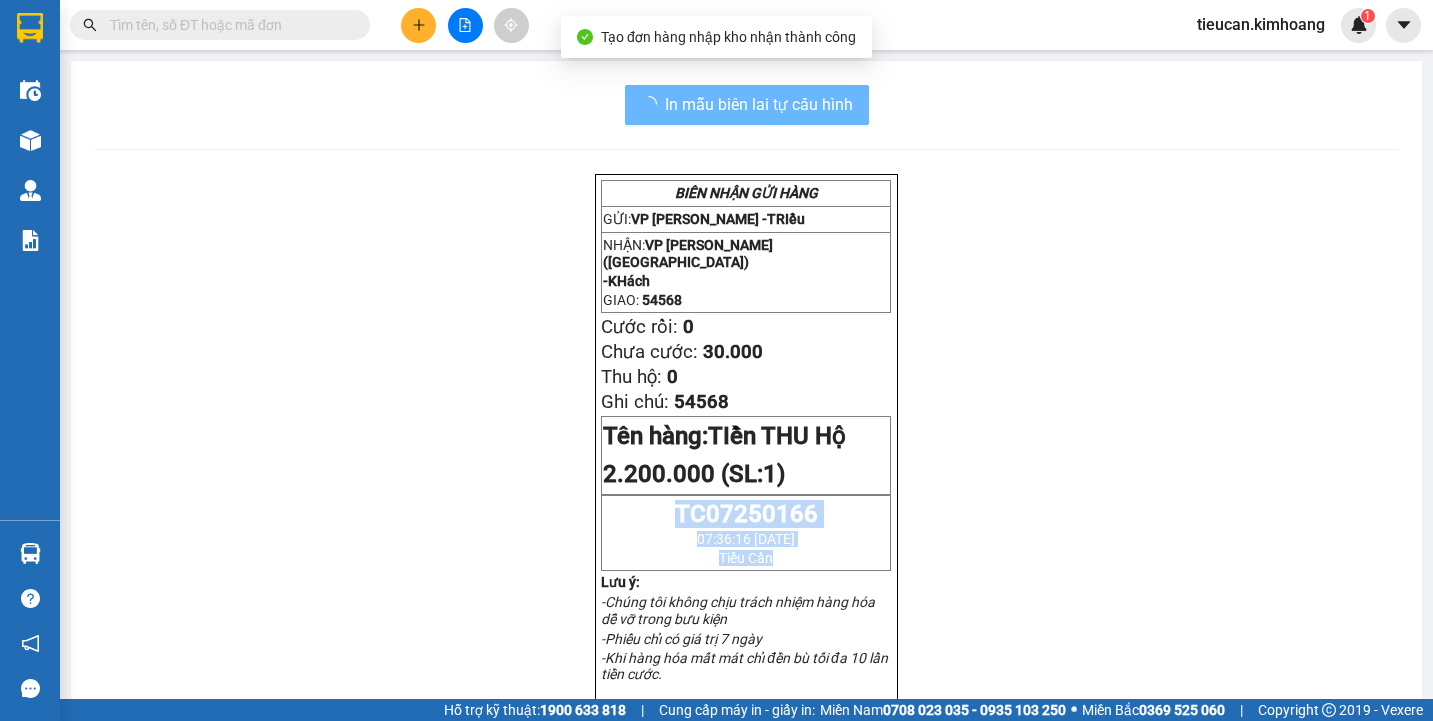 click on "BIÊN NHẬN GỬI HÀNG
GỬI:  VP Tiểu Cần -  TRIều
NHẬN:  VP Trần Phú (Hàng)
-  KHách
GIAO:    54568
Cước rồi:   0
Chưa cước:   30.000
Thu hộ:   0
Ghi chú:   54568
Tên hàng:  TIền THU Hộ 2.200.000 (SL:  1)
TC07250166
07:36:16 - 13/07/2025
Tiểu Cần
Lưu ý:
-Chúng tôi không chịu trách nhiệm hàng hóa dễ vỡ trong bưu kiện
-Phiếu chỉ có giá trị 7 ngày
-Khi hàng hóa mất mát chỉ đền bù tối đa 10 lần tiền cước.
KIM HOÀNG
HOTLINE:  0907163907
GỬI:  VP Tiểu Cần -  TRIều
NHẬN:  VP Trần Phú (Hàng)
-  KHách
GIAO :    54568
Cước rồi:   0
Chưa cước:   30.000
Thu hộ:   0
Ghi chú:   54568
Tên hàng:  TIền THU Hộ 2.200.000 (SL:  1)
TC07250166
07:36:16 - 13/07/2025
Tiểu Cần" at bounding box center [746, 746] 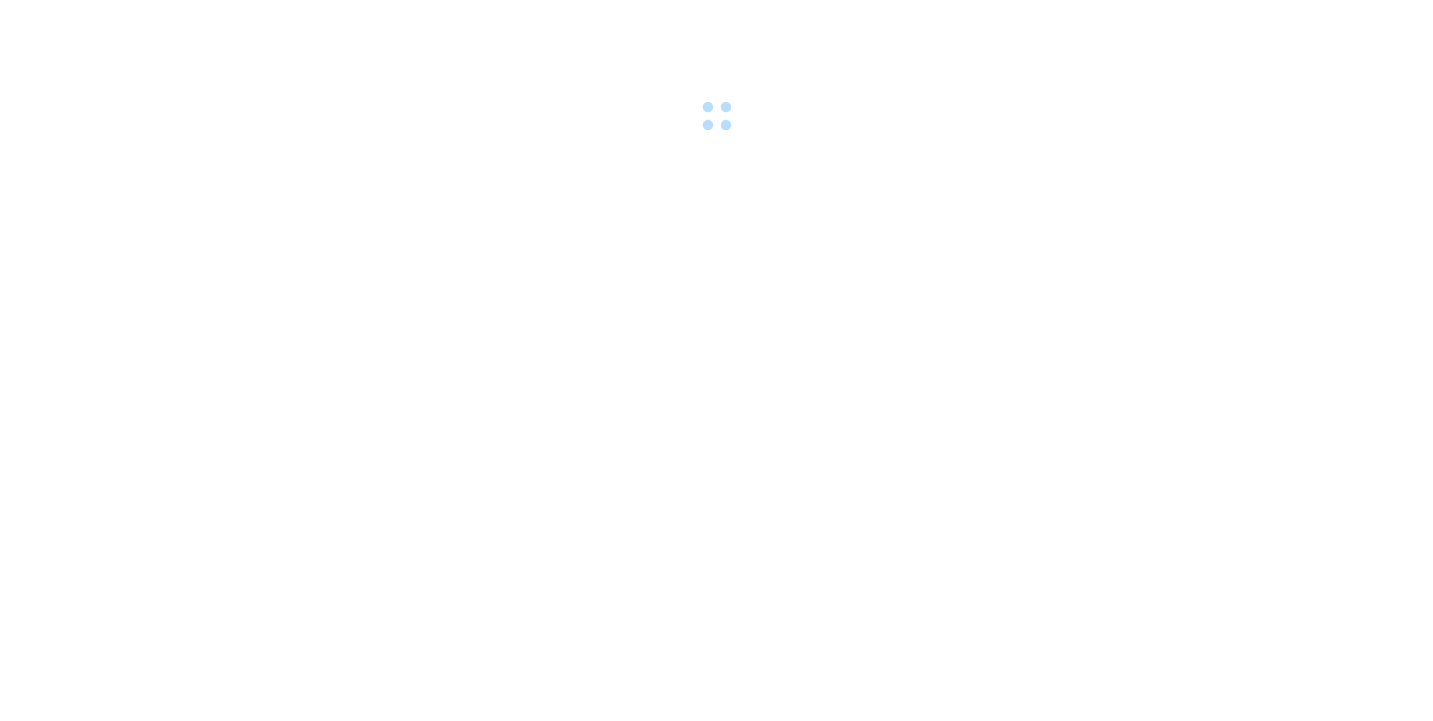scroll, scrollTop: 0, scrollLeft: 0, axis: both 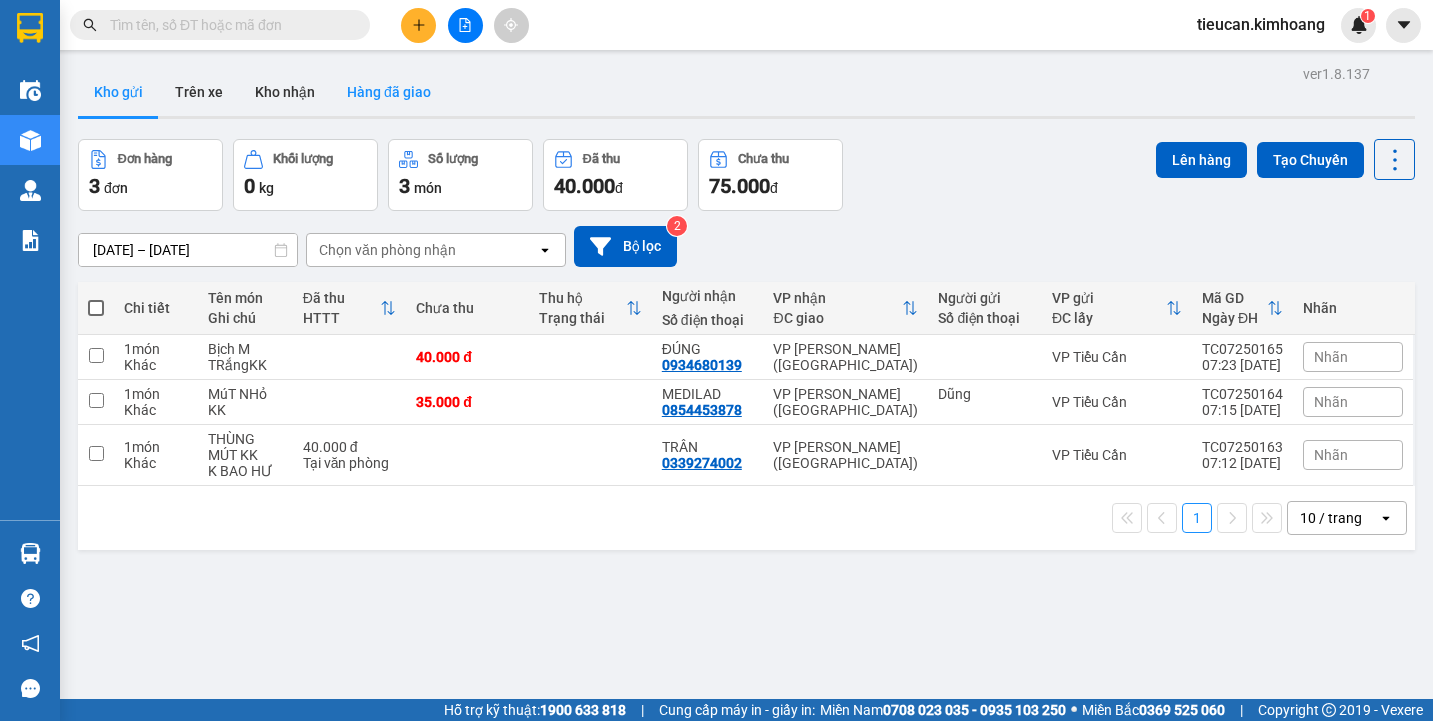 click on "Hàng đã giao" at bounding box center [389, 92] 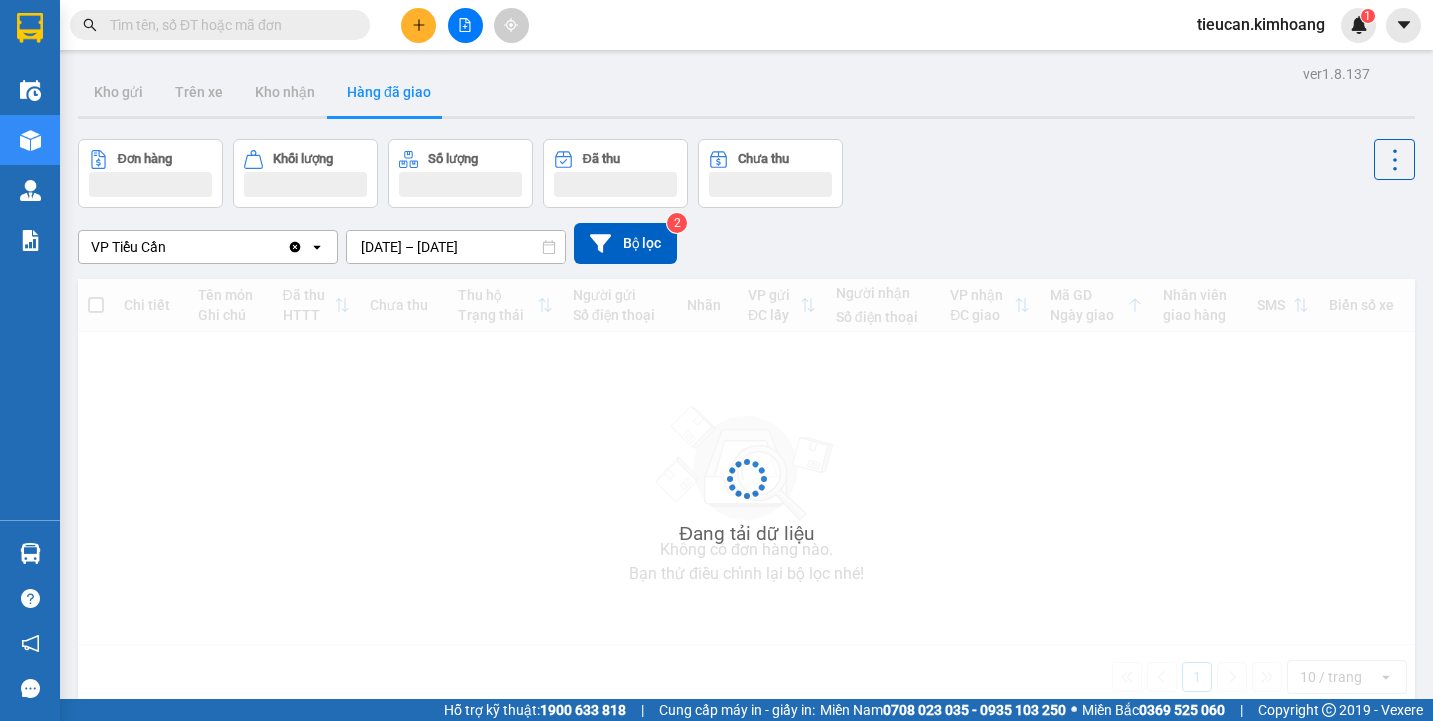 click on "Hàng đã giao" at bounding box center [389, 92] 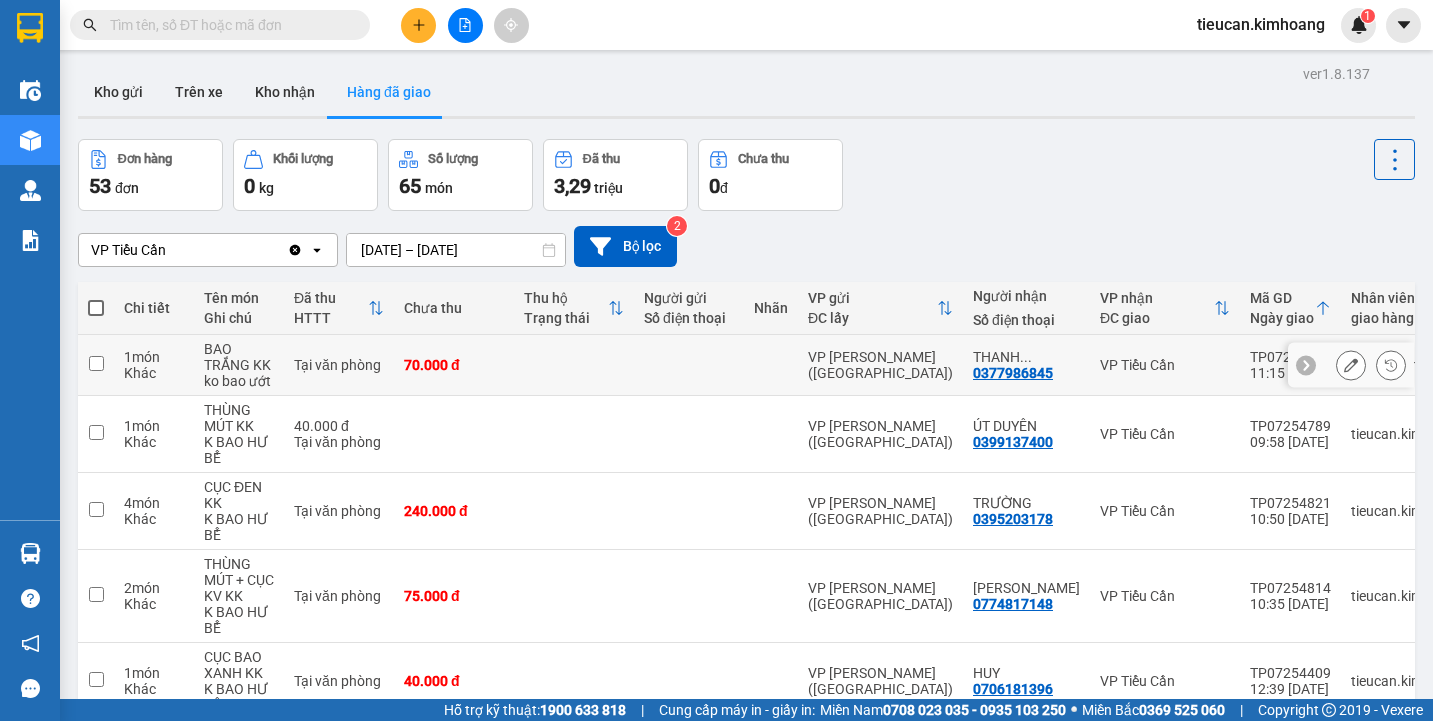 scroll, scrollTop: 480, scrollLeft: 0, axis: vertical 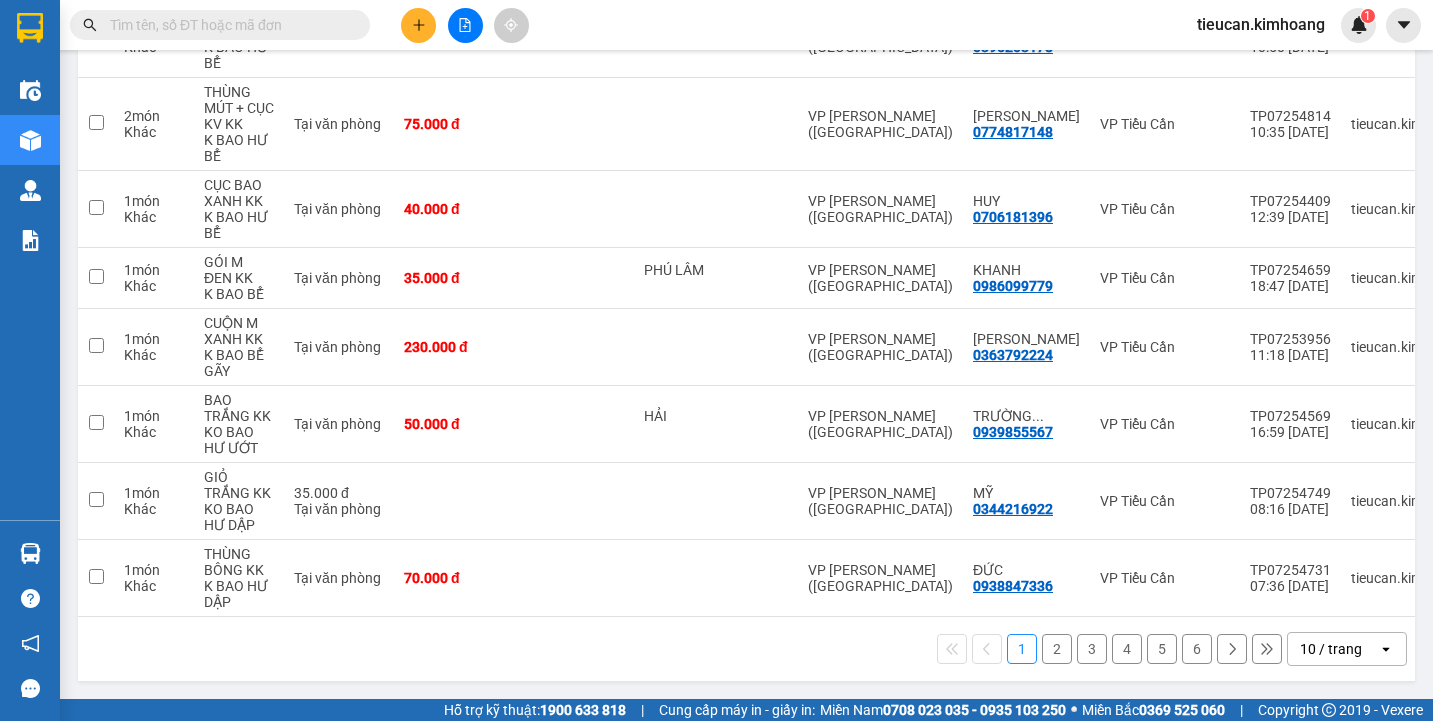 click on "10 / trang" at bounding box center [1331, 649] 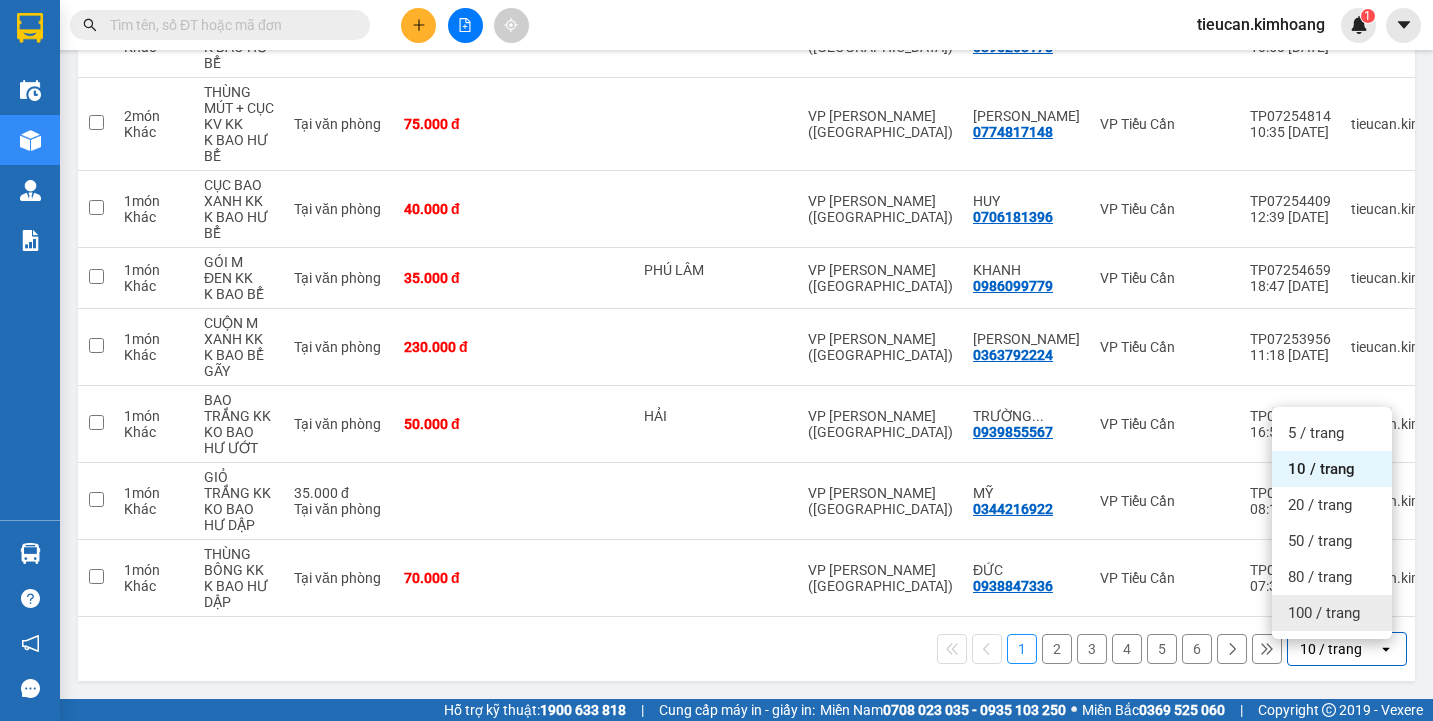 click on "100 / trang" at bounding box center (1324, 613) 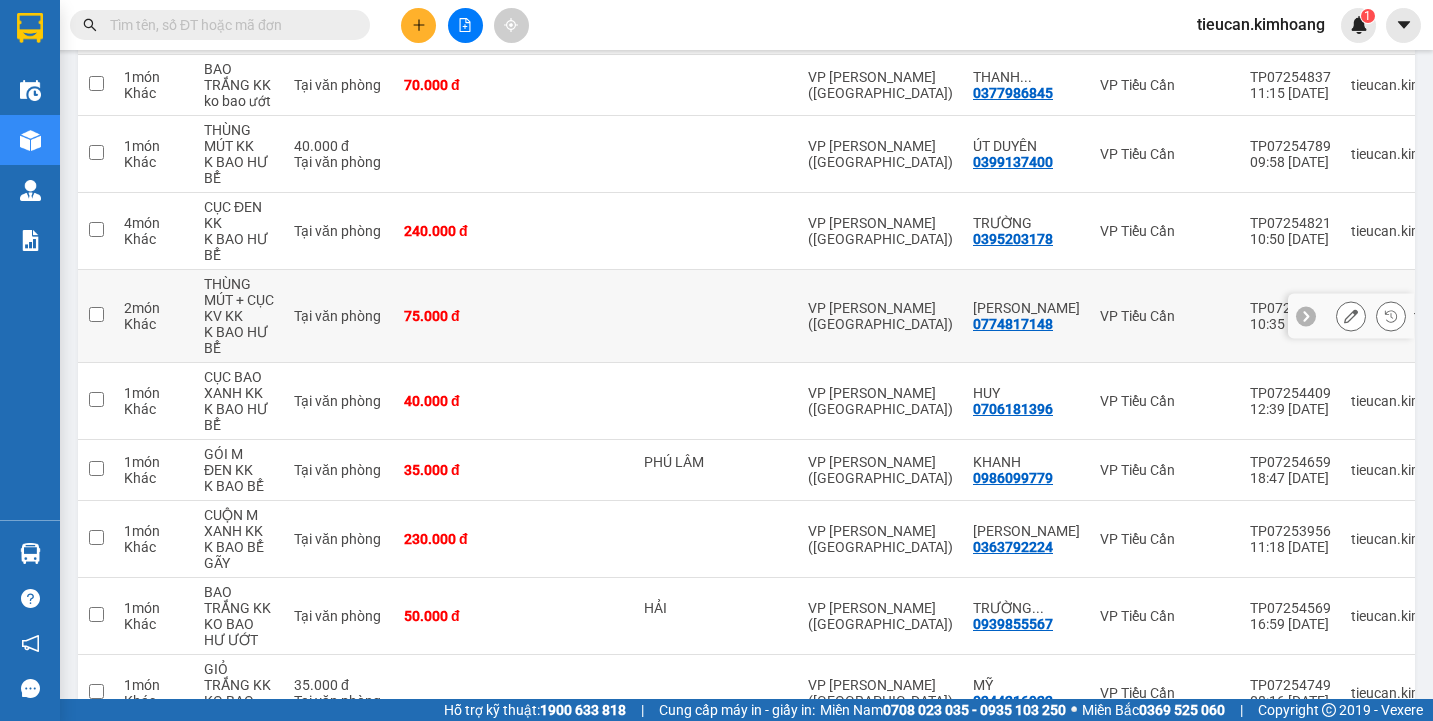 scroll, scrollTop: 180, scrollLeft: 0, axis: vertical 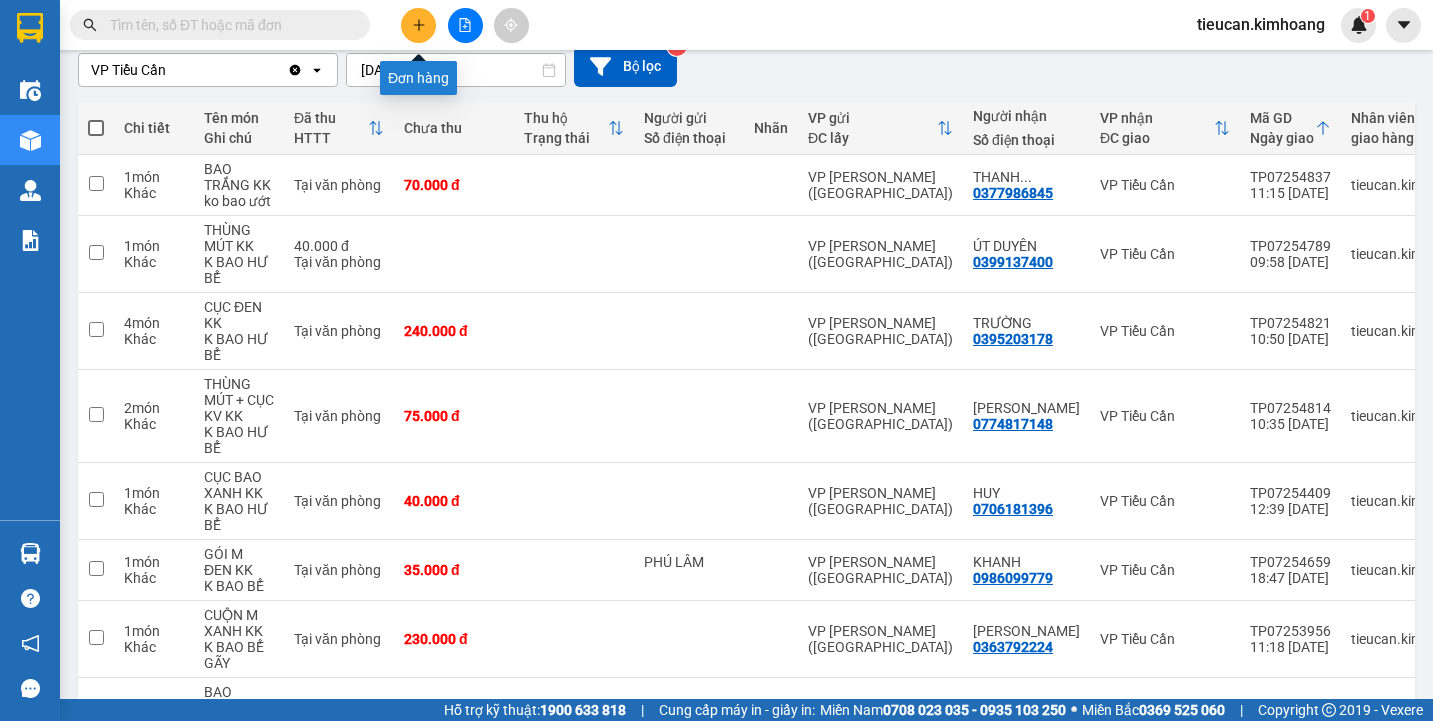 click 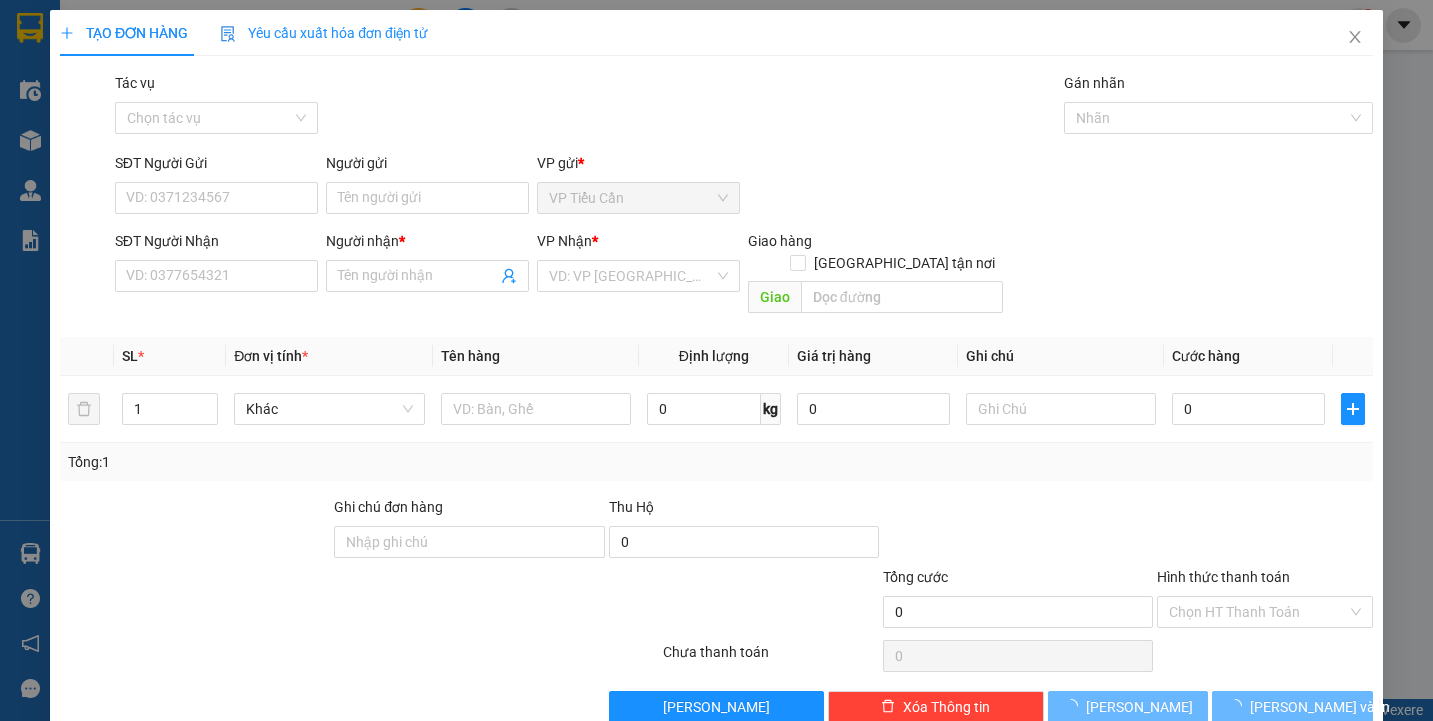 scroll, scrollTop: 0, scrollLeft: 0, axis: both 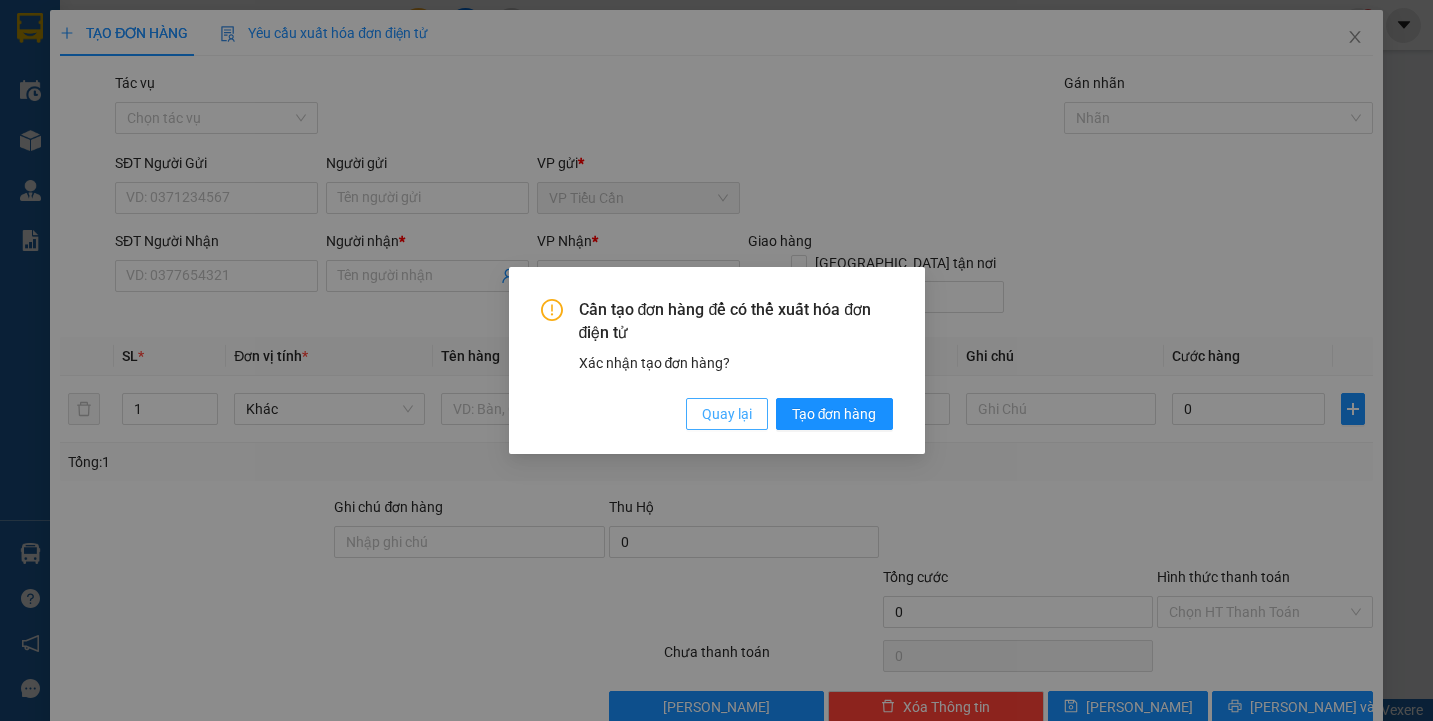 click on "Quay lại" at bounding box center (727, 414) 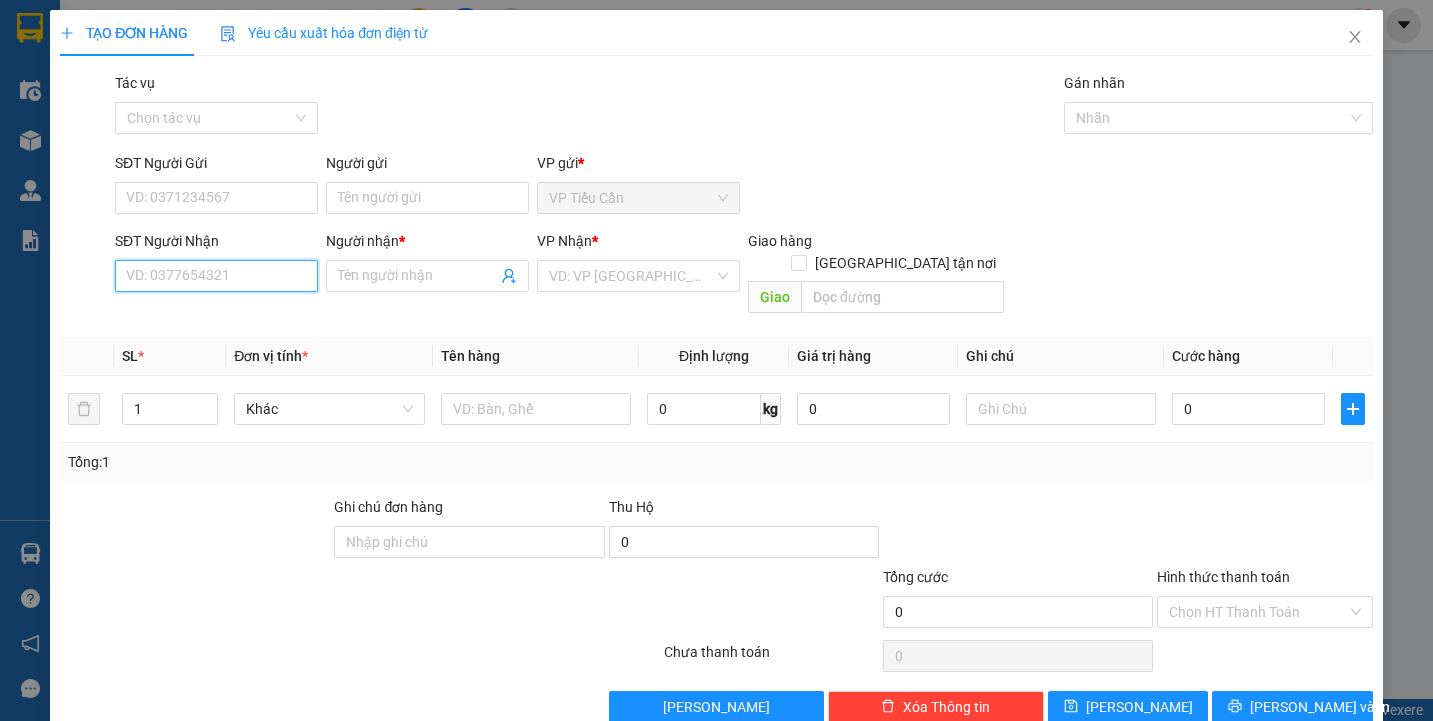 click on "SĐT Người Nhận" at bounding box center [216, 276] 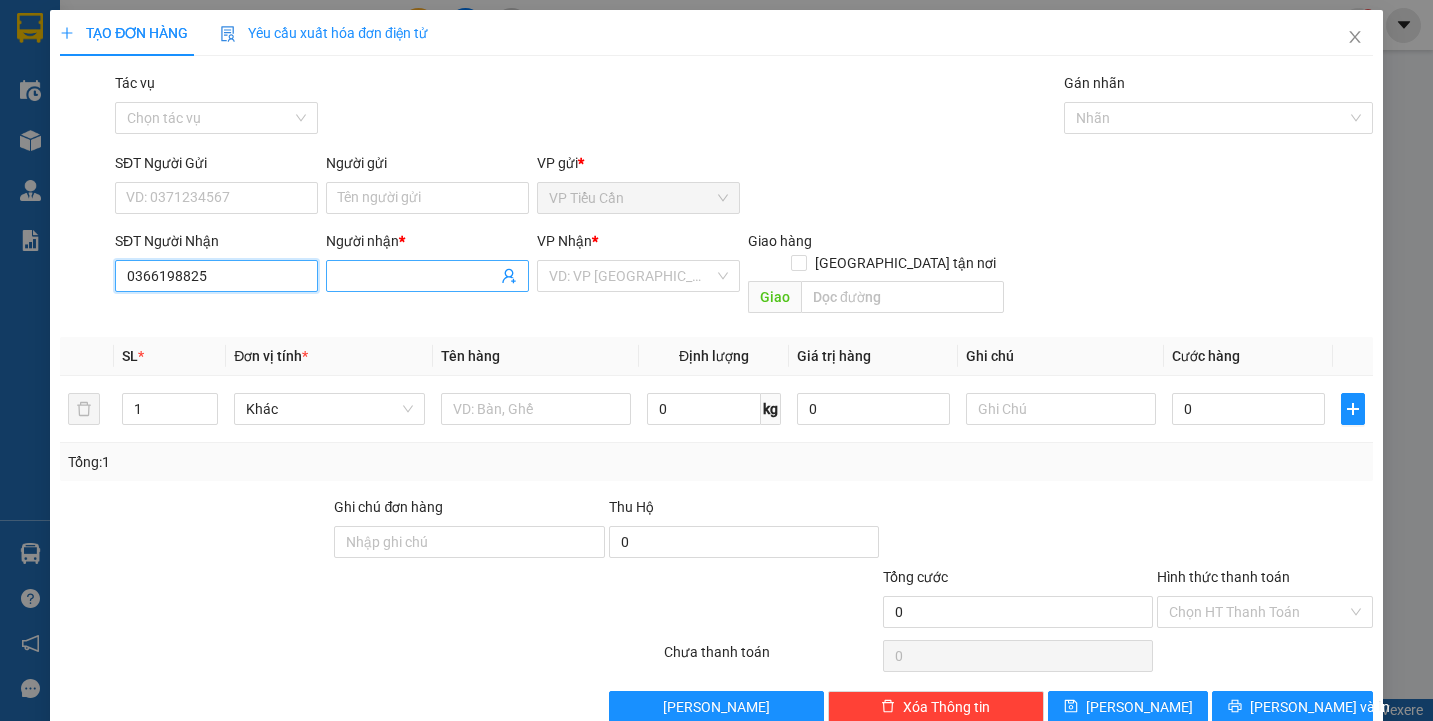 type on "0366198825" 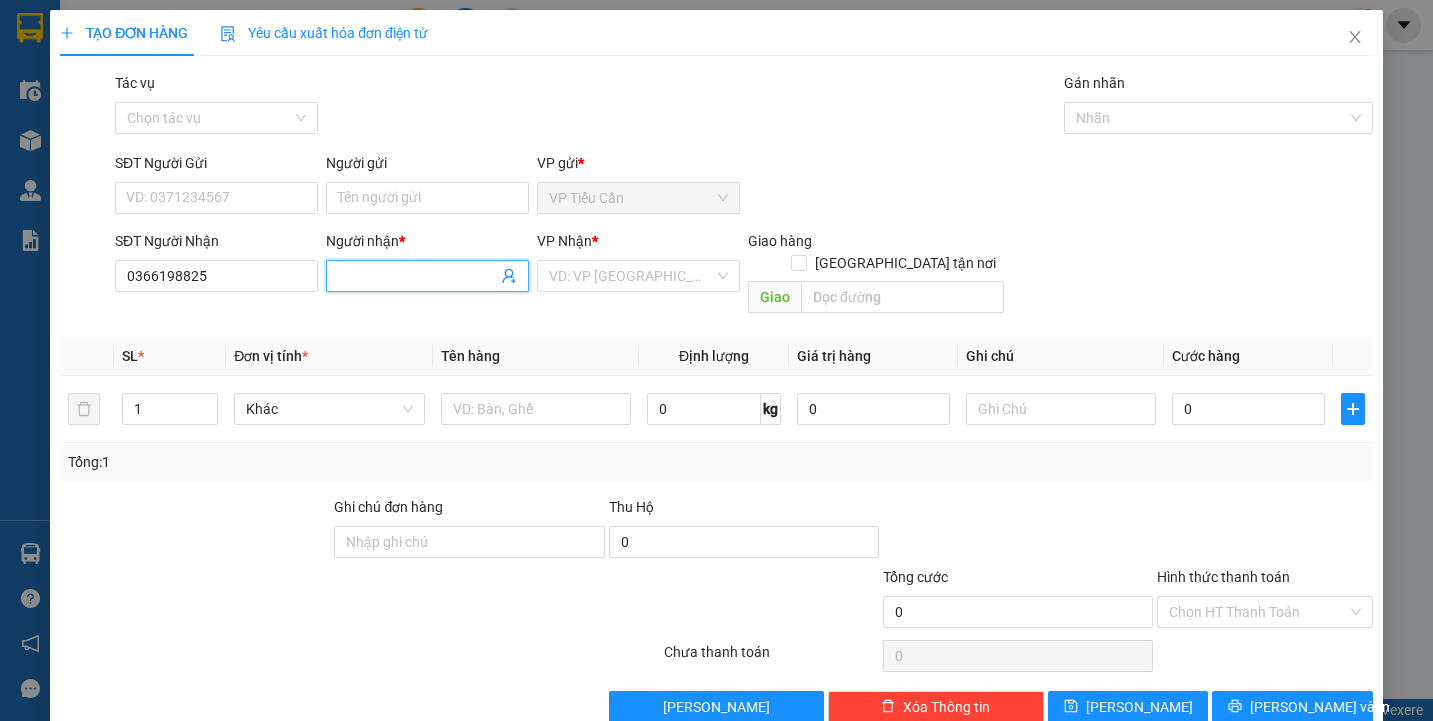 click on "Người nhận  *" at bounding box center [417, 276] 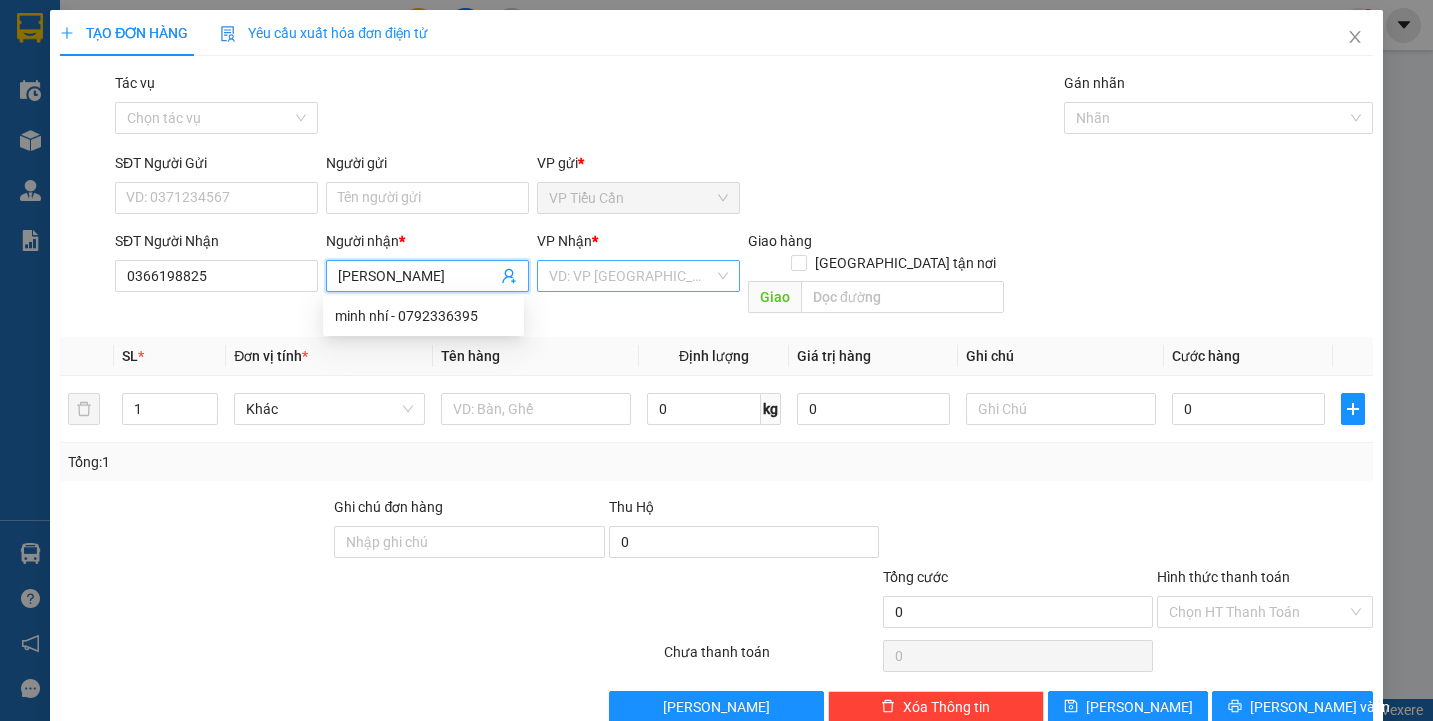 type on "[PERSON_NAME] [PERSON_NAME]" 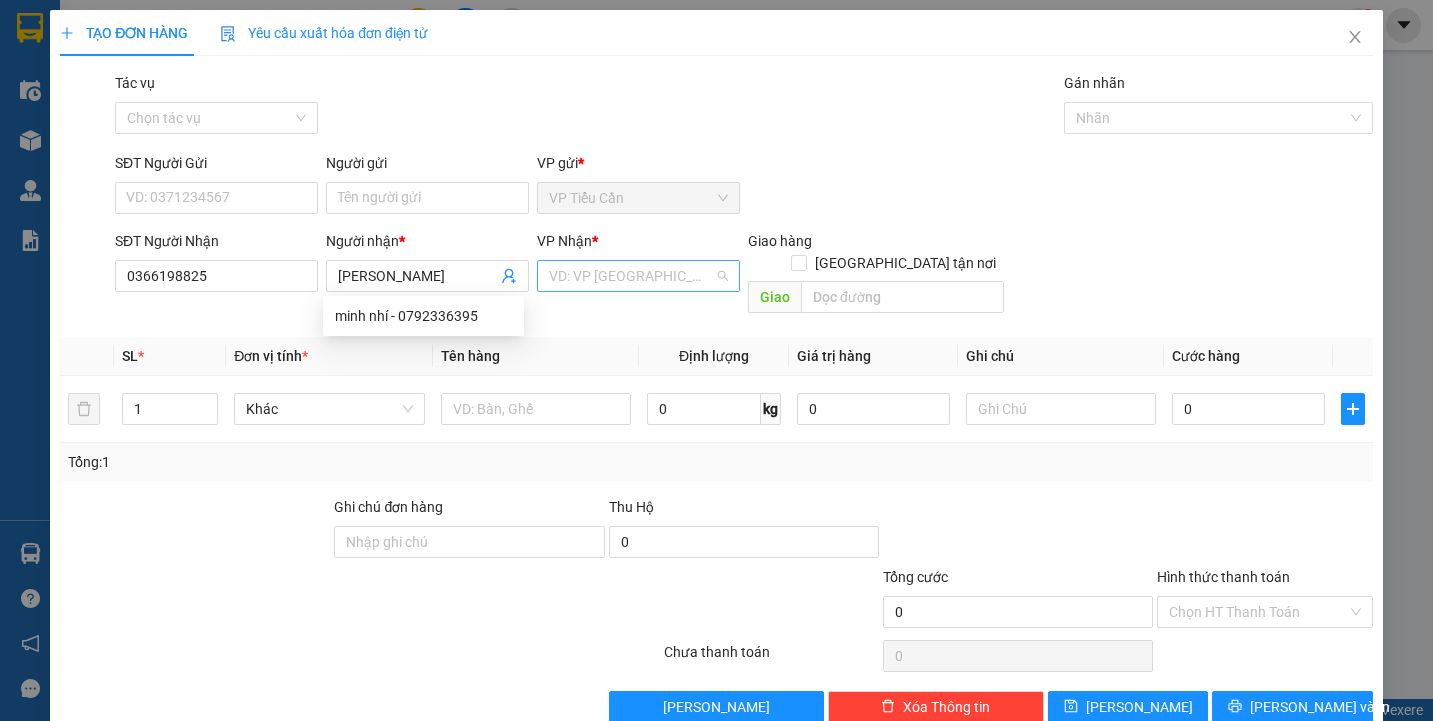 click at bounding box center (631, 276) 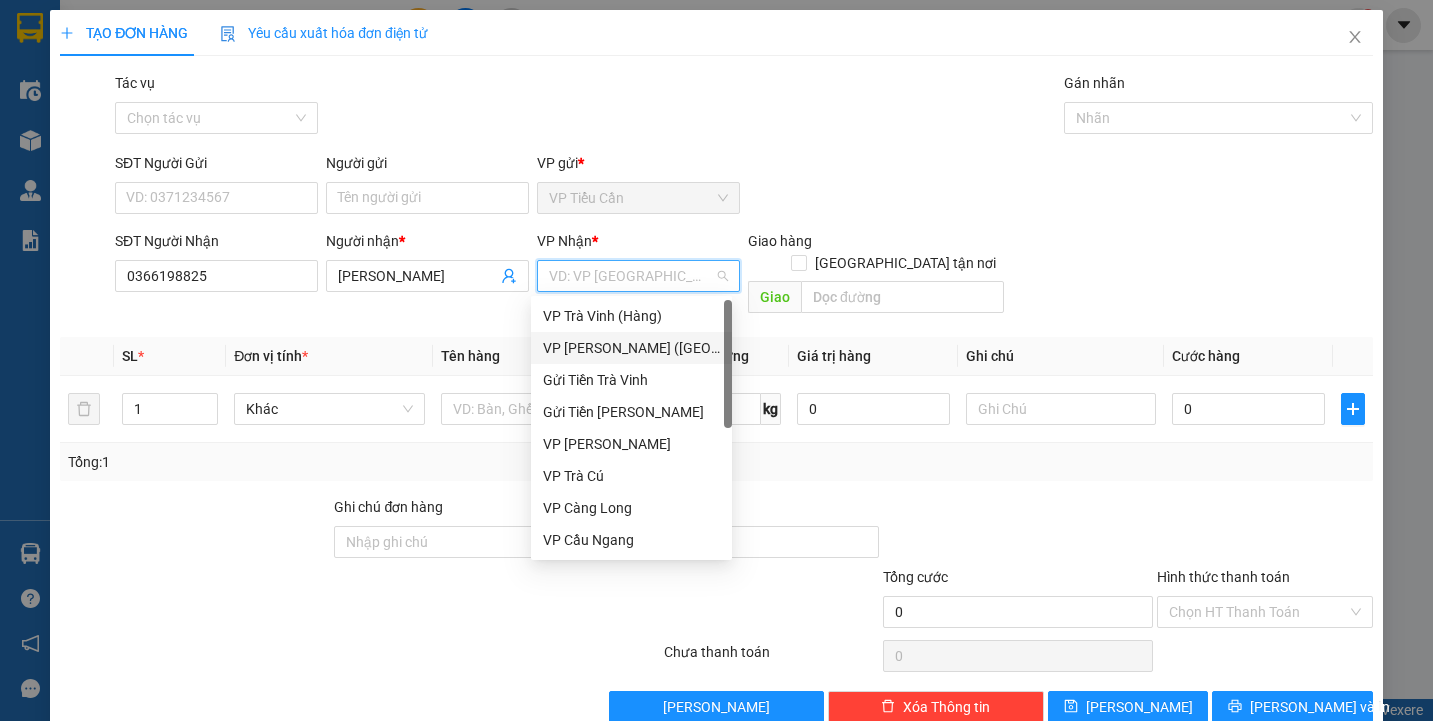click on "VP [PERSON_NAME] ([GEOGRAPHIC_DATA])" at bounding box center [631, 348] 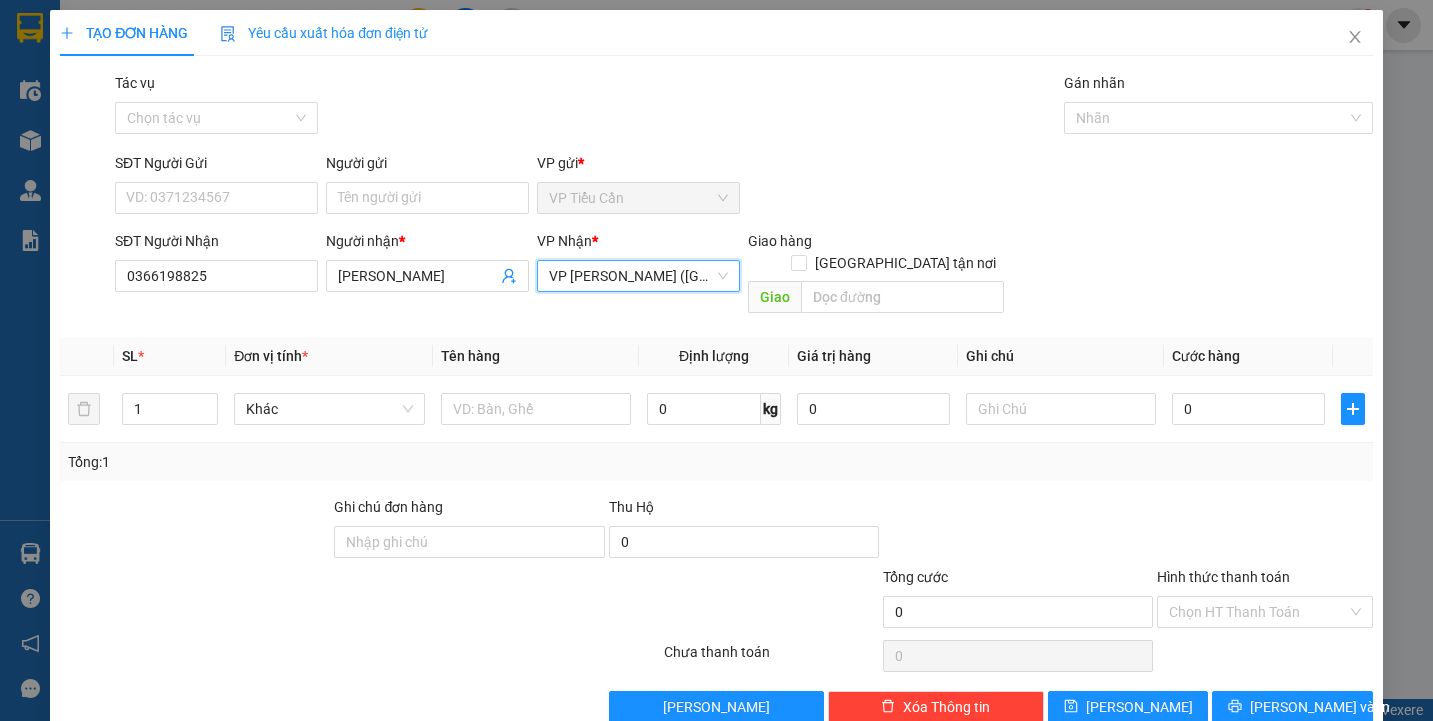 click on "Tên hàng" at bounding box center (536, 356) 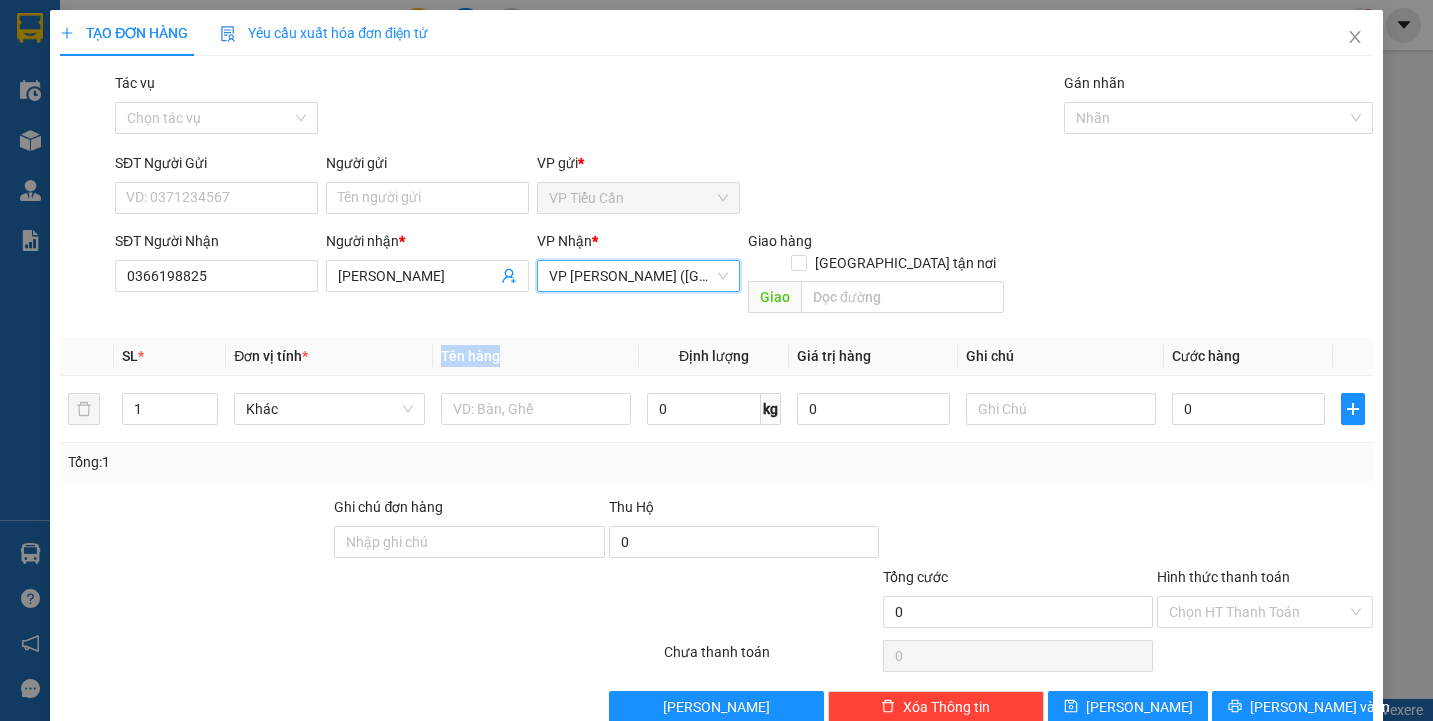 click on "Tên hàng" at bounding box center (536, 356) 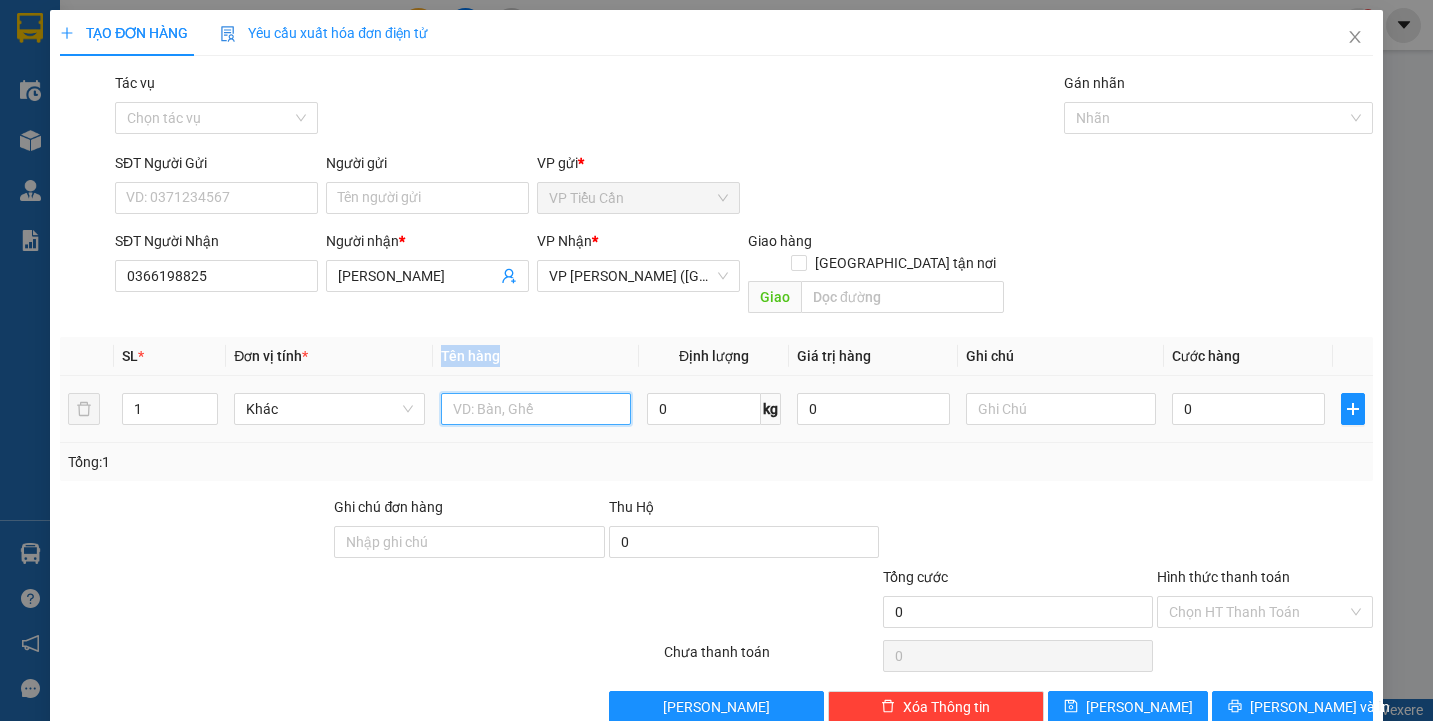 click at bounding box center (536, 409) 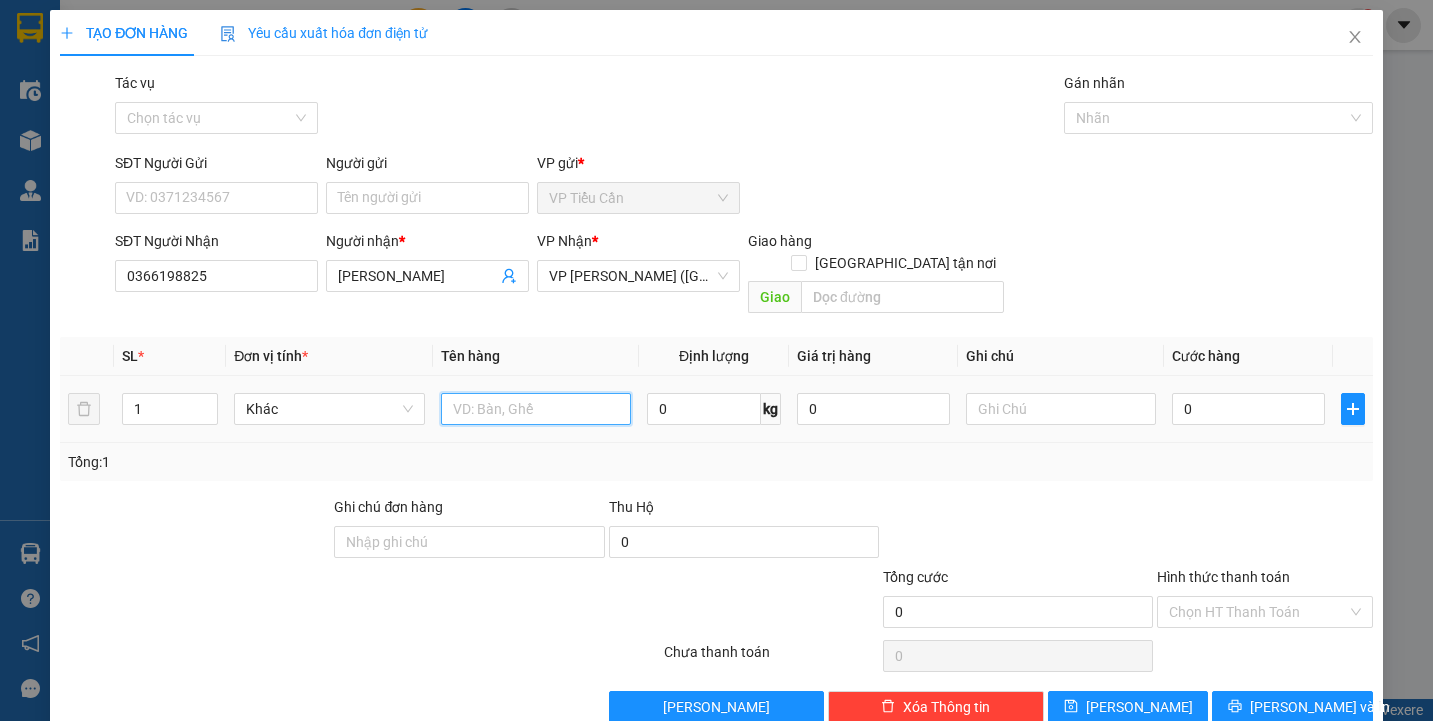 click at bounding box center (536, 409) 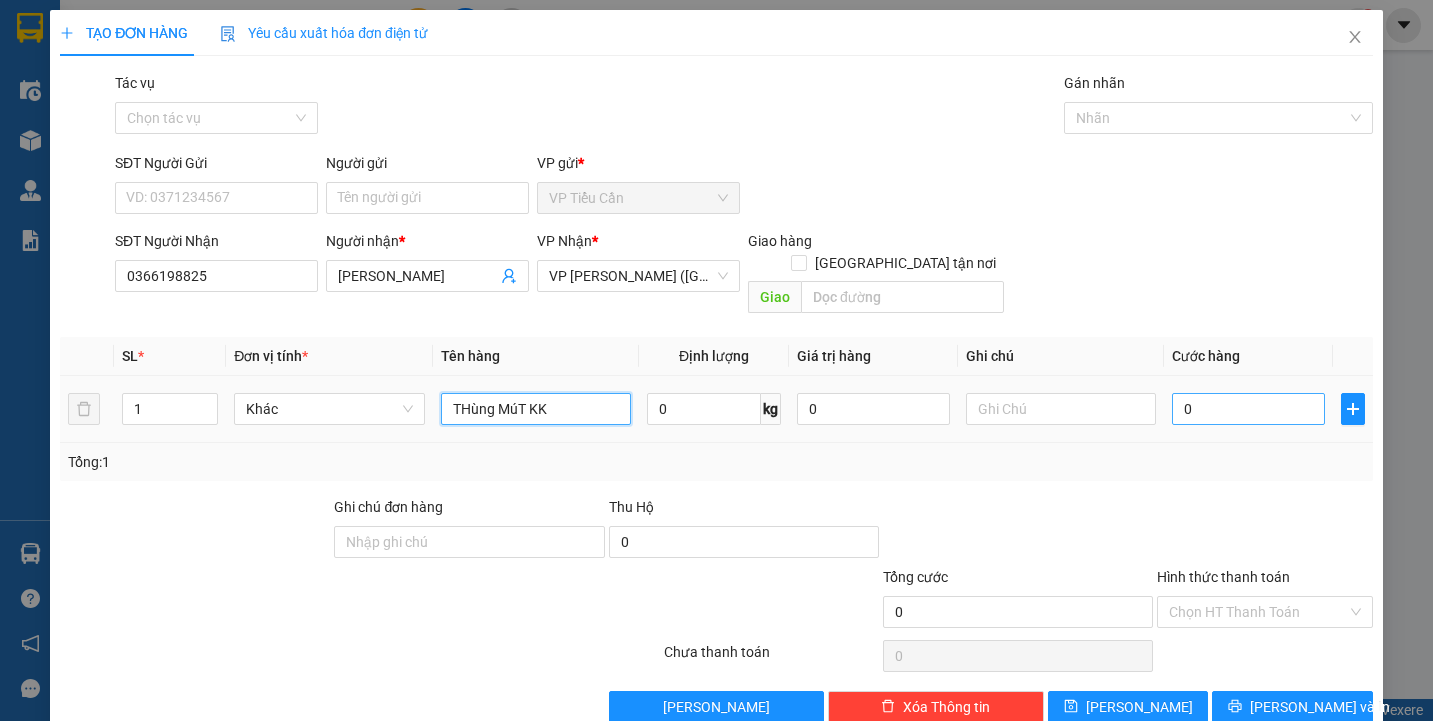 type on "THùng MúT KK" 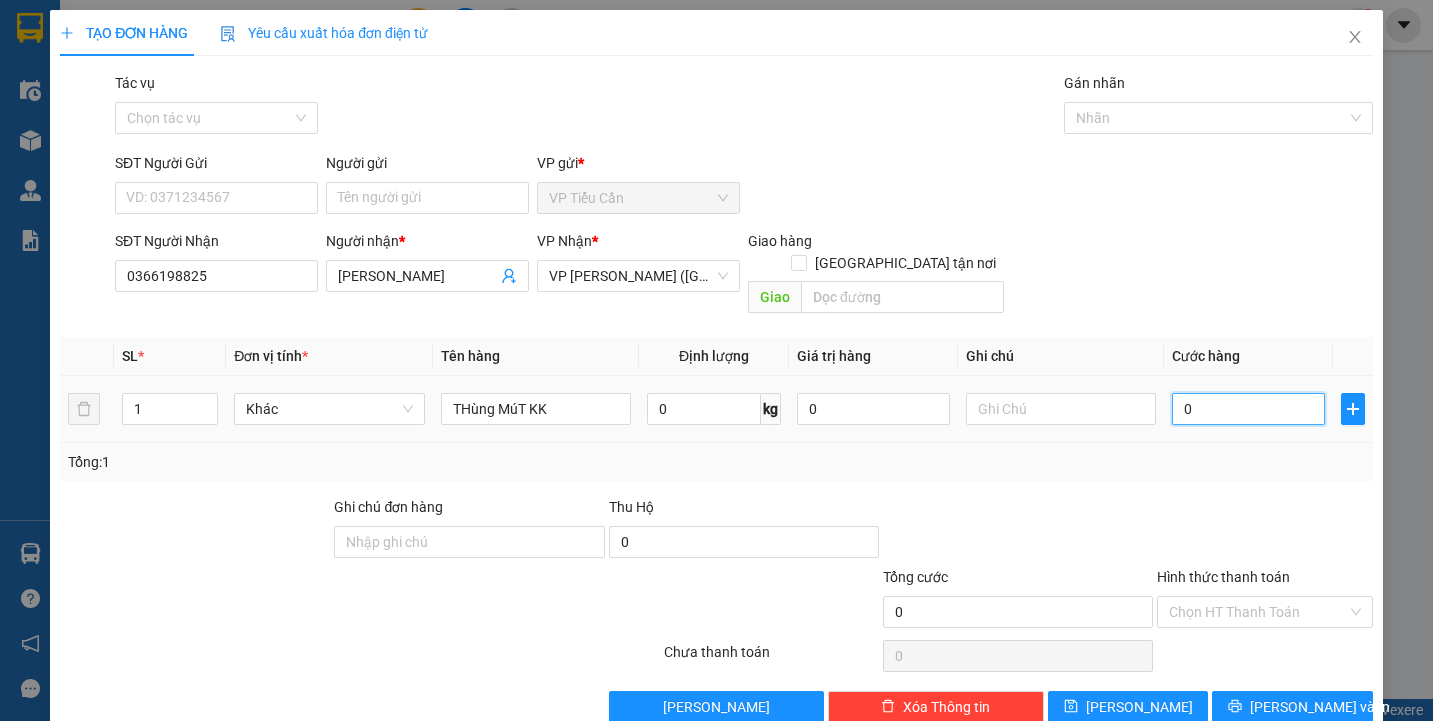 click on "0" at bounding box center [1248, 409] 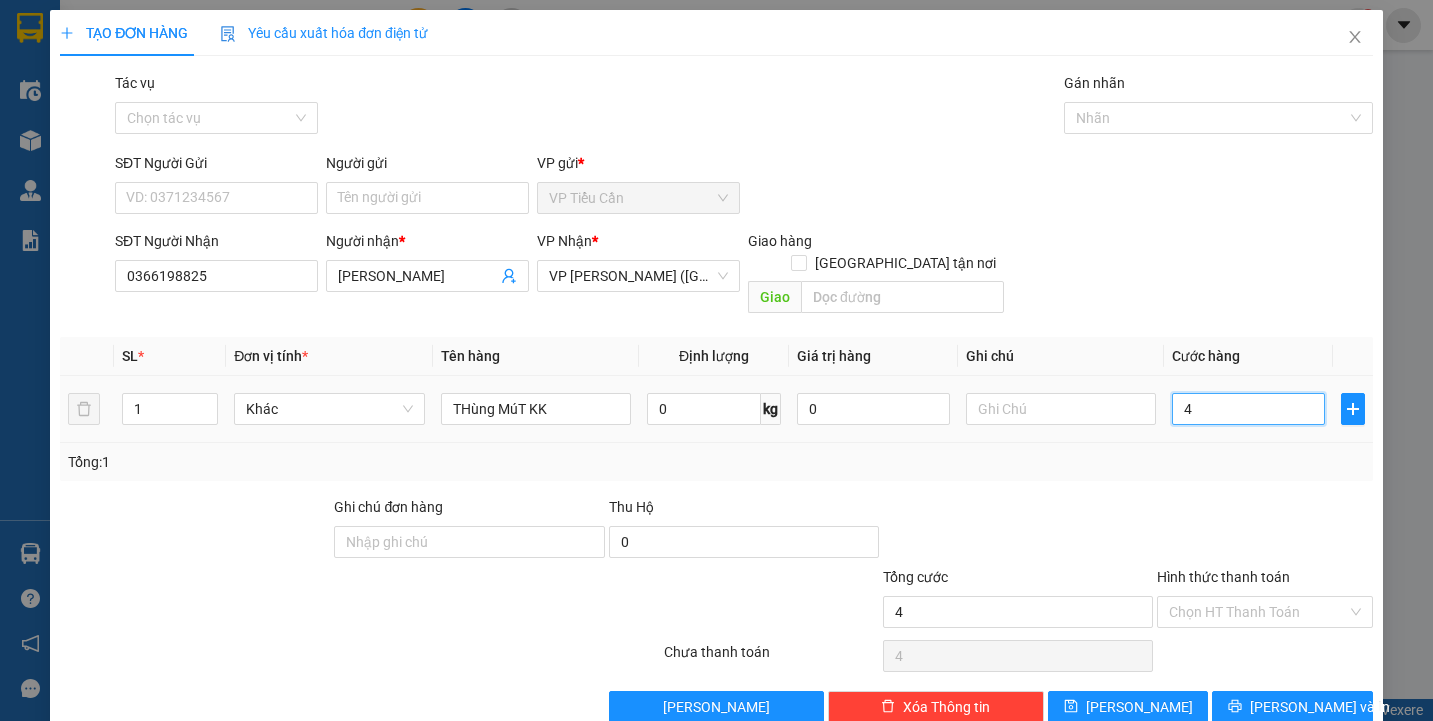 type on "40" 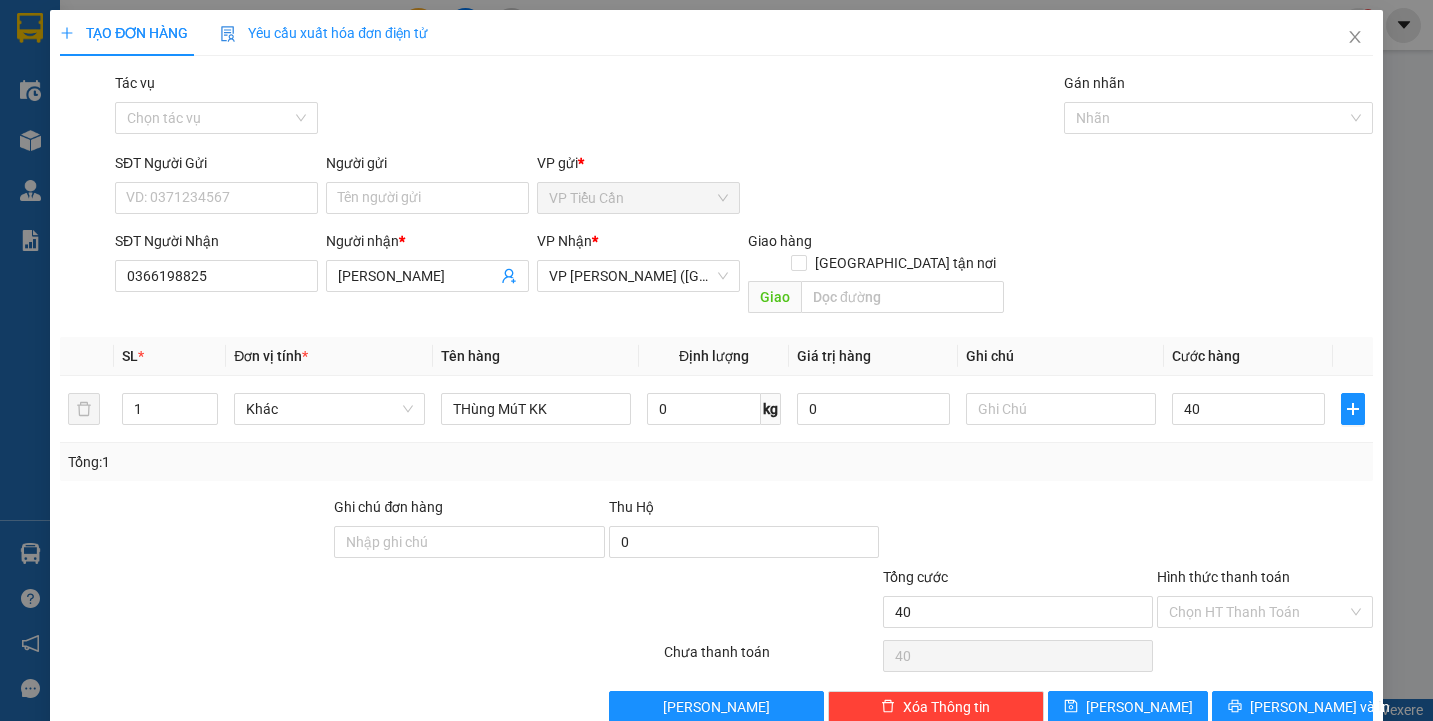 type on "40.000" 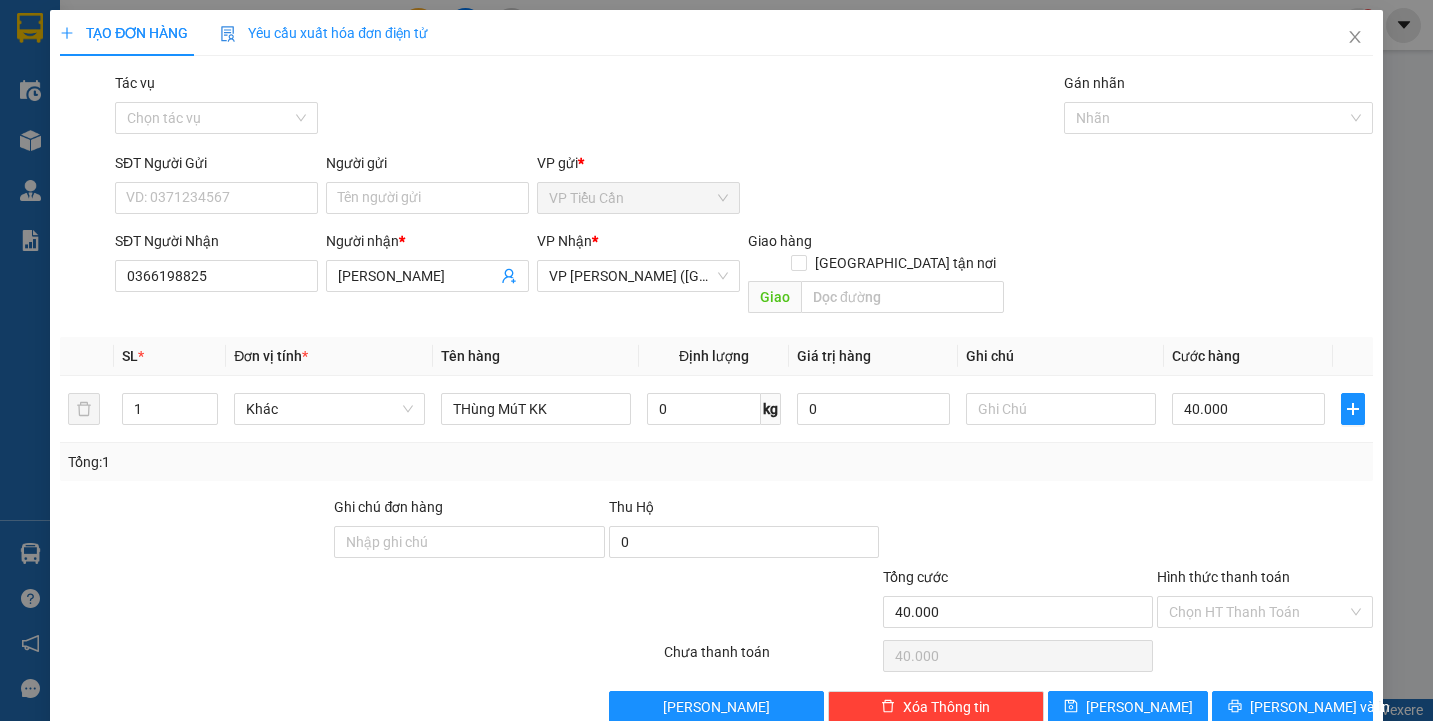click on "Tổng:  1" at bounding box center (716, 462) 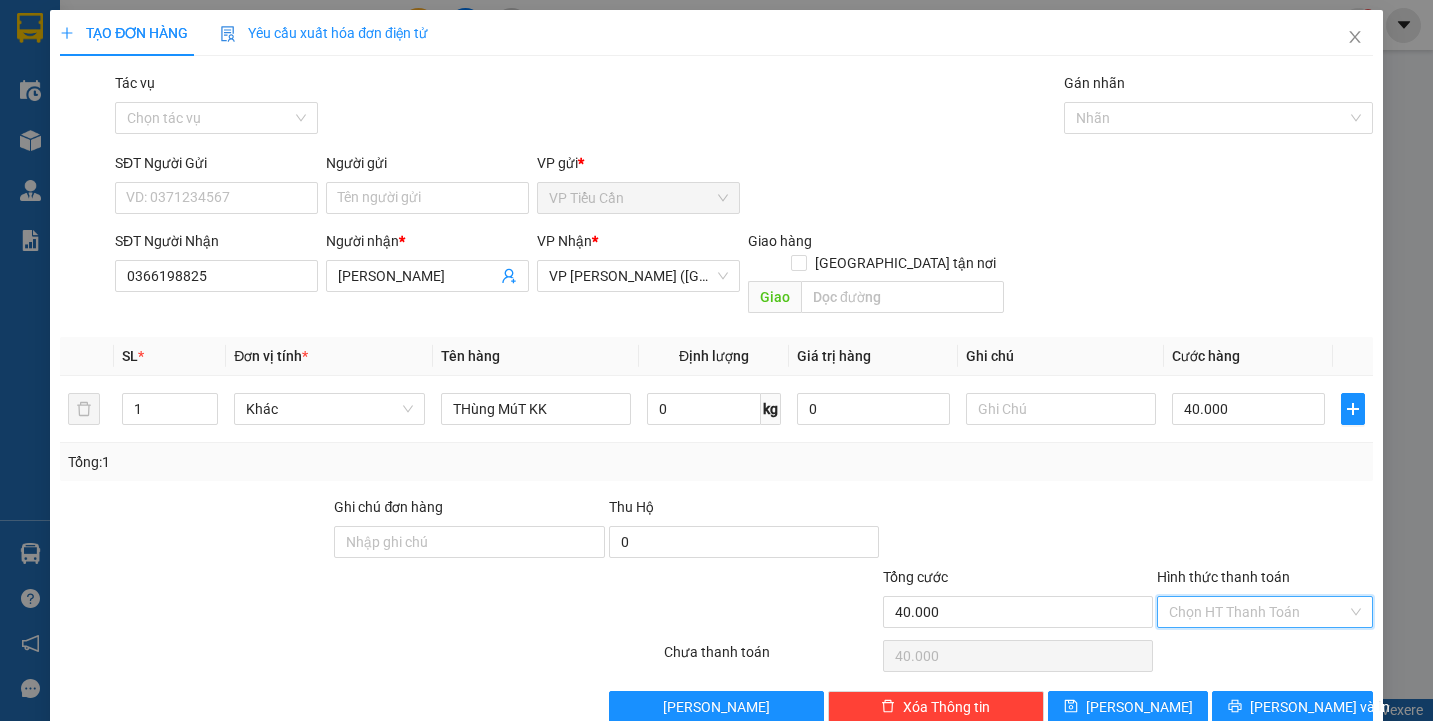 click on "Hình thức thanh toán" at bounding box center [1257, 612] 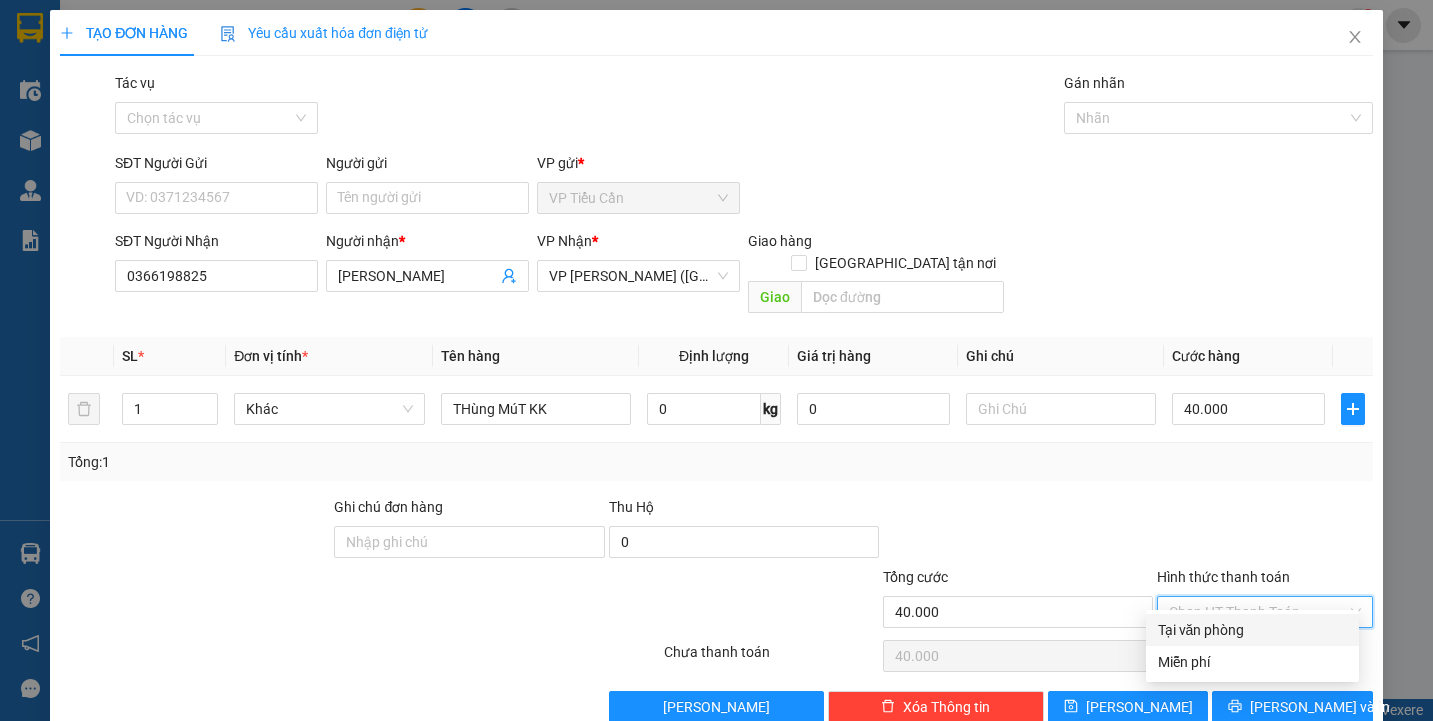 click on "Tại văn phòng" at bounding box center (1252, 630) 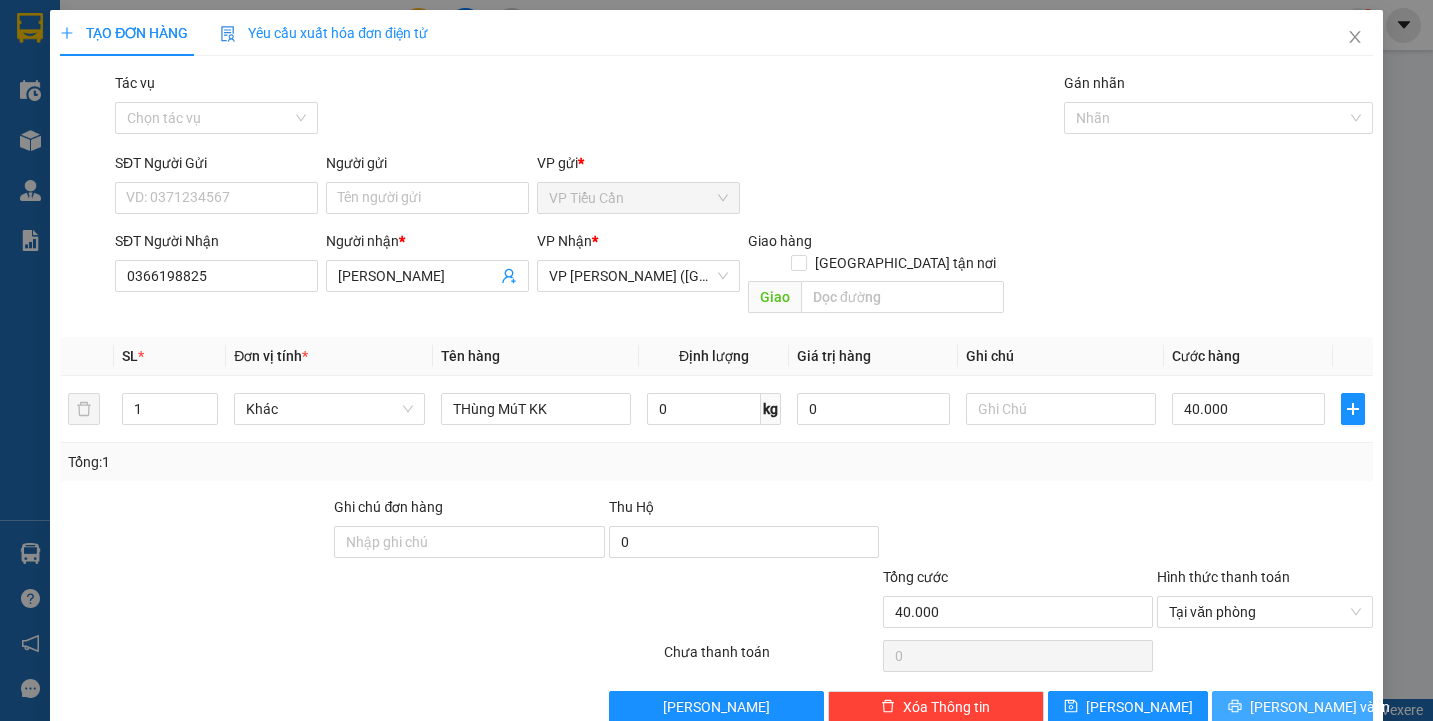 click on "Lưu và In" at bounding box center [1292, 707] 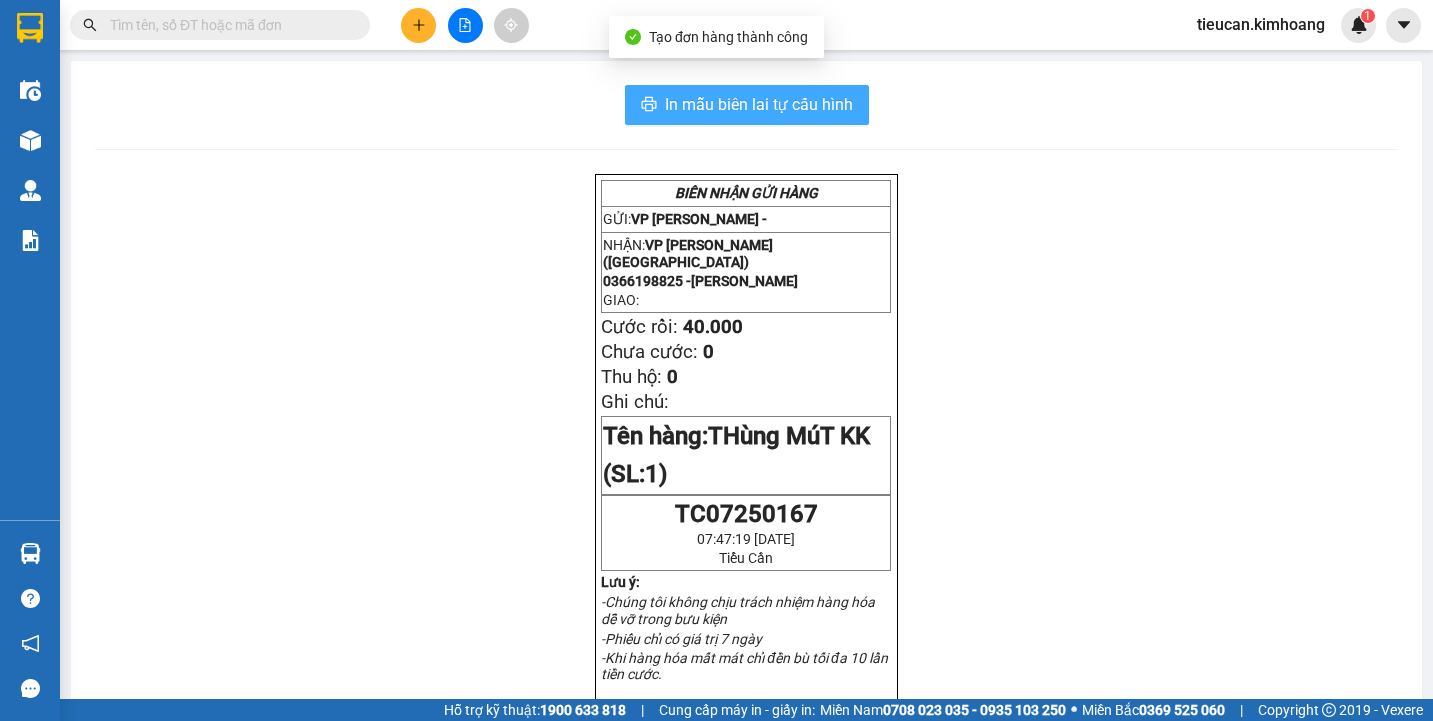 click on "In mẫu biên lai tự cấu hình" at bounding box center (759, 104) 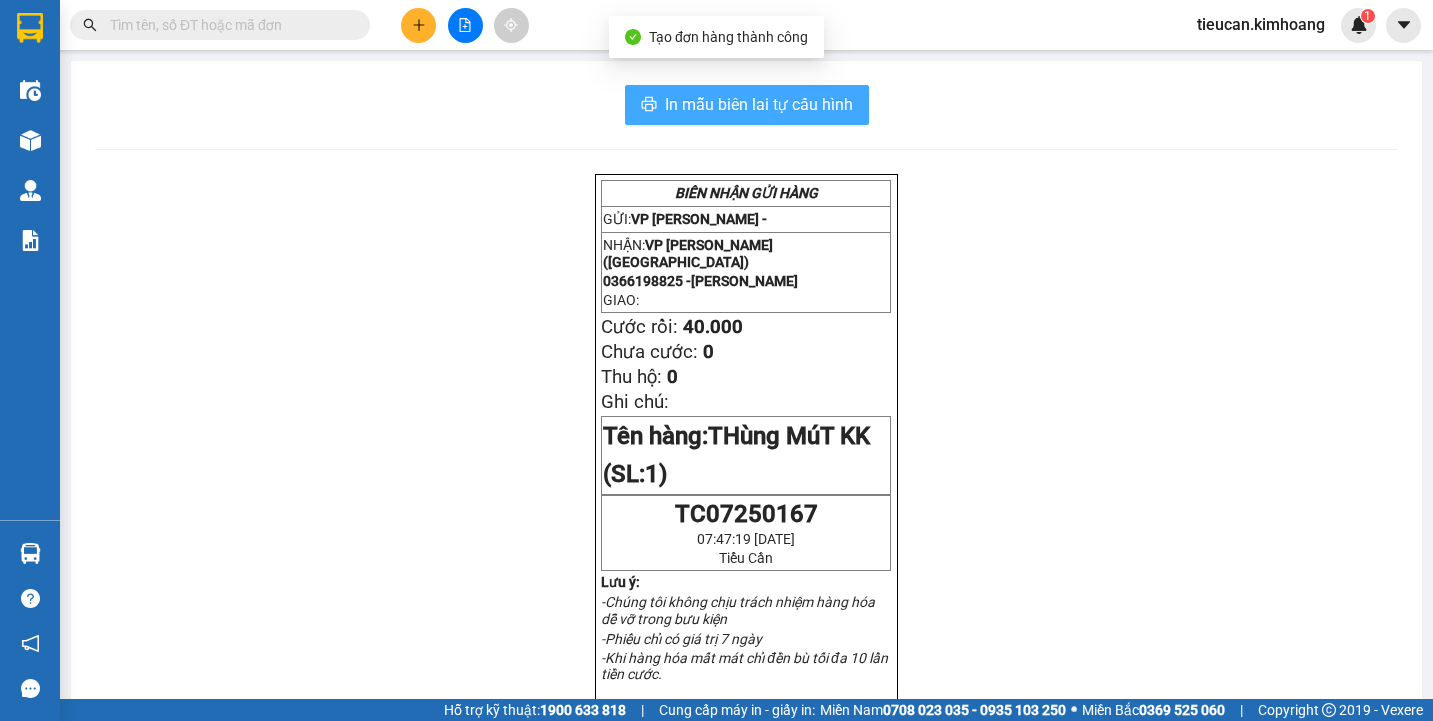 scroll, scrollTop: 0, scrollLeft: 0, axis: both 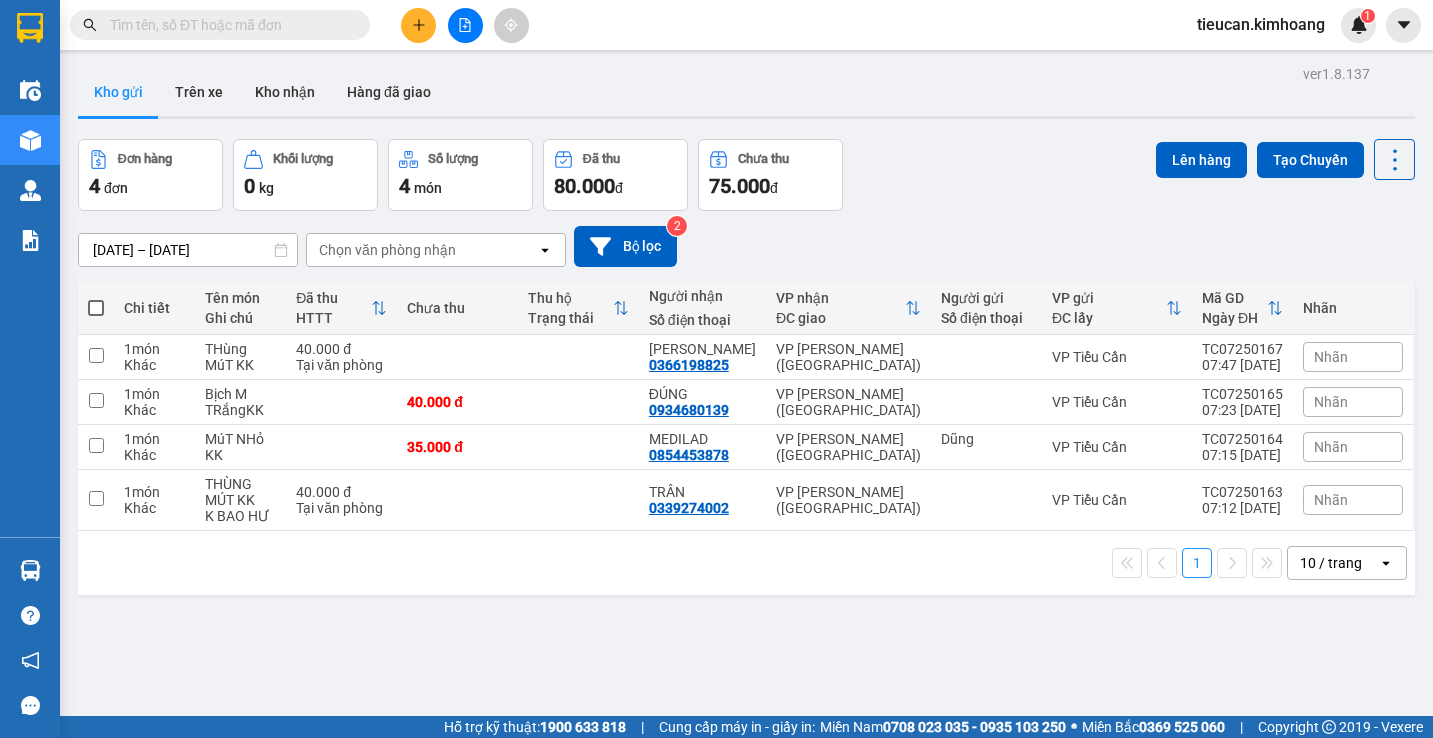 click 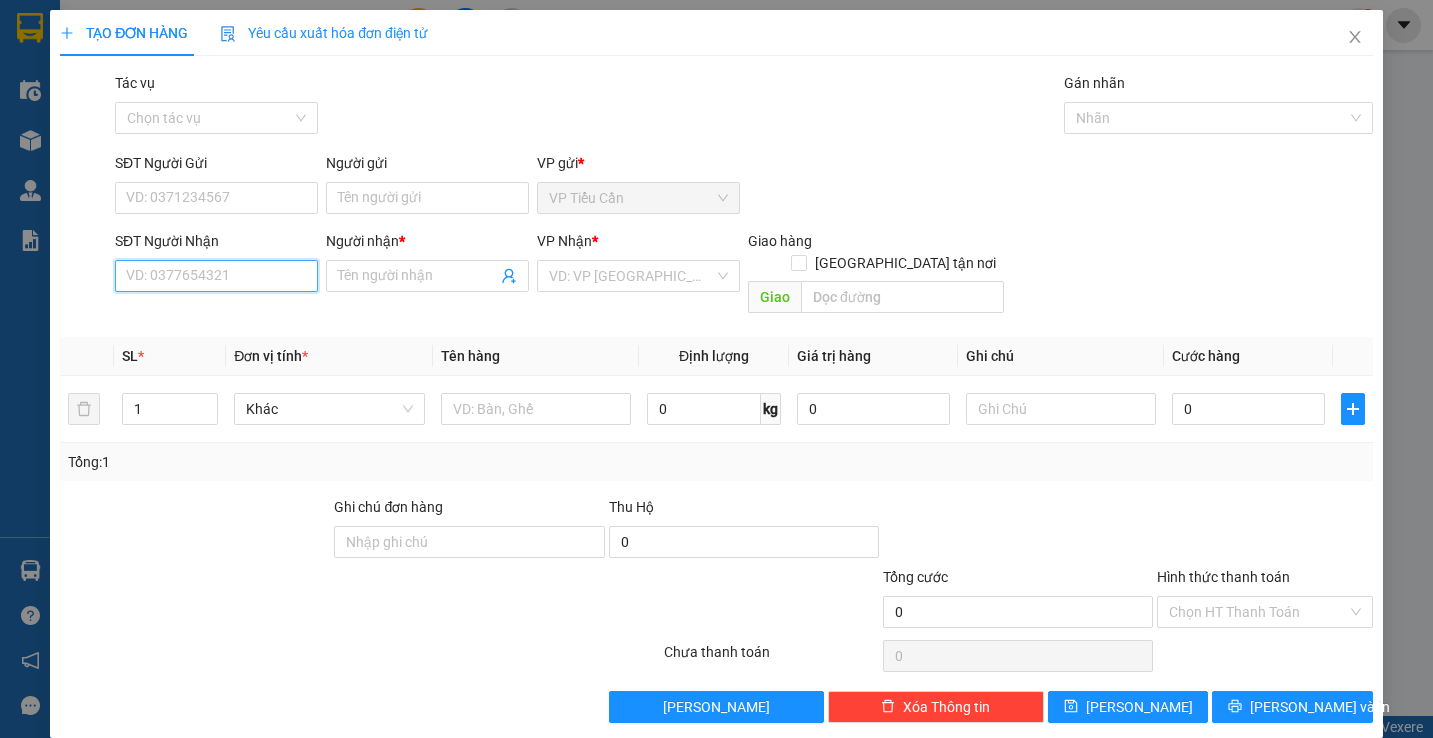 click on "SĐT Người Nhận" at bounding box center (216, 276) 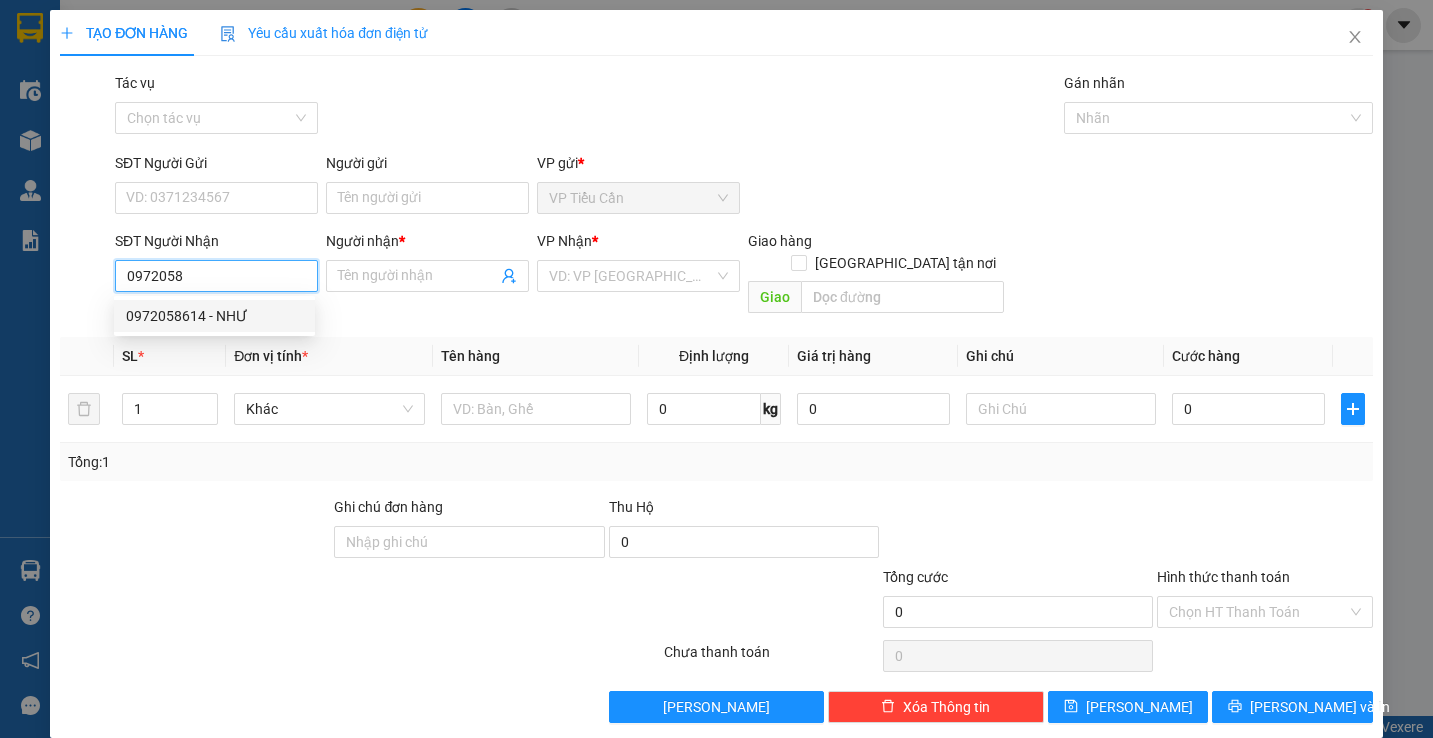 click on "0972058614 - NHƯ" at bounding box center (214, 316) 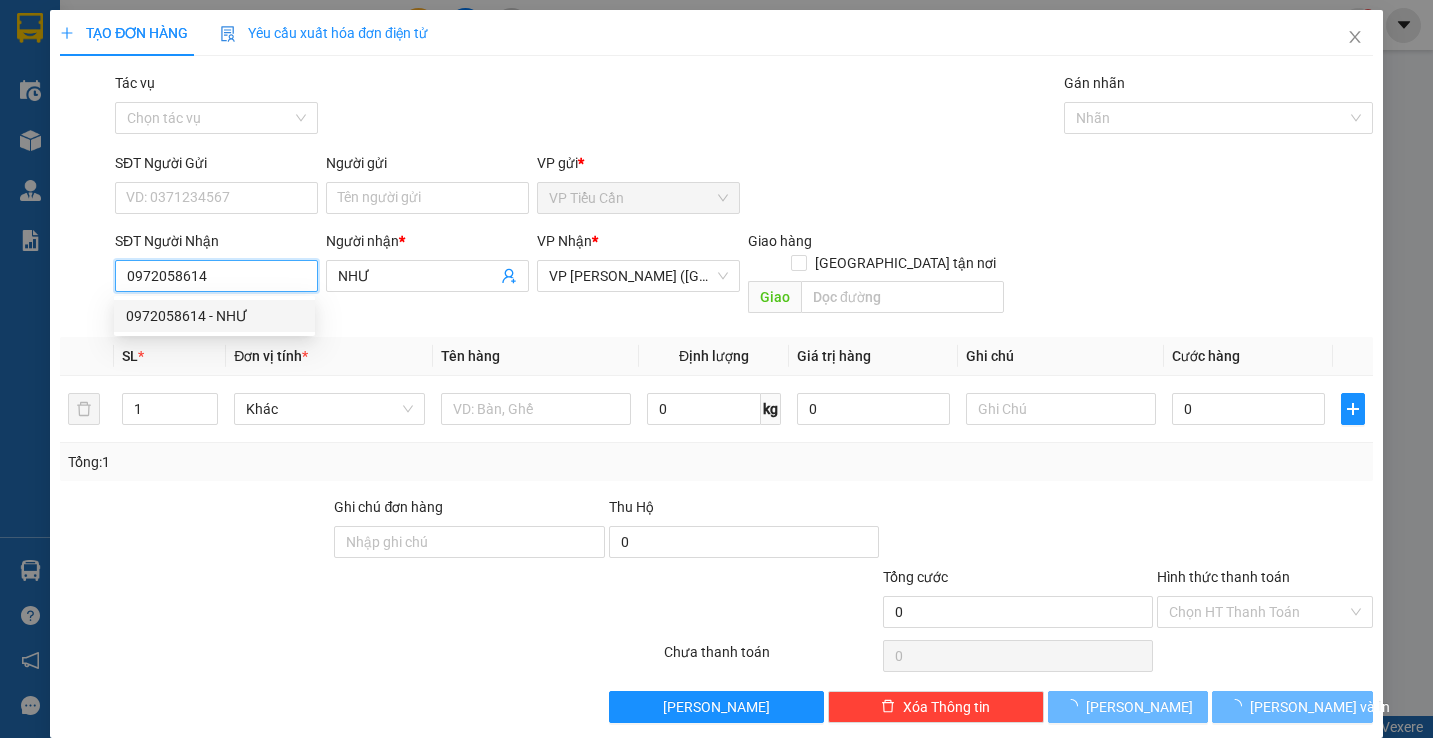 type on "40.000" 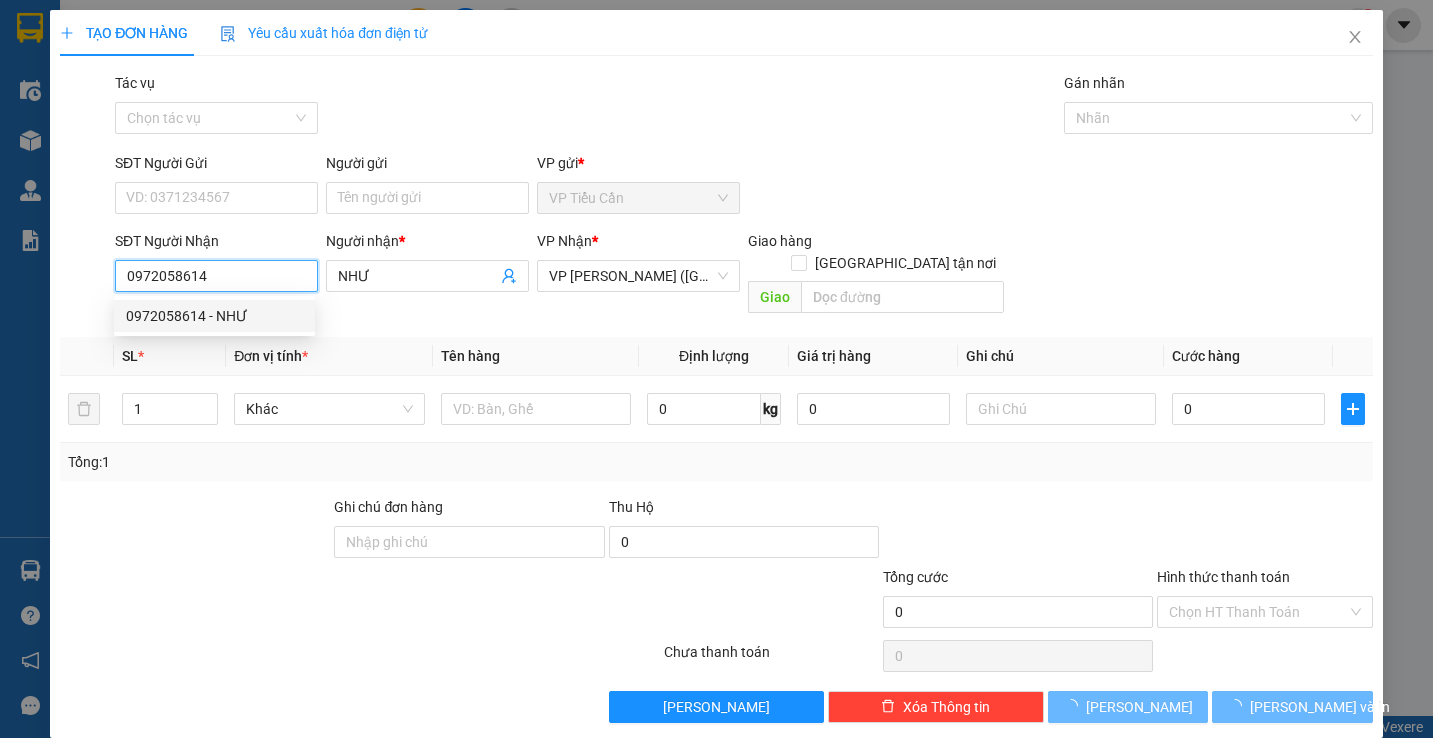 type on "40.000" 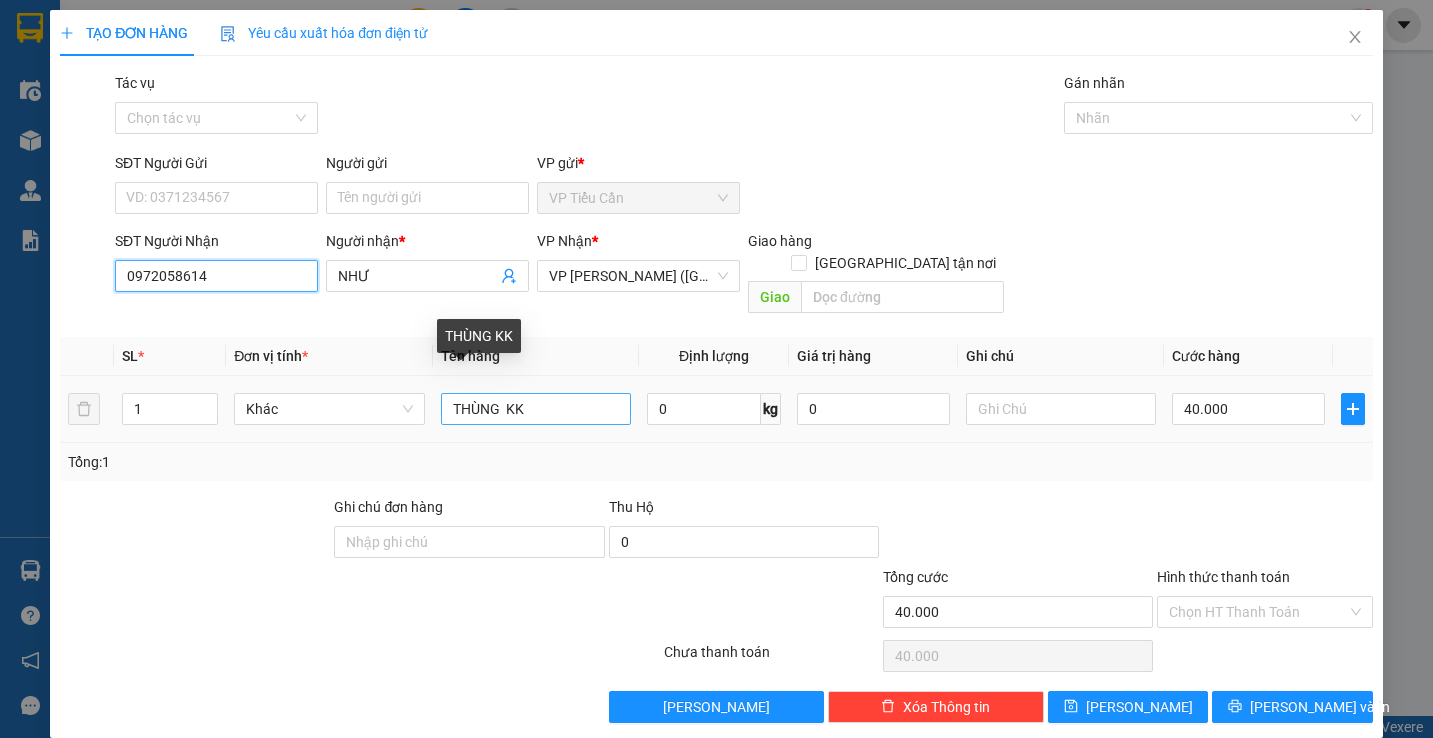 type on "0972058614" 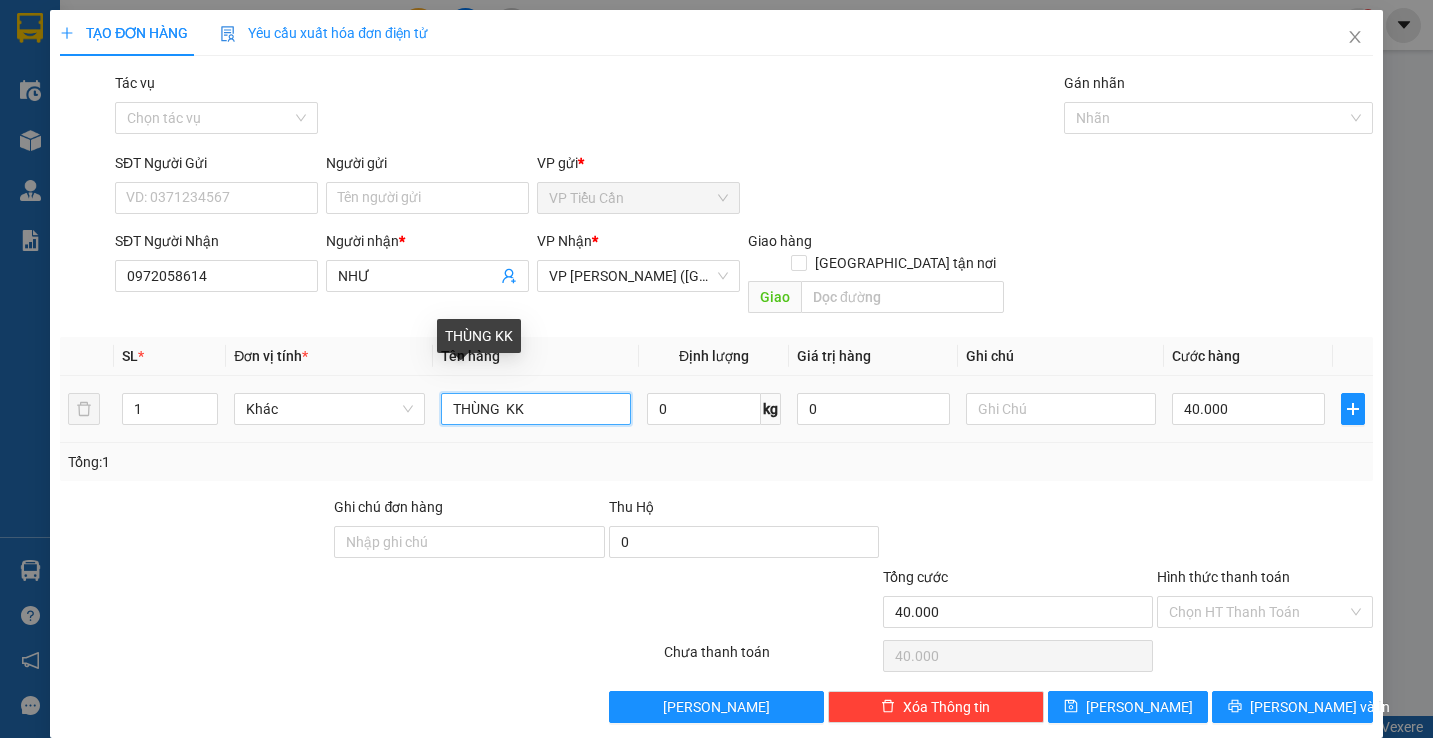 click on "THÙNG  KK" at bounding box center (536, 409) 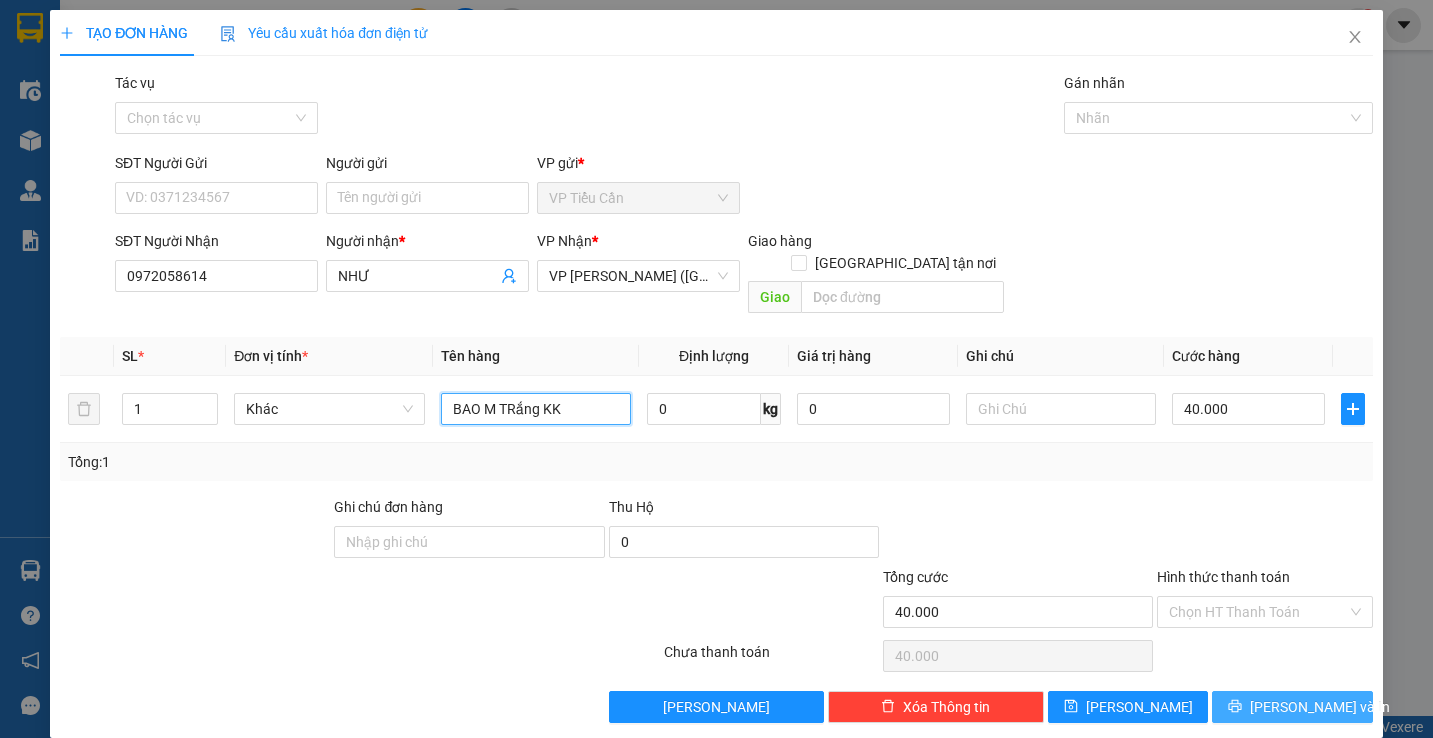 type on "BAO M TRắng KK" 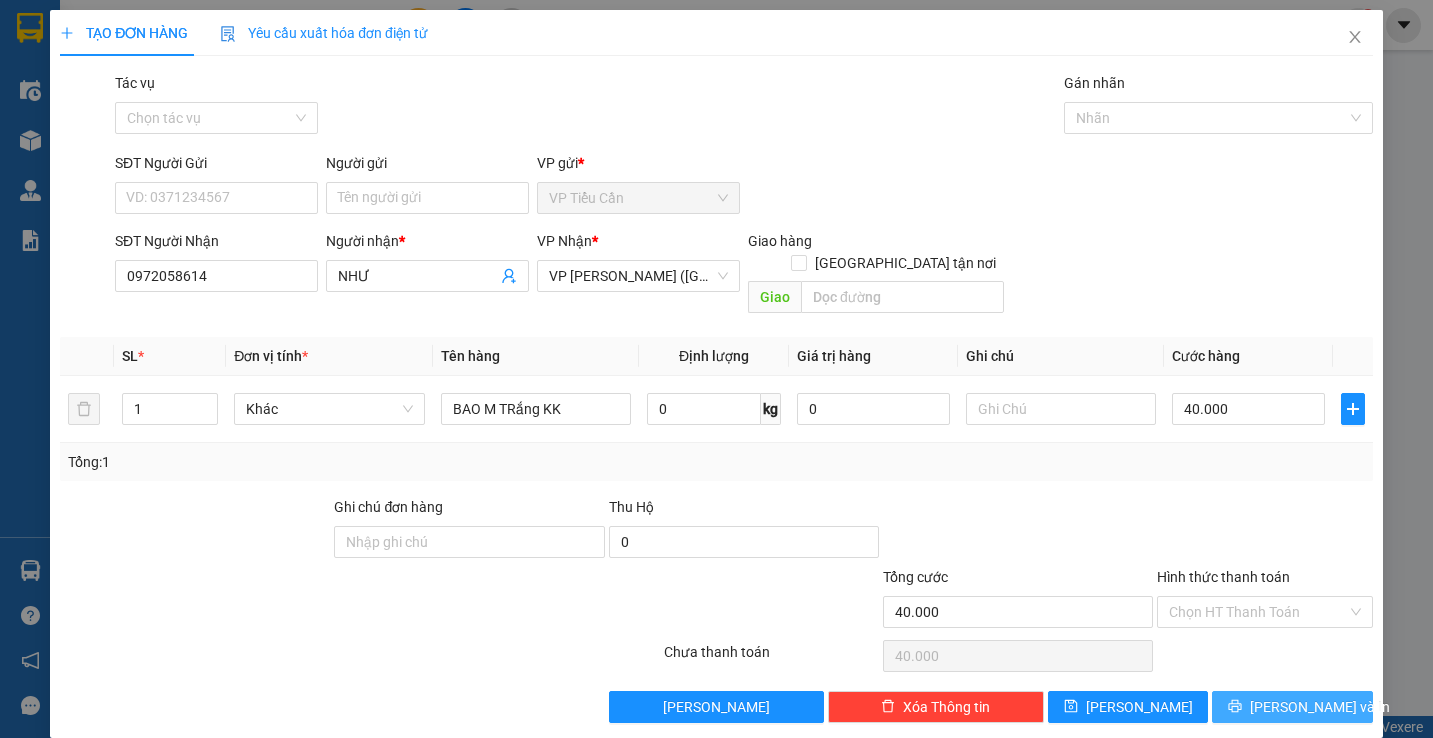 click on "[PERSON_NAME] và In" at bounding box center (1292, 707) 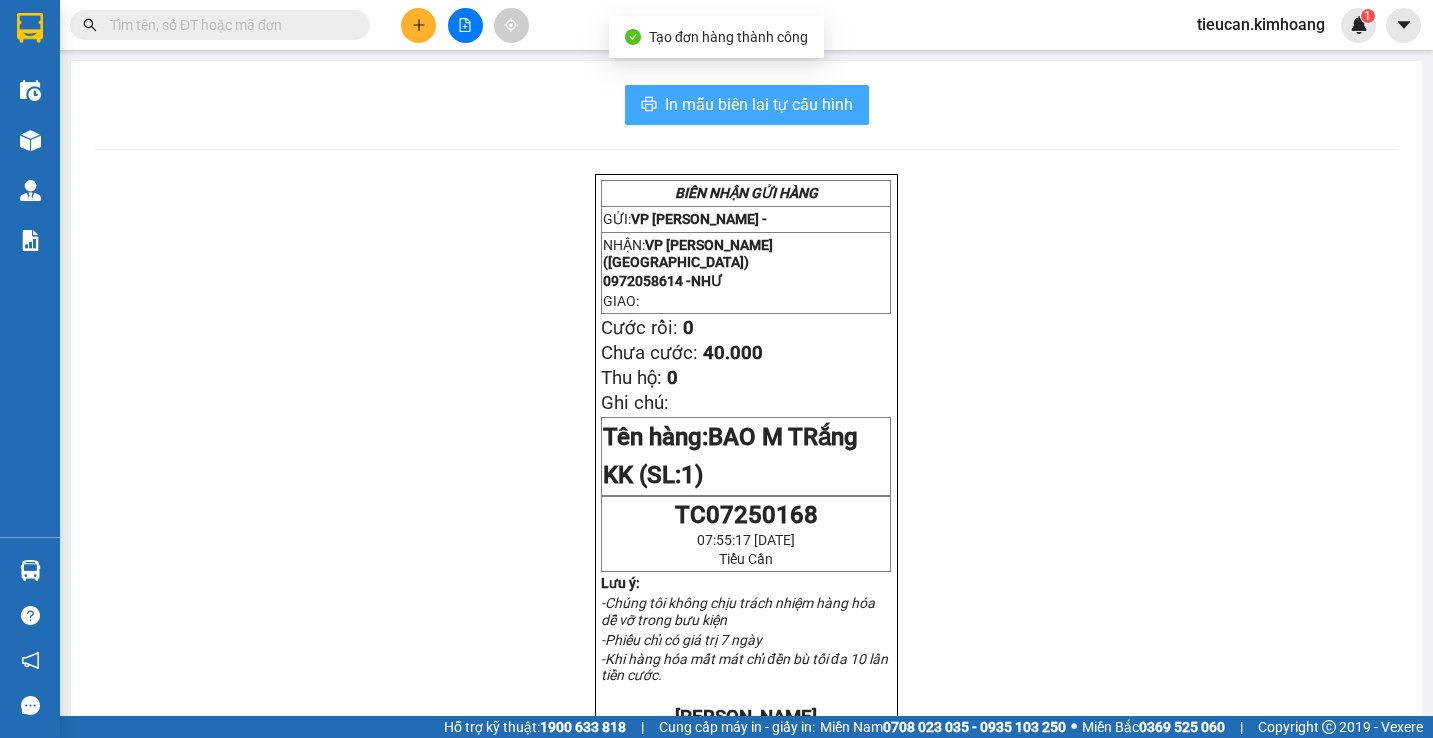 click on "In mẫu biên lai tự cấu hình" at bounding box center [747, 105] 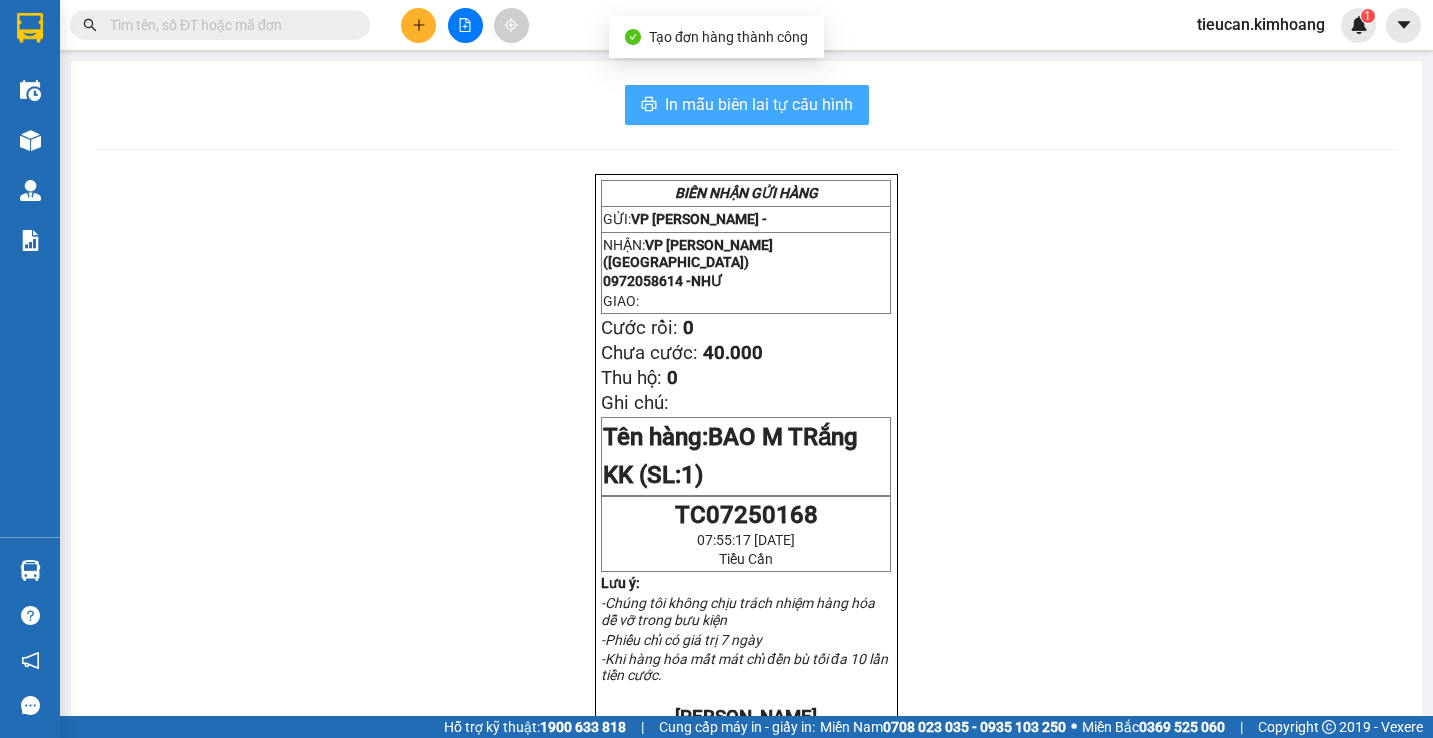 scroll, scrollTop: 0, scrollLeft: 0, axis: both 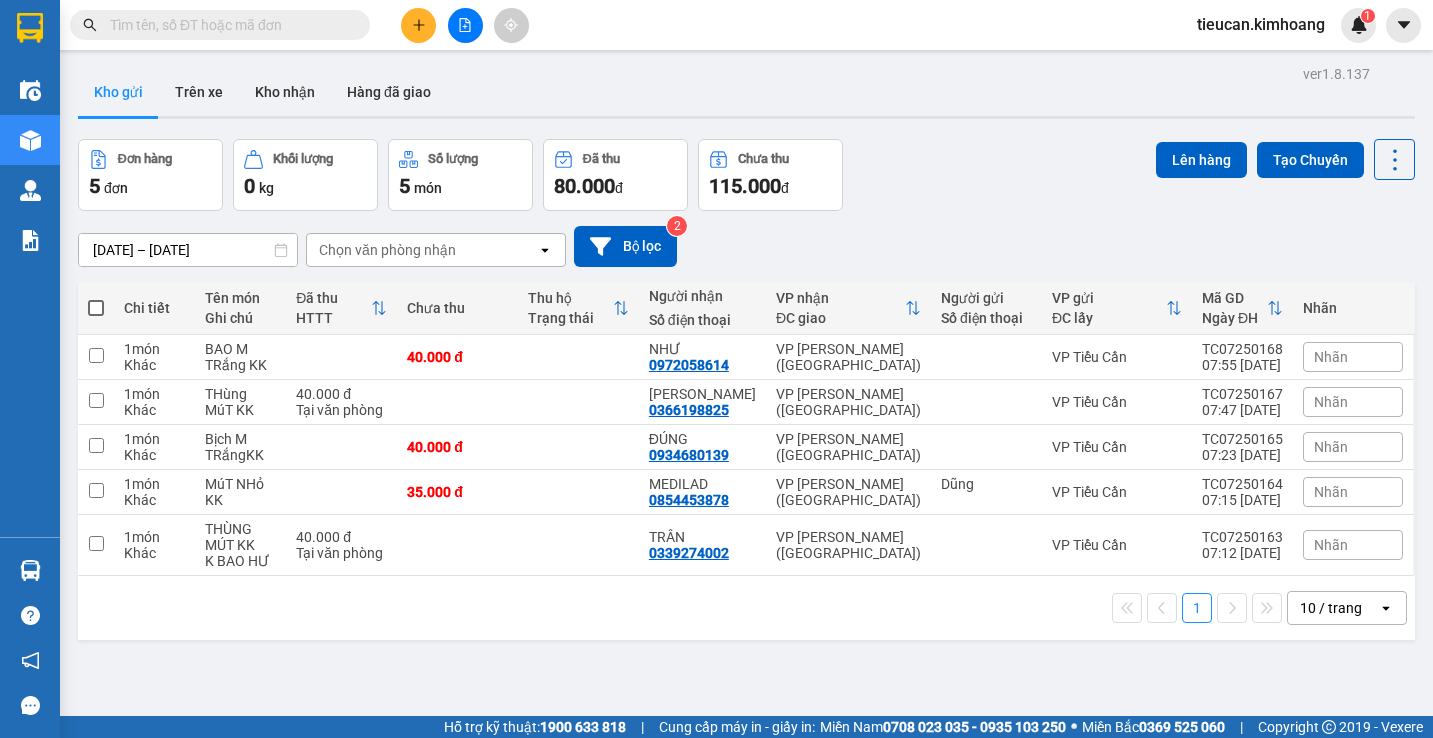 click at bounding box center [96, 308] 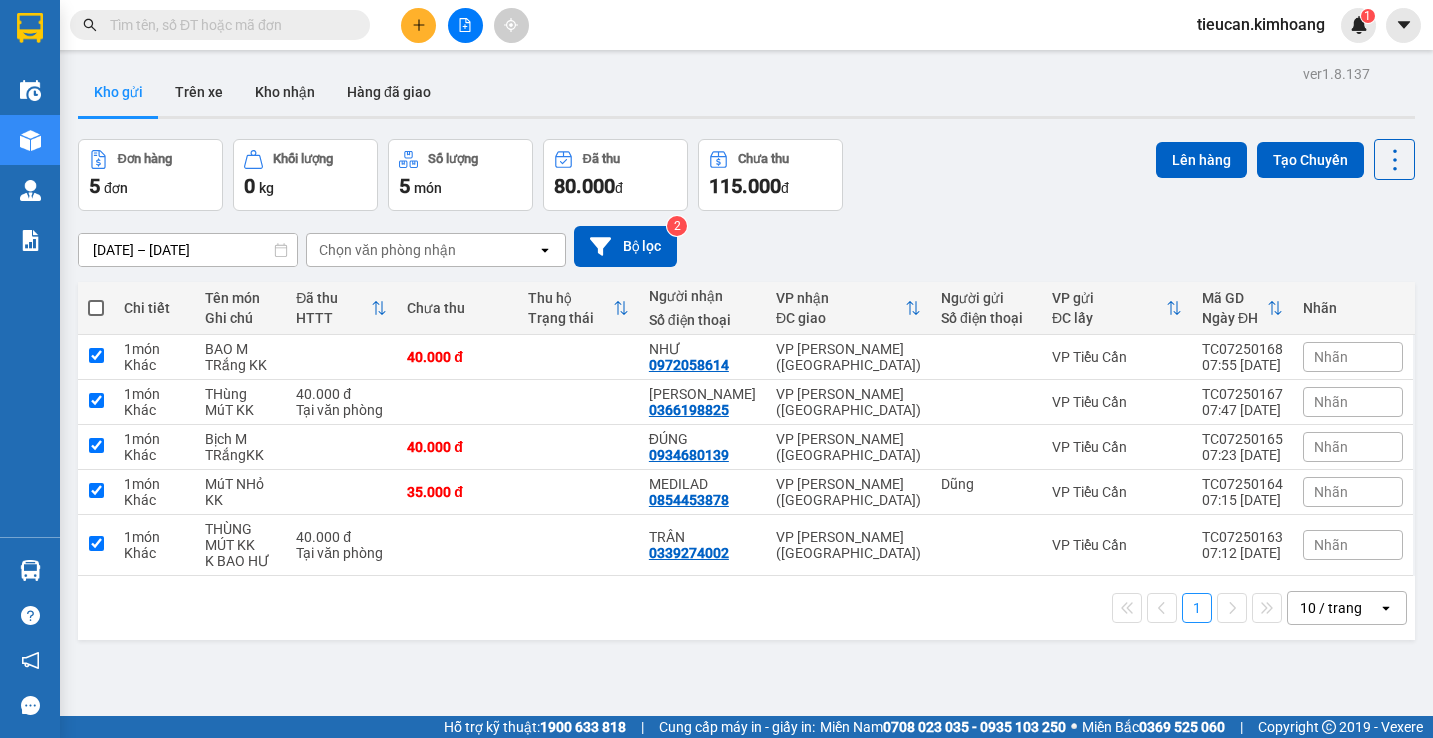 checkbox on "true" 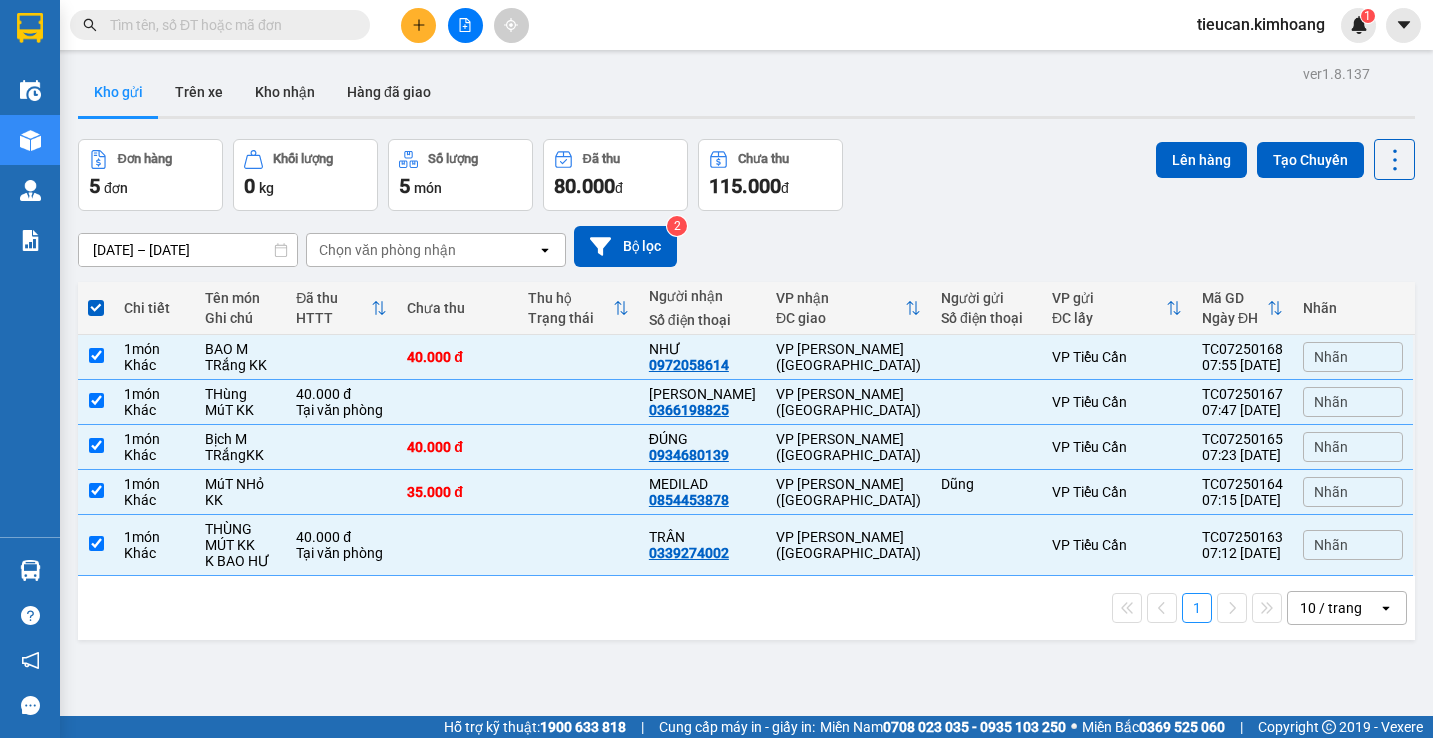drag, startPoint x: 1327, startPoint y: 183, endPoint x: 1175, endPoint y: 159, distance: 153.88307 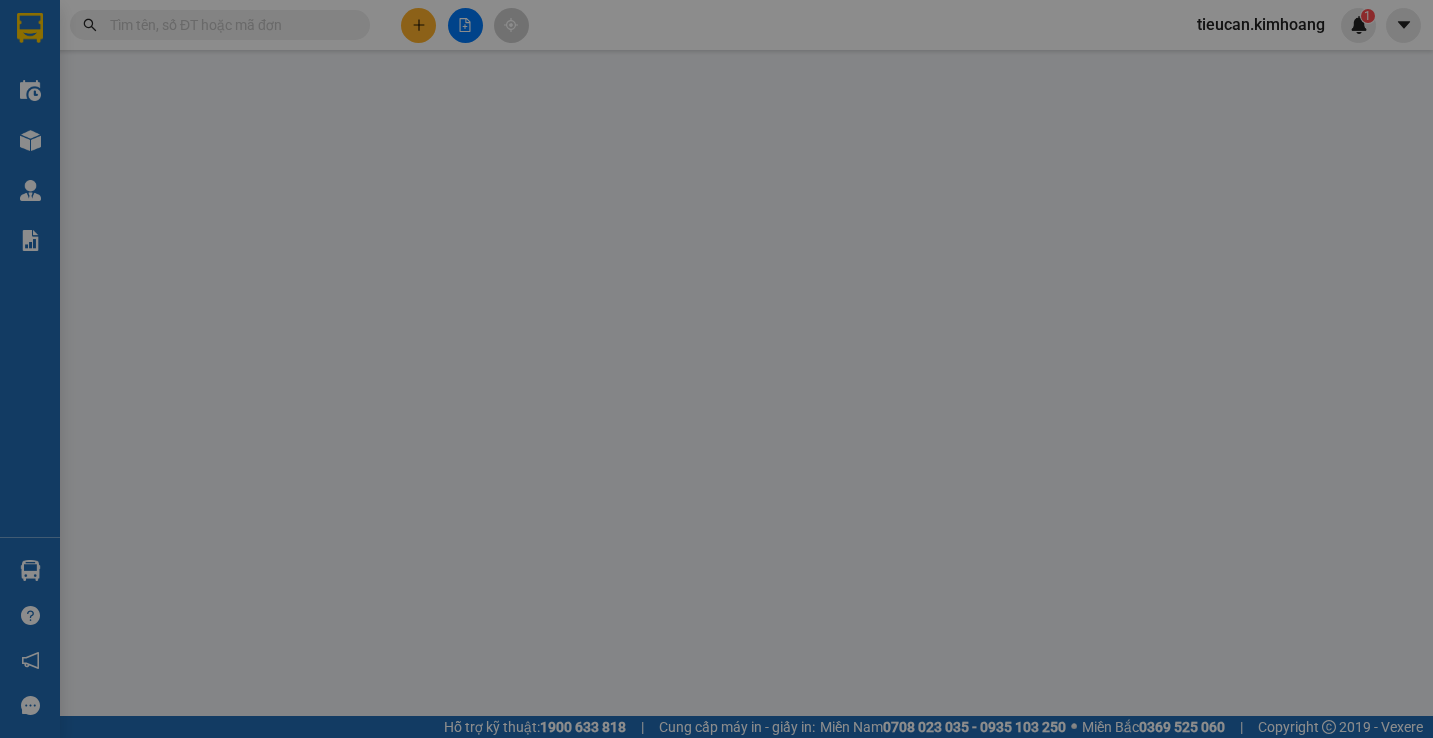 click at bounding box center [716, 172] 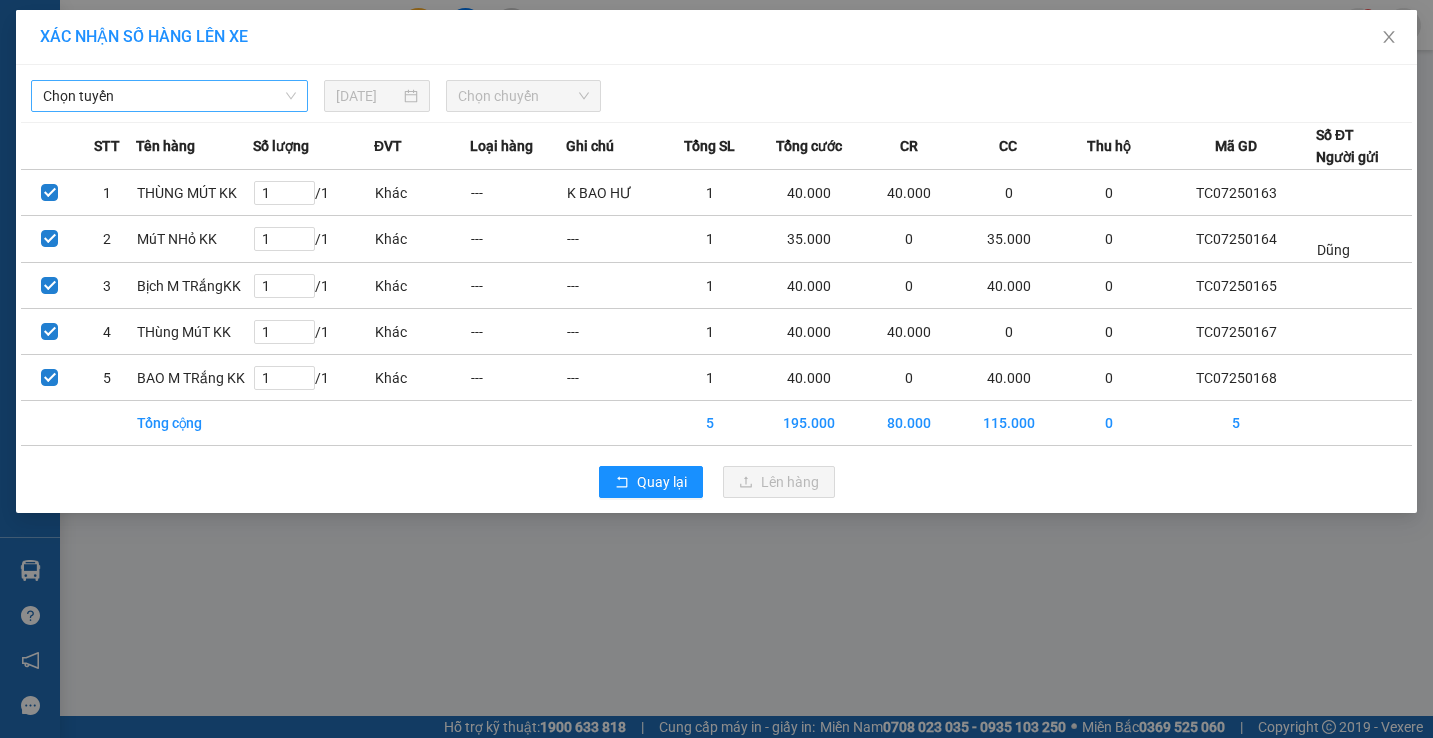 click on "Chọn tuyến" at bounding box center [169, 96] 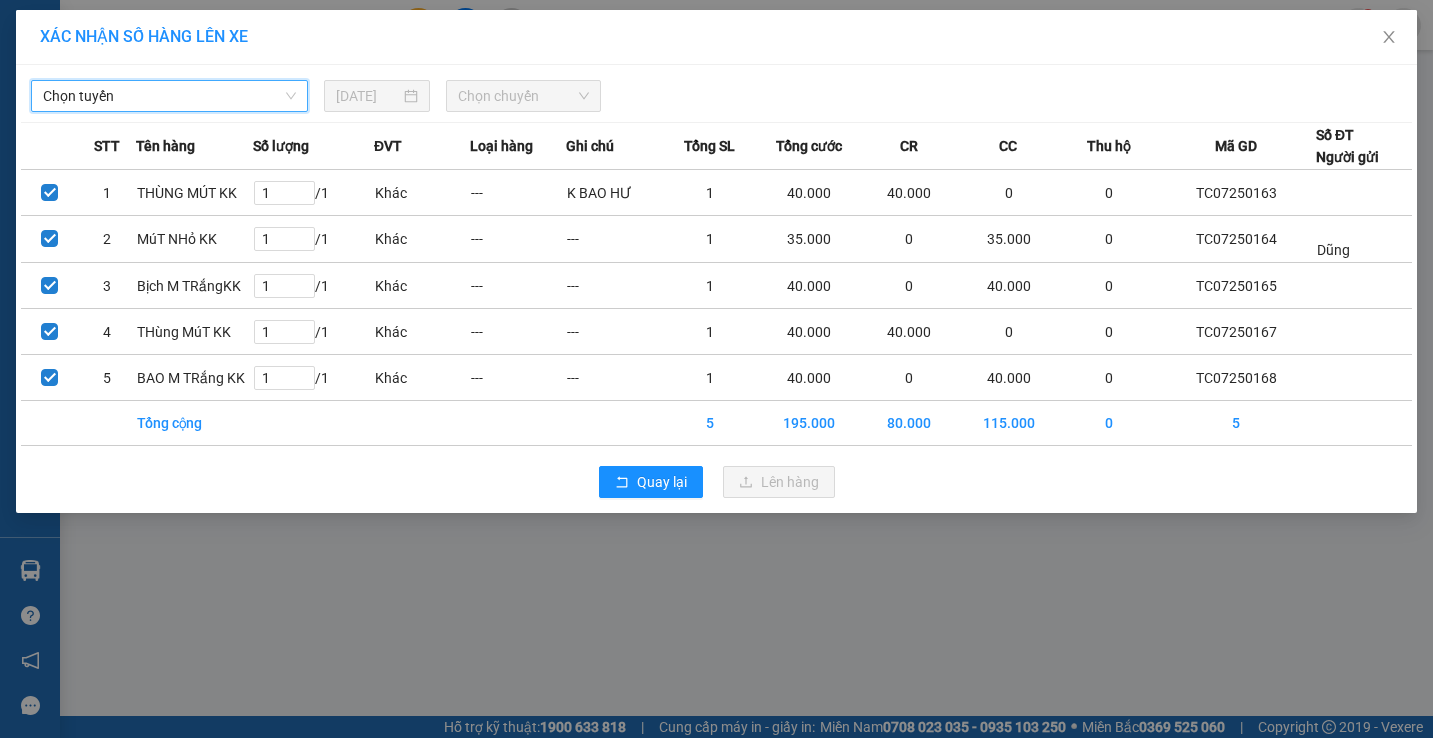 click on "Chọn tuyến" at bounding box center (169, 96) 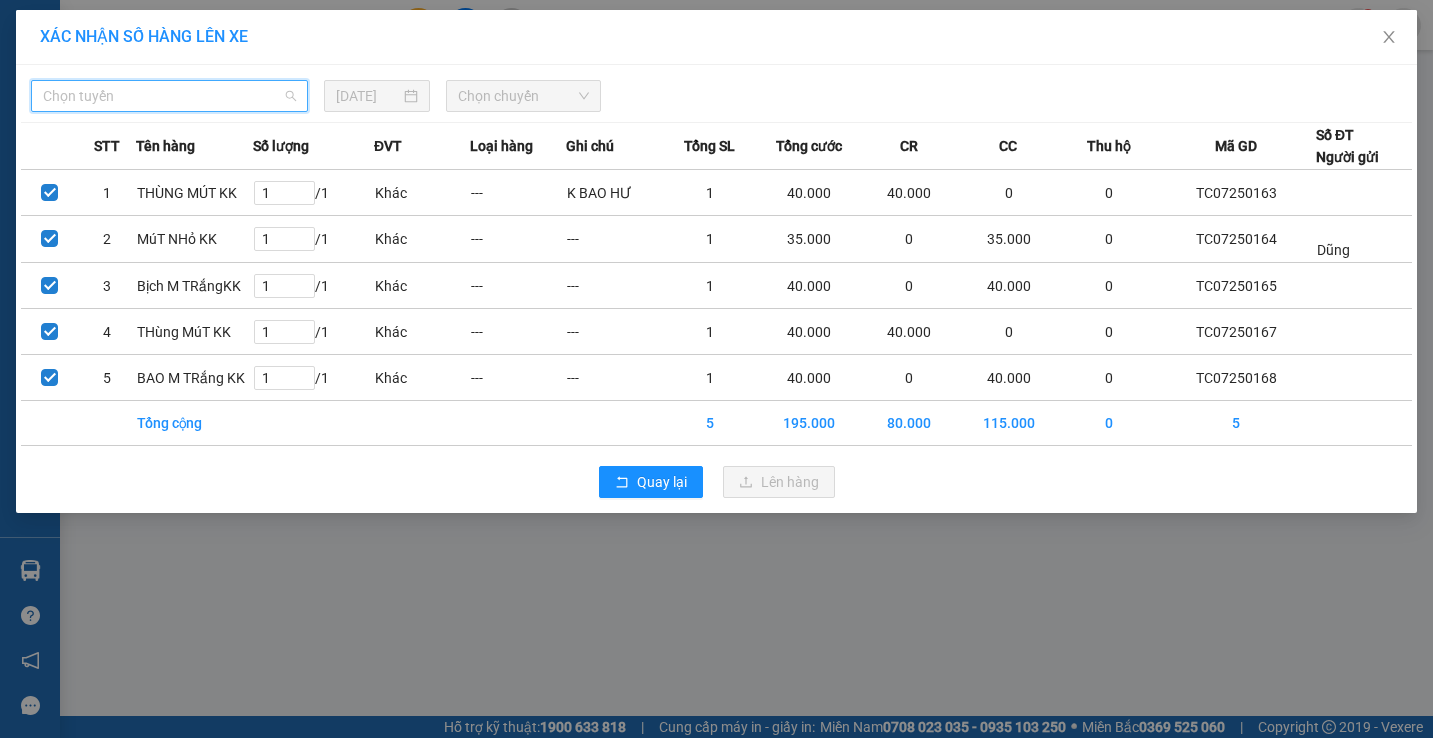 click on "Chọn tuyến" at bounding box center (169, 96) 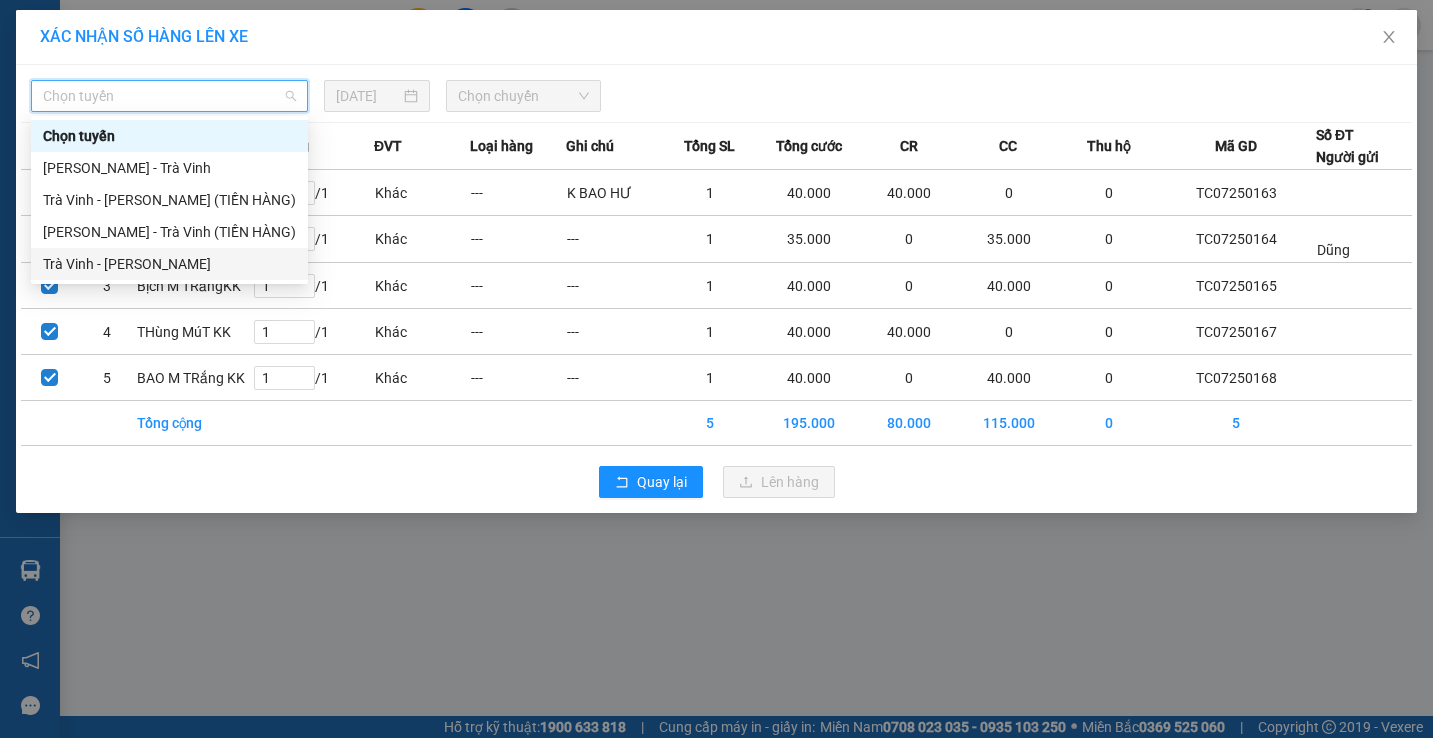 click on "Trà Vinh - [PERSON_NAME]" at bounding box center [169, 264] 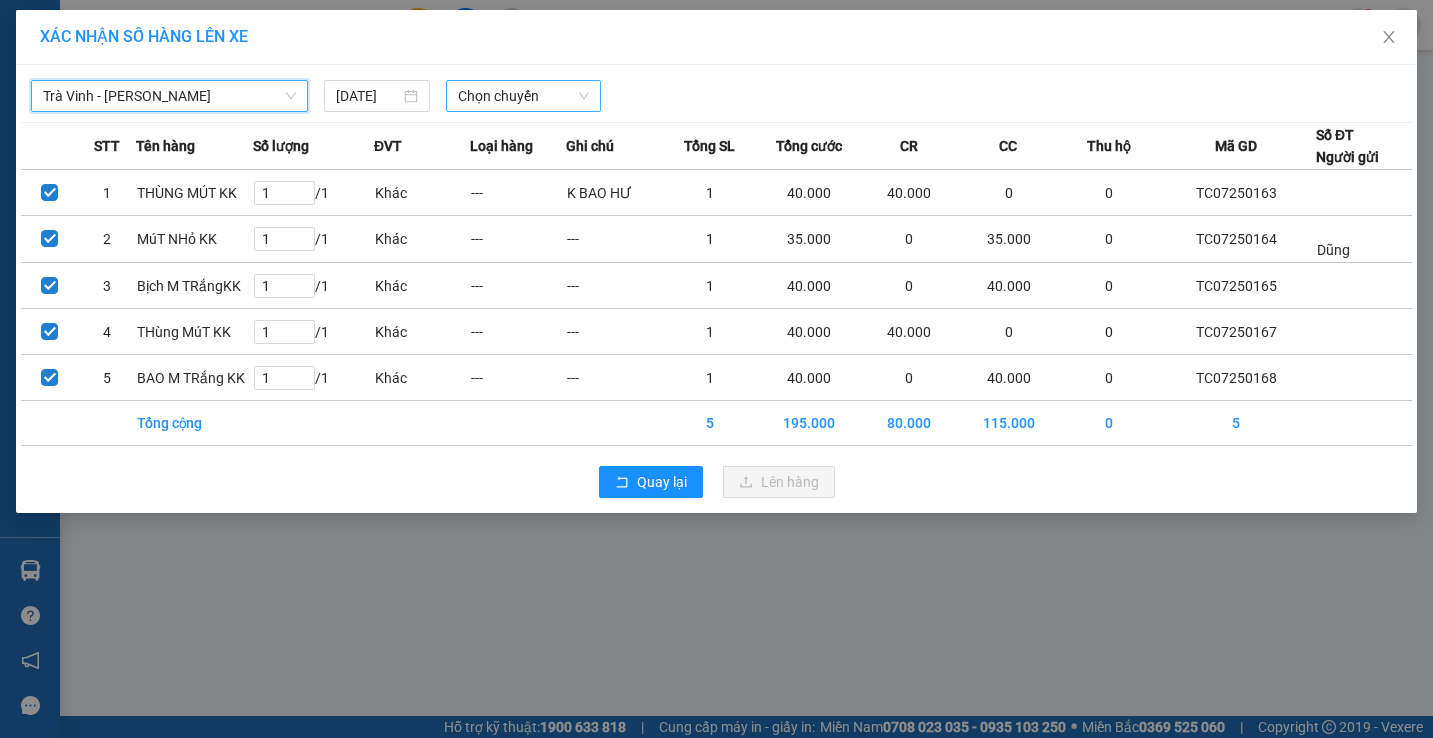 click on "Chọn chuyến" at bounding box center (523, 96) 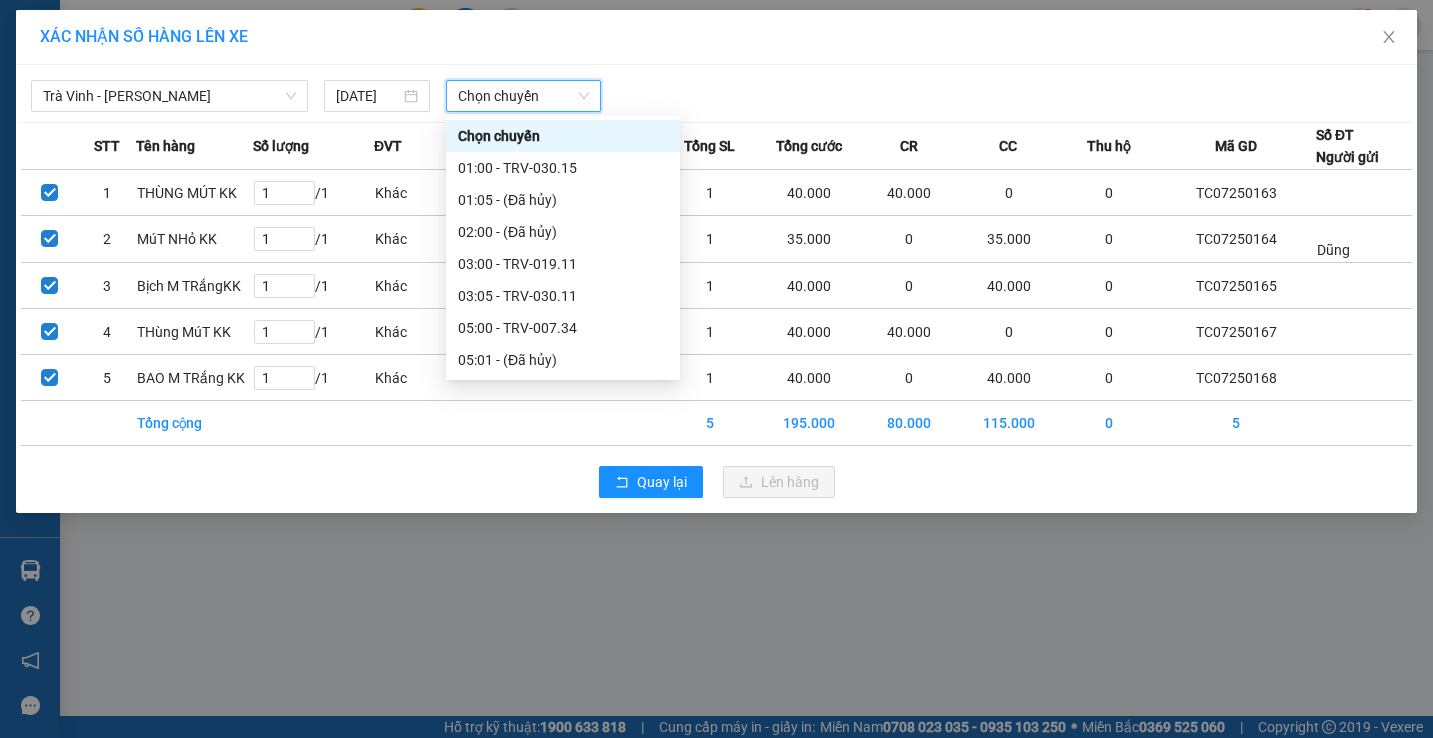 click on "Chọn chuyến" at bounding box center [523, 96] 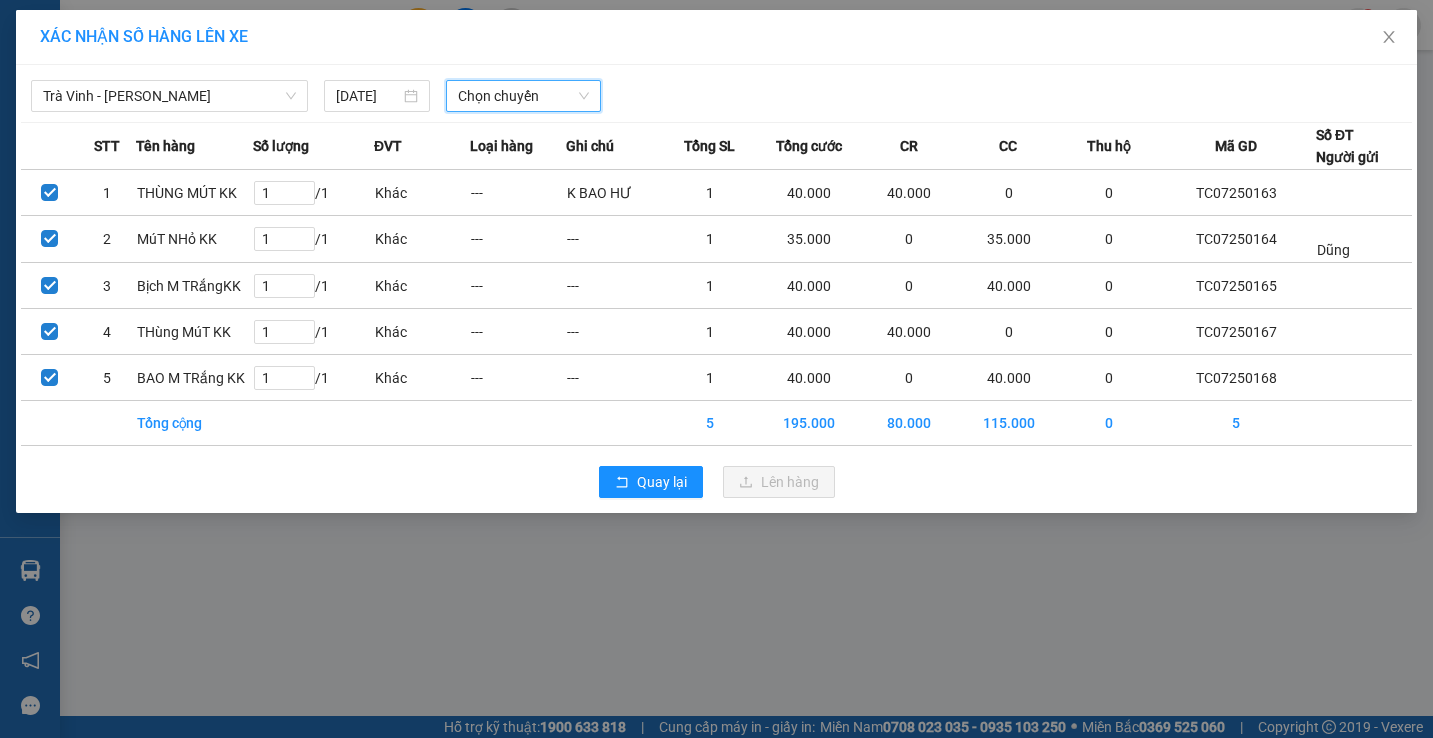 click on "Chọn chuyến" at bounding box center (523, 96) 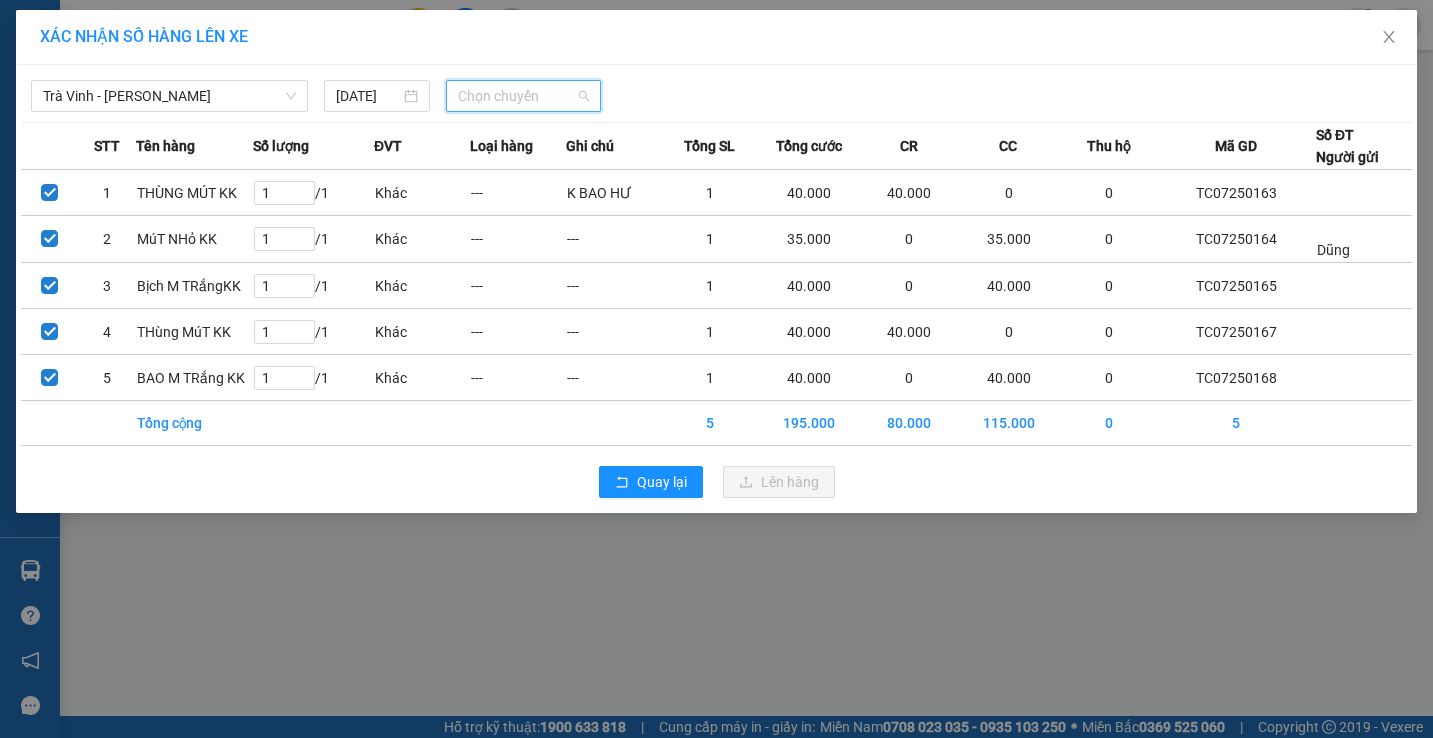 click on "Chọn chuyến" at bounding box center (523, 96) 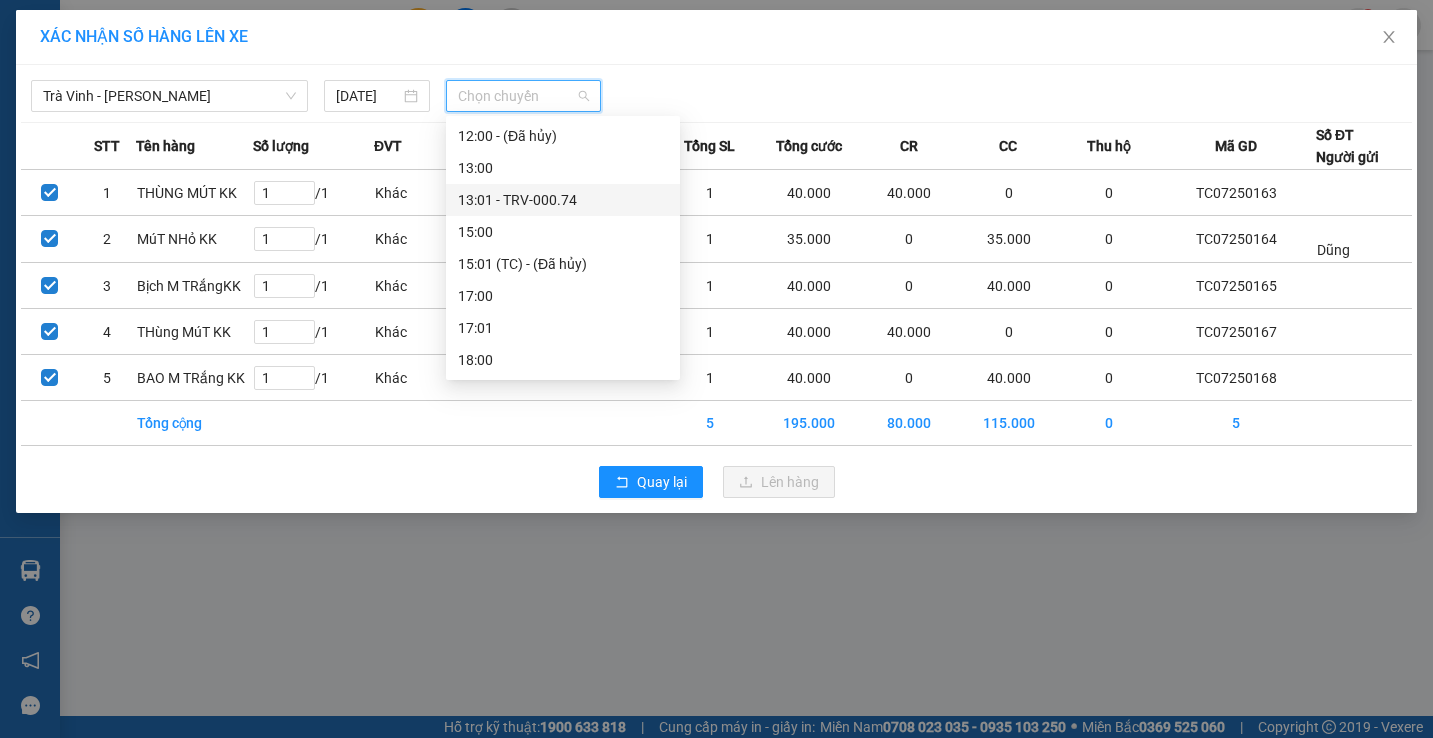 scroll, scrollTop: 312, scrollLeft: 0, axis: vertical 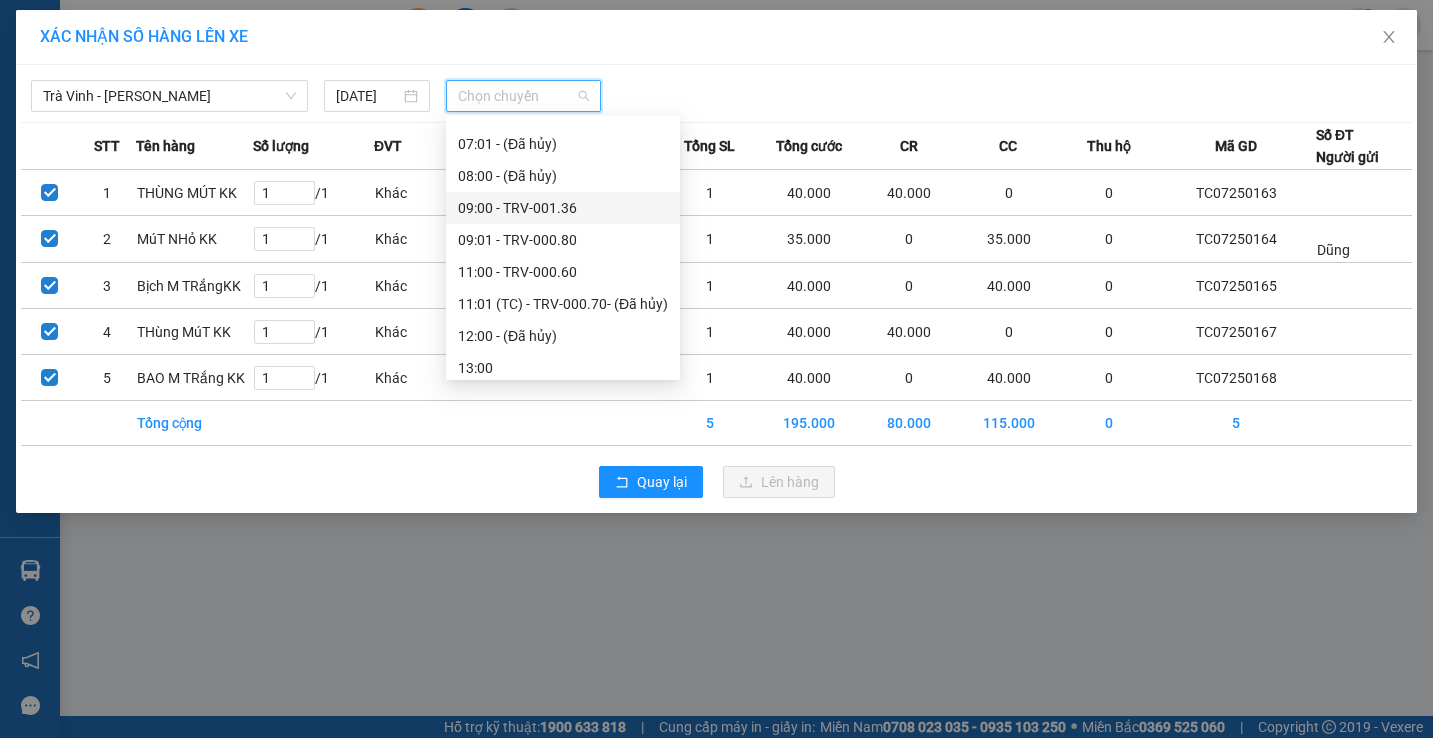click on "09:00     - TRV-001.36" at bounding box center [563, 208] 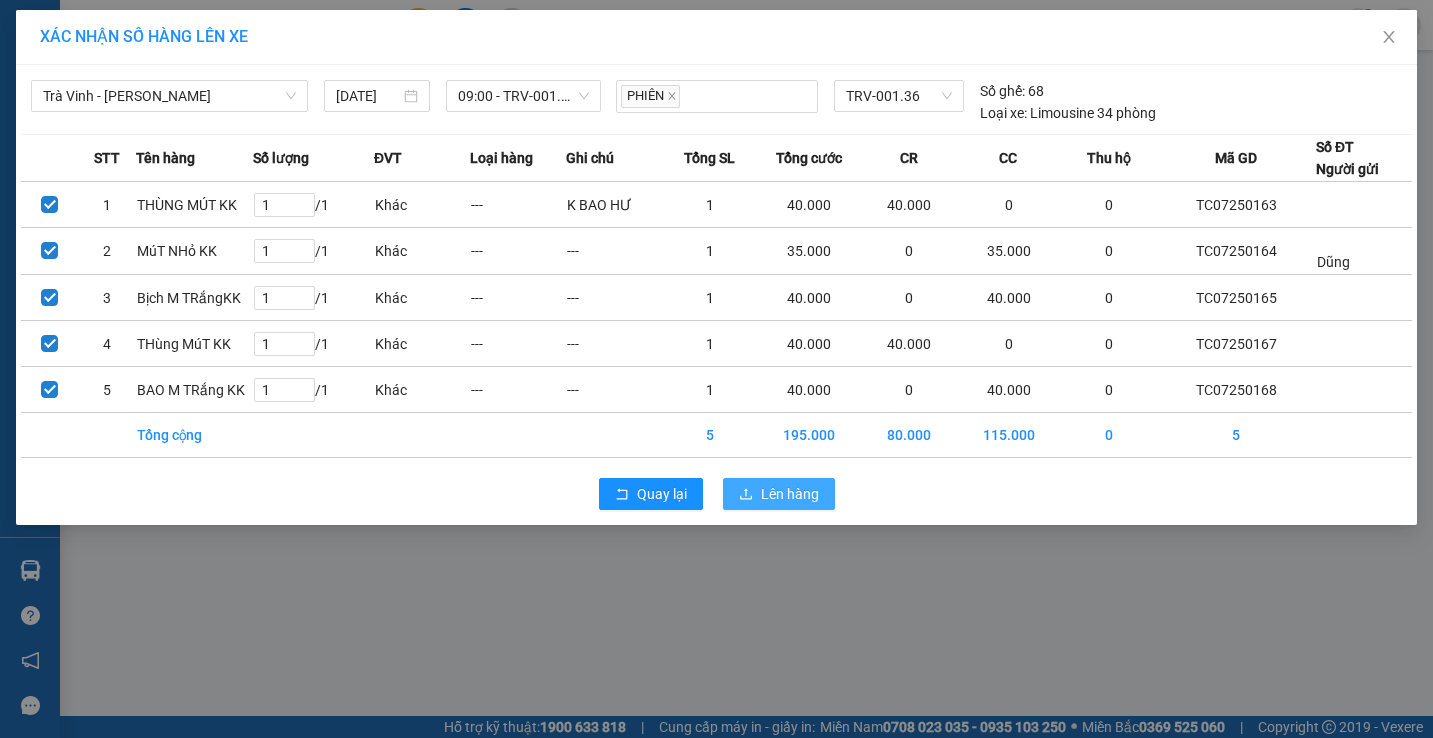click on "Lên hàng" at bounding box center (790, 494) 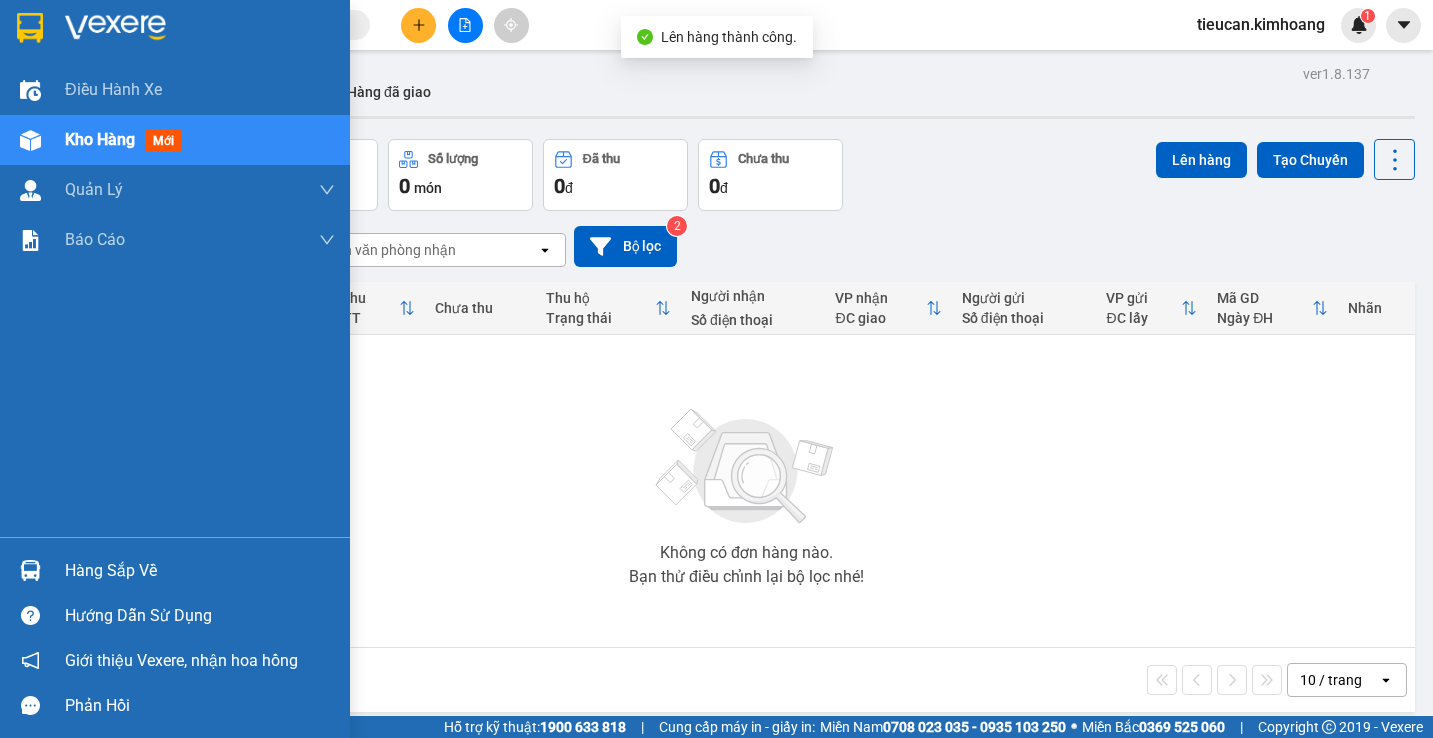click on "Hàng sắp về" at bounding box center [200, 571] 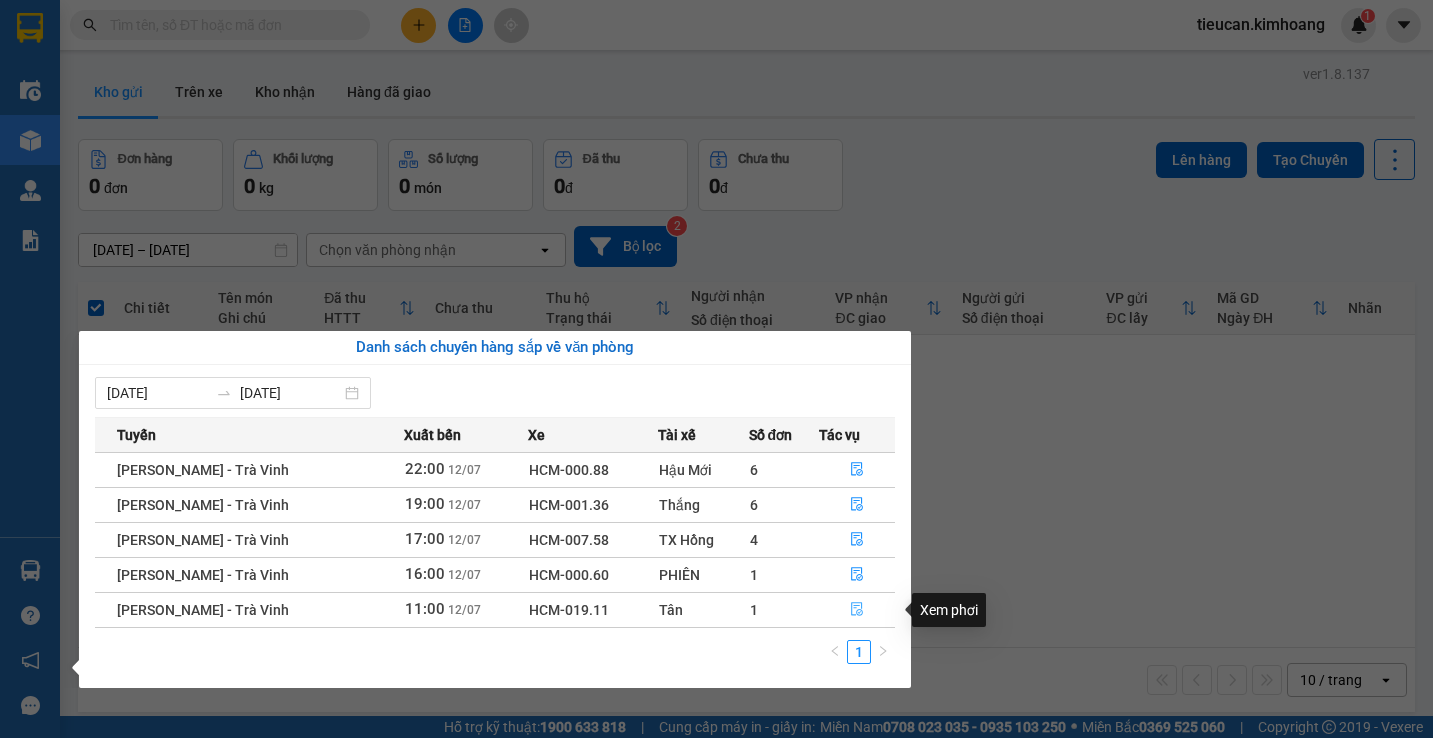 click 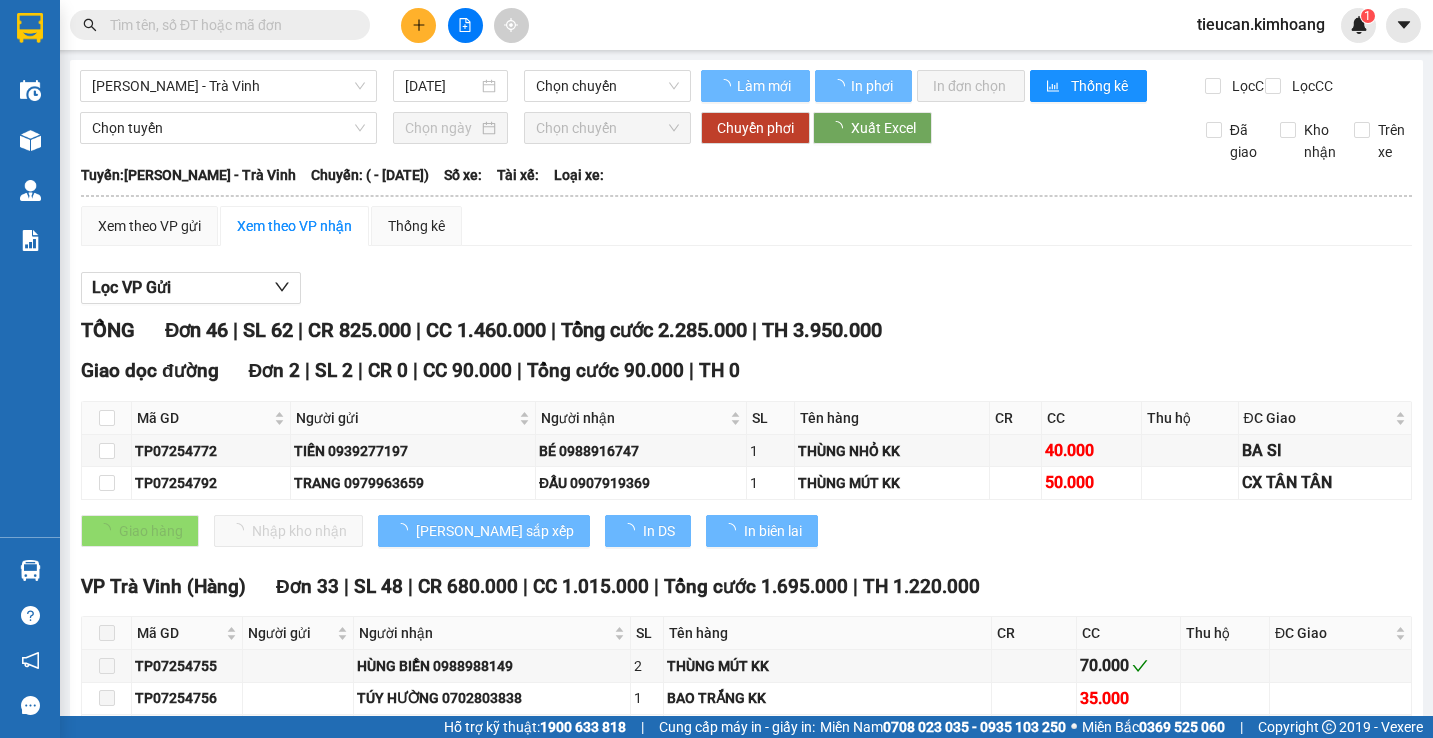 type on "12/07/2025" 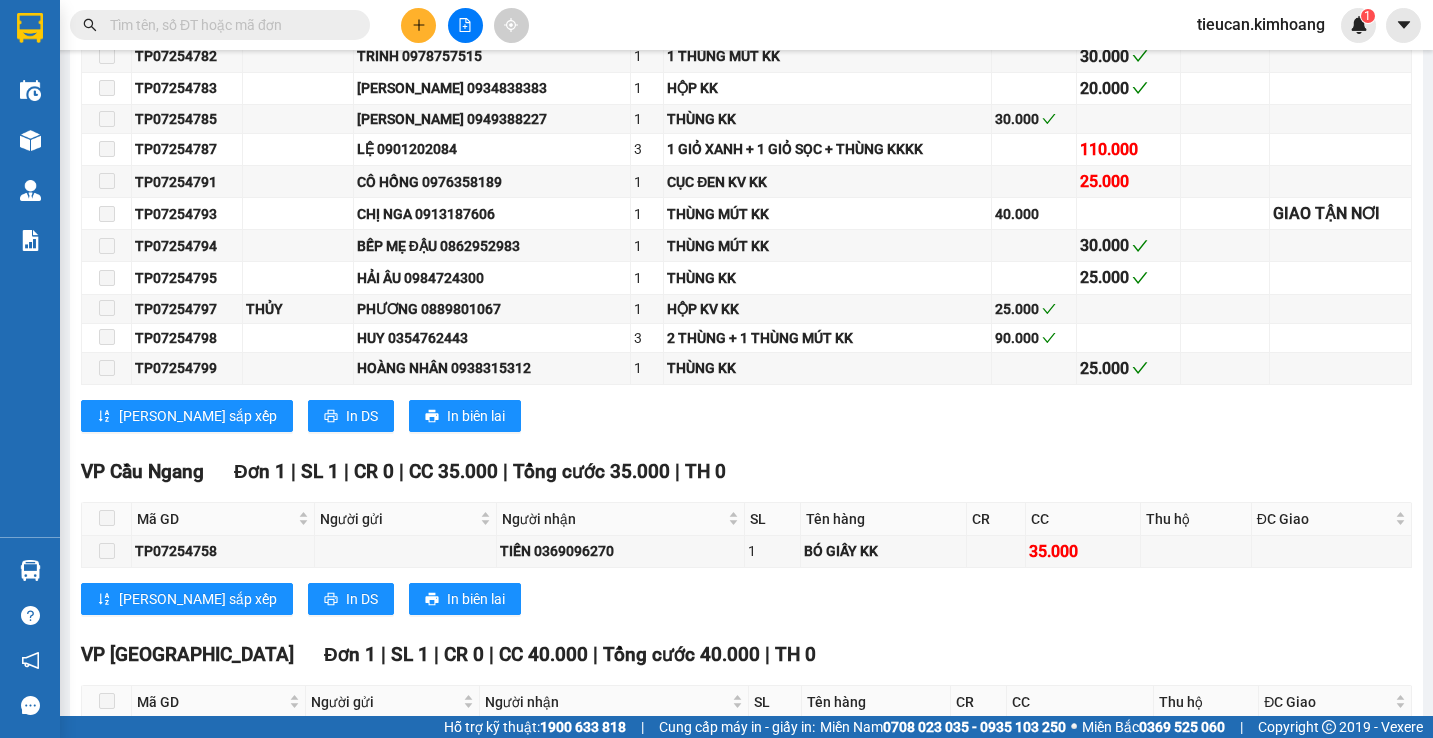 scroll, scrollTop: 1800, scrollLeft: 0, axis: vertical 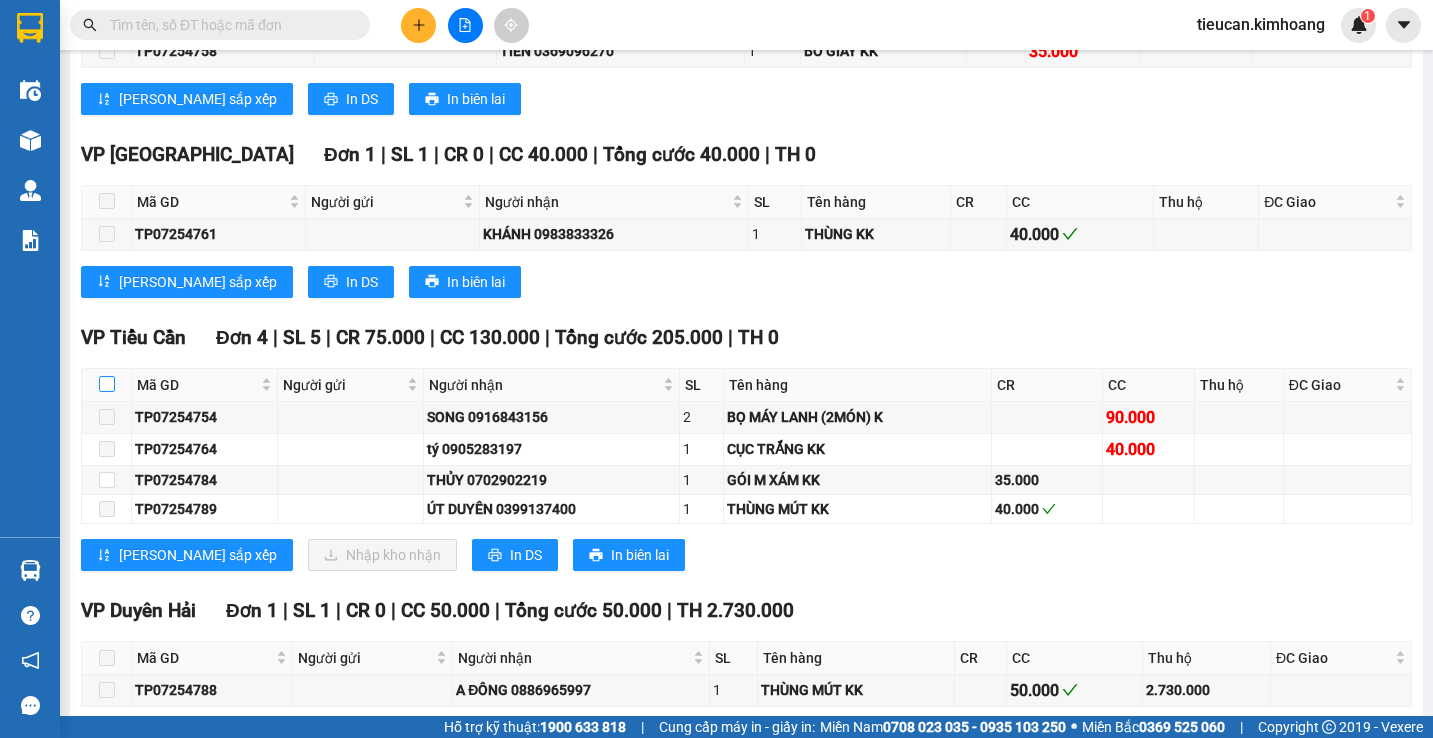 click at bounding box center (107, 384) 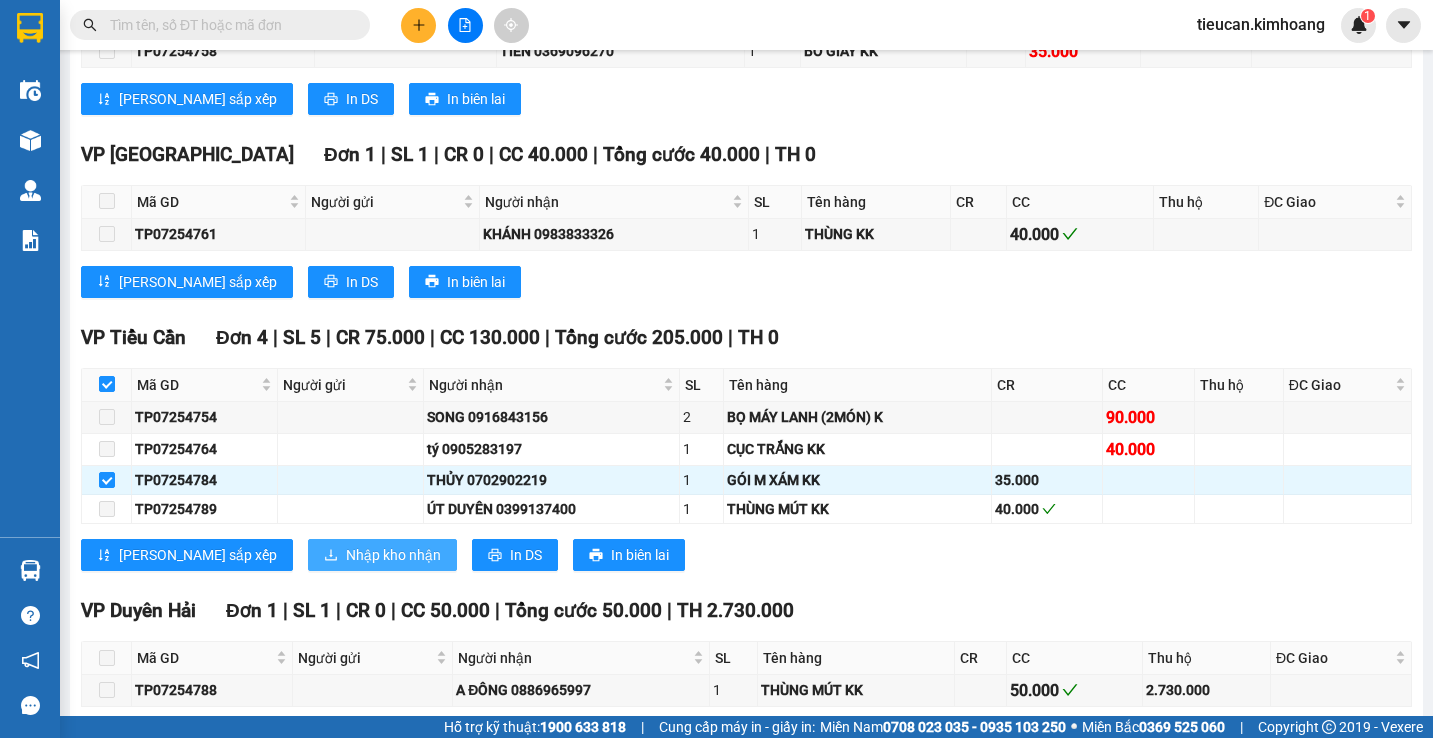 click on "Nhập kho nhận" at bounding box center (393, 555) 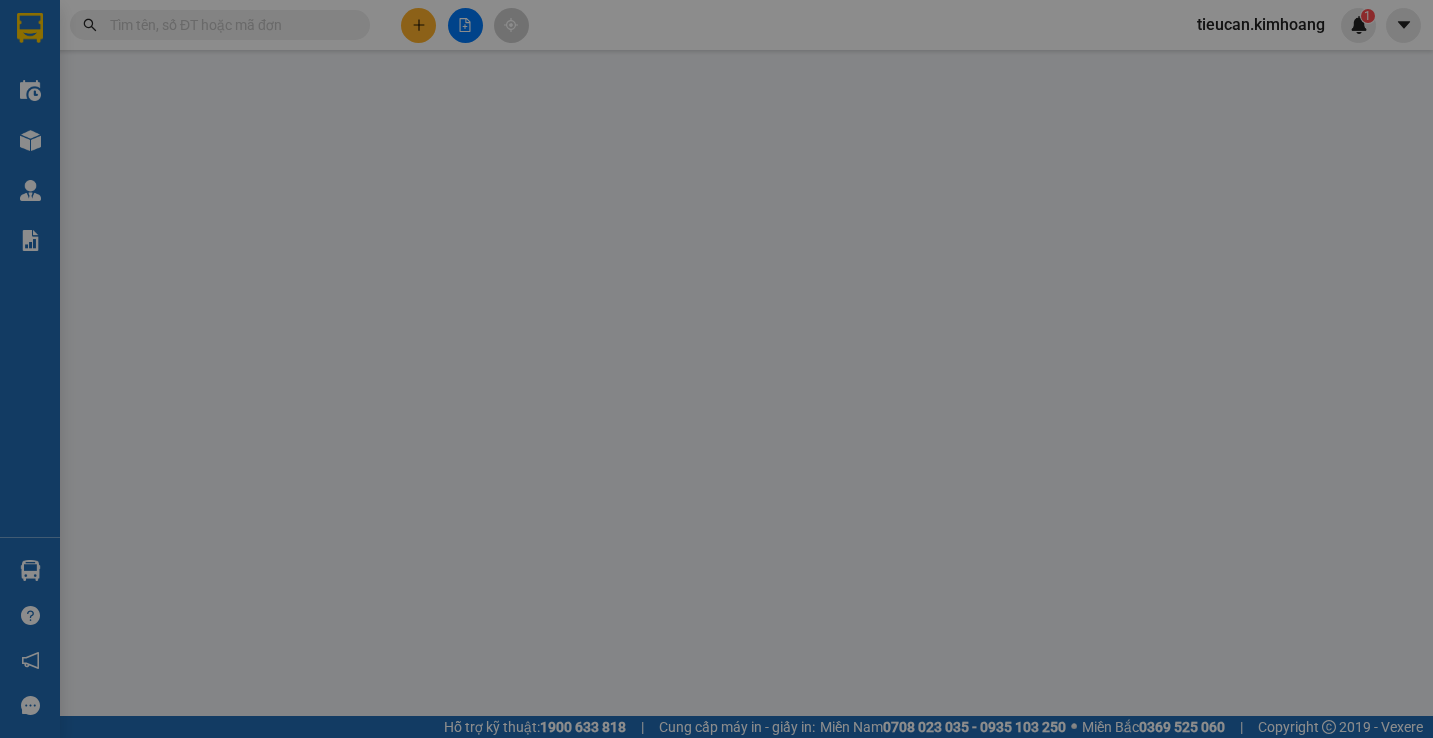 scroll, scrollTop: 0, scrollLeft: 0, axis: both 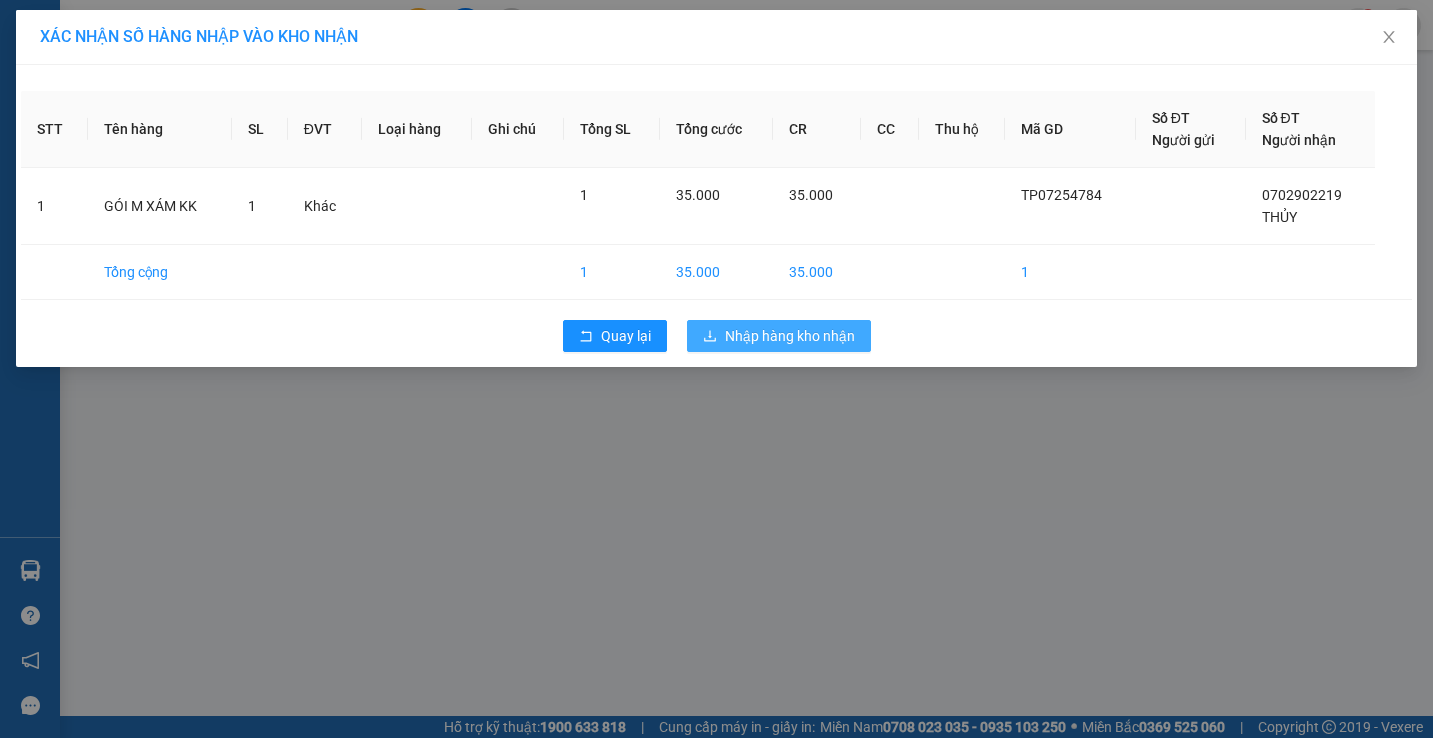 click 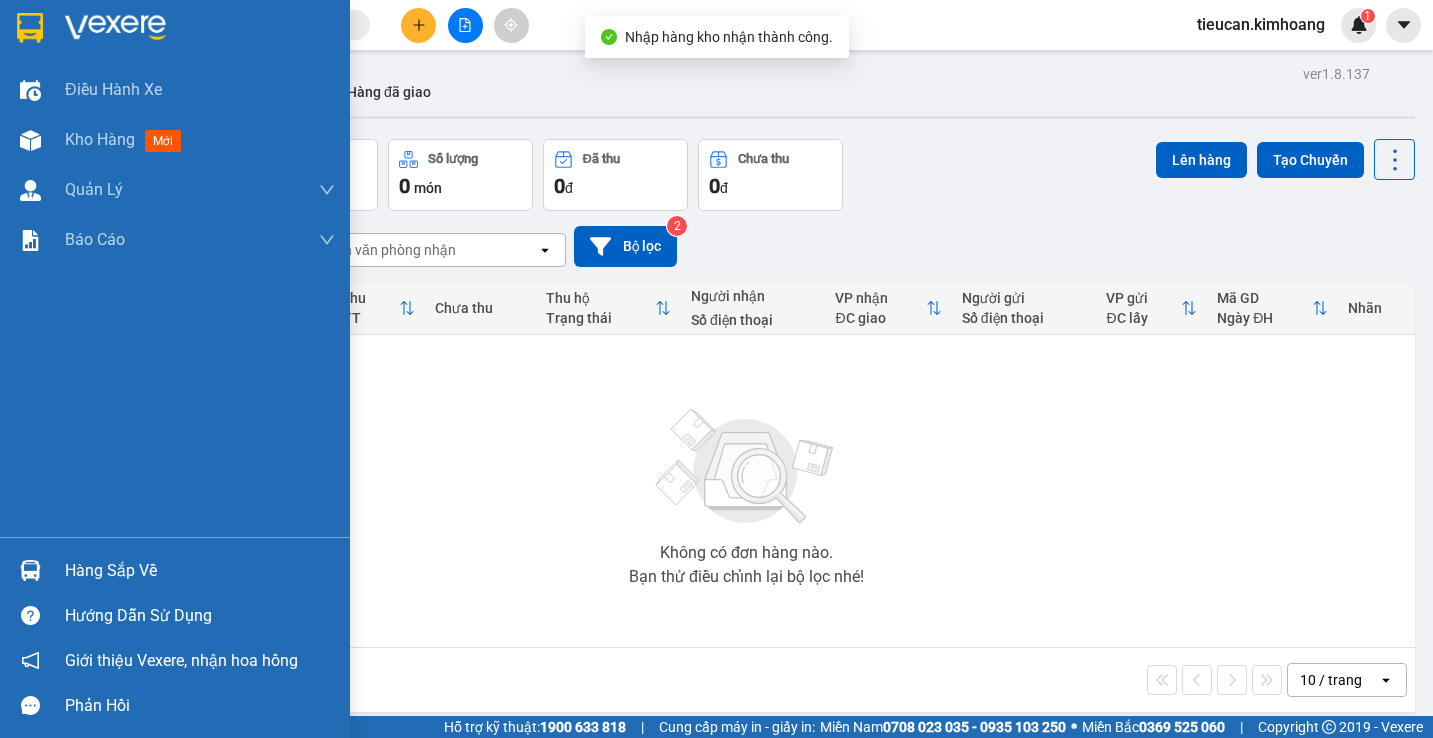 click on "Hàng sắp về" at bounding box center (175, 570) 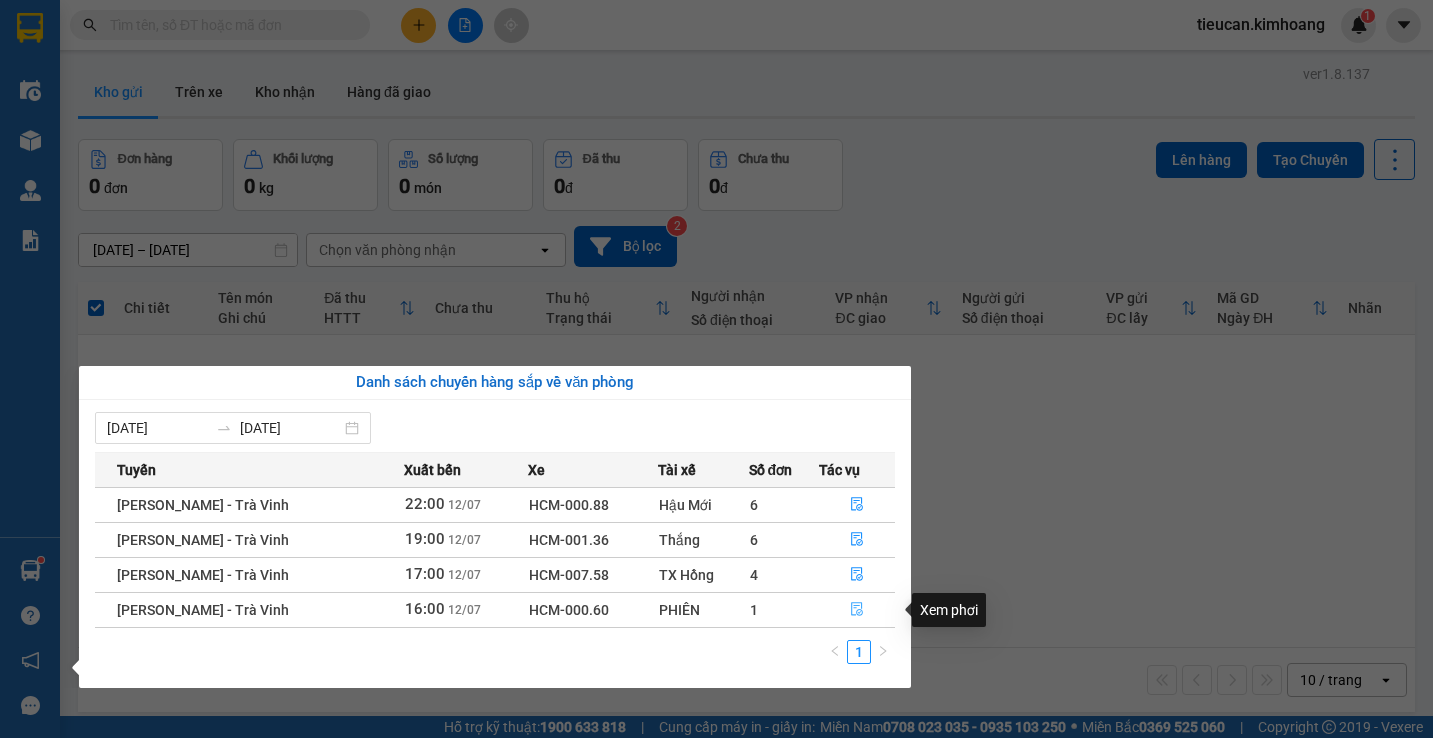 click 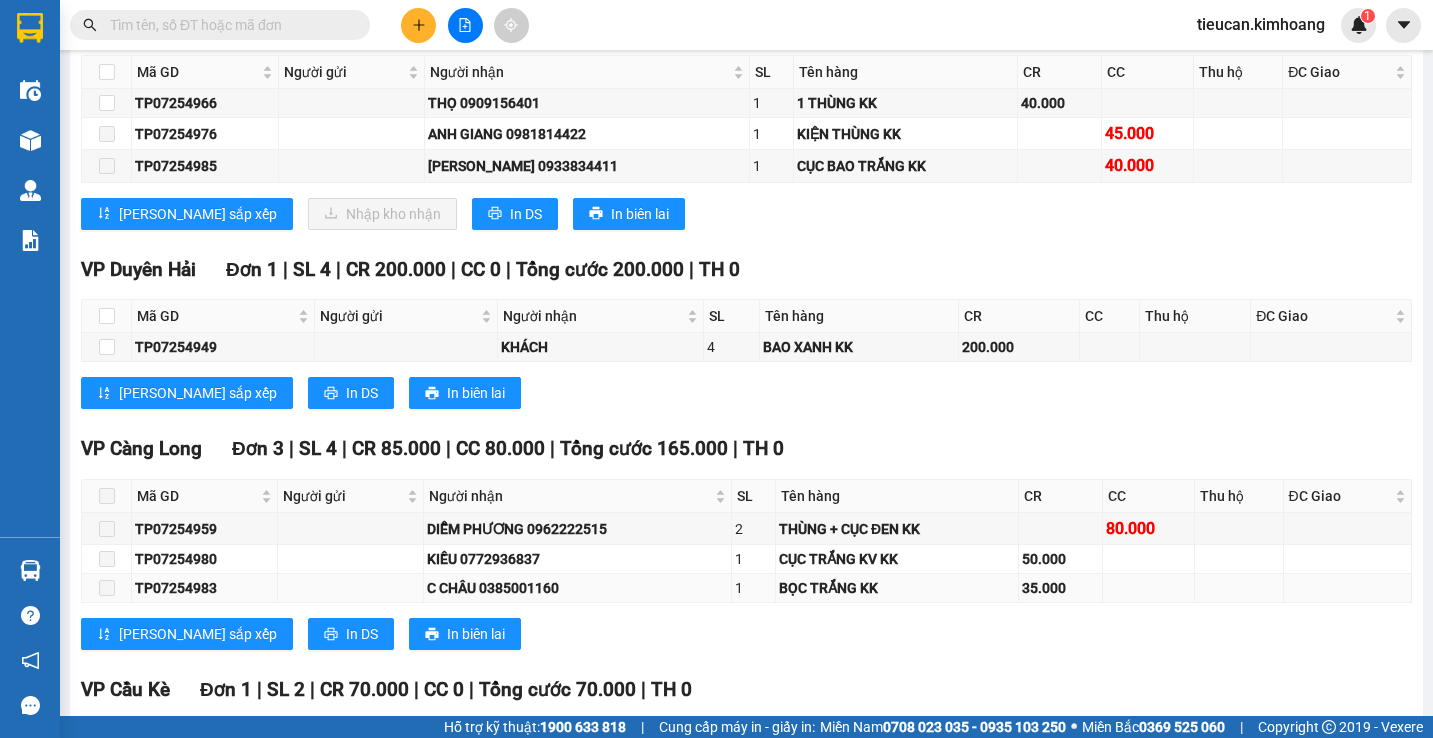 scroll, scrollTop: 1561, scrollLeft: 0, axis: vertical 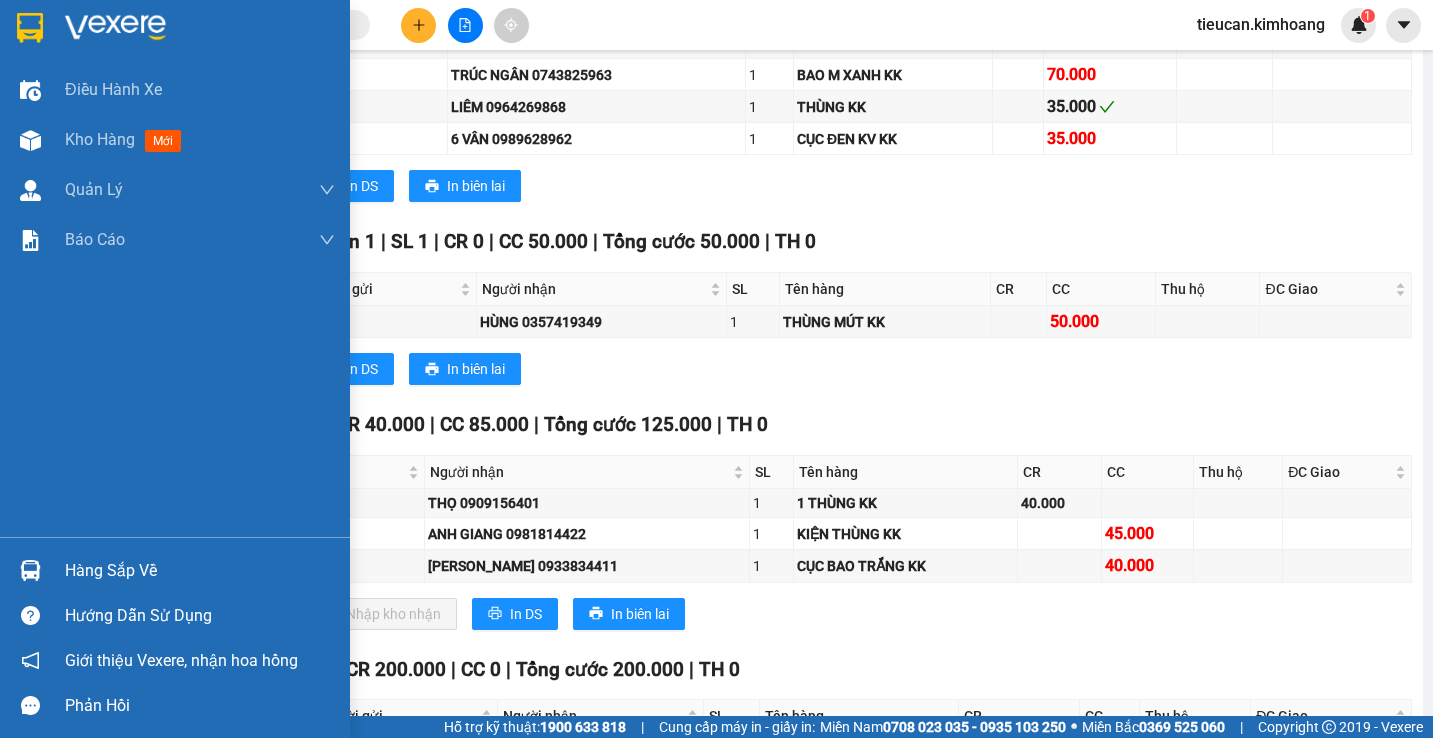 click on "Hàng sắp về" at bounding box center (200, 571) 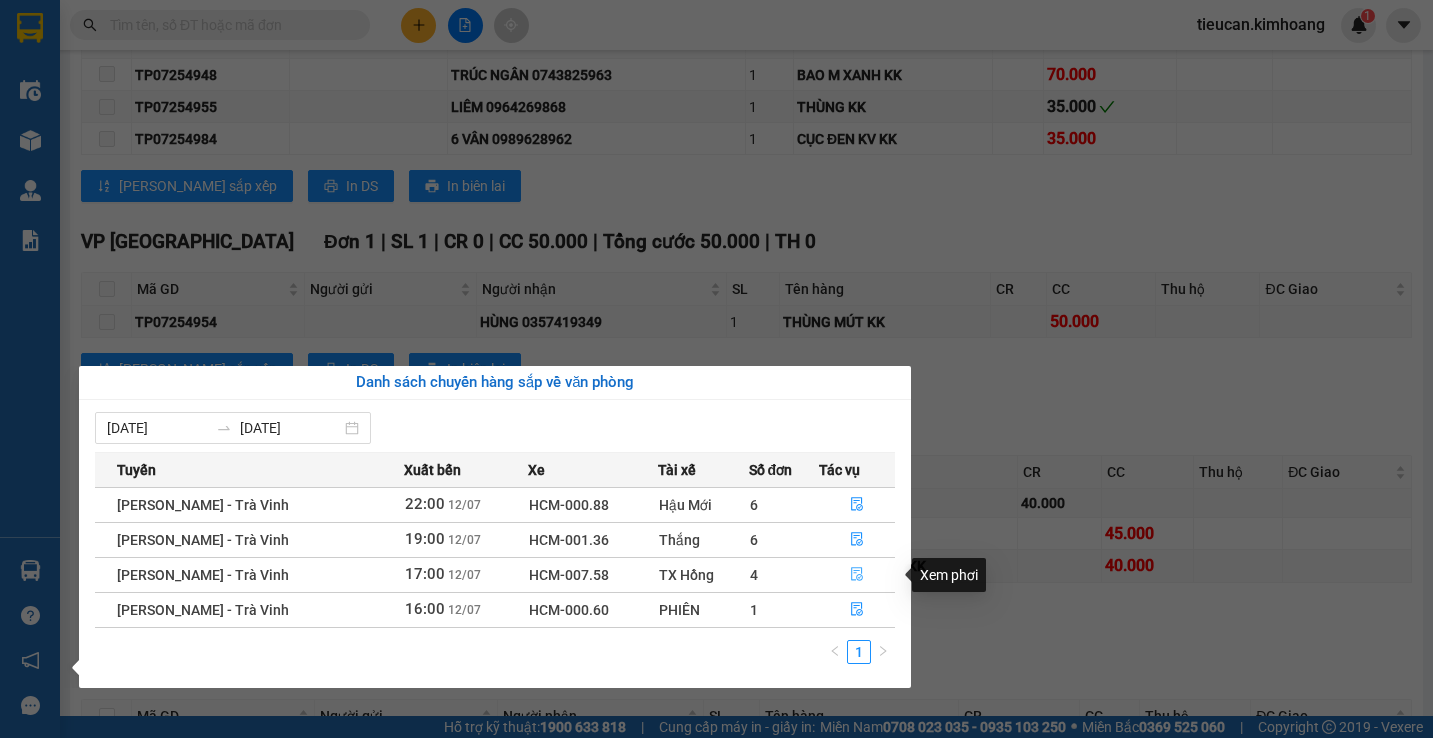 click 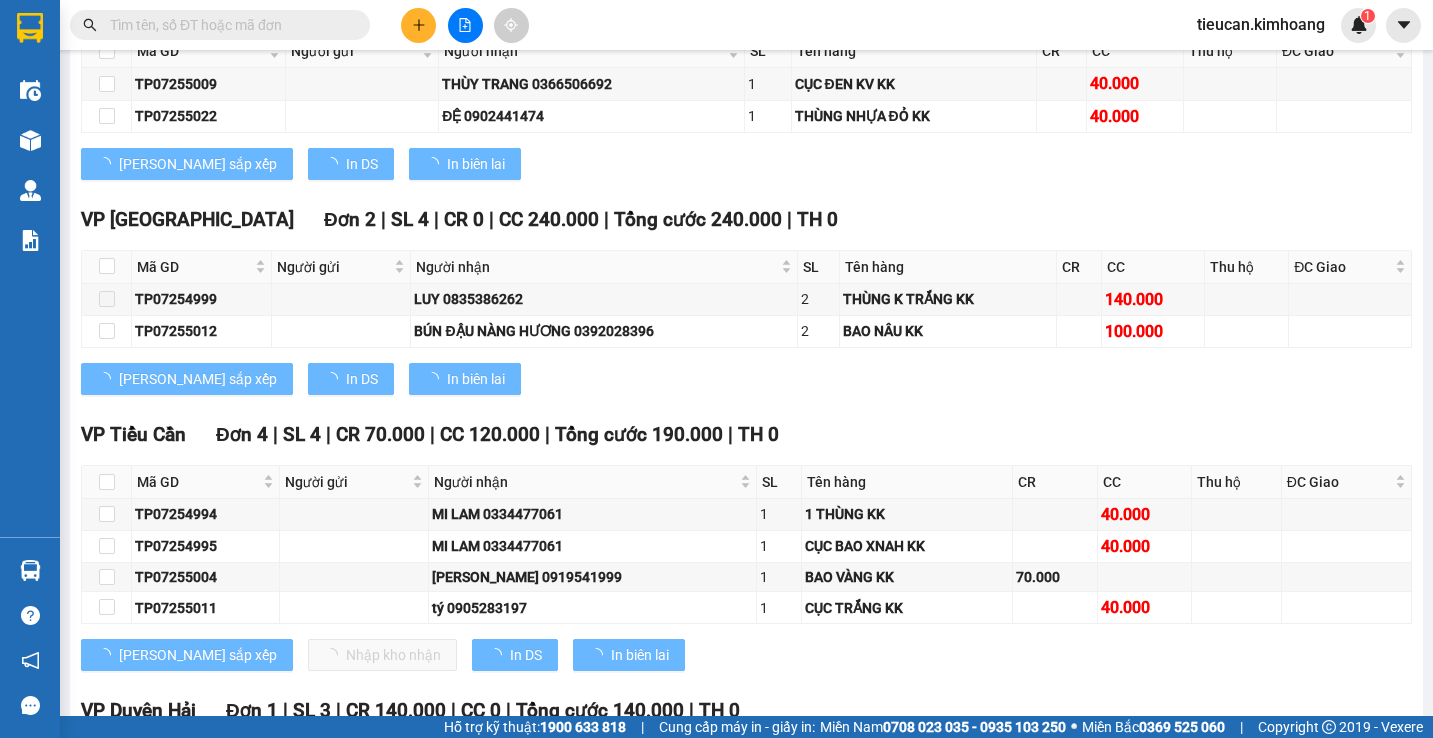 scroll, scrollTop: 1602, scrollLeft: 0, axis: vertical 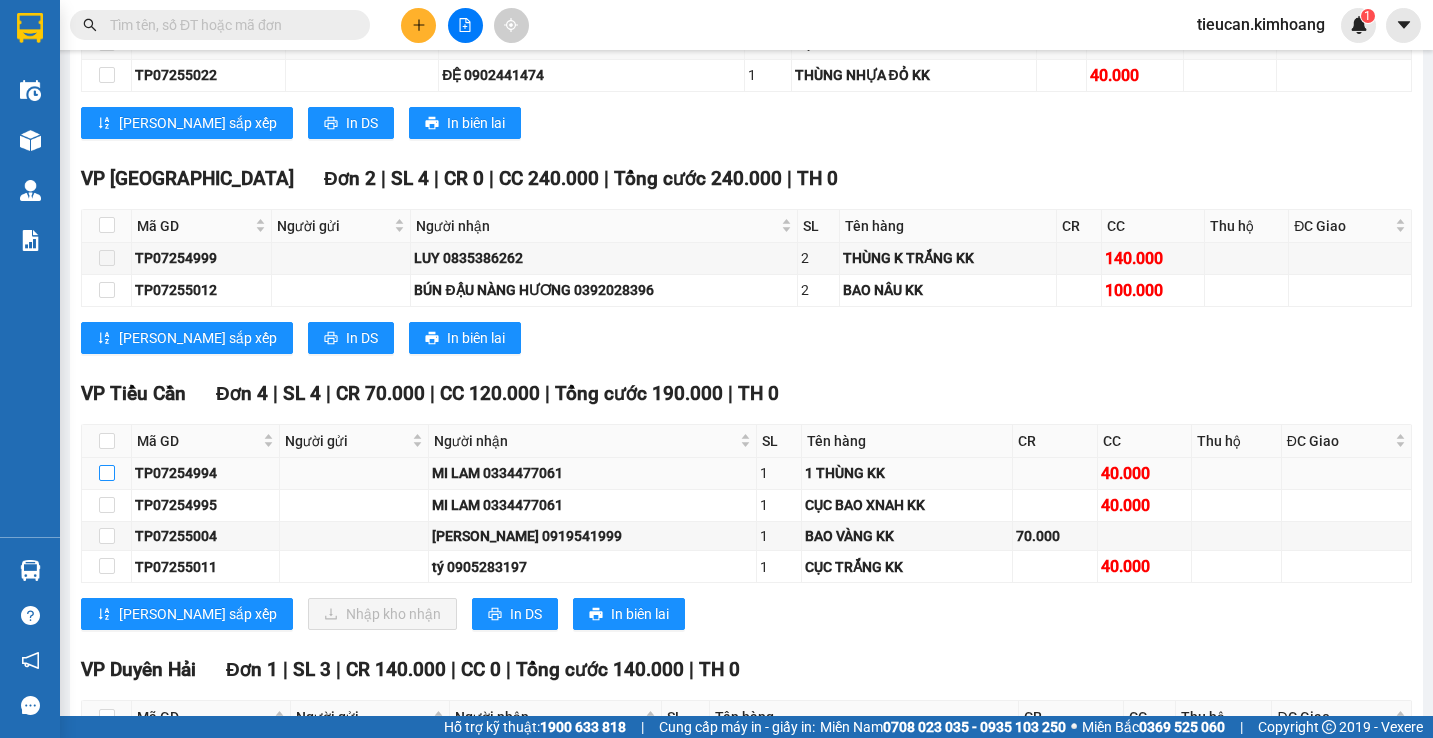click at bounding box center [107, 473] 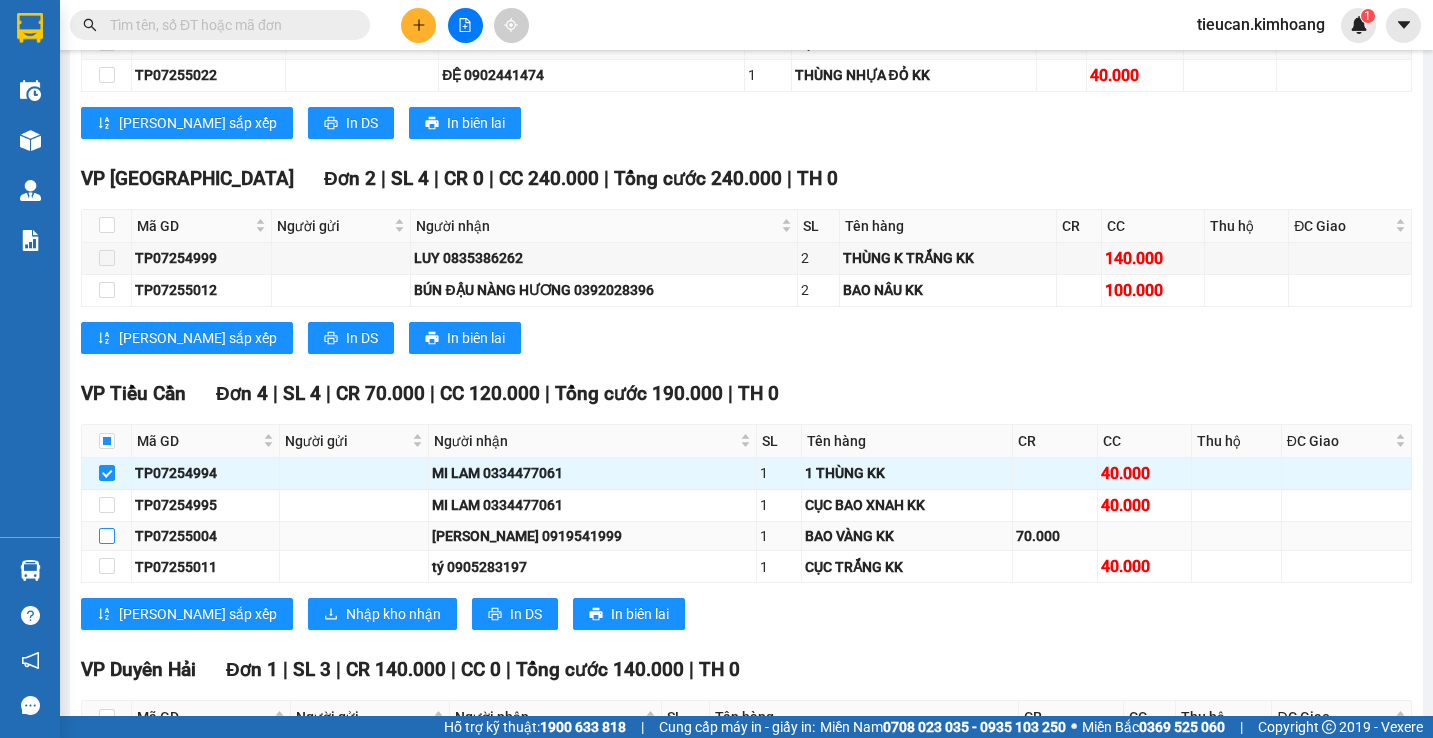 click at bounding box center [107, 536] 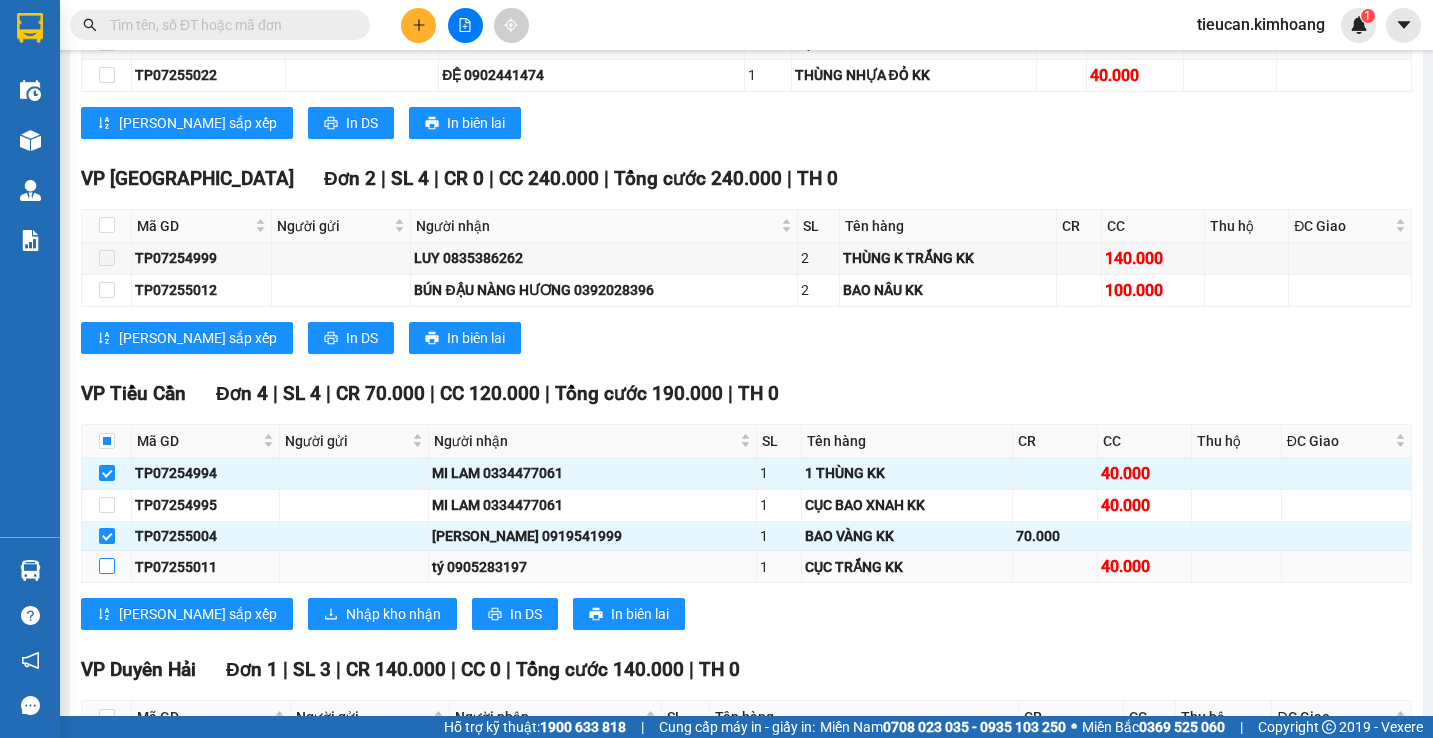 click at bounding box center [107, 566] 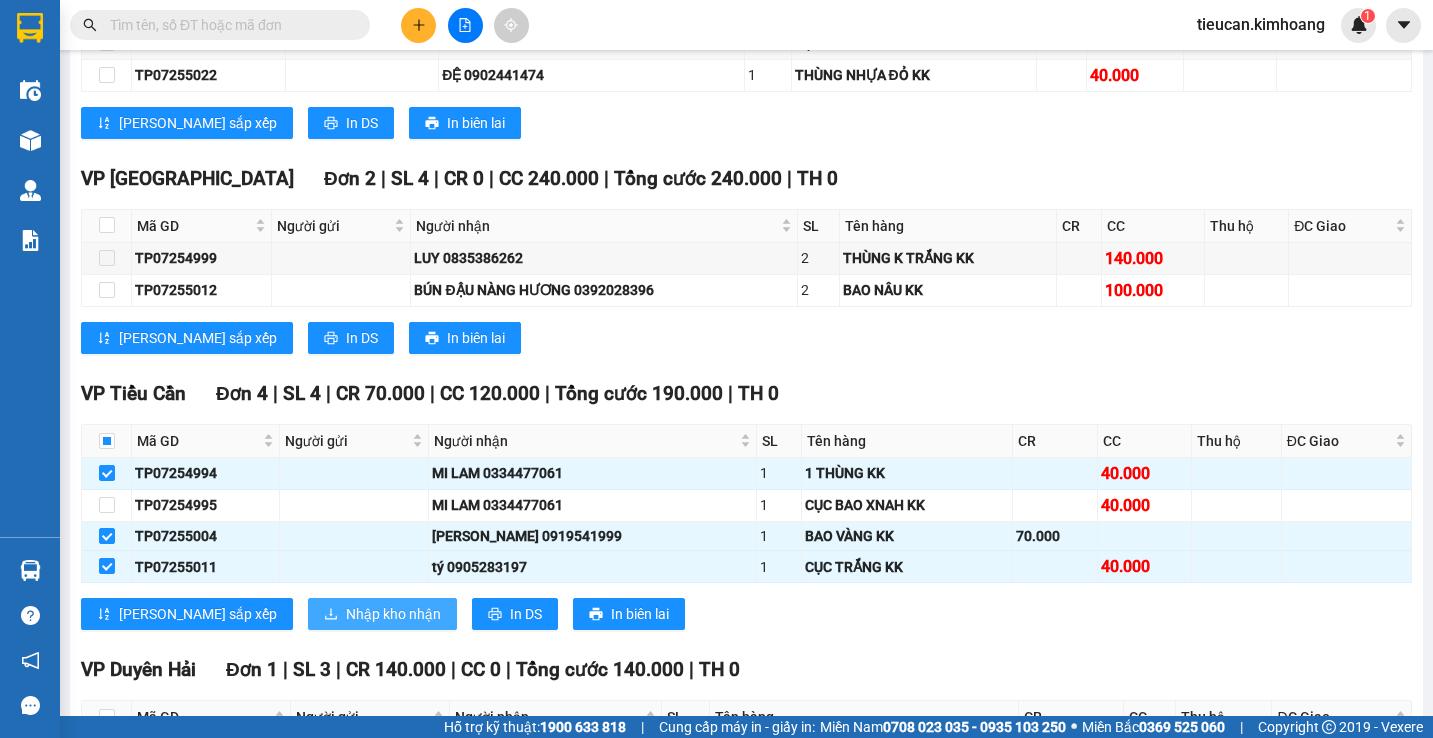 click on "Nhập kho nhận" at bounding box center (393, 614) 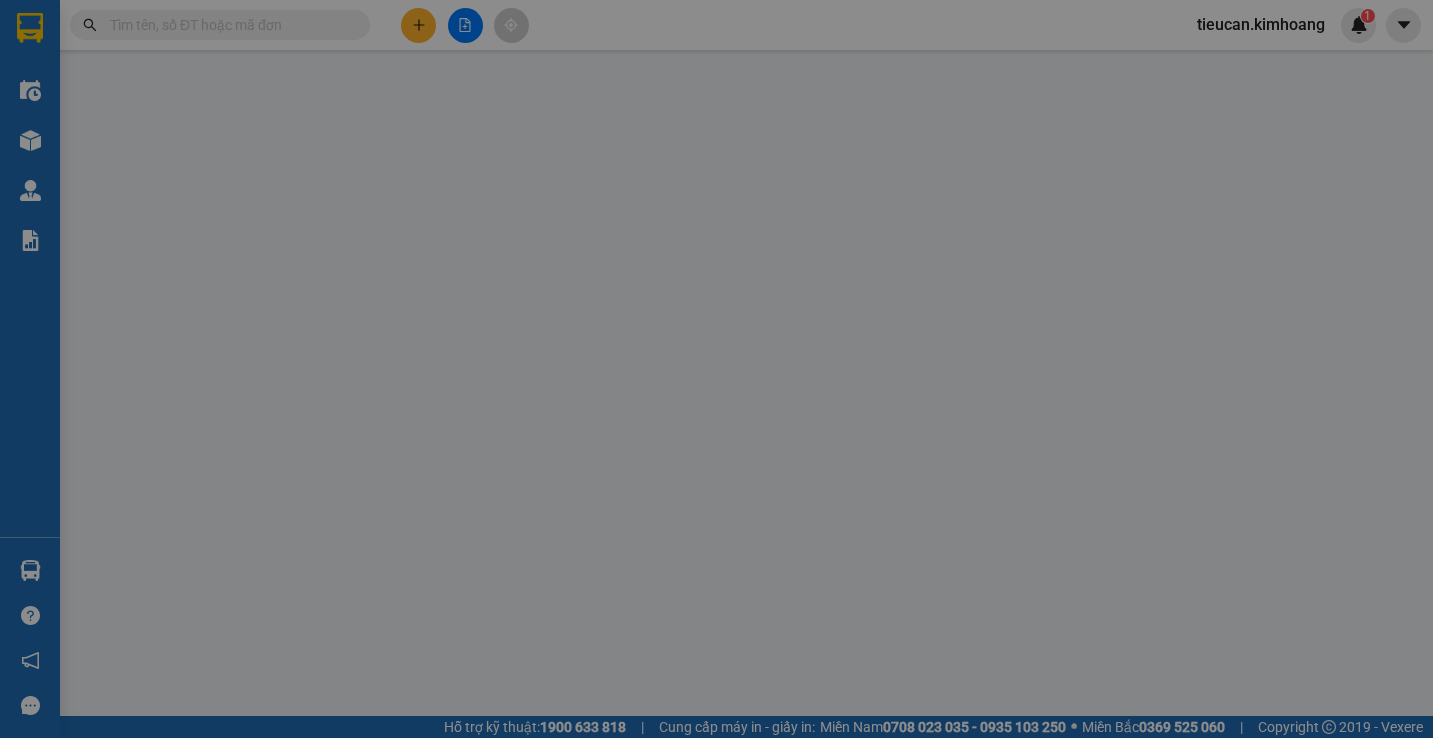 scroll, scrollTop: 0, scrollLeft: 0, axis: both 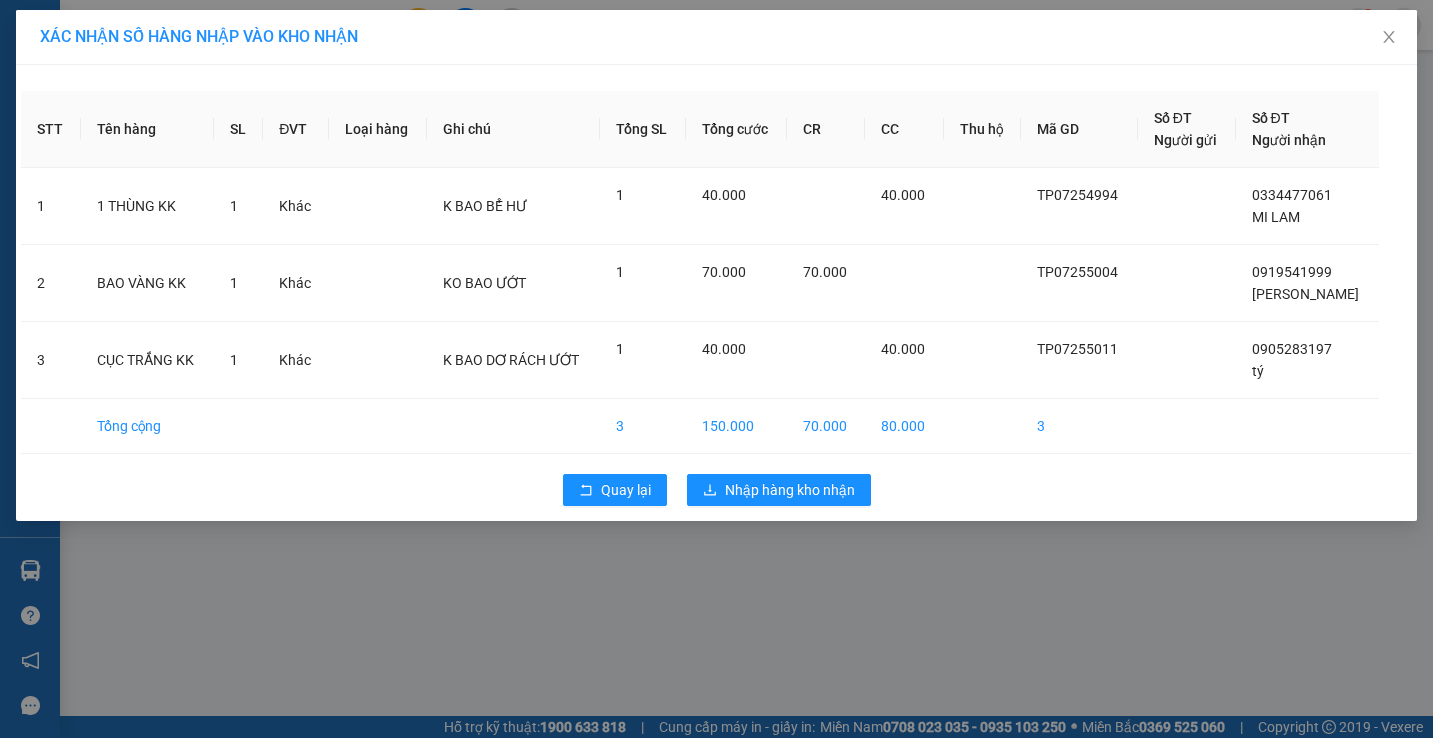 click on "Quay lại Nhập hàng kho nhận" at bounding box center [716, 490] 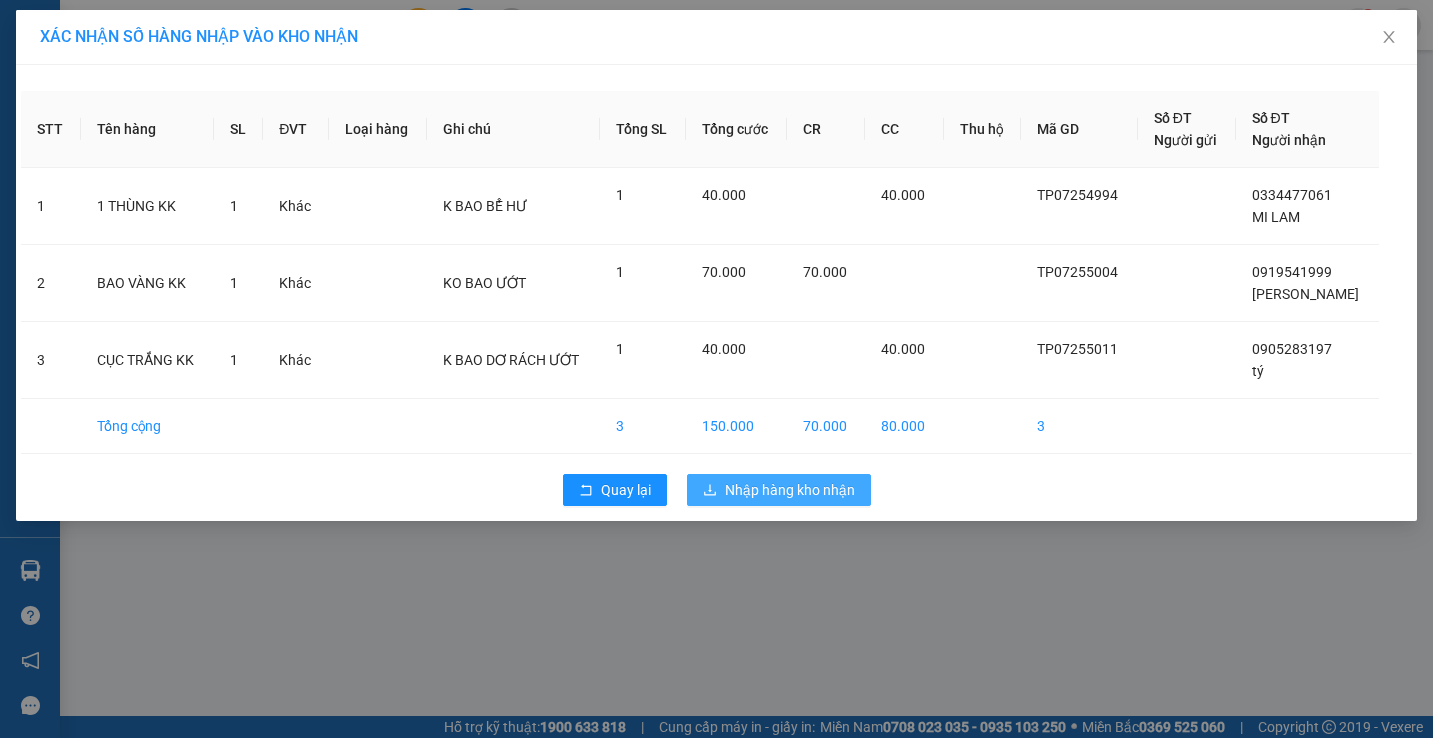 click on "Nhập hàng kho nhận" at bounding box center [779, 490] 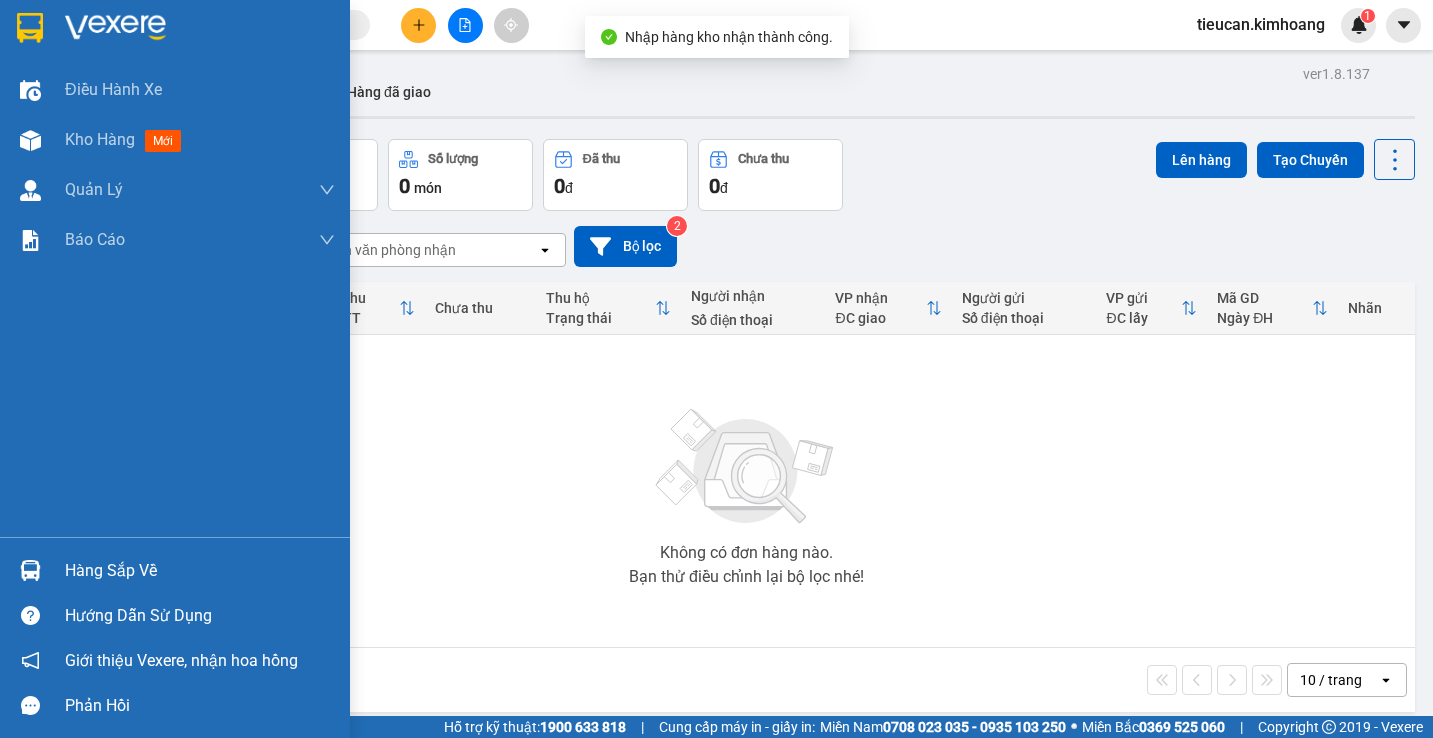 click on "Hàng sắp về" at bounding box center [175, 570] 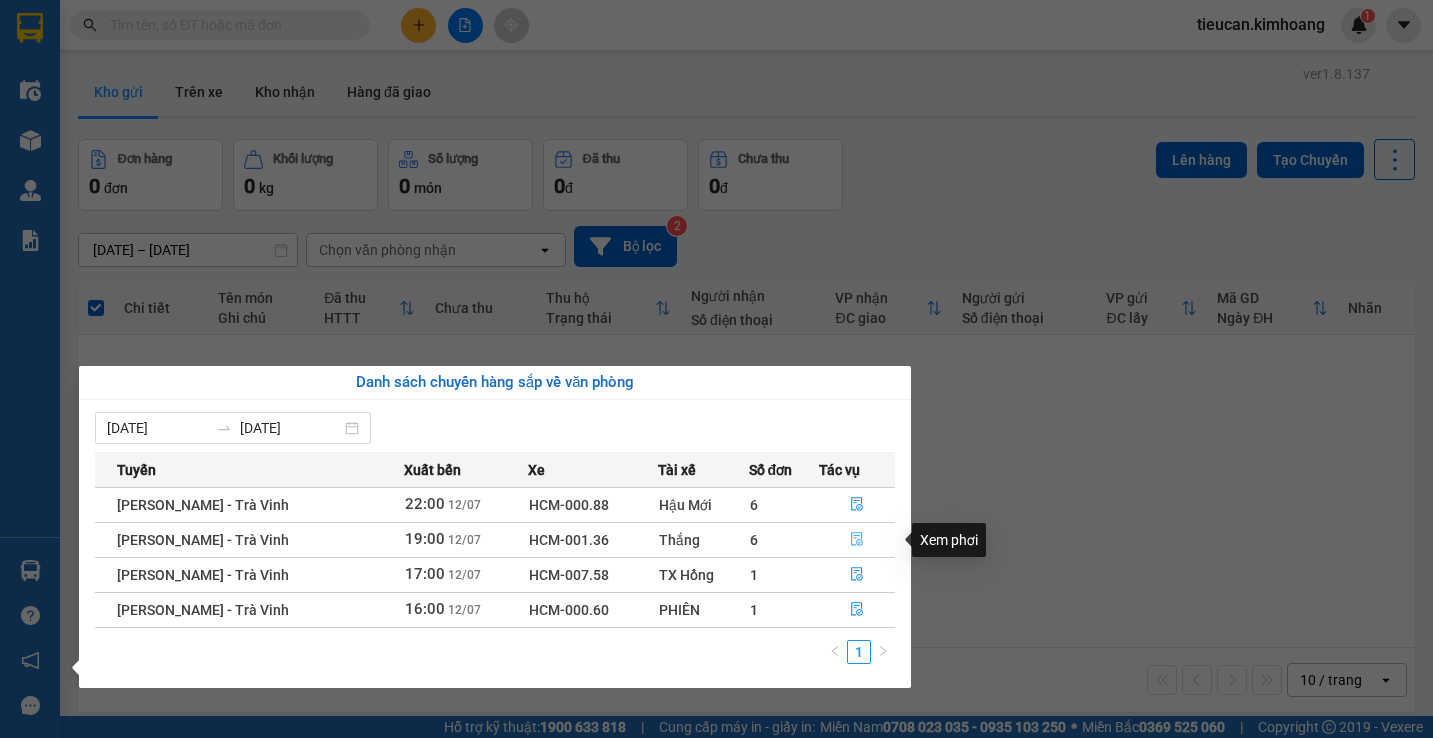 click 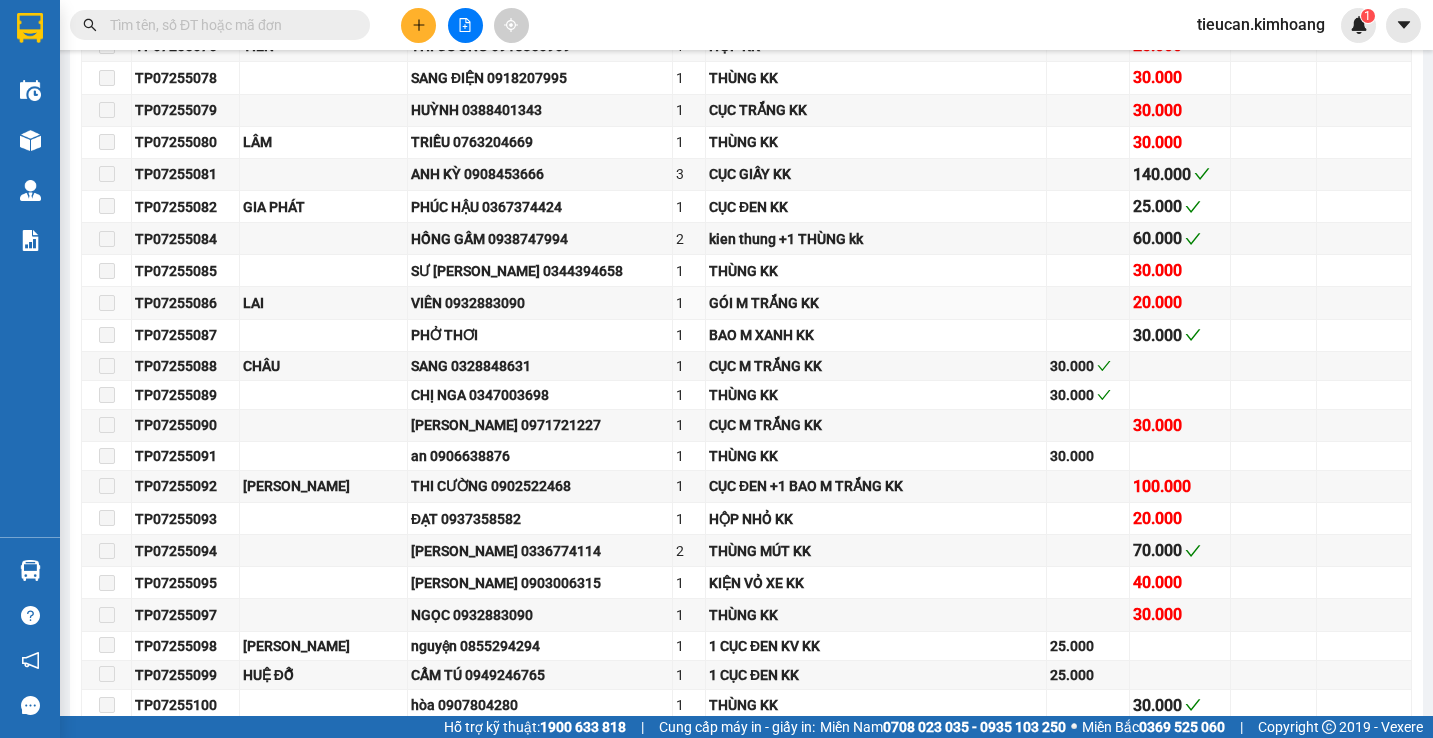 scroll, scrollTop: 2500, scrollLeft: 0, axis: vertical 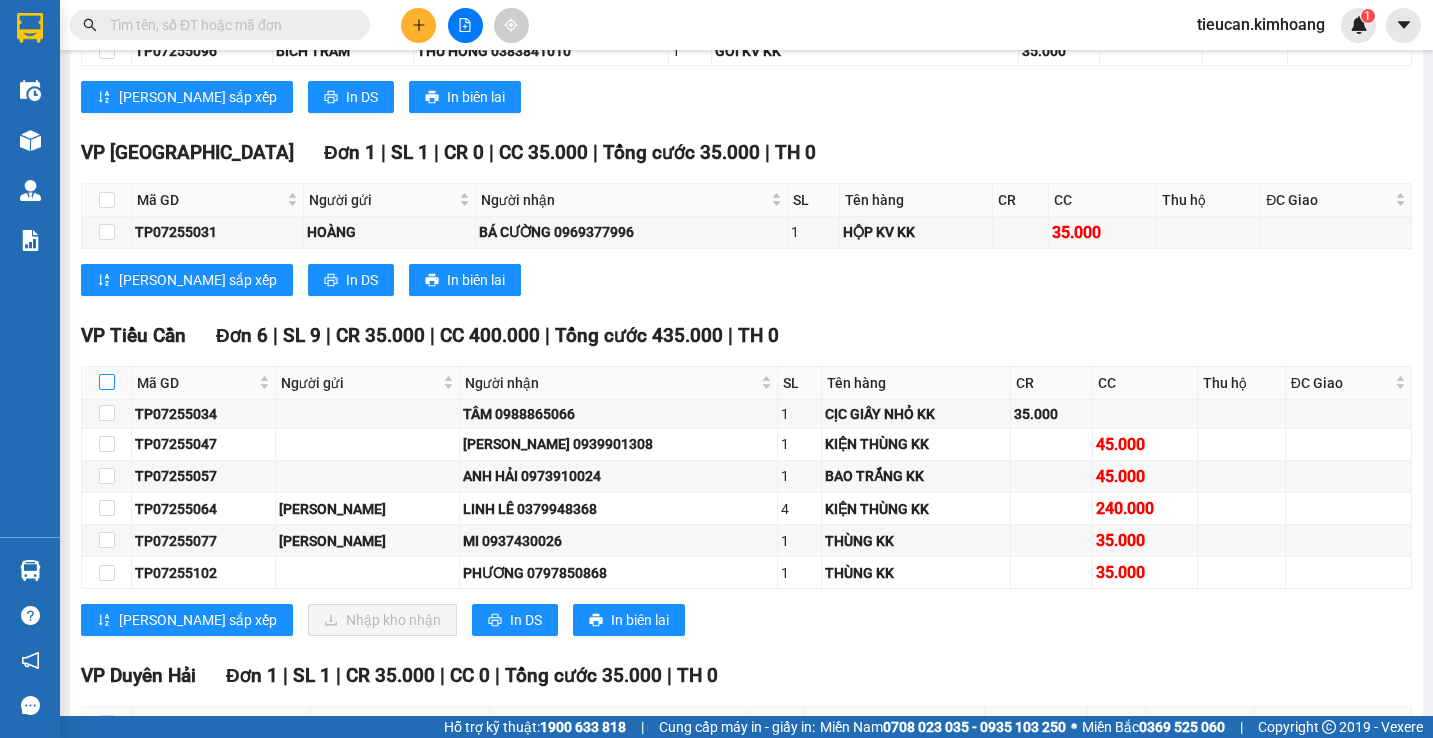 click at bounding box center [107, 382] 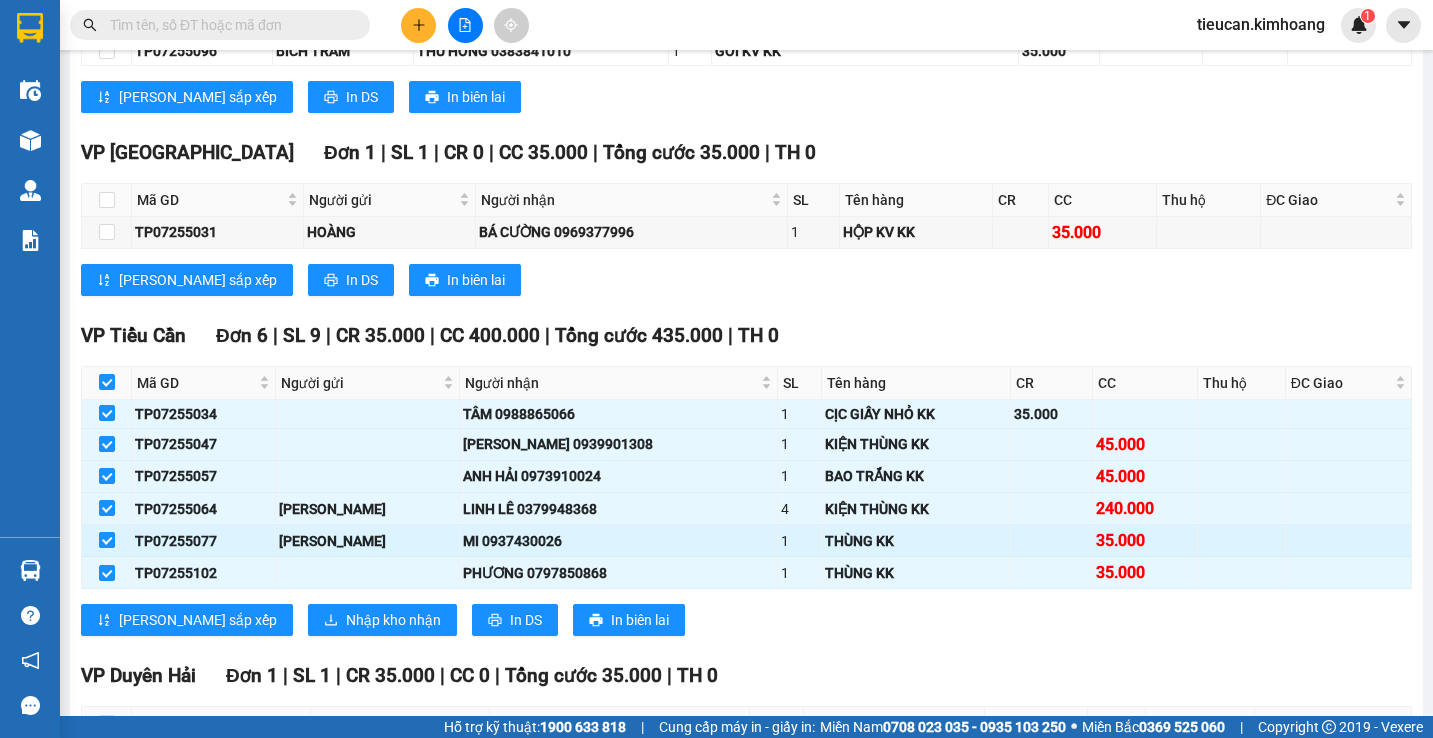 click at bounding box center [107, 540] 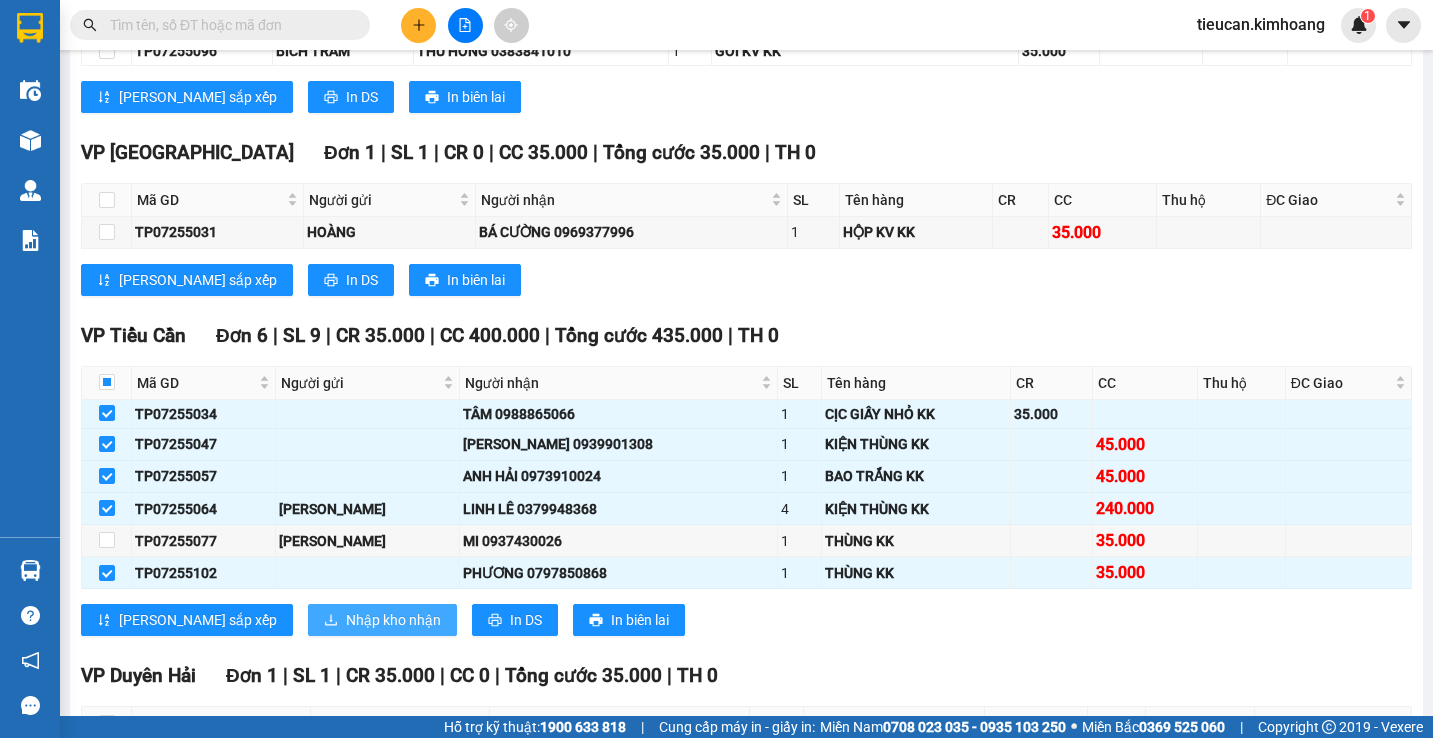 click on "Nhập kho nhận" at bounding box center (393, 620) 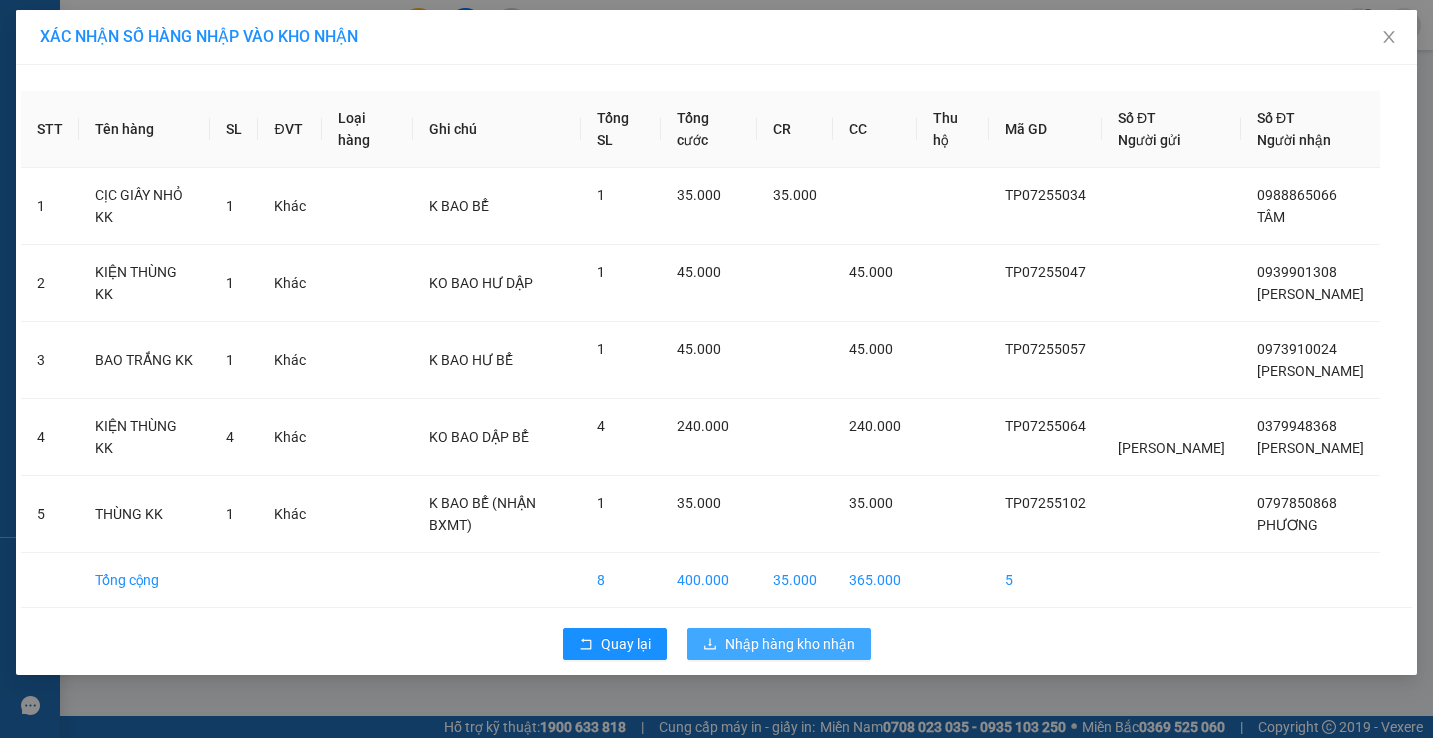 click on "Nhập hàng kho nhận" at bounding box center [790, 644] 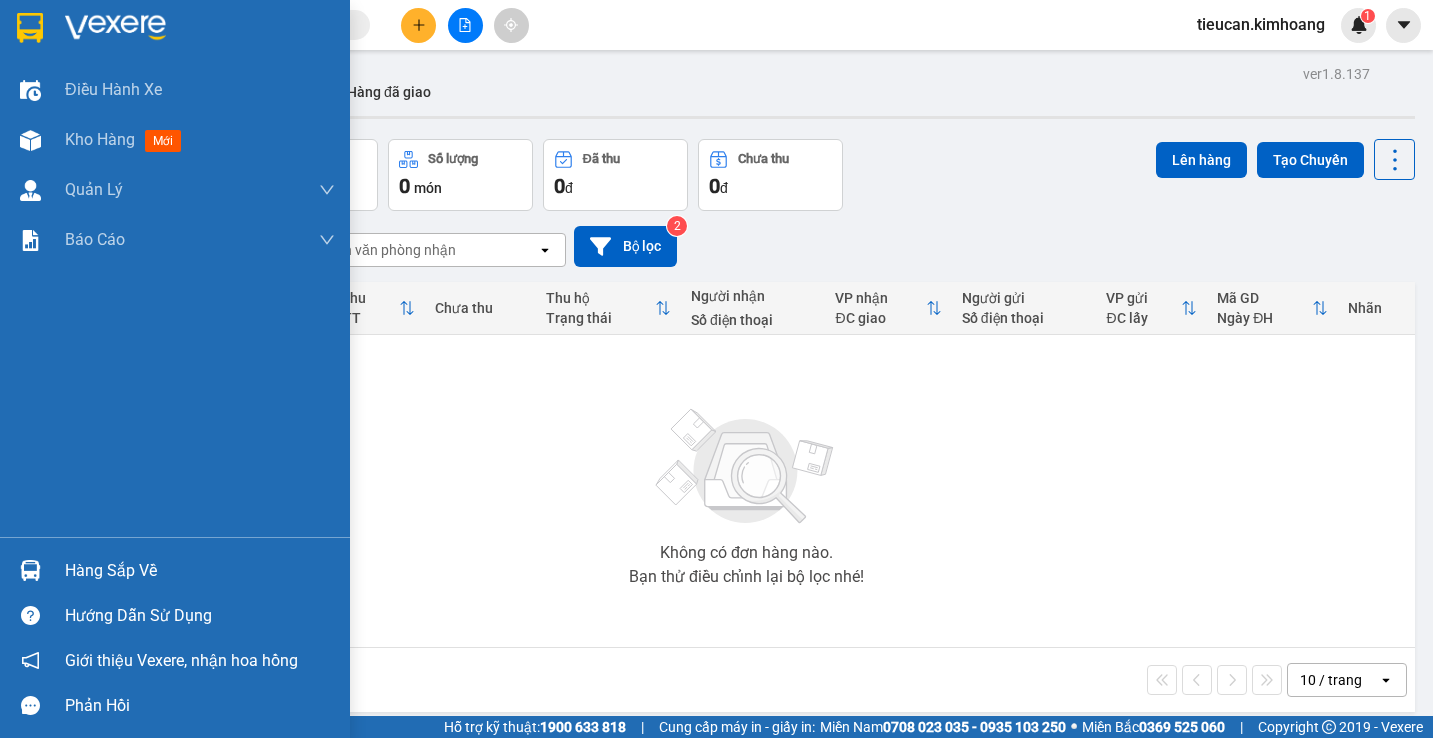 click on "Hàng sắp về" at bounding box center [175, 570] 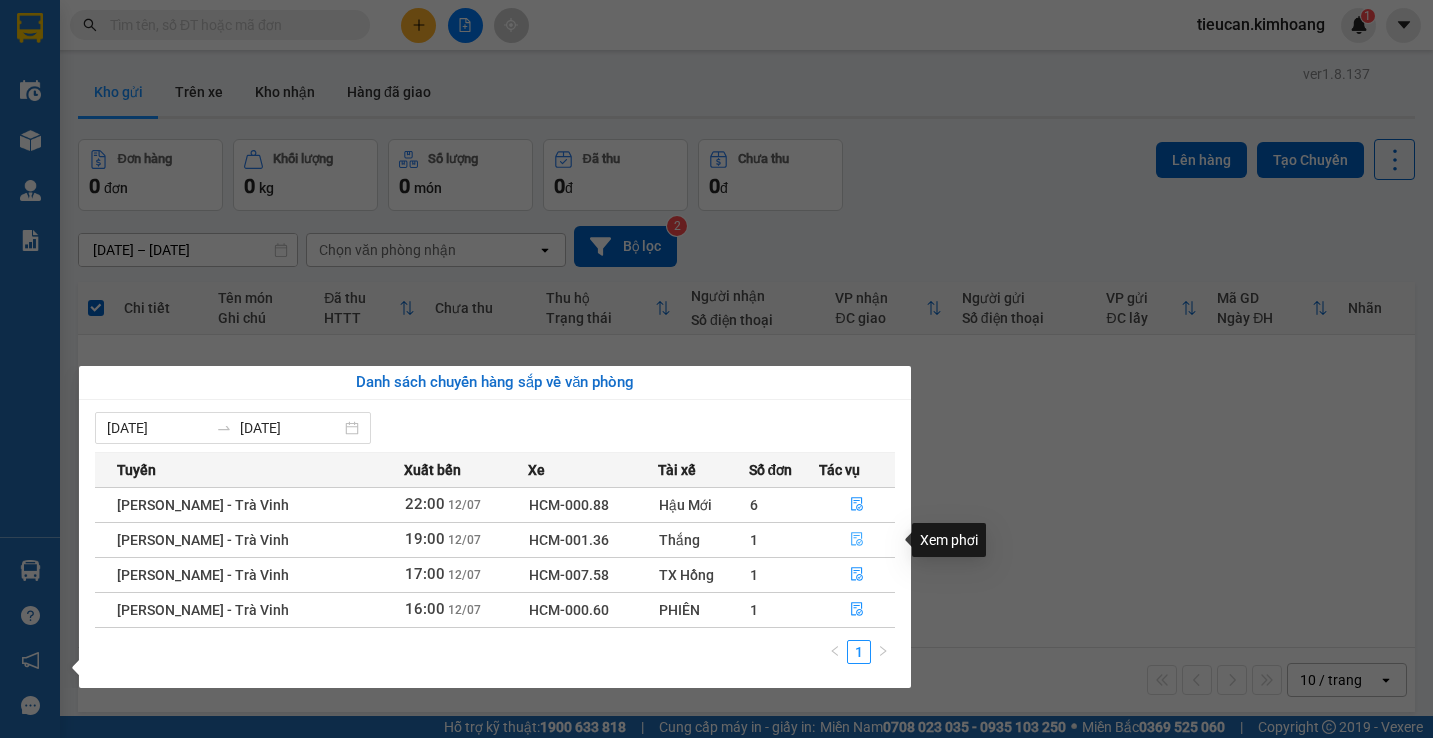 click at bounding box center (857, 540) 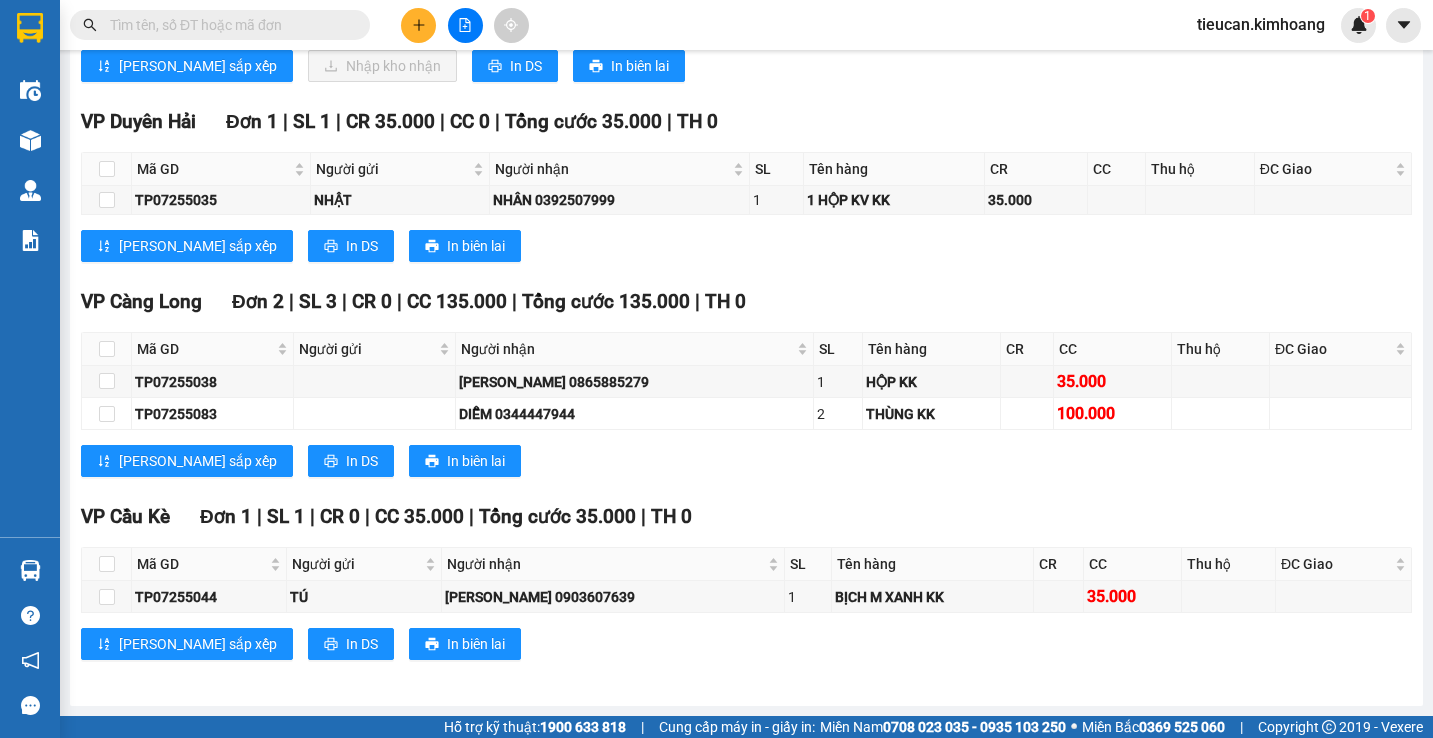 scroll, scrollTop: 2569, scrollLeft: 0, axis: vertical 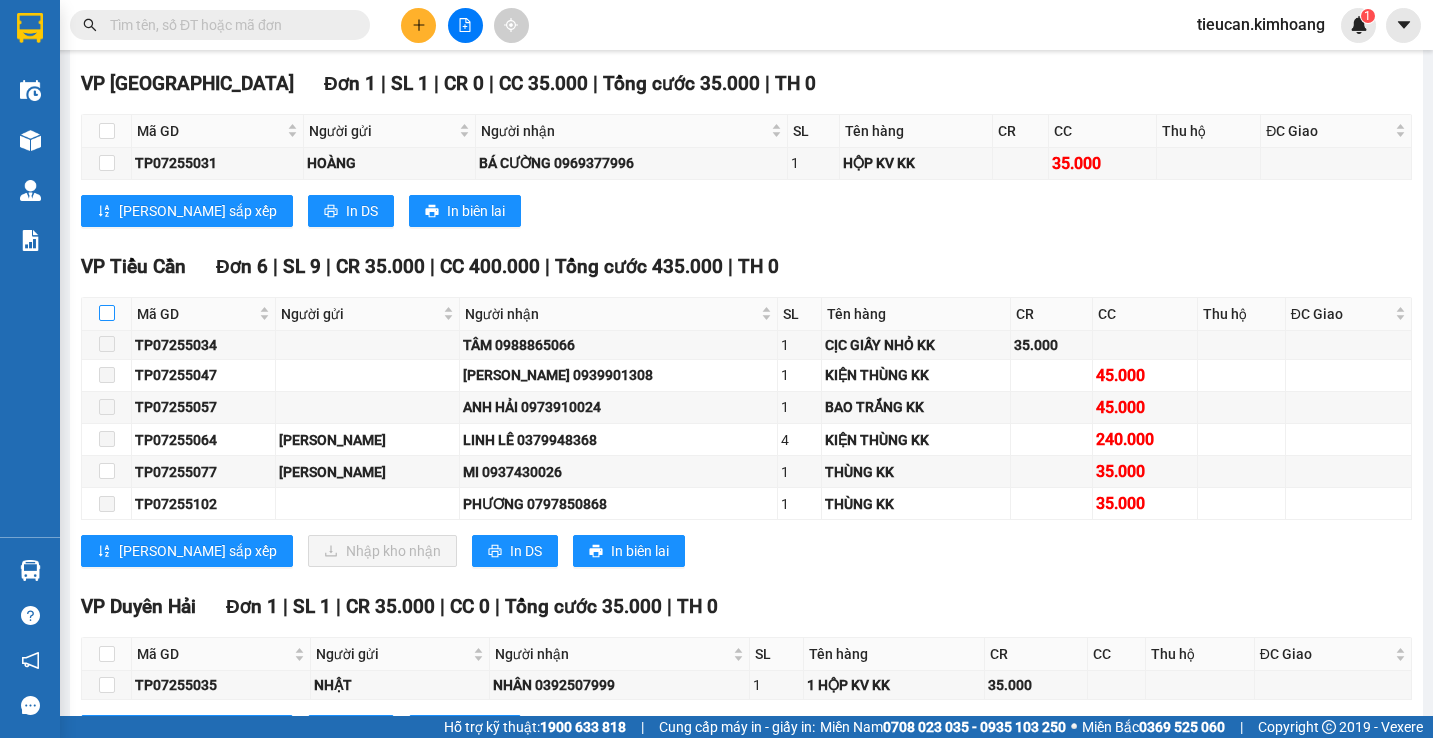 click at bounding box center [107, 313] 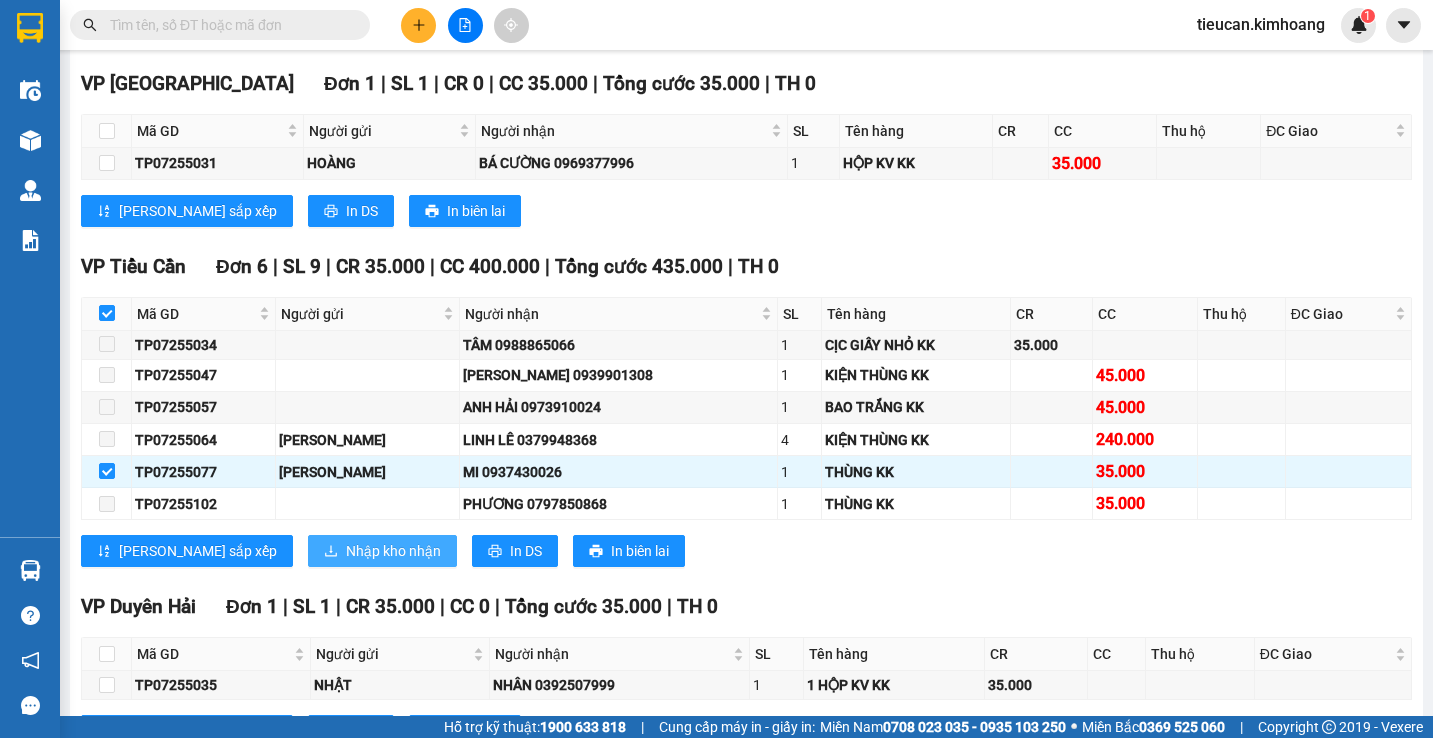 click on "Nhập kho nhận" at bounding box center [393, 551] 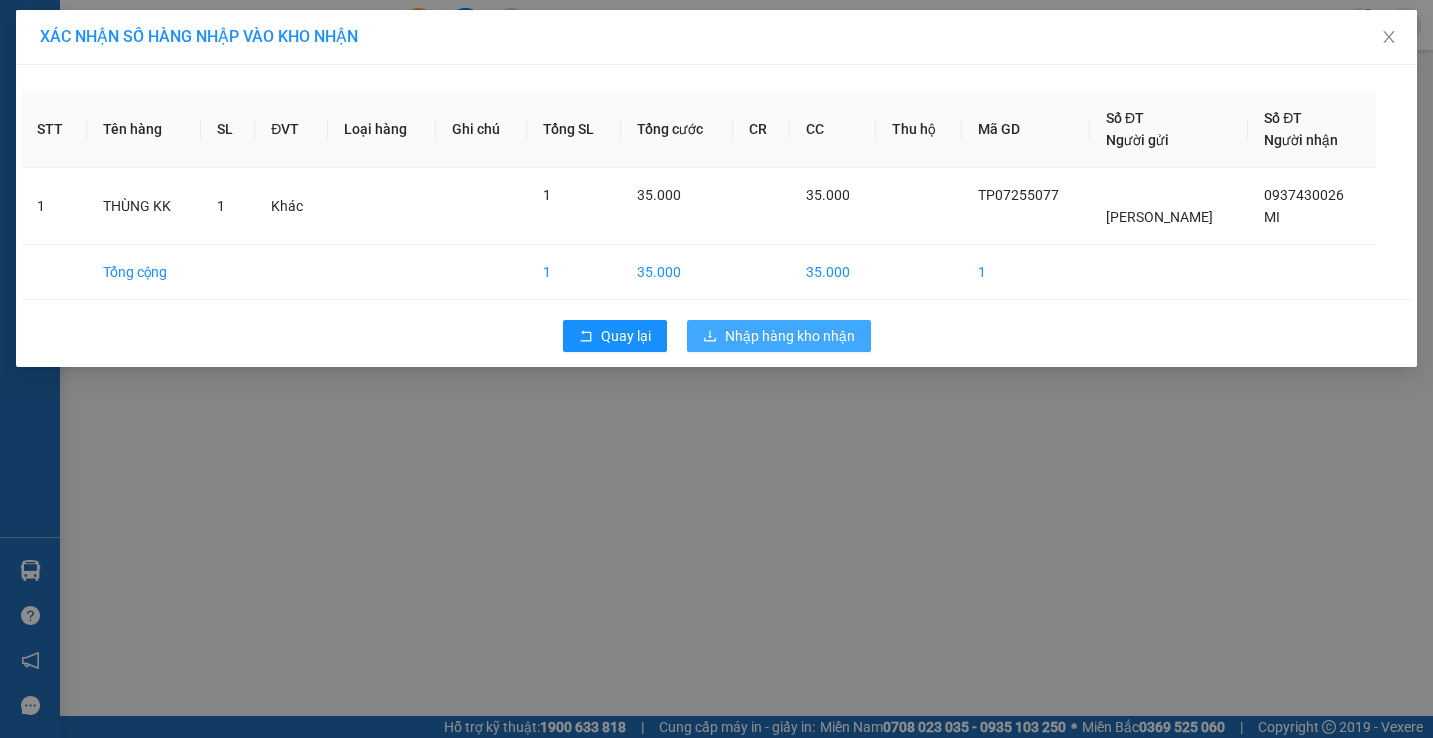 click on "Nhập hàng kho nhận" at bounding box center [790, 336] 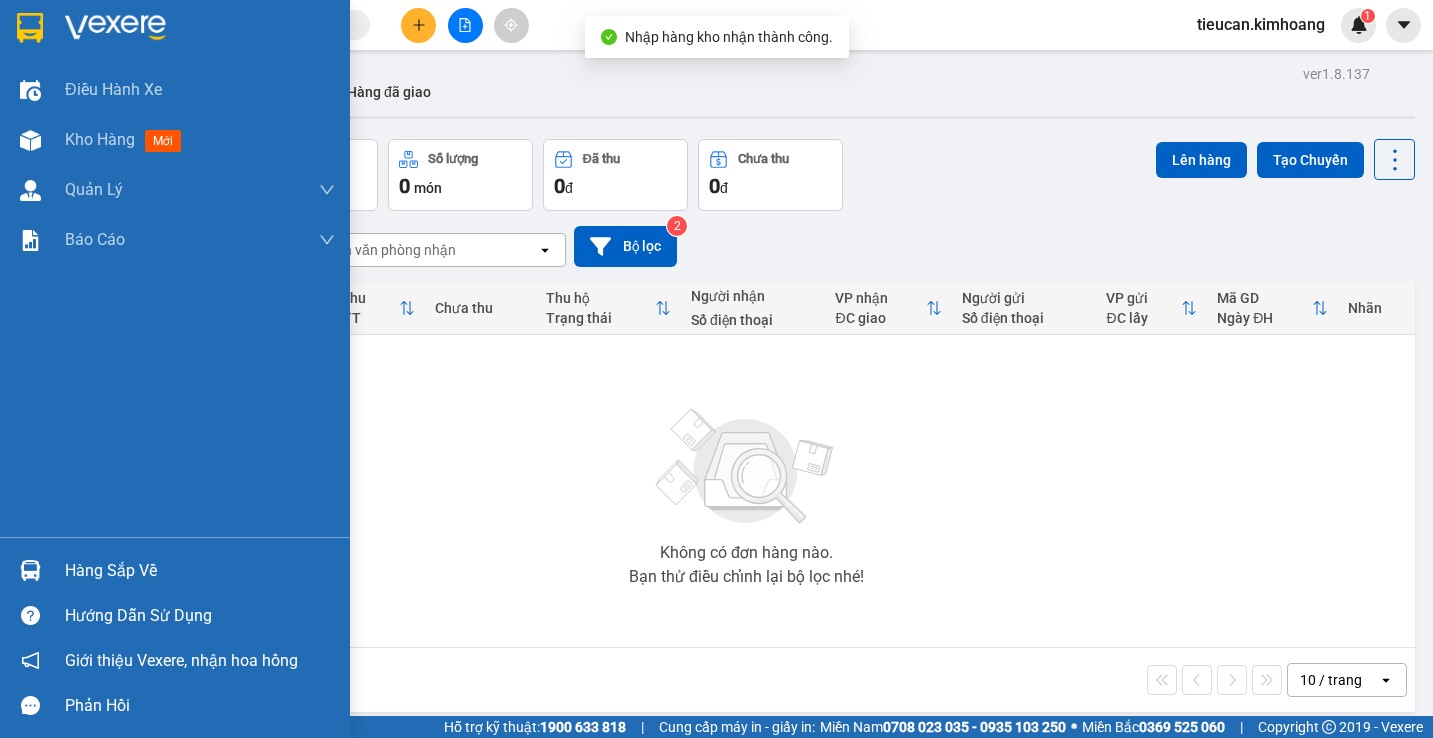 click on "Hàng sắp về" at bounding box center (200, 571) 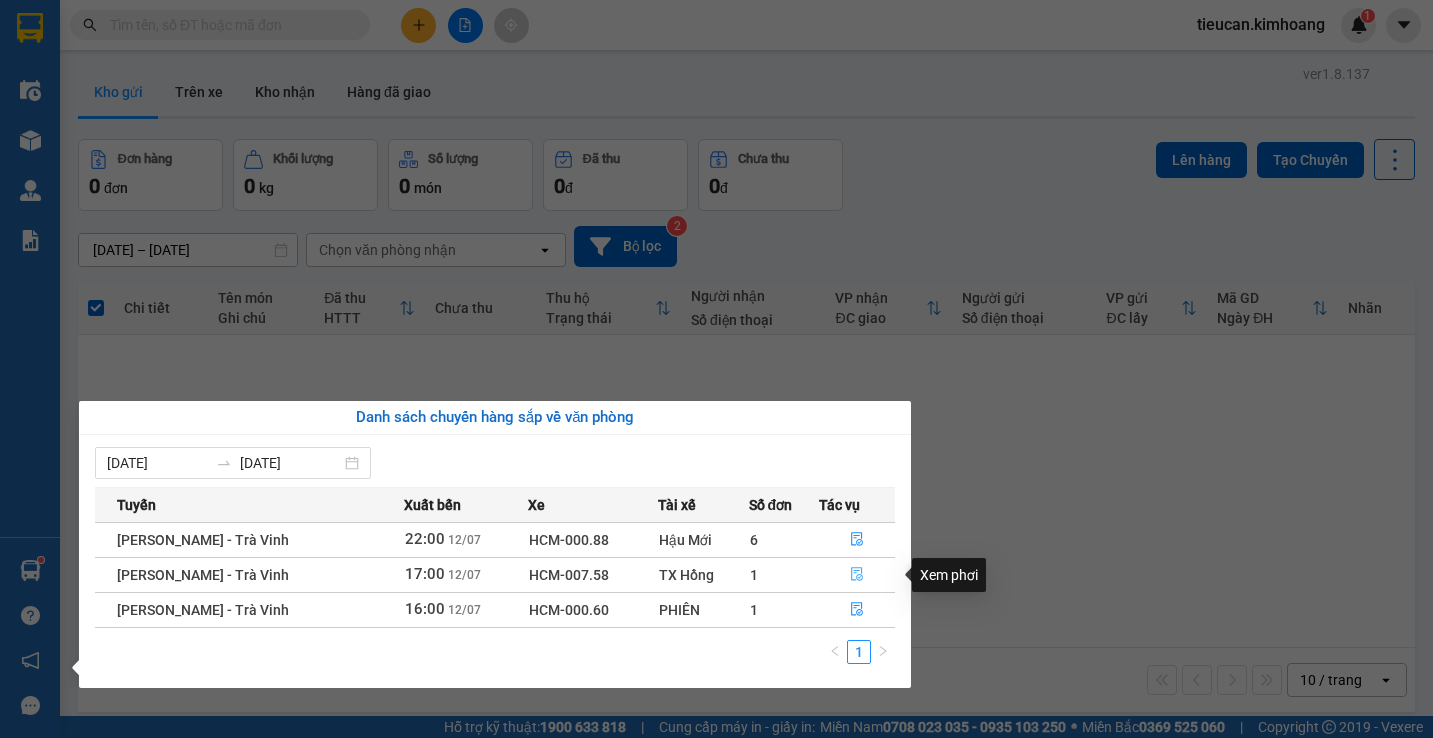 click 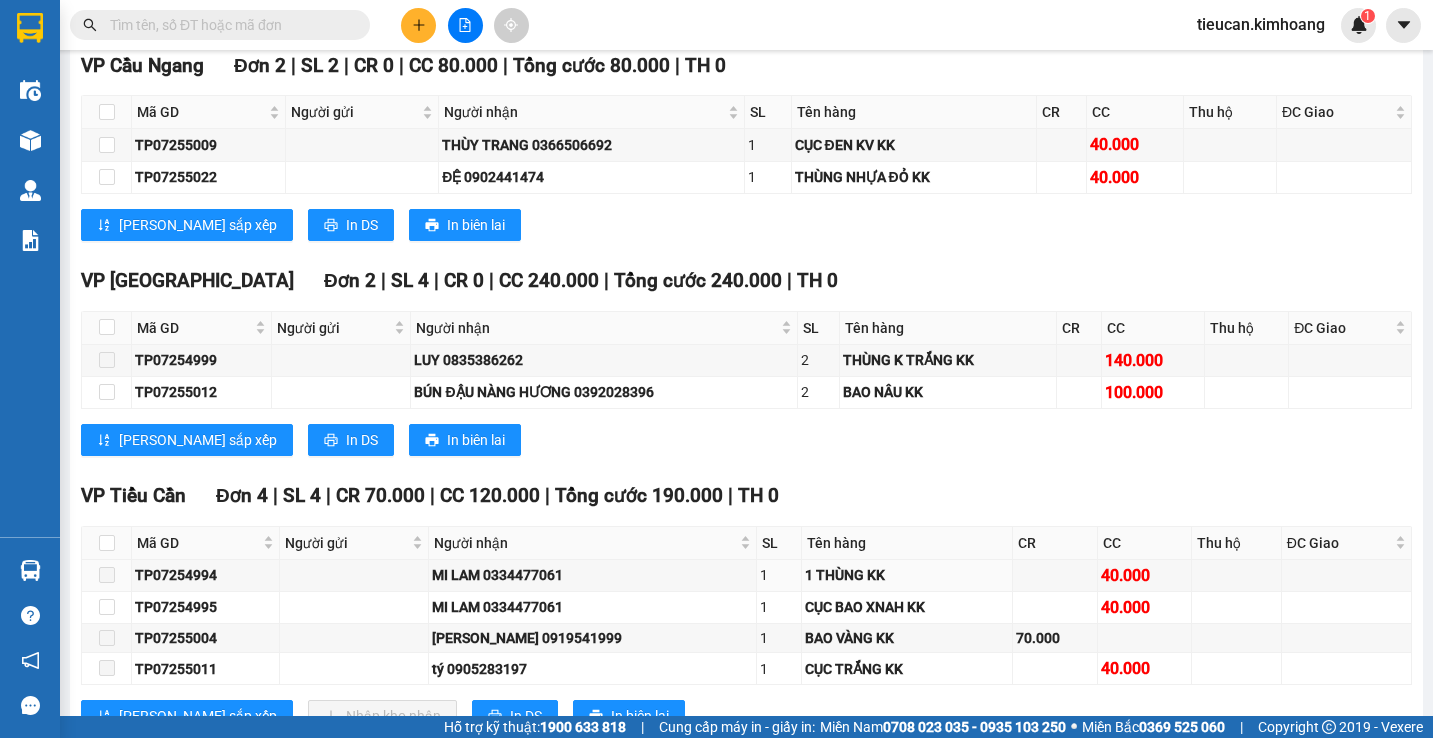 scroll, scrollTop: 1700, scrollLeft: 0, axis: vertical 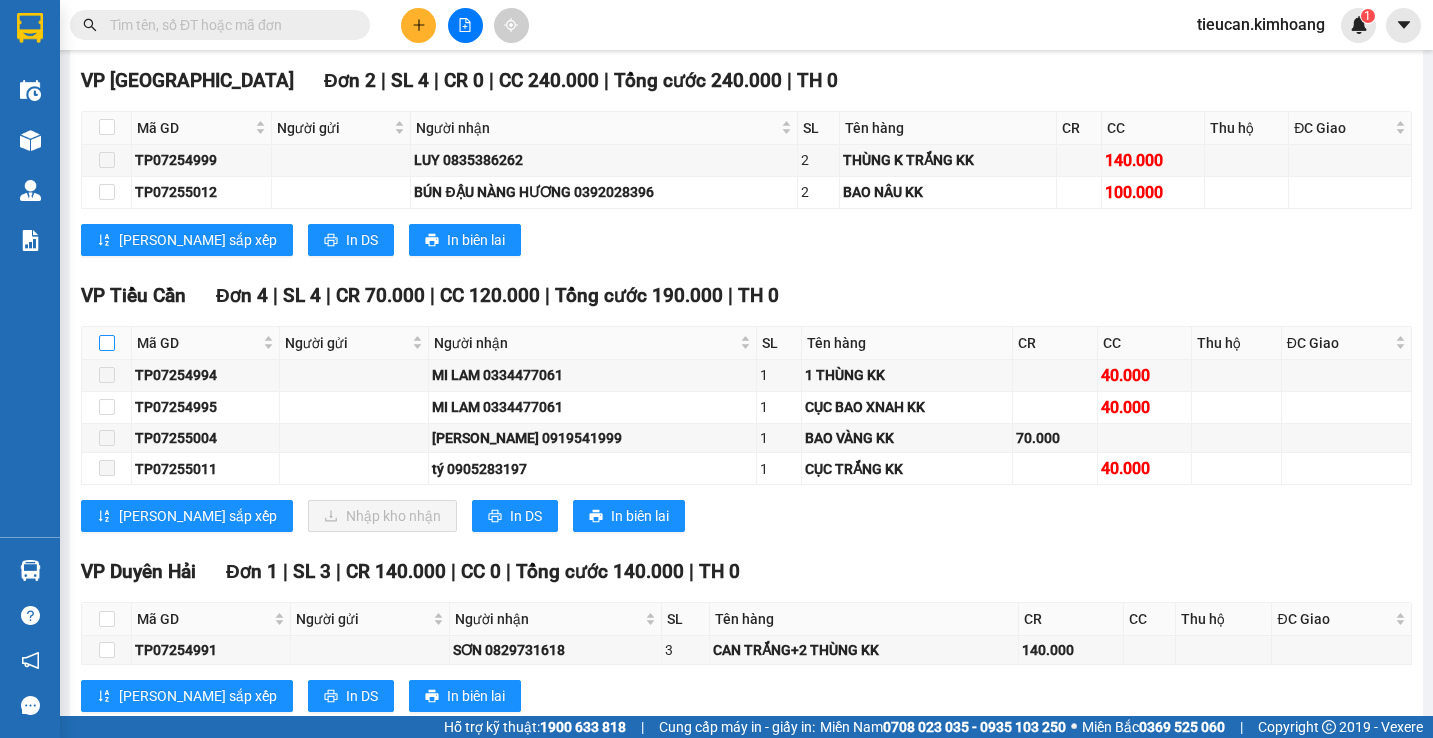 click at bounding box center (107, 343) 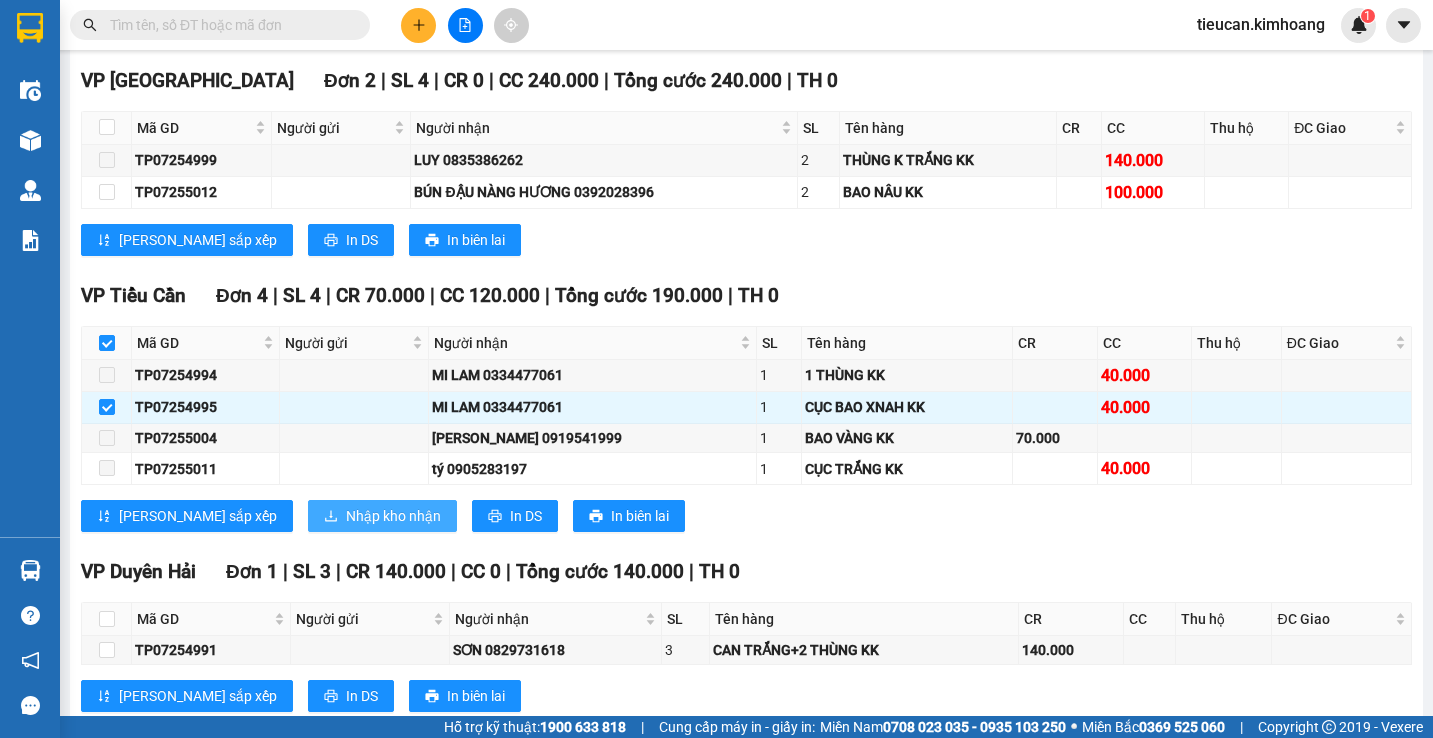 click on "Nhập kho nhận" at bounding box center [393, 516] 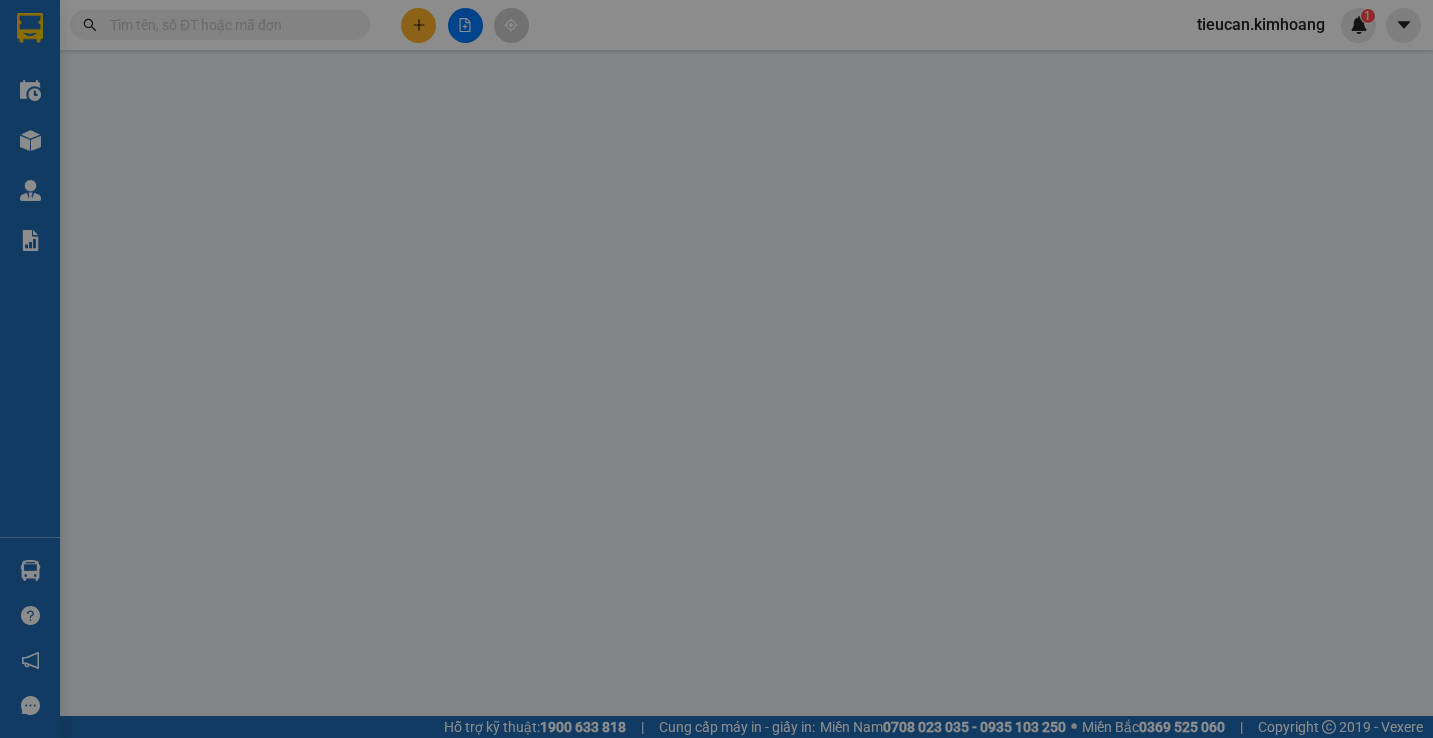 scroll, scrollTop: 0, scrollLeft: 0, axis: both 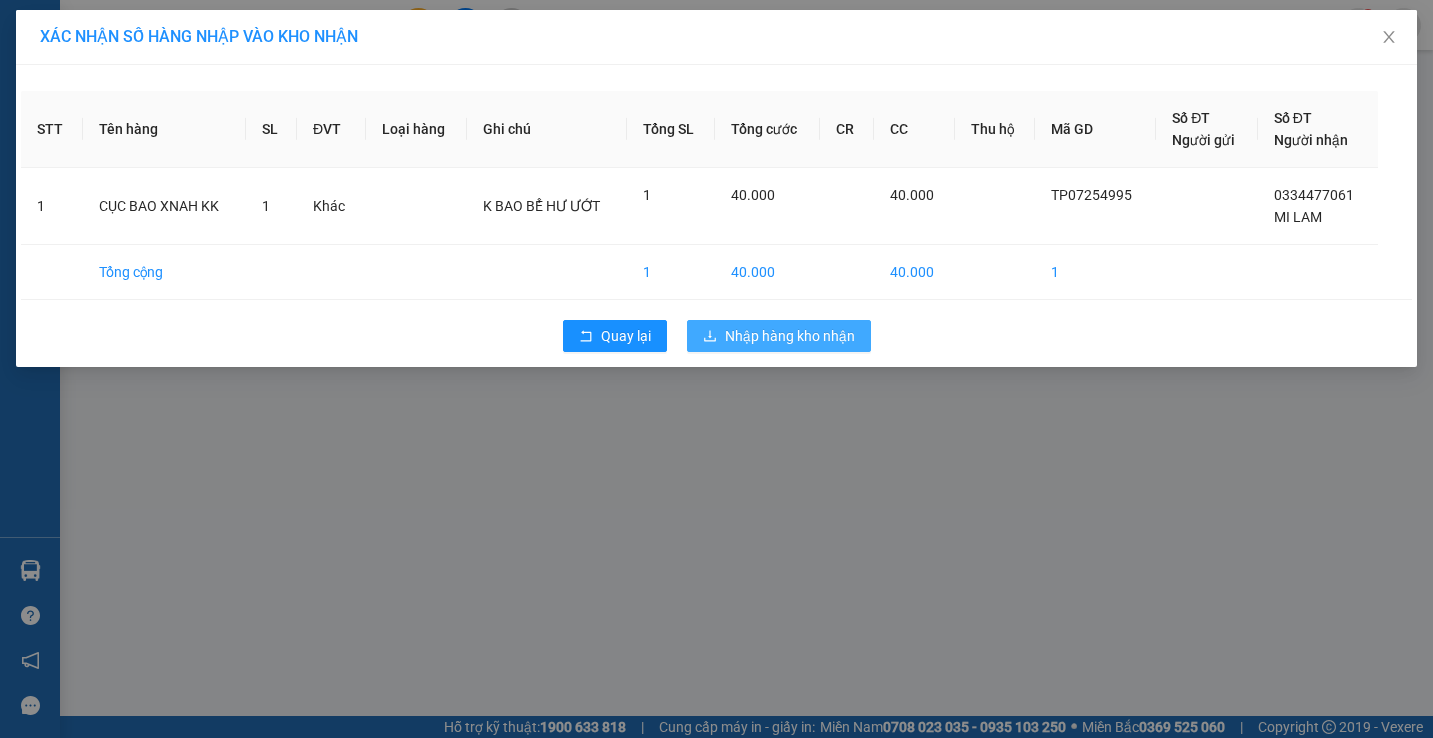 click on "Nhập hàng kho nhận" at bounding box center [790, 336] 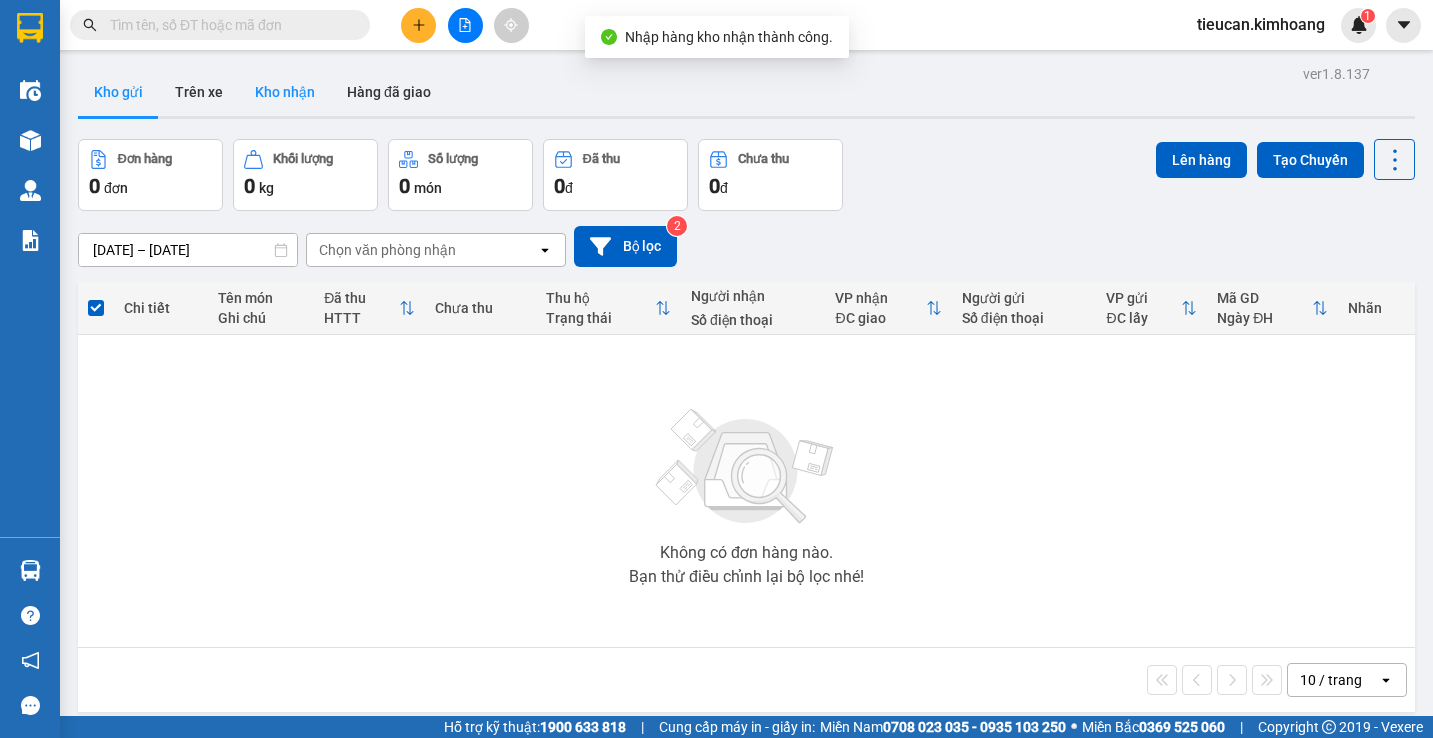 click on "Kho nhận" at bounding box center [285, 92] 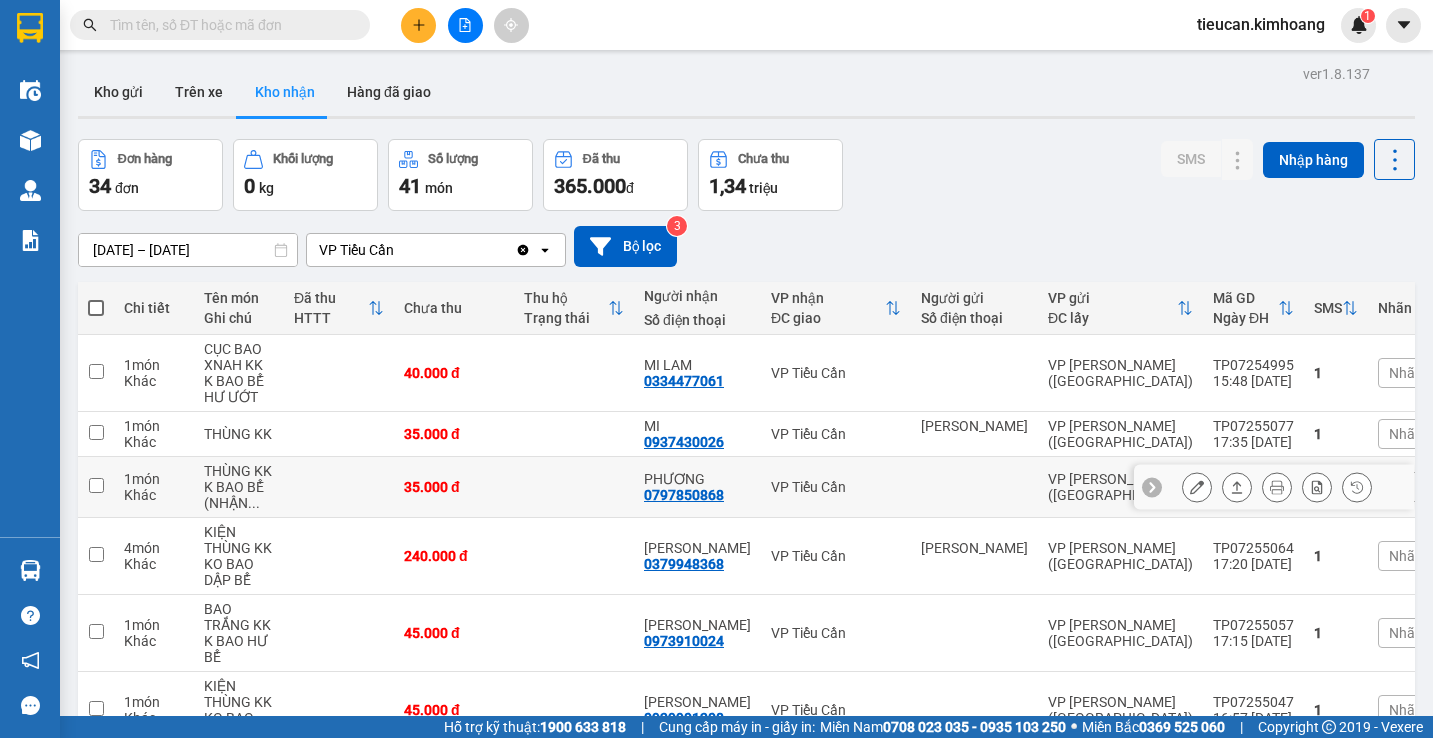 scroll, scrollTop: 200, scrollLeft: 0, axis: vertical 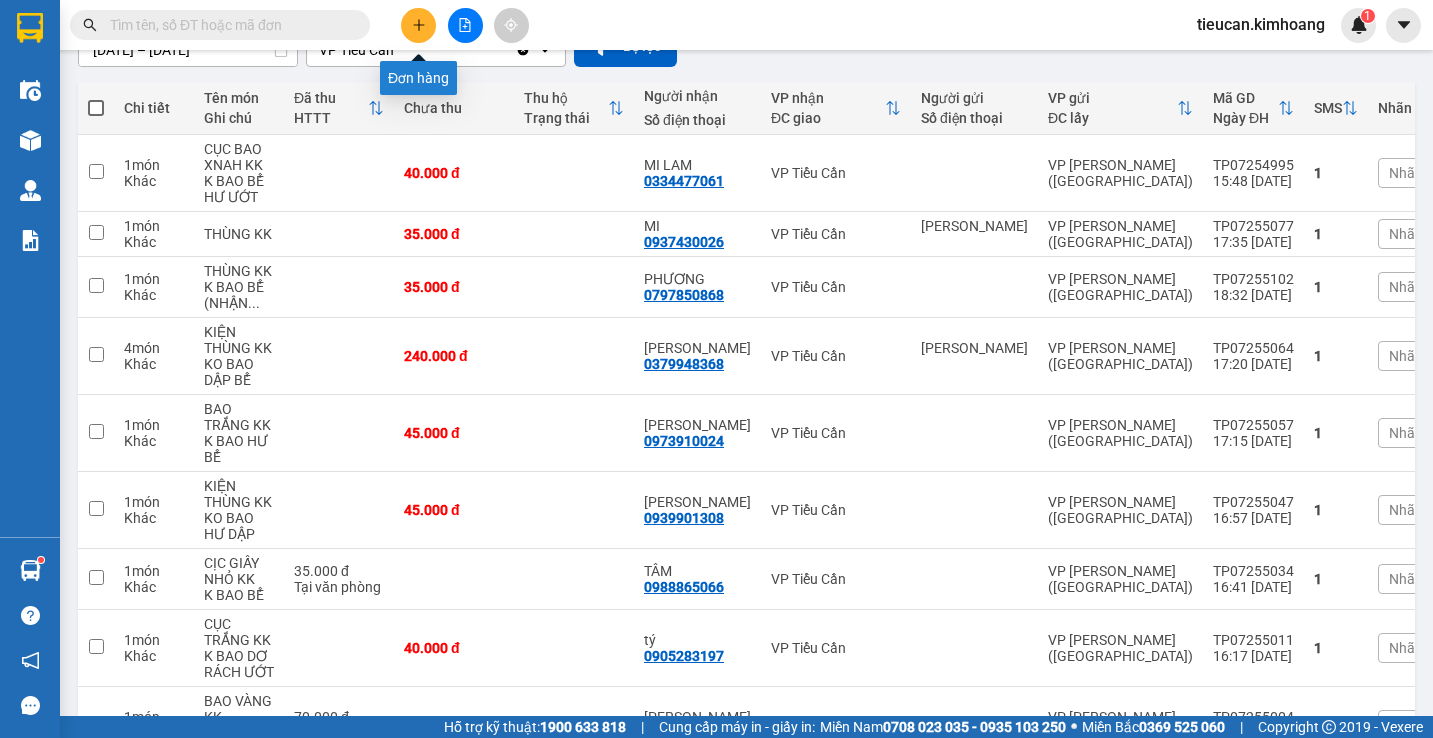 click at bounding box center [418, 25] 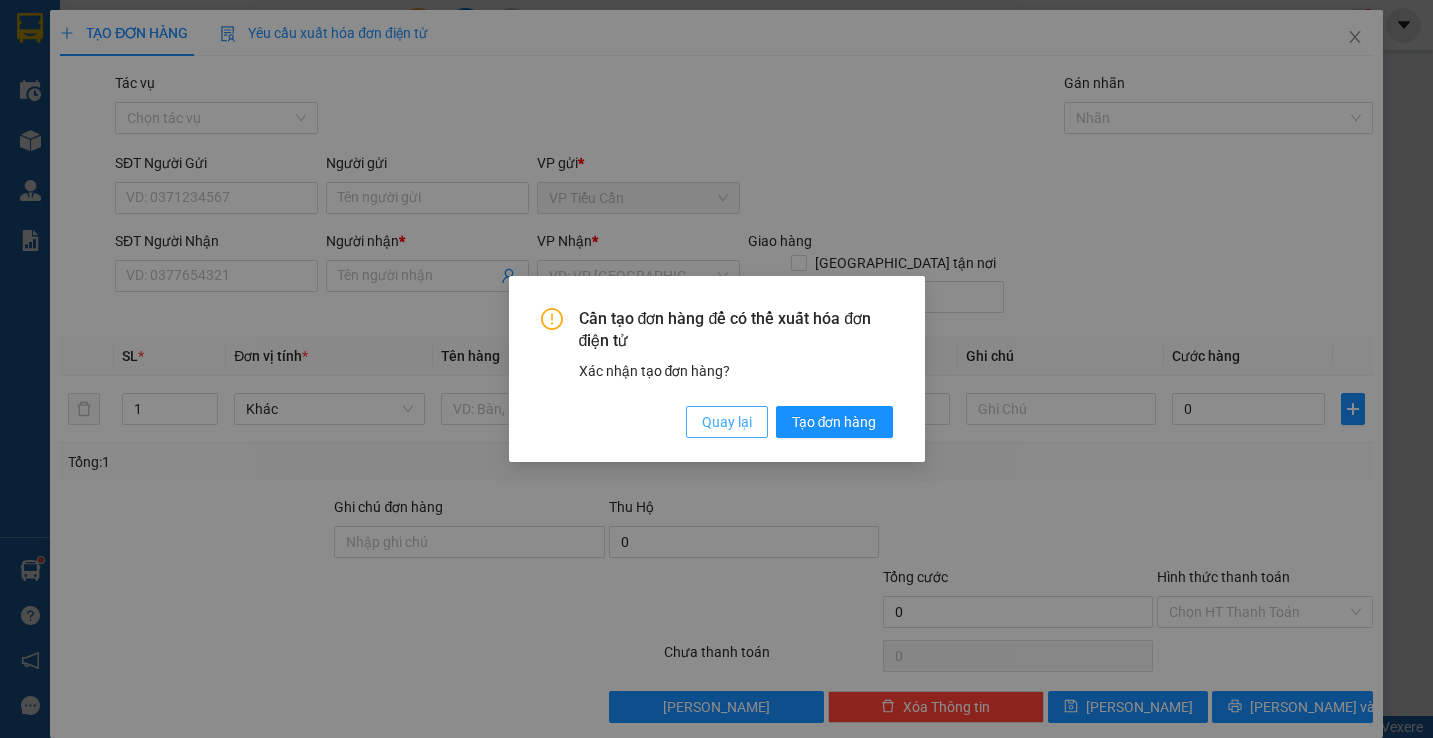 click on "Quay lại" at bounding box center [727, 422] 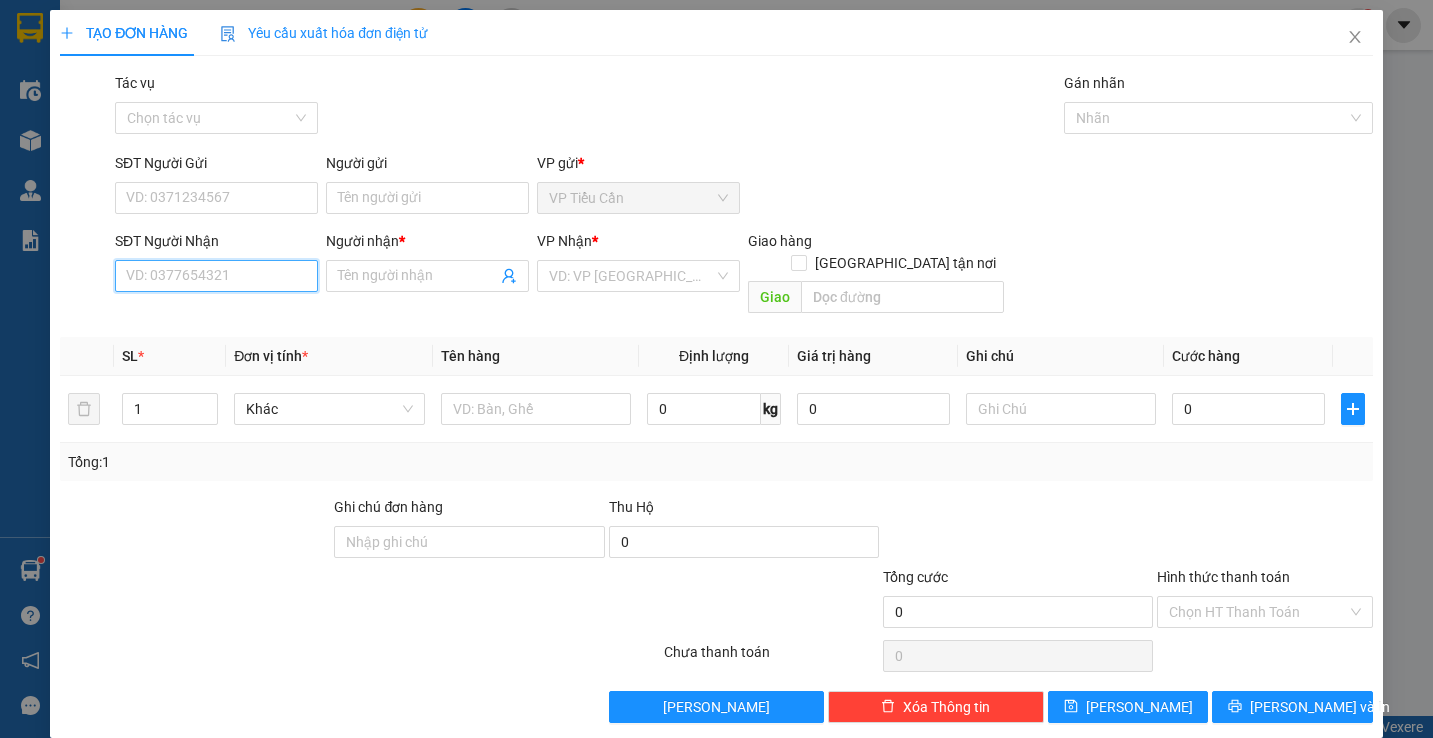 click on "SĐT Người Nhận" at bounding box center [216, 276] 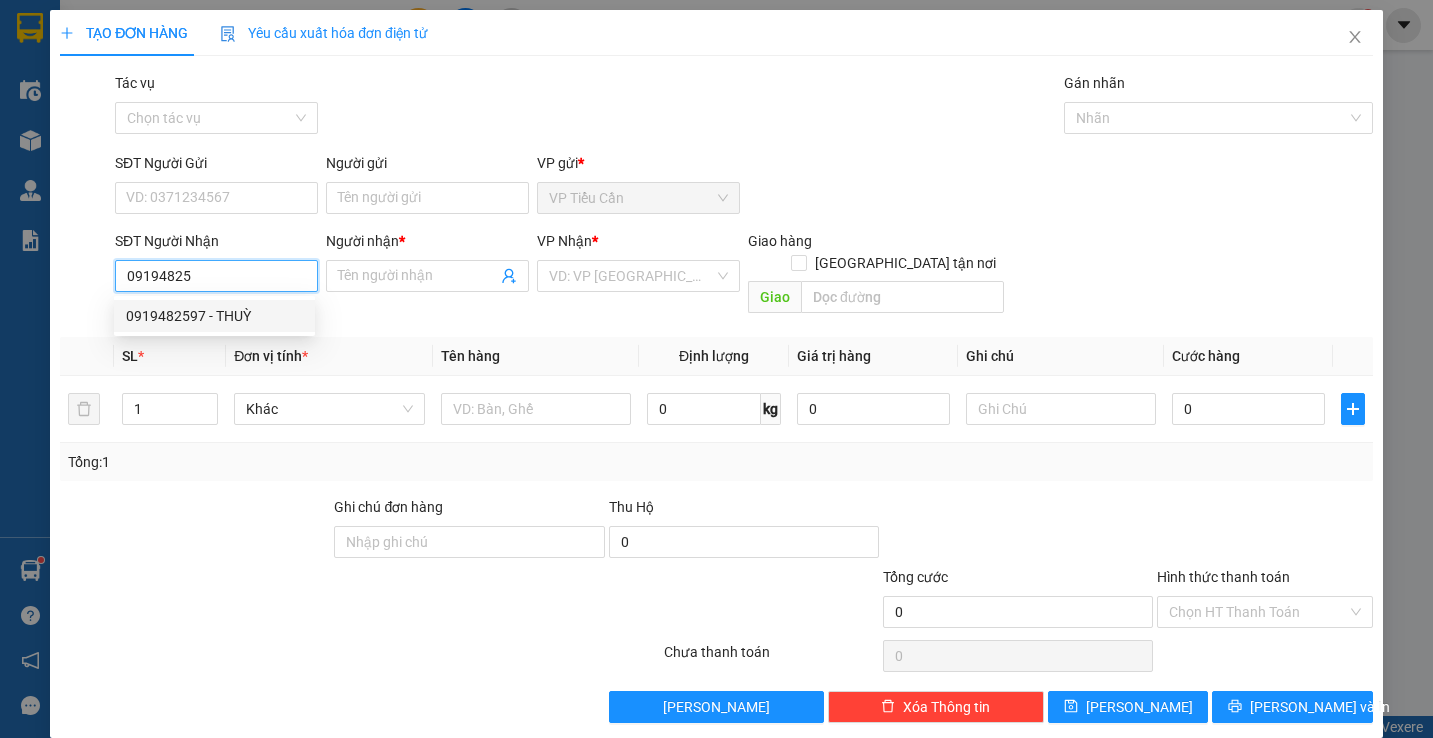 click on "0919482597 - THUỲ" at bounding box center (214, 316) 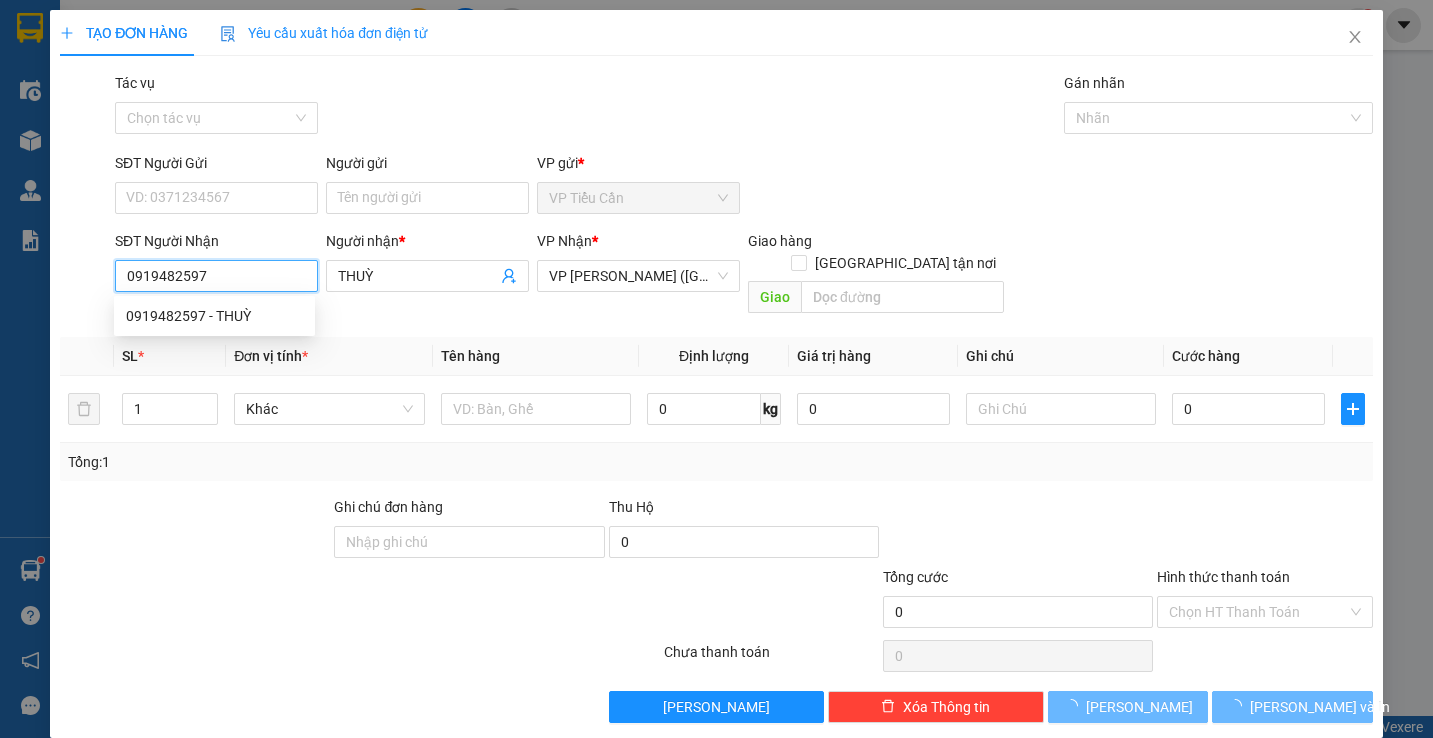 type on "100.000" 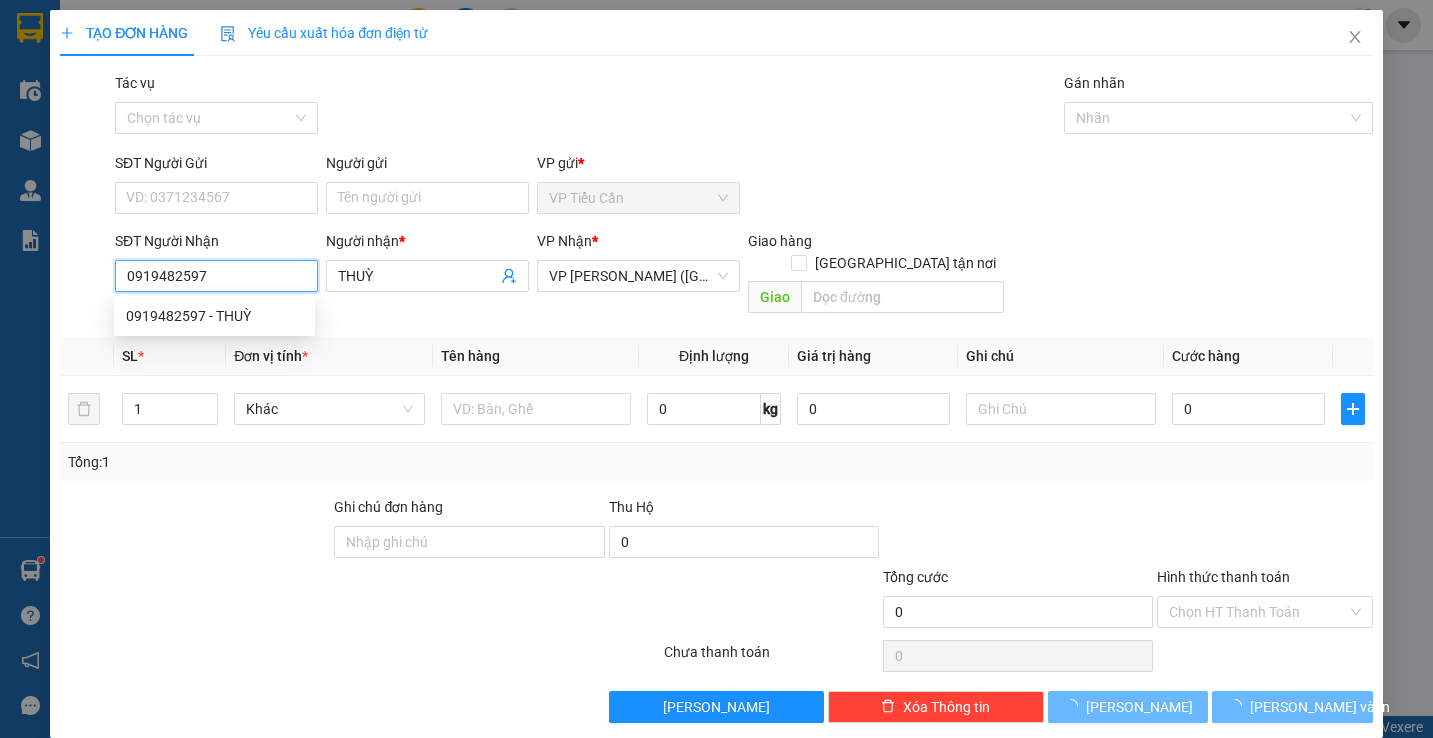 type on "100.000" 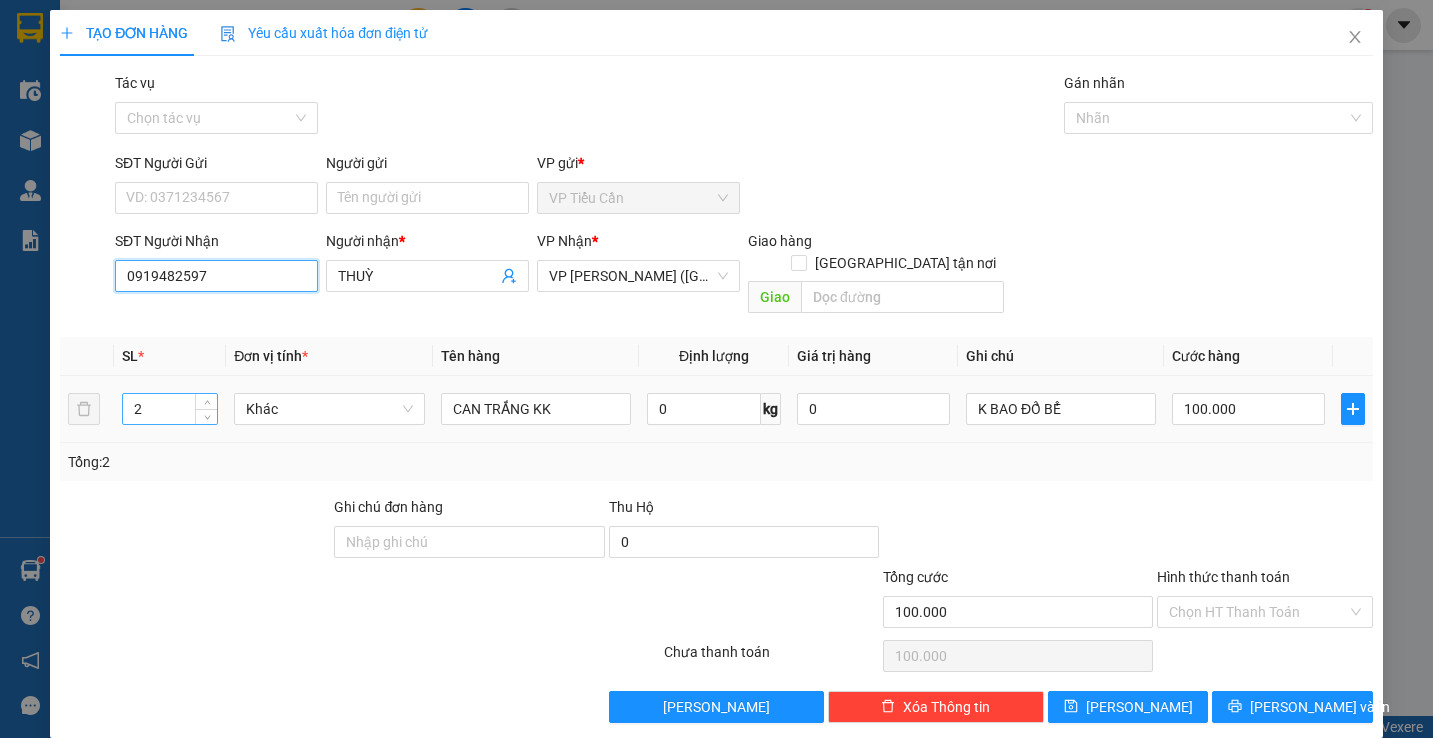 type on "0919482597" 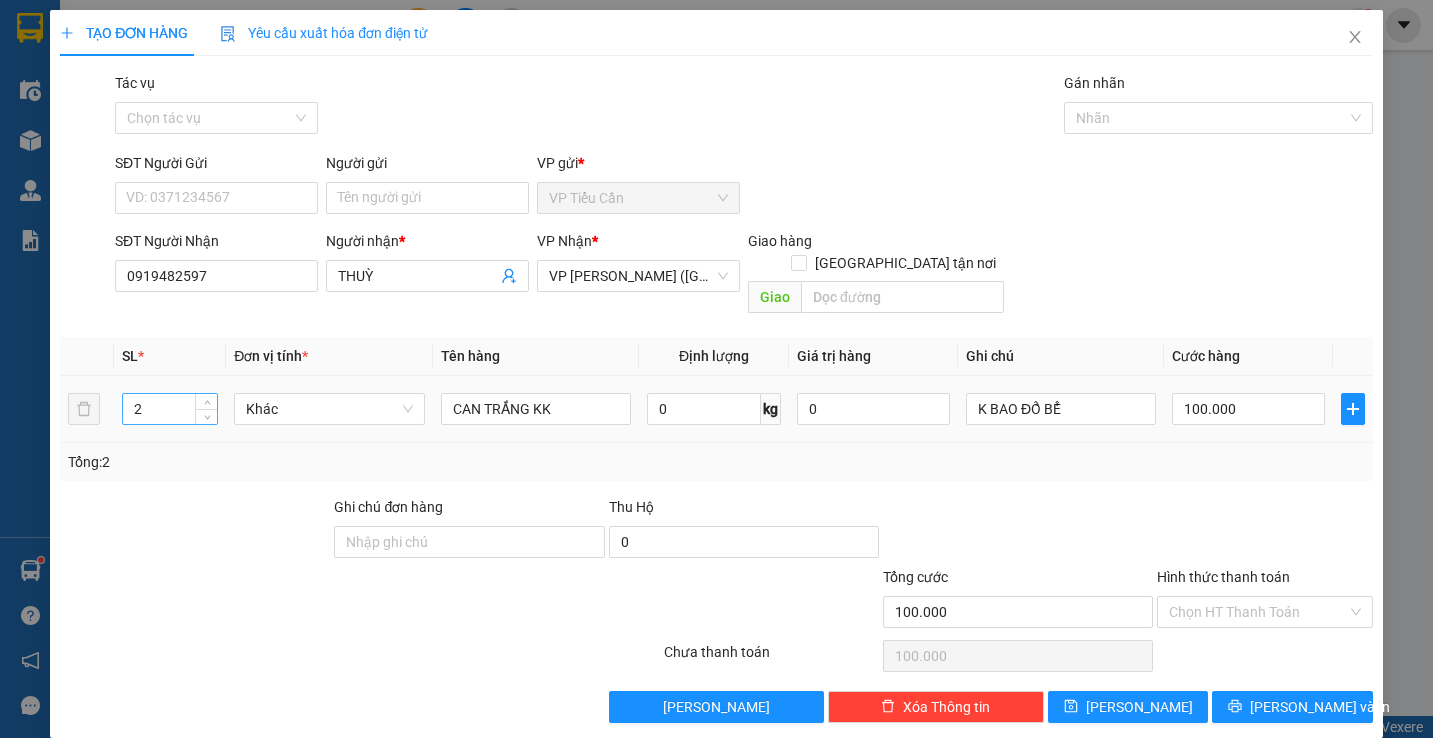 click on "2" at bounding box center [170, 409] 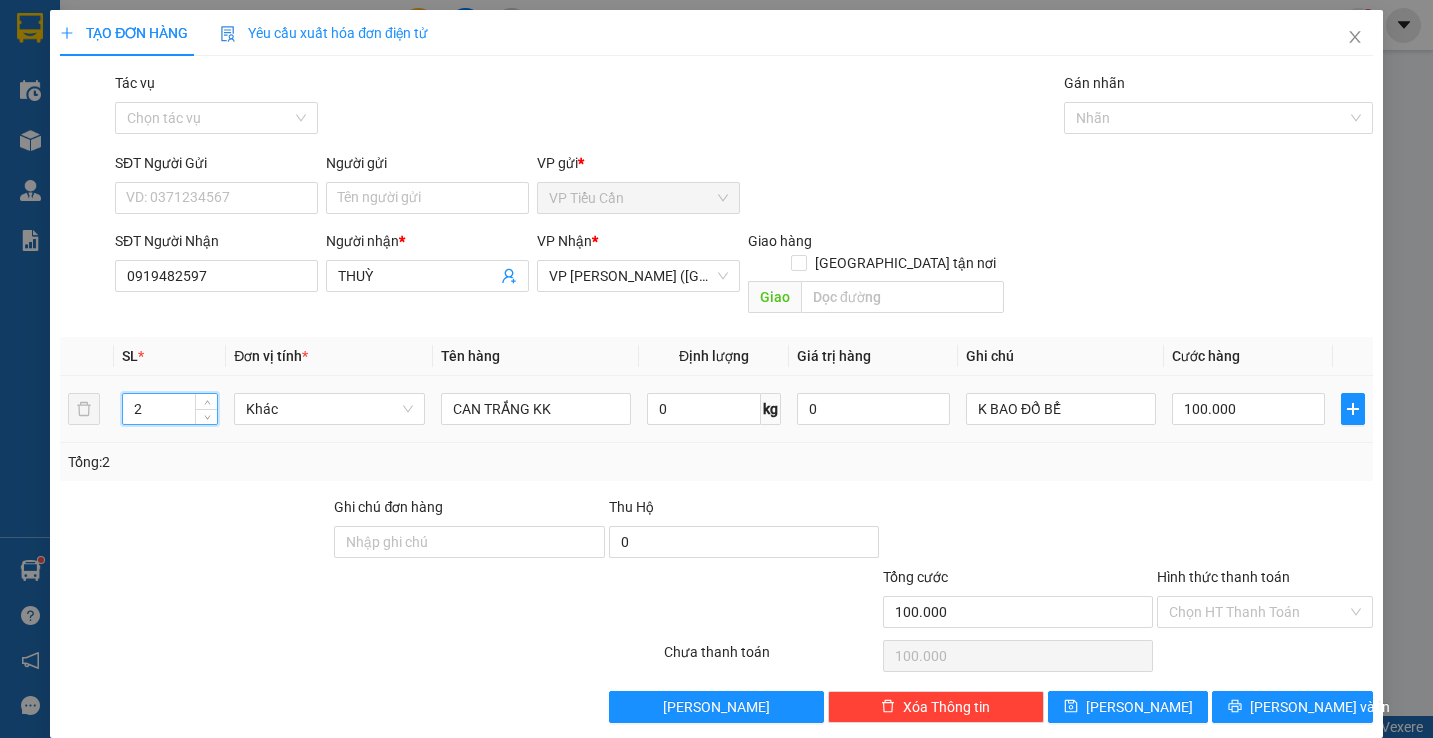 click on "2" at bounding box center [170, 409] 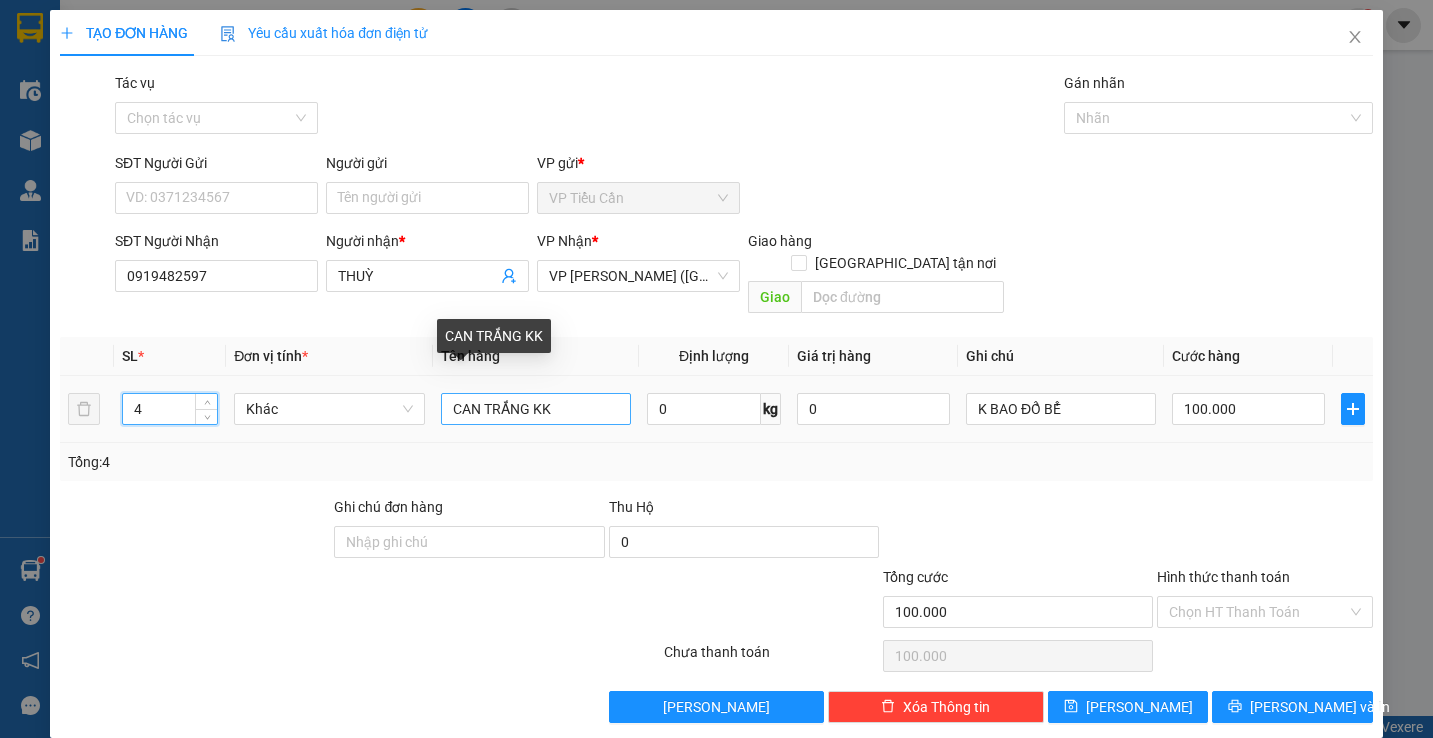 type on "4" 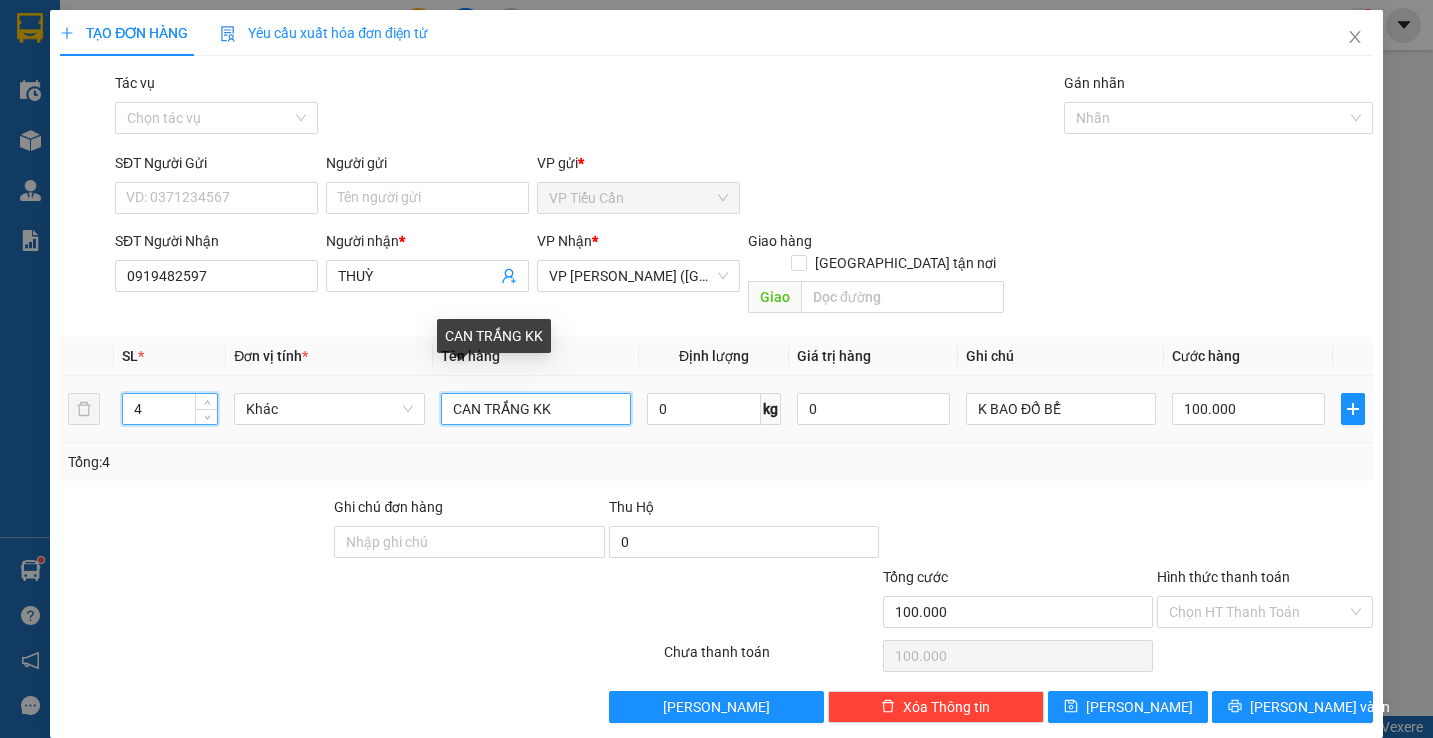 click on "CAN TRẮNG KK" at bounding box center [536, 409] 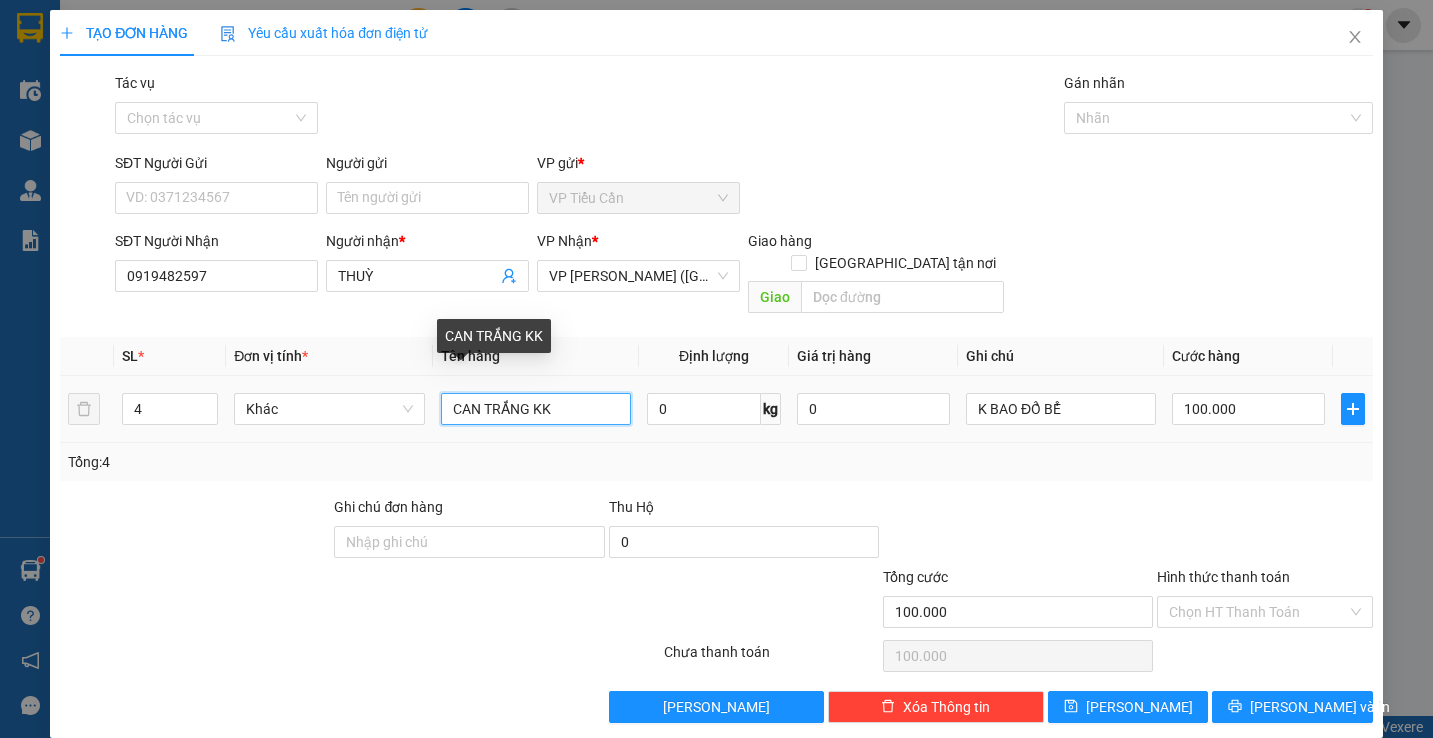click on "CAN TRẮNG KK" at bounding box center (536, 409) 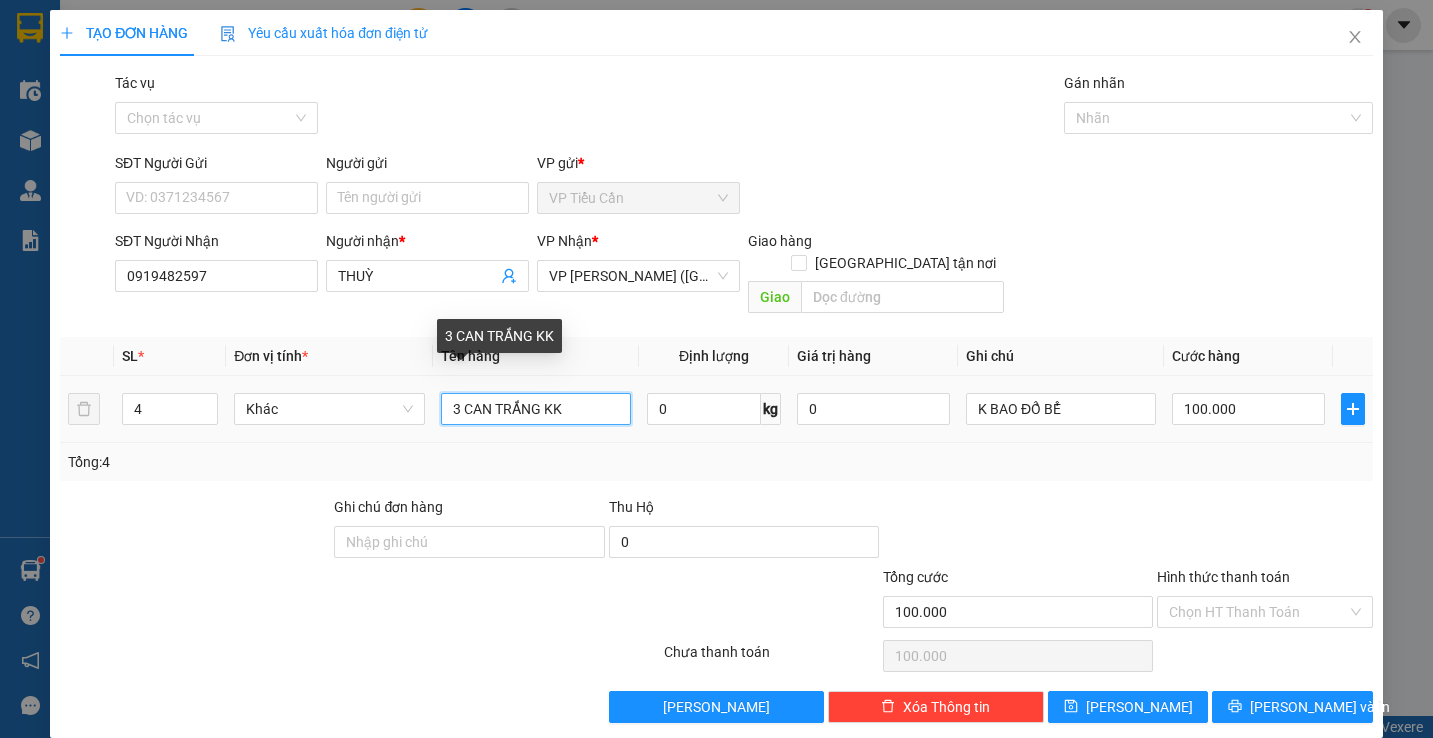 click on "3 CAN TRẮNG KK" at bounding box center [536, 409] 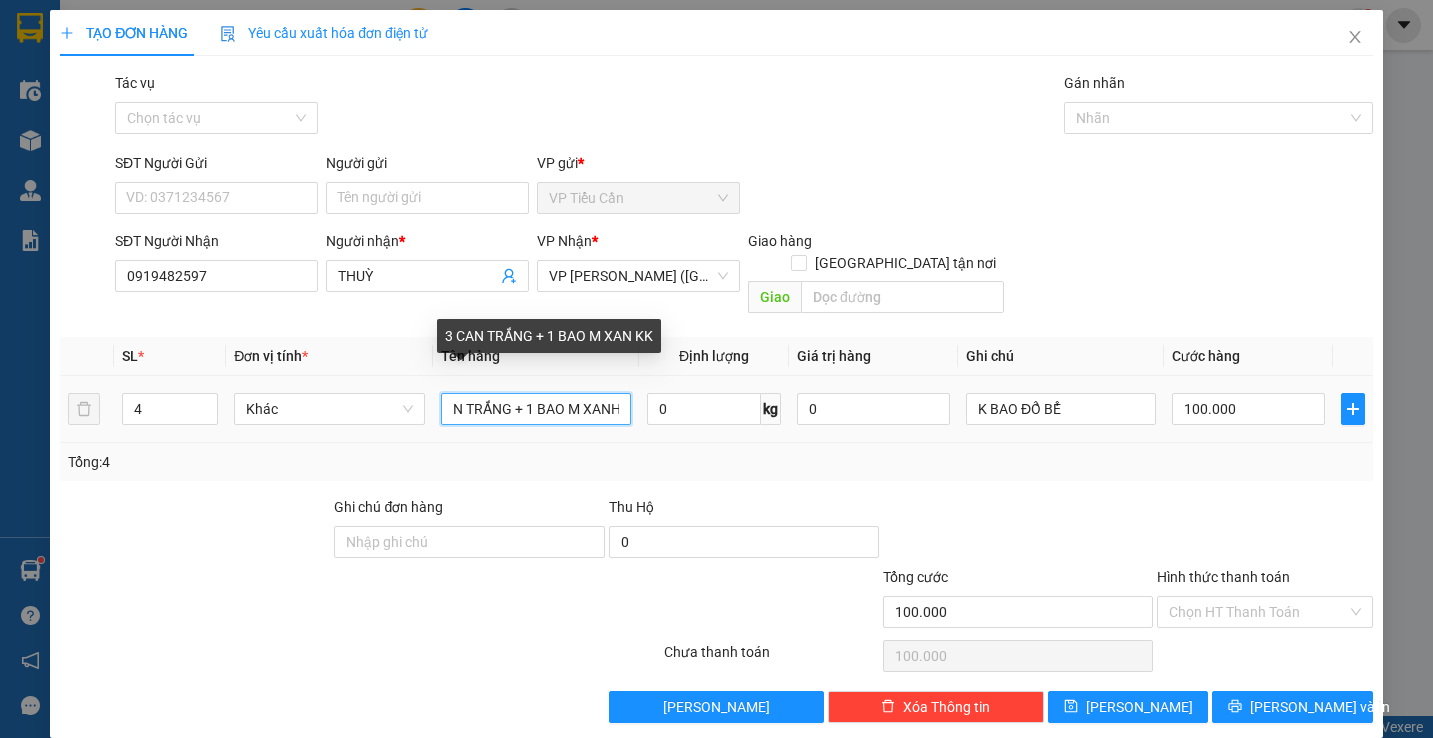 scroll, scrollTop: 0, scrollLeft: 39, axis: horizontal 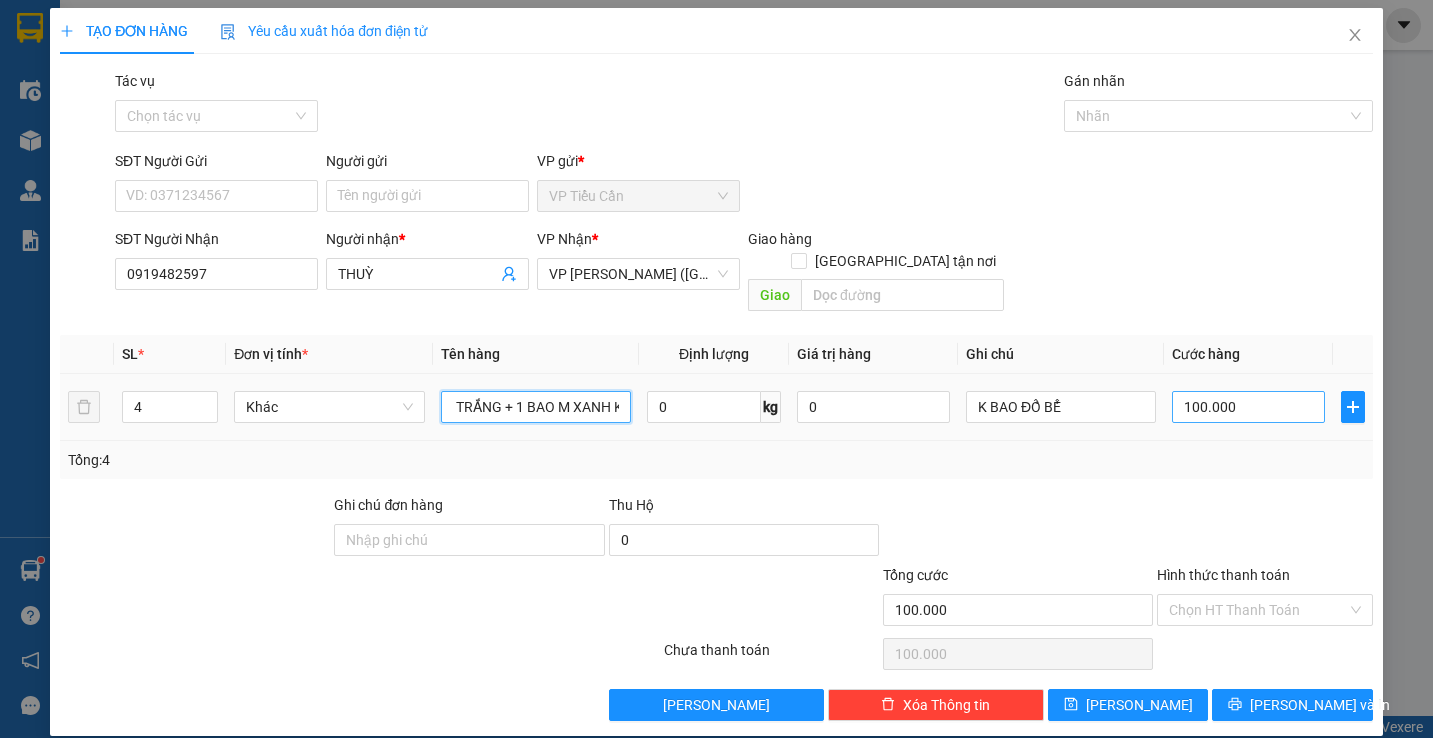 type on "3 CAN TRẮNG + 1 BAO M XANH KK" 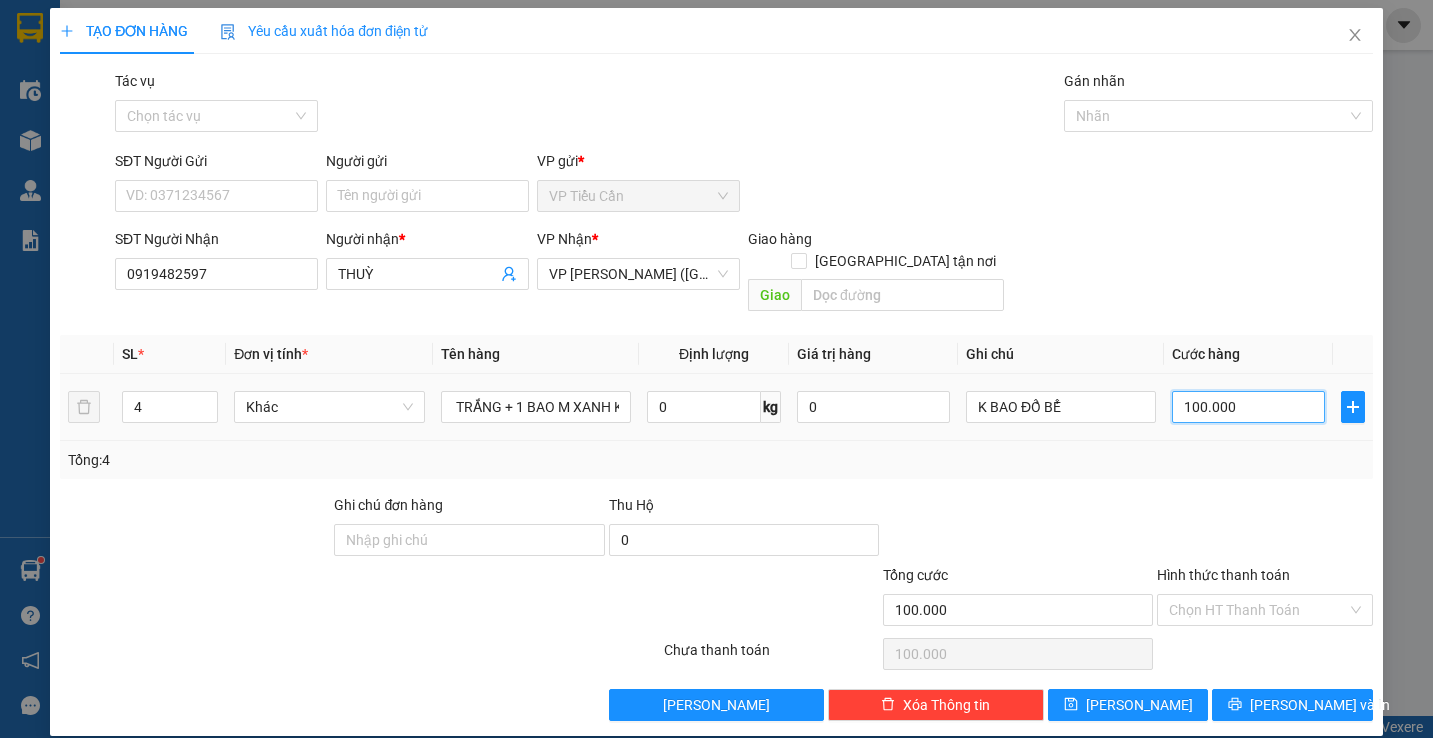 click on "100.000" at bounding box center [1248, 407] 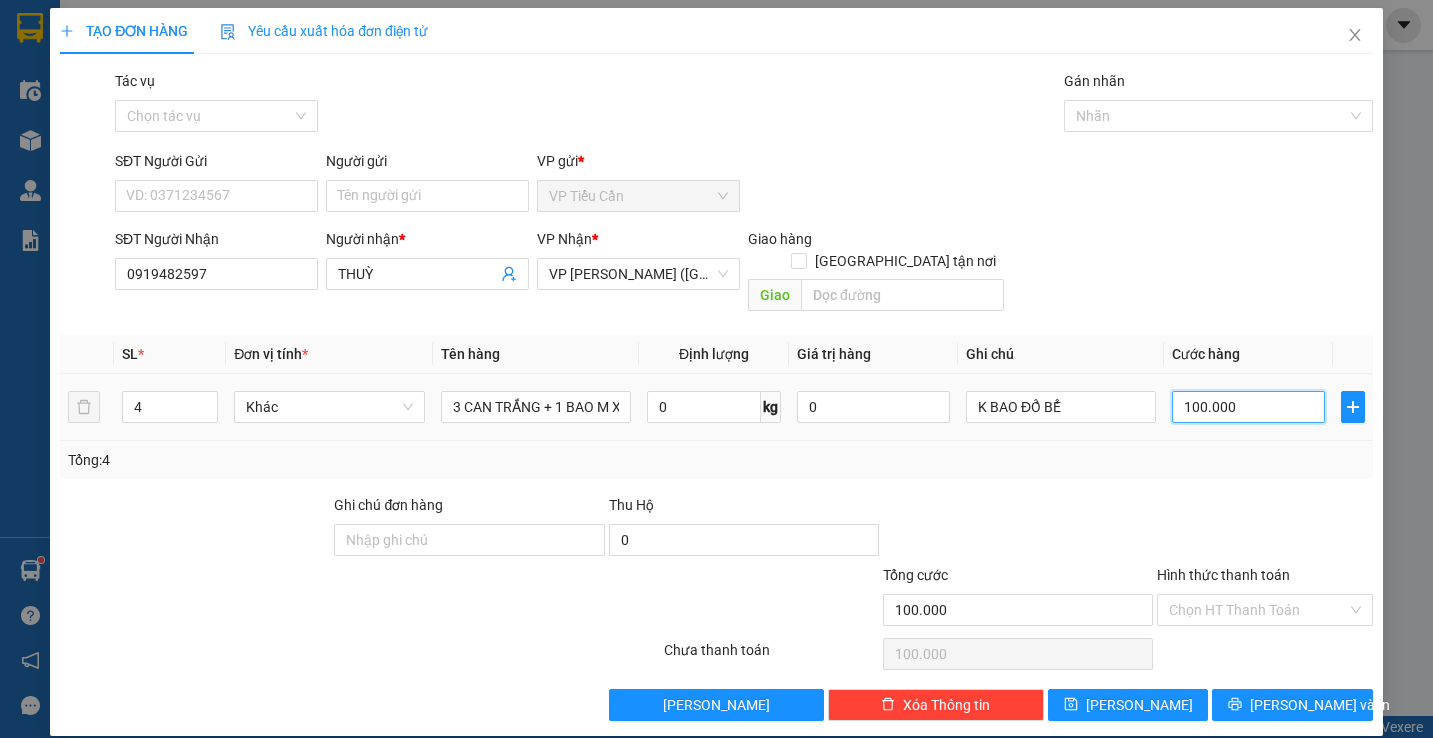 click on "100.000" at bounding box center [1248, 407] 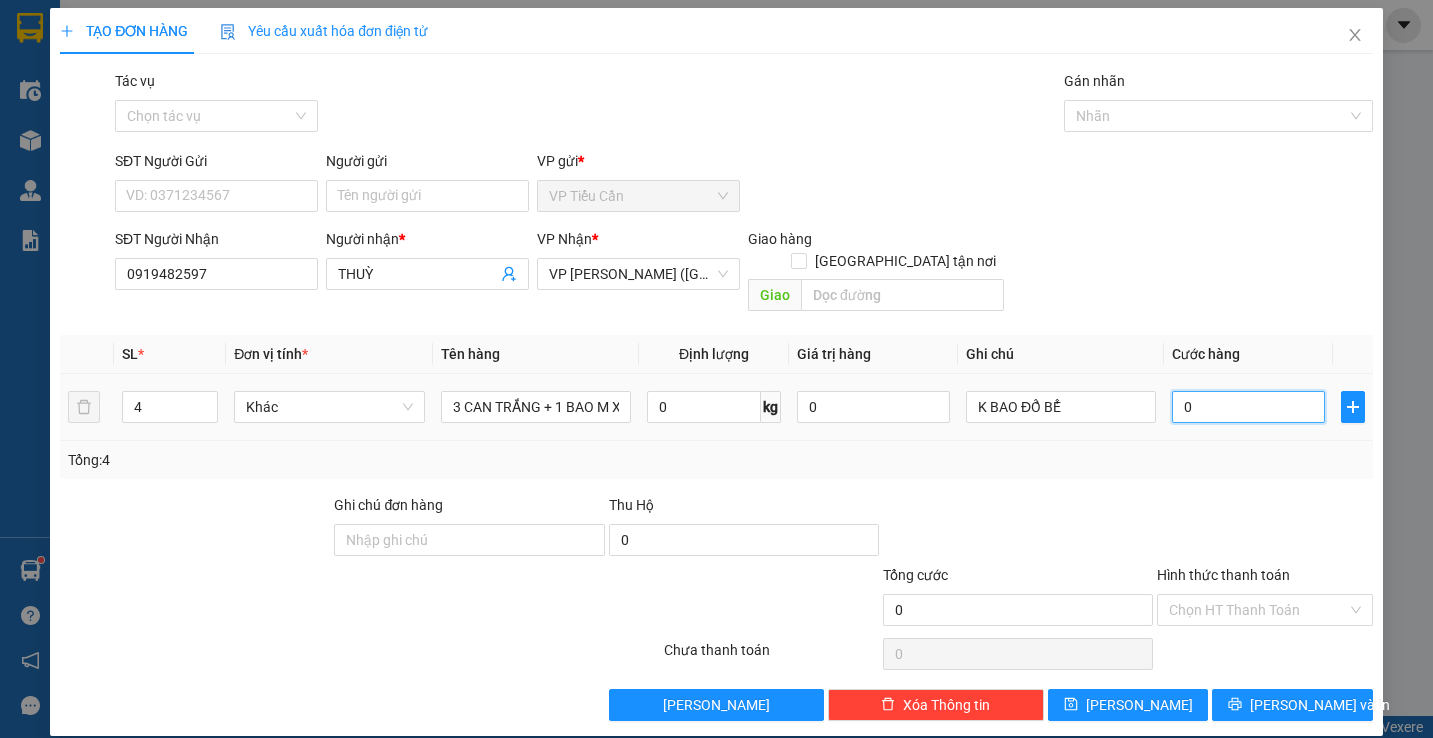 click on "0" at bounding box center (1248, 407) 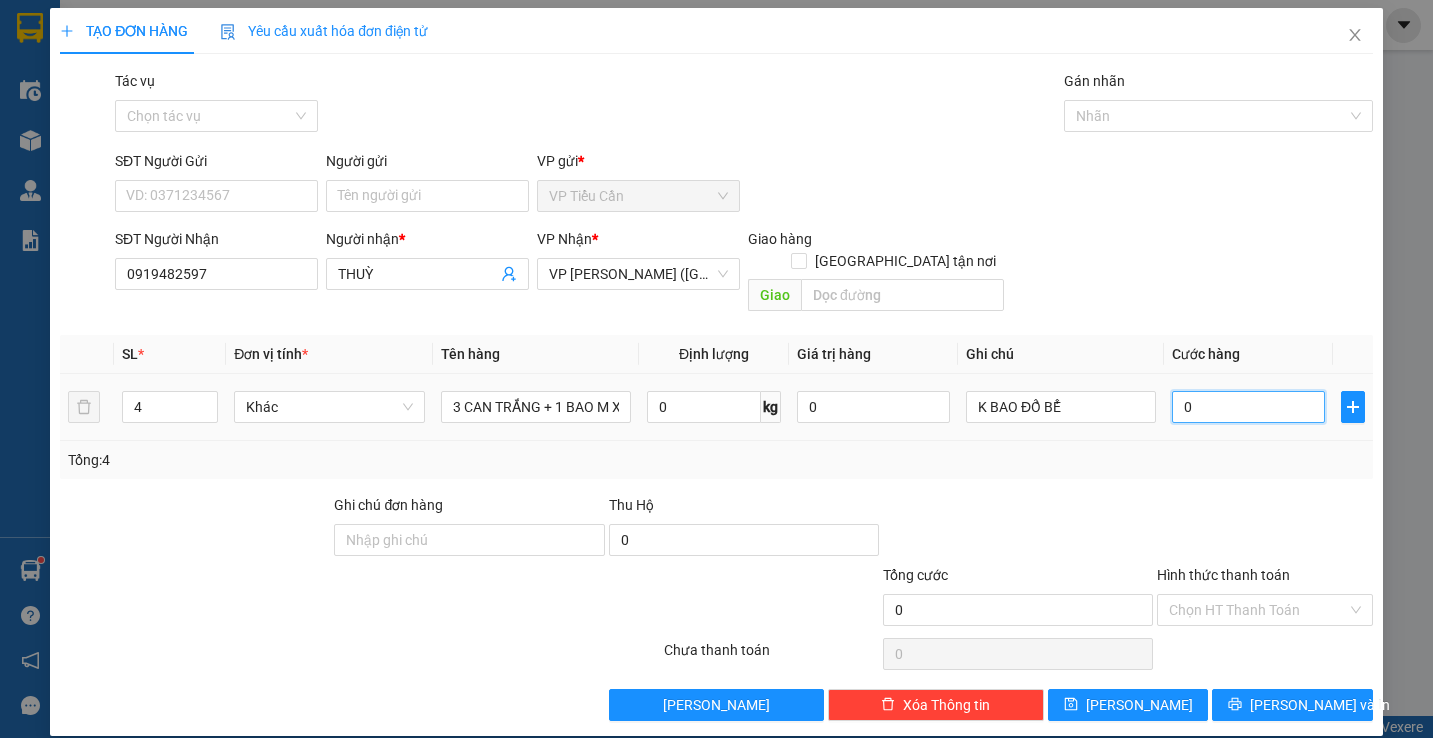 type on "10" 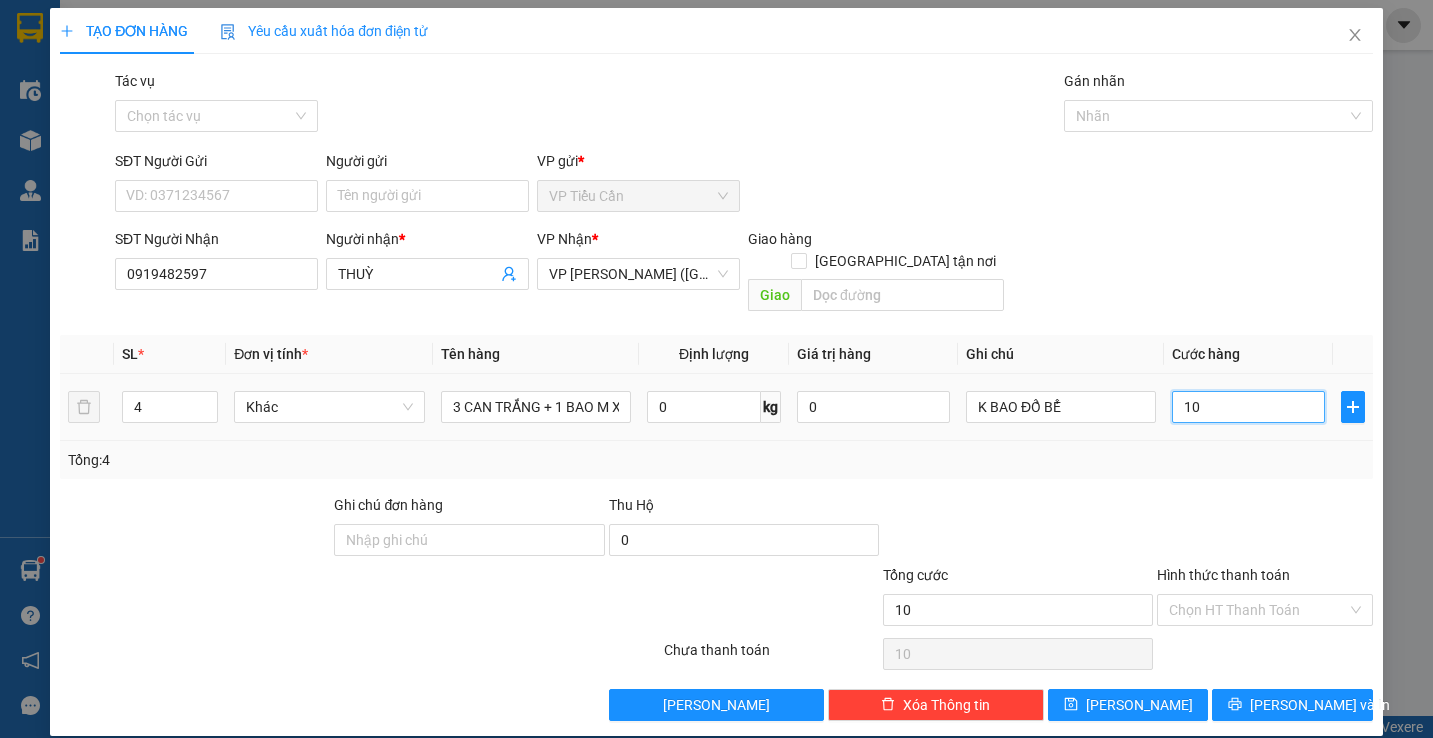 type on "190" 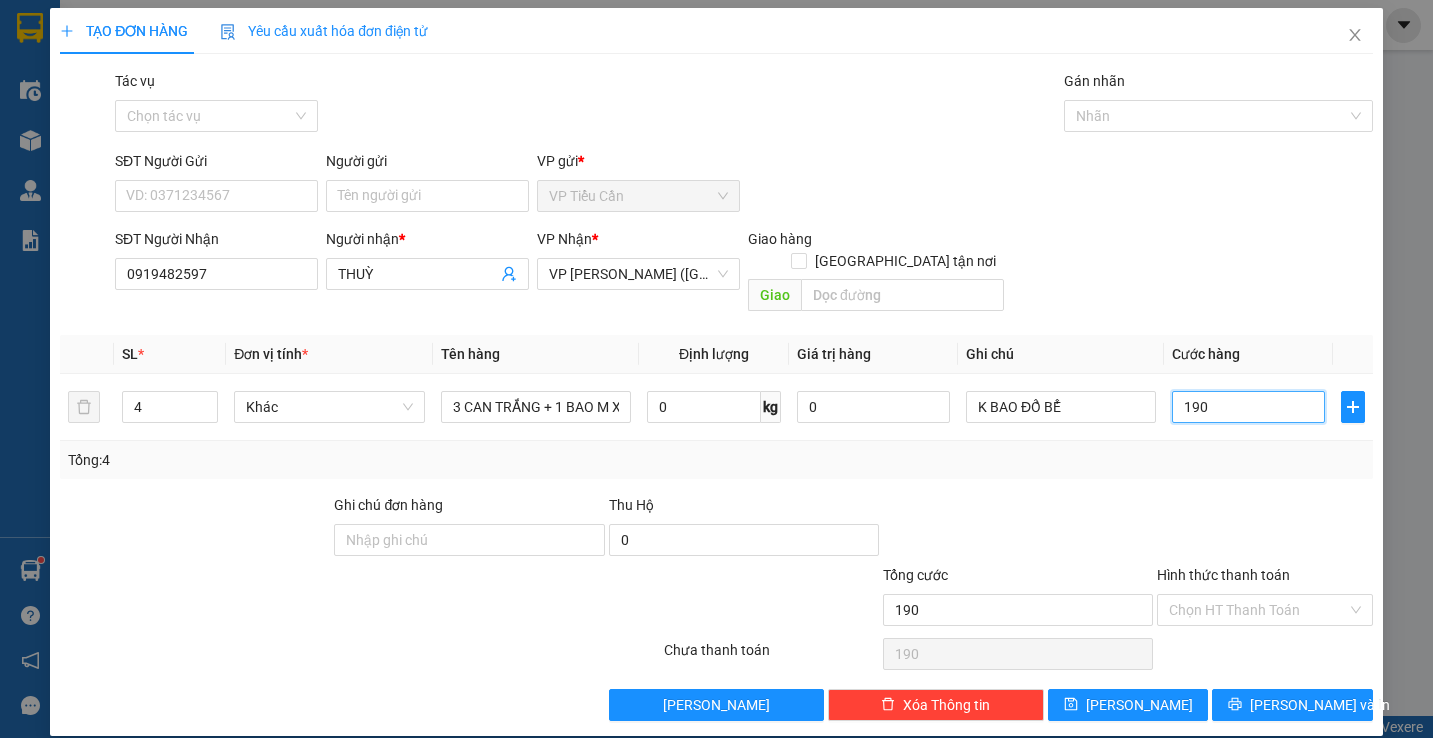 type on "190" 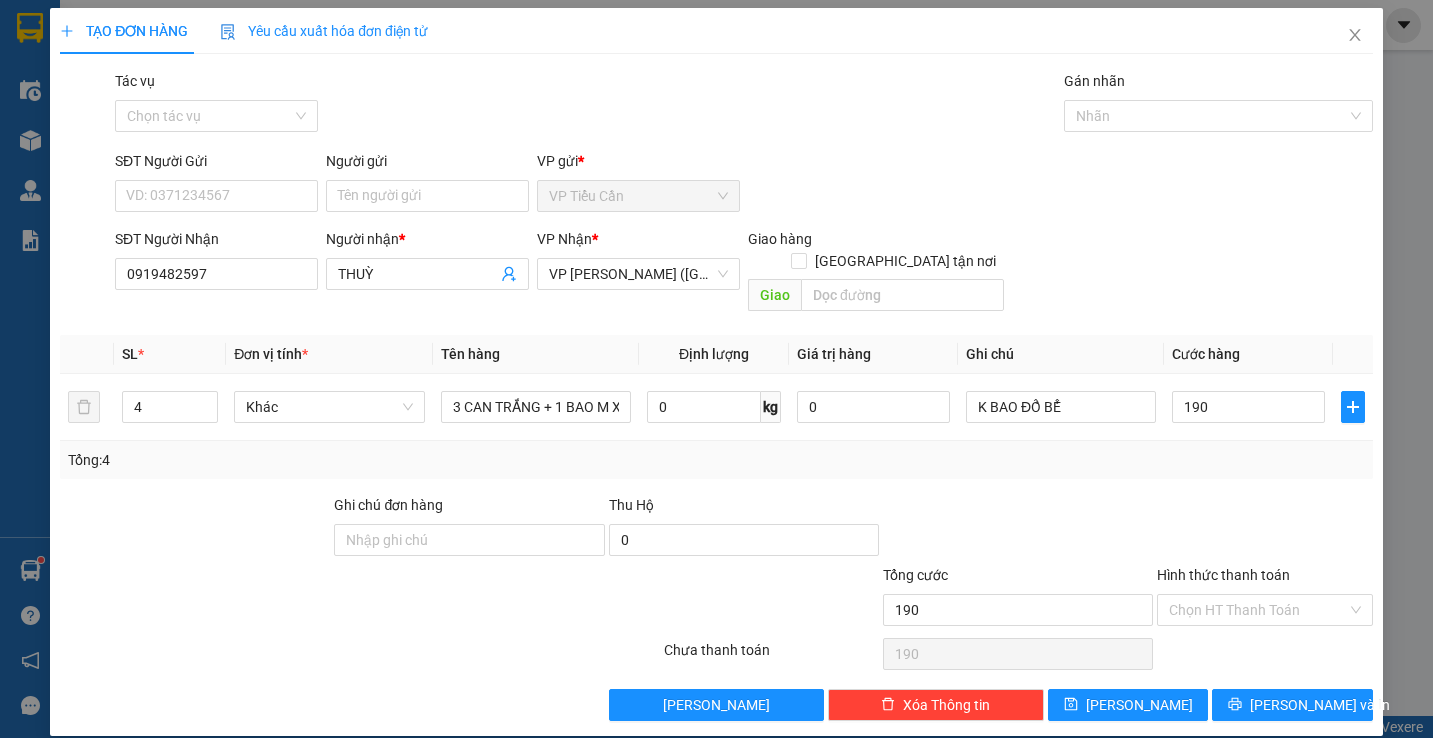 click on "Tổng:  4" at bounding box center (716, 460) 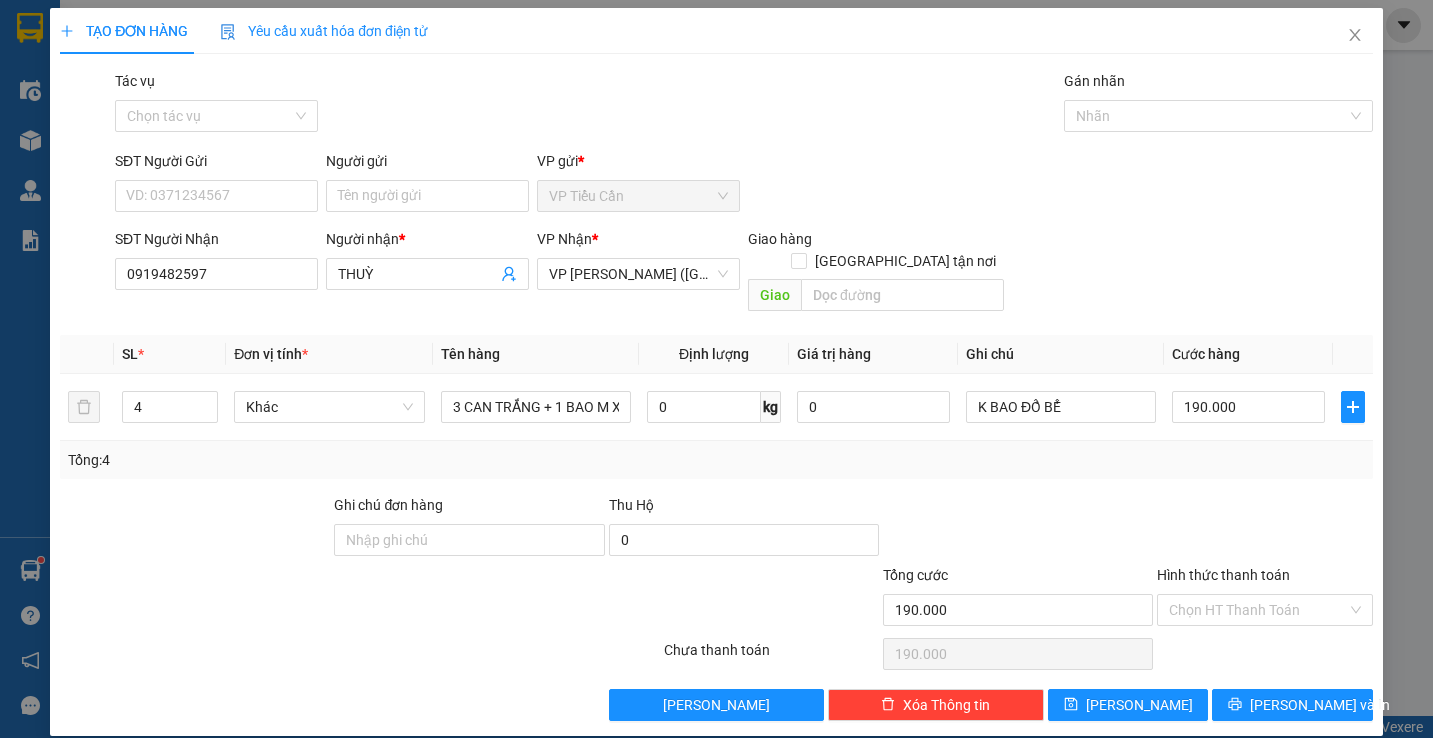 click on "Tổng:  4" at bounding box center (716, 460) 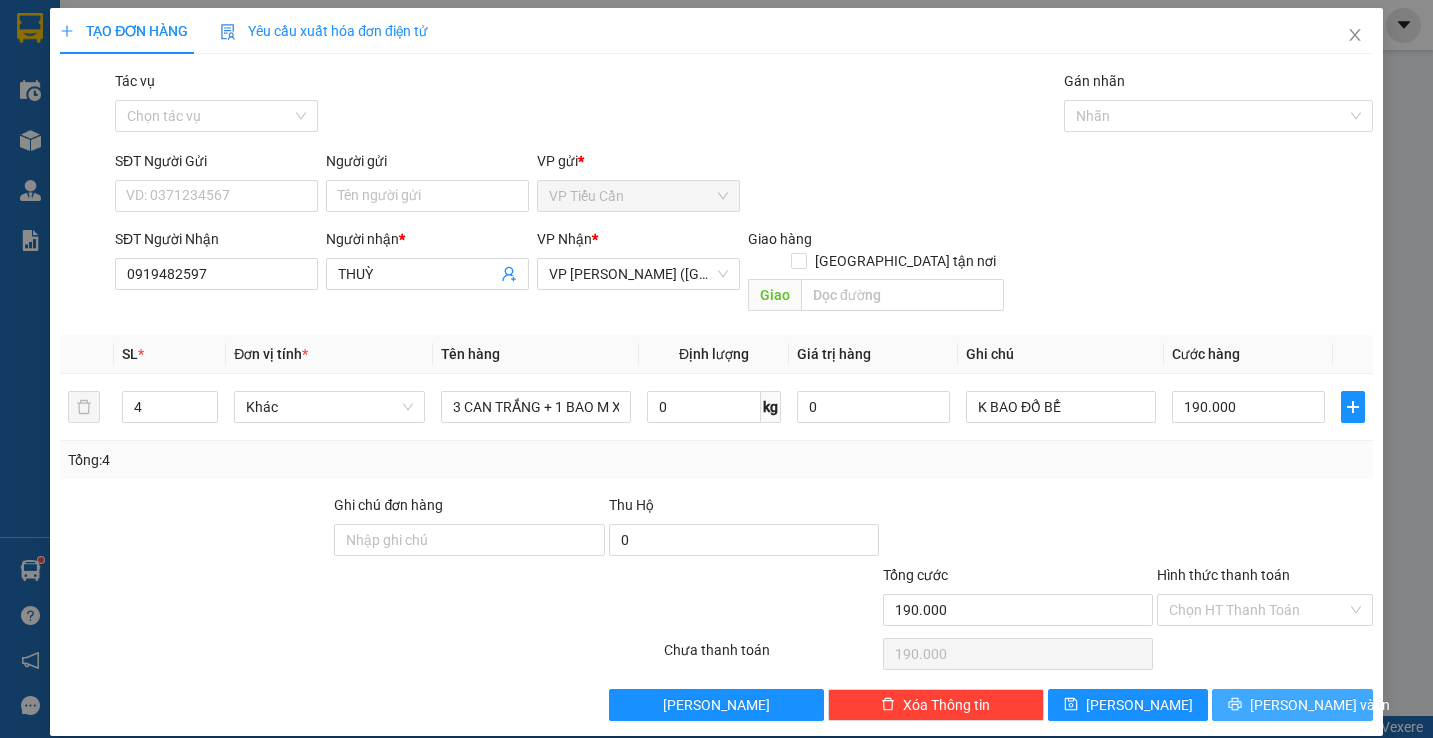 click on "Lưu và In" at bounding box center (1320, 705) 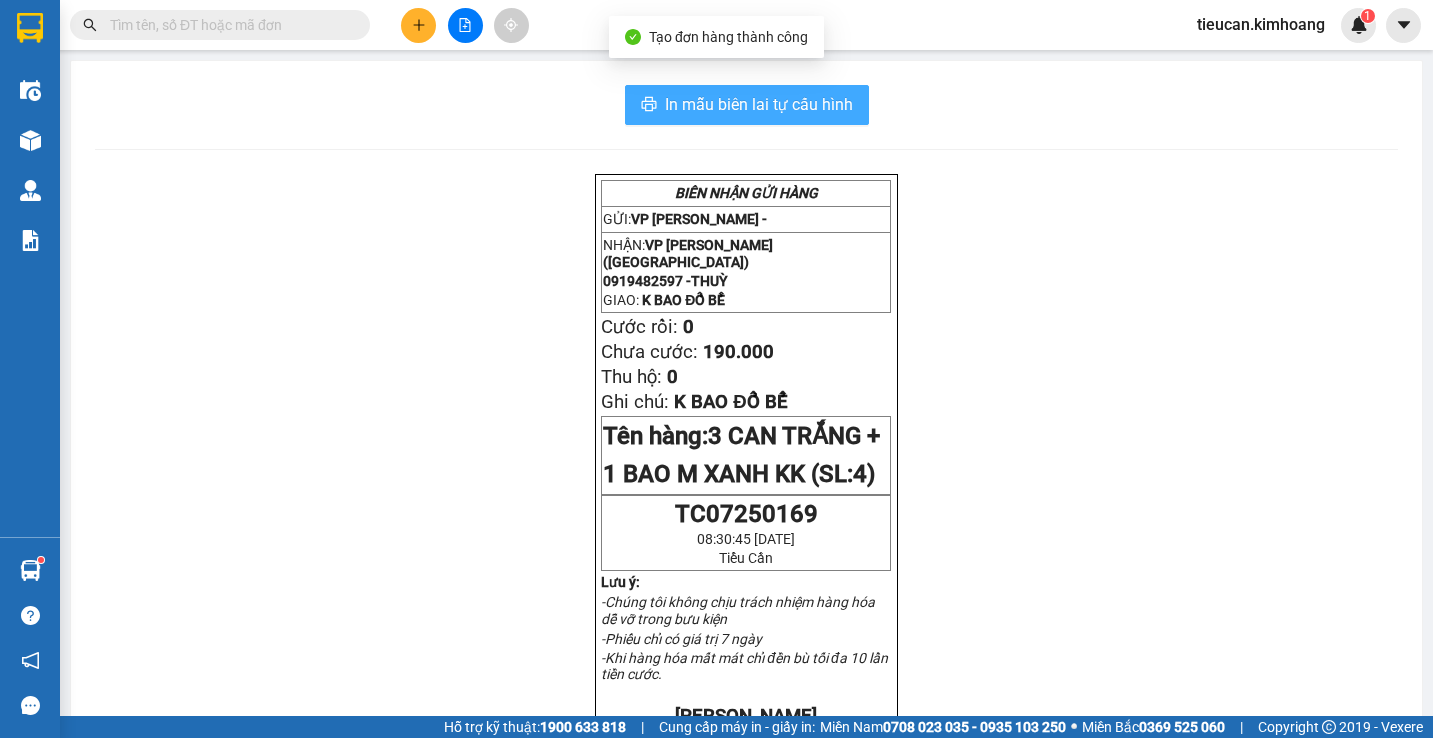 click on "In mẫu biên lai tự cấu hình" at bounding box center [759, 104] 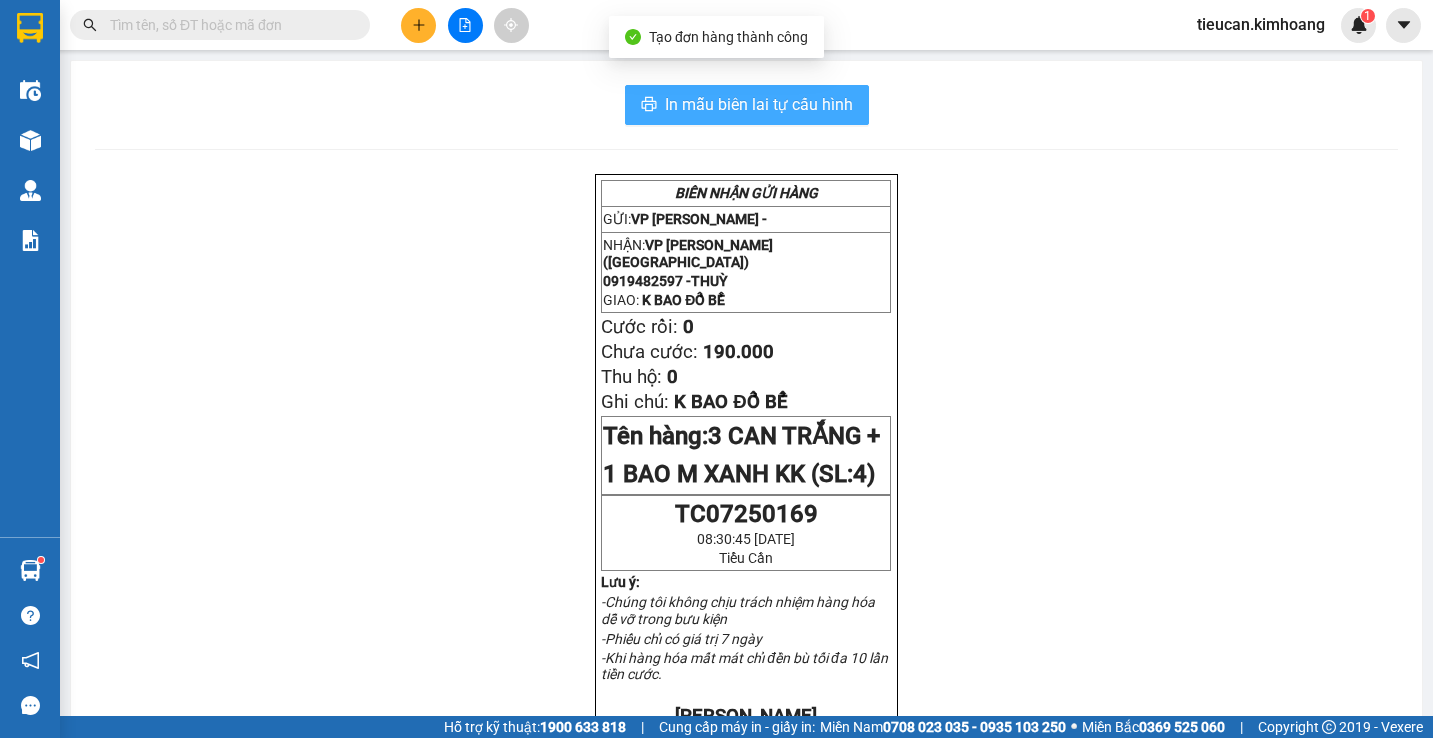 scroll, scrollTop: 0, scrollLeft: 0, axis: both 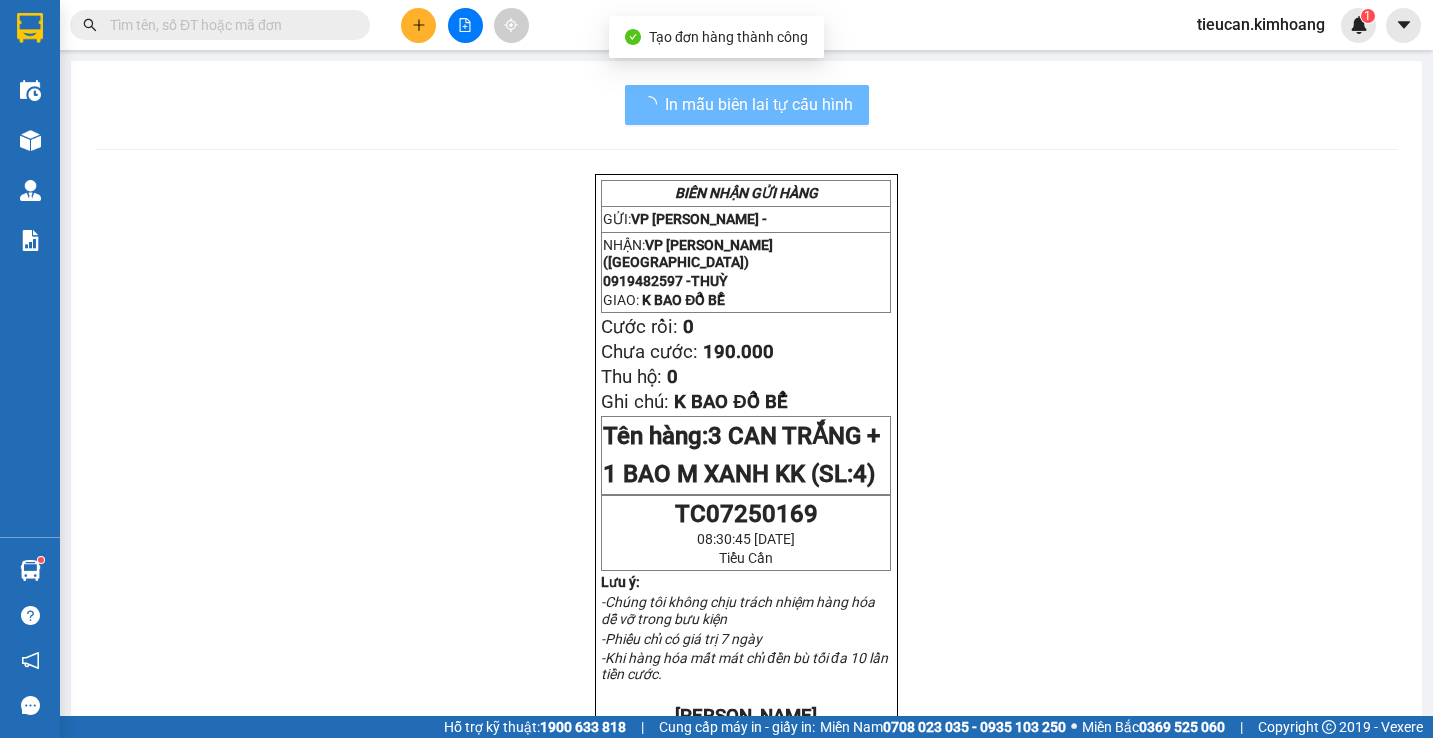 click on "BIÊN NHẬN GỬI HÀNG
GỬI:  VP Tiểu Cần -
NHẬN:  VP Trần Phú (Hàng)
0919482597 -  THUỲ
GIAO:    K BAO ĐỔ BỂ
Cước rồi:   0
Chưa cước:   190.000
Thu hộ:   0
Ghi chú:   K BAO ĐỔ BỂ
Tên hàng:  3 CAN TRẮNG + 1 BAO M XANH KK (SL:  4)
TC07250169
08:30:45 - 13/07/2025
Tiểu Cần
Lưu ý:
-Chúng tôi không chịu trách nhiệm hàng hóa dễ vỡ trong bưu kiện
-Phiếu chỉ có giá trị 7 ngày
-Khi hàng hóa mất mát chỉ đền bù tối đa 10 lần tiền cước.
KIM HOÀNG
HOTLINE:  0907163907
GỬI:  VP Tiểu Cần -
NHẬN:  VP Trần Phú (Hàng)
0919482597 -  THUỲ
GIAO :    K BAO ĐỔ BỂ
Cước rồi:   0
Chưa cước:   190.000
Thu hộ:   0
Ghi chú:   K BAO ĐỔ BỂ
Tên hàng:  3 CAN TRẮNG + 1 BAO M XANH KK (SL:  4)
TC07250169
08:30:45 - 13/07/2025
Tiểu Cần" at bounding box center (746, 746) 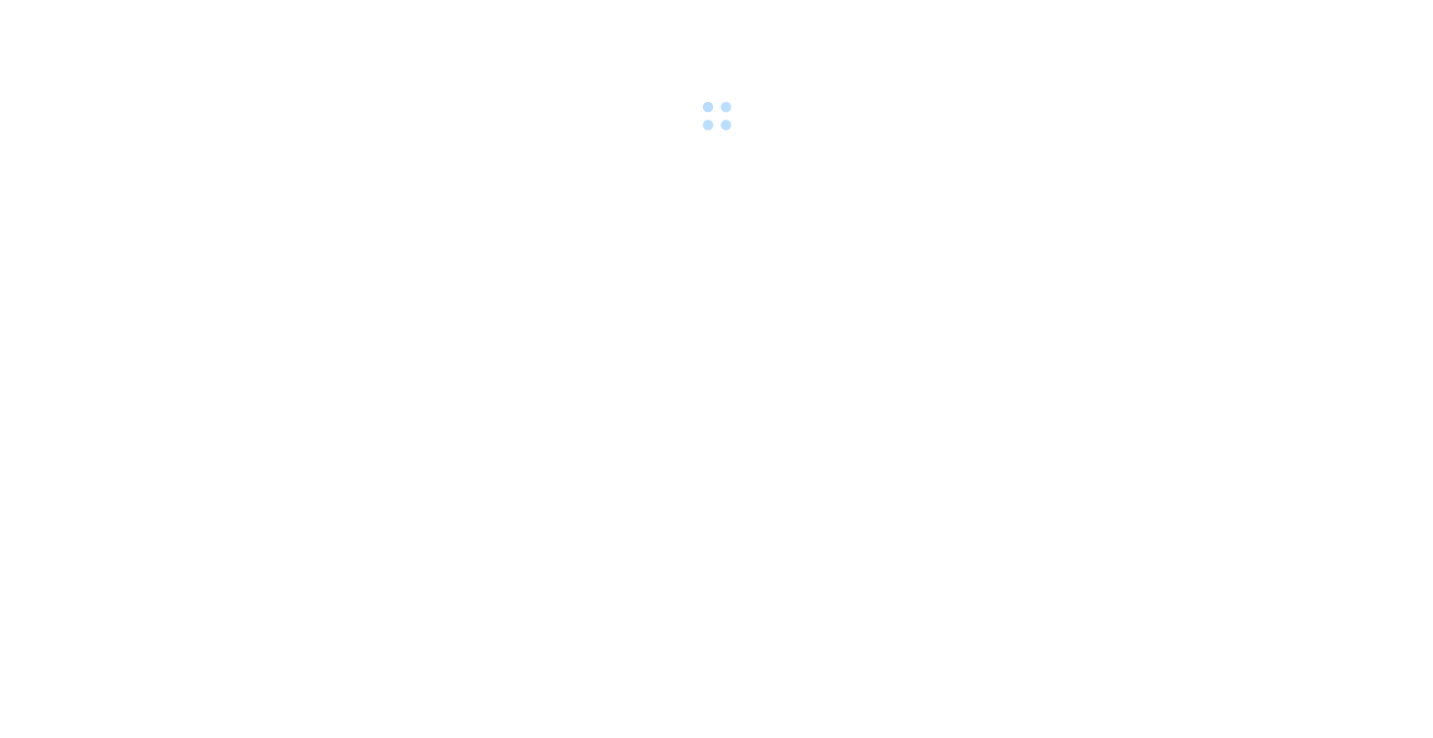 scroll, scrollTop: 0, scrollLeft: 0, axis: both 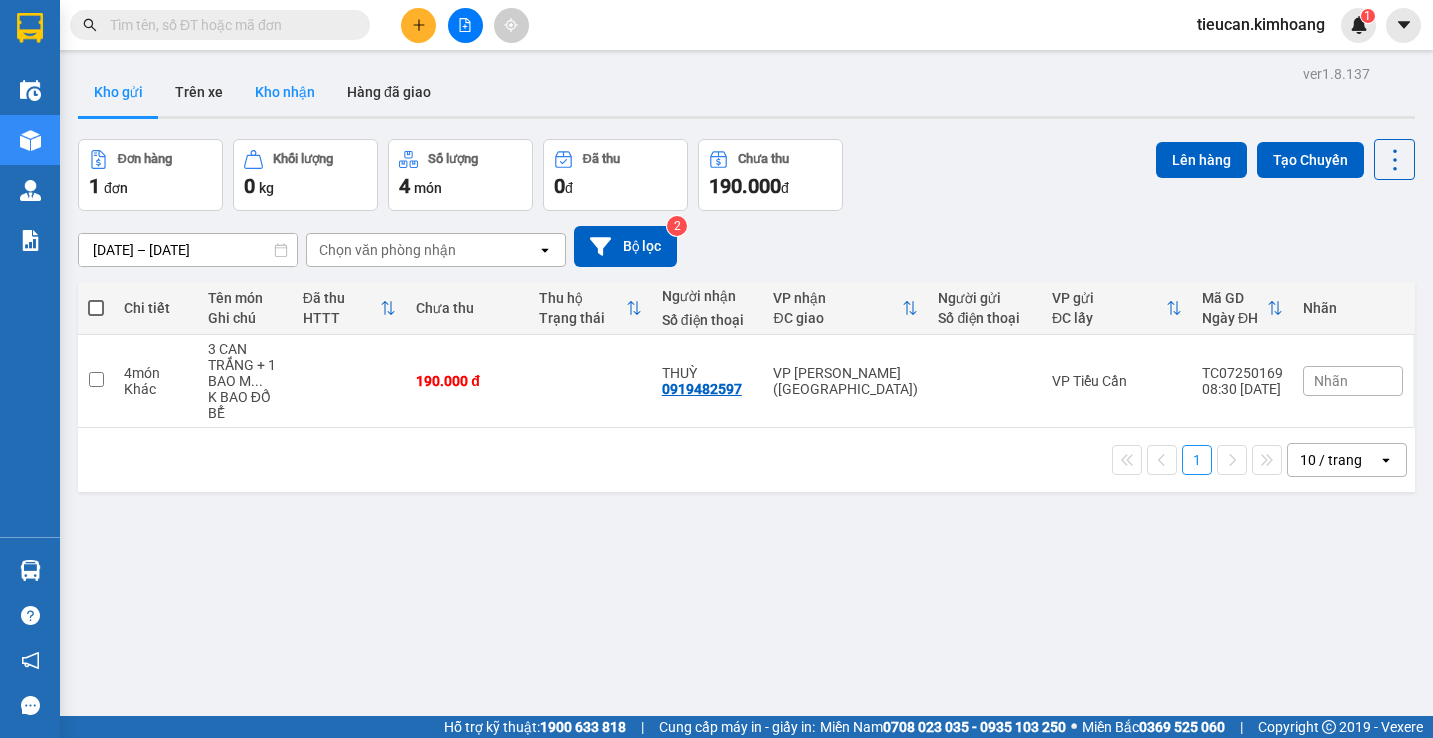 click on "Kho nhận" at bounding box center (285, 92) 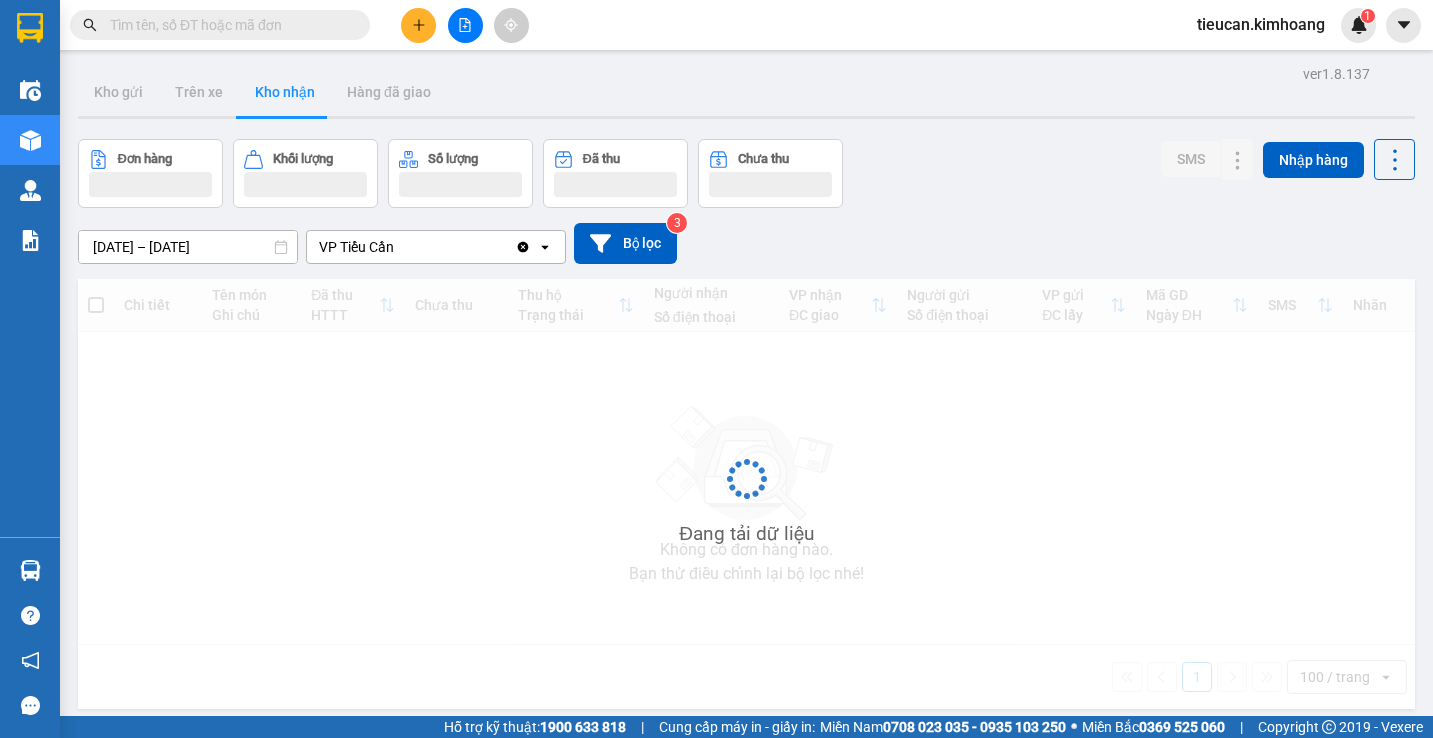click on "Kho nhận" at bounding box center (285, 92) 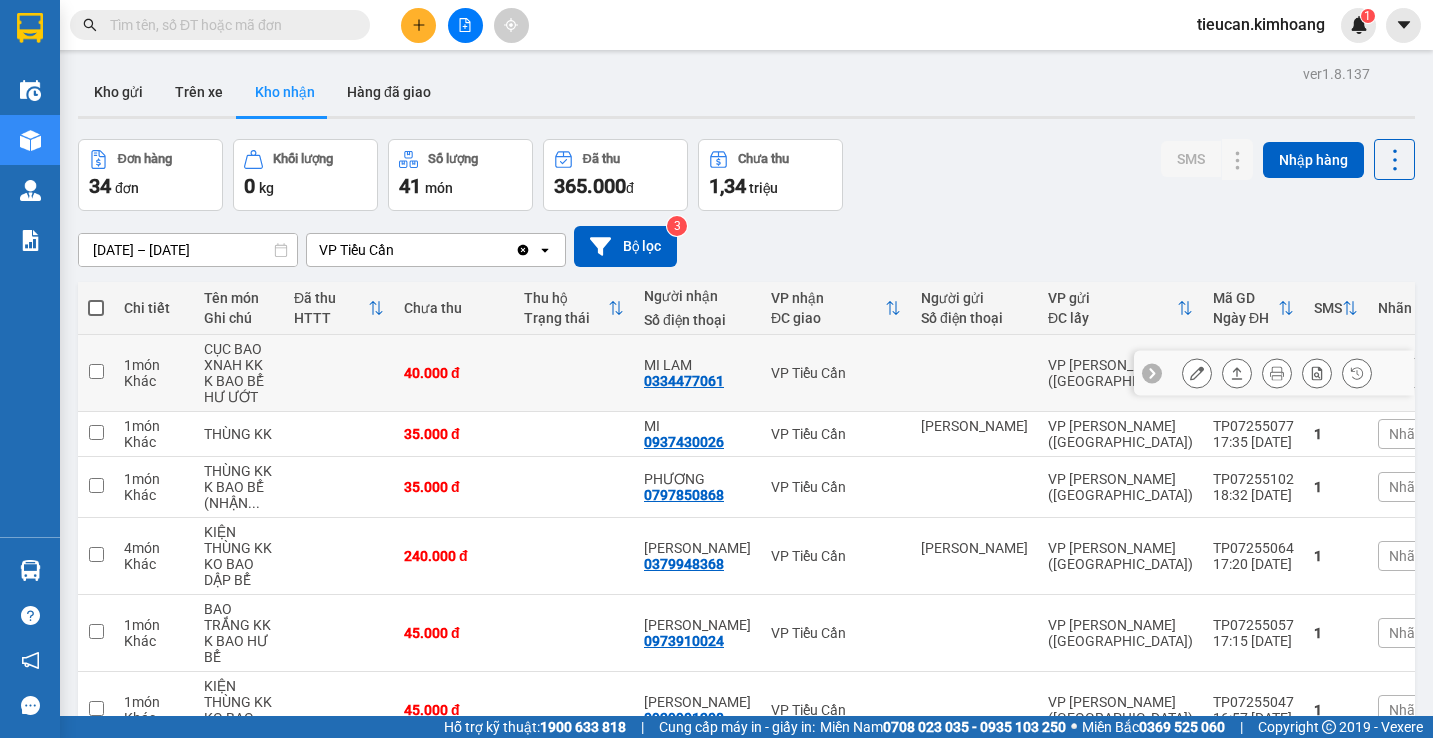 scroll, scrollTop: 300, scrollLeft: 0, axis: vertical 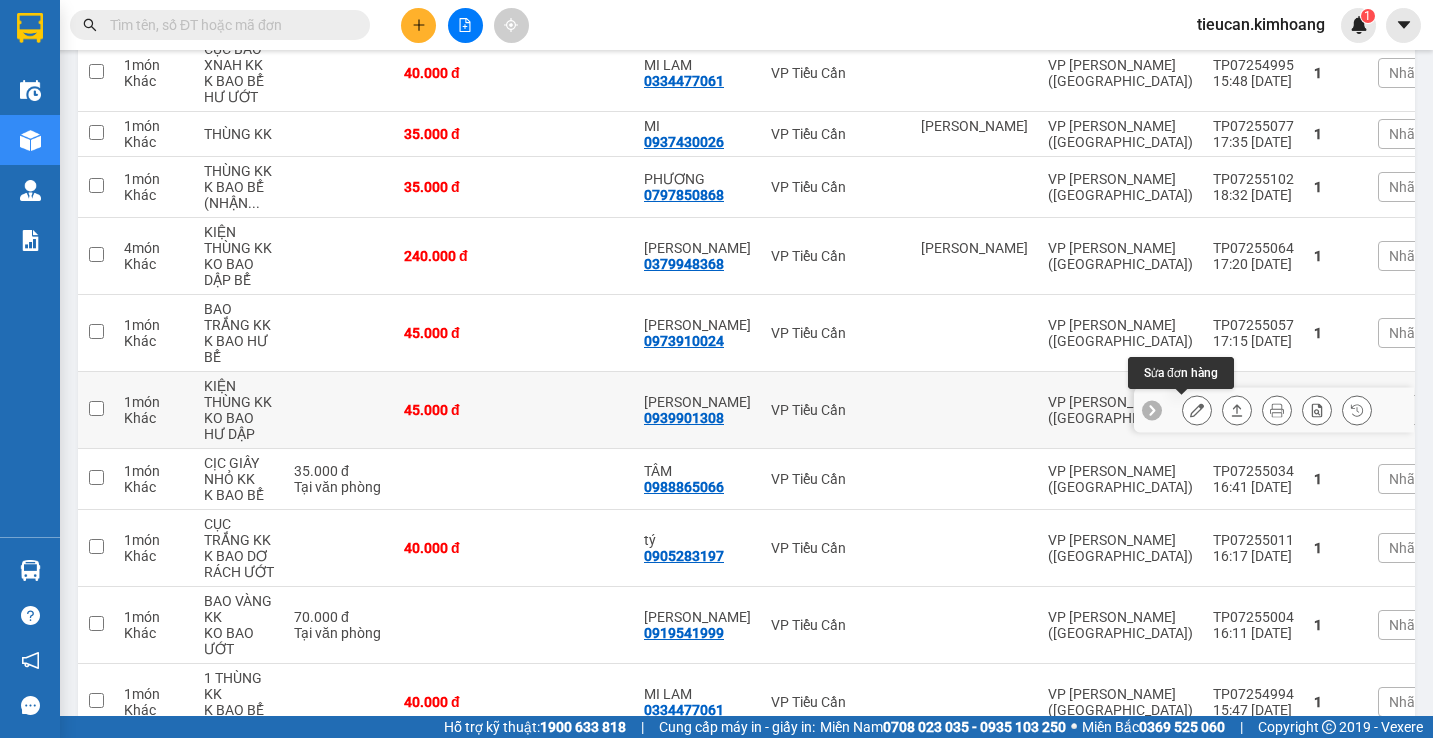 click at bounding box center [1197, 410] 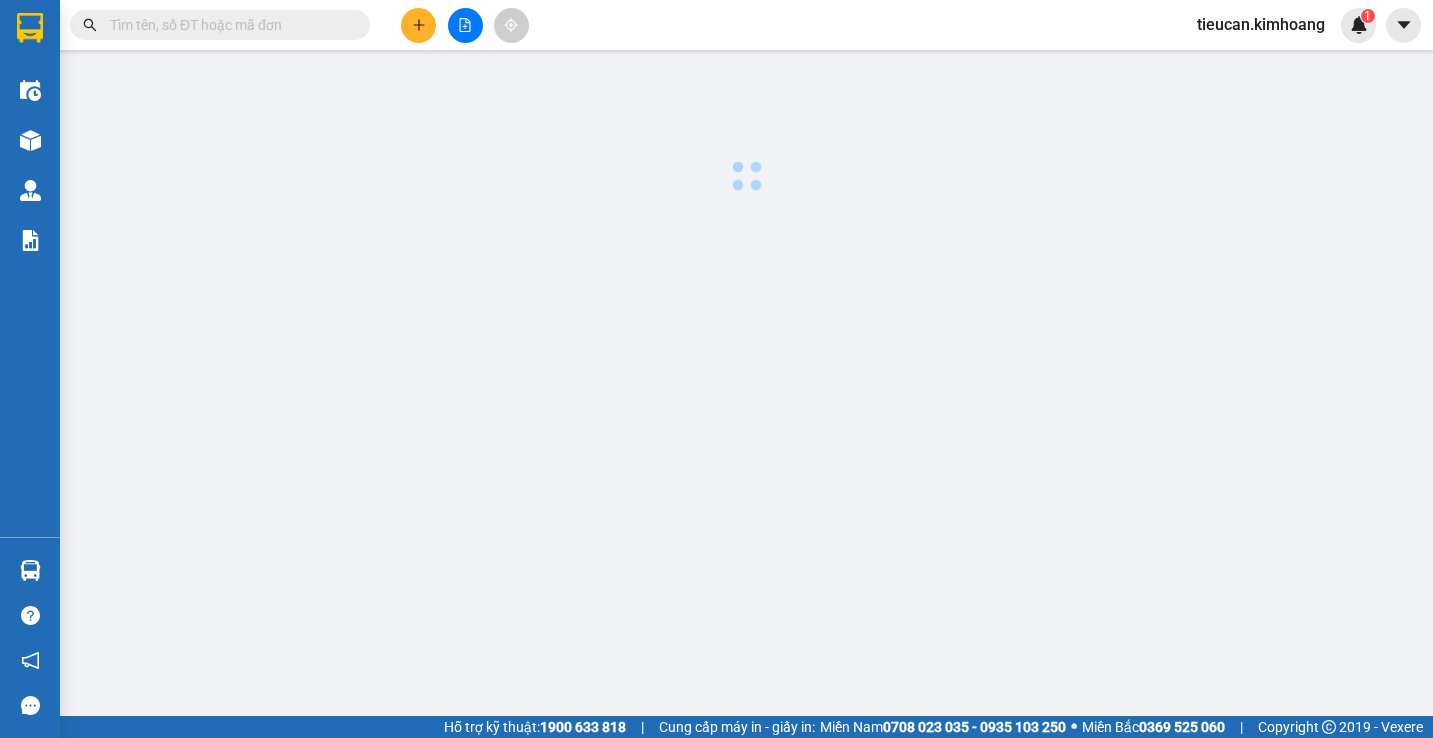click on "Kết quả tìm kiếm ( 0 )  Bộ lọc  No Data tieucan.kimhoang 1     Điều hành xe     Kho hàng mới     Quản Lý Quản lý chuyến Quản lý khách hàng mới     Báo cáo BC giao hàng (nhân viên) BC giao hàng (trưởng trạm) Báo cáo dòng tiền (nhân viên) Báo cáo dòng tiền (trạm) Doanh số tạo đơn theo VP gửi (nhân viên) Doanh số tạo đơn theo VP gửi (trạm) Hàng sắp về Hướng dẫn sử dụng Giới thiệu Vexere, nhận hoa hồng Phản hồi Phần mềm hỗ trợ bạn tốt chứ? Hỗ trợ kỹ thuật:  1900 633 818 | Cung cấp máy in - giấy in:  Miền Nam  0708 023 035 - 0935 103 250 ⚪️ Miền Bắc  0369 525 060 | Copyright   2019 - Vexere Thông báo Thông báo của bạn Tính năng mới Chưa có thông báo mới" at bounding box center [716, 369] 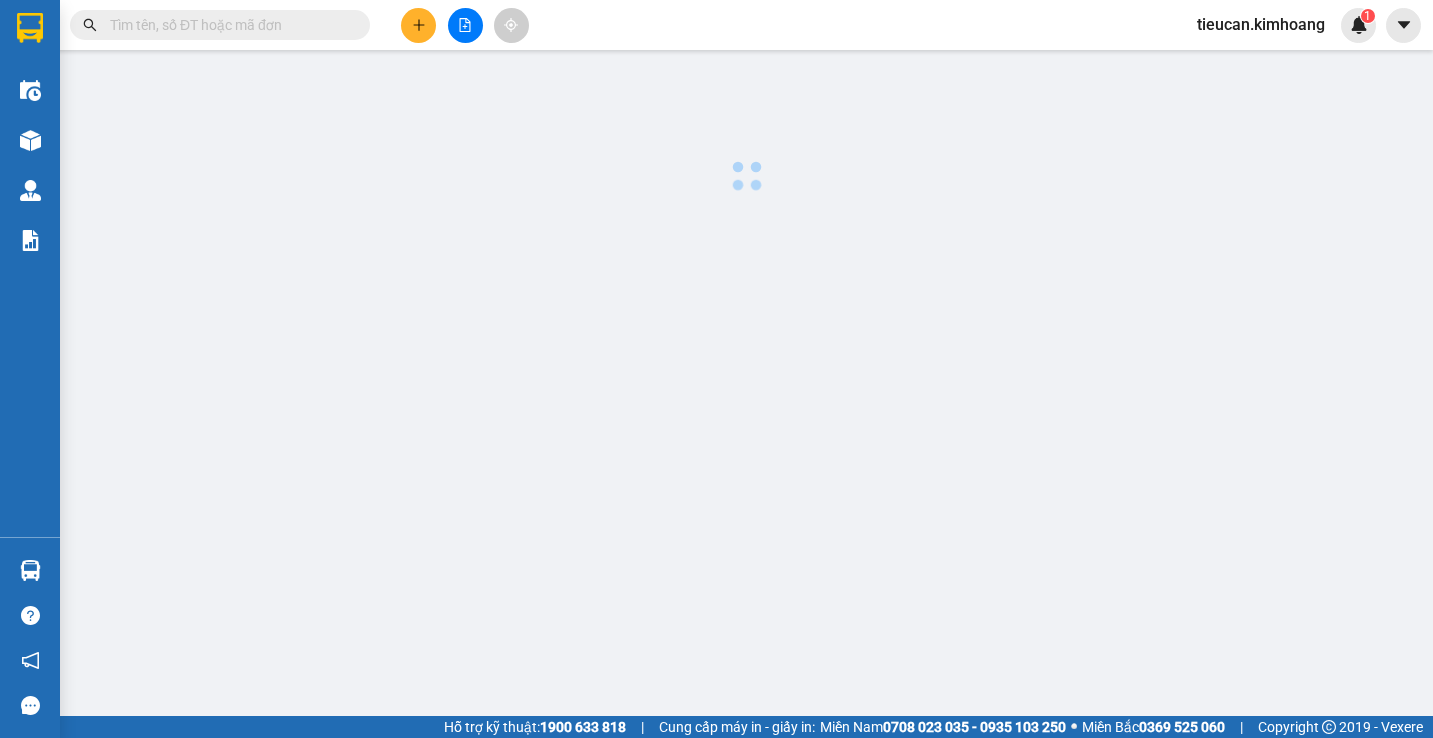 scroll, scrollTop: 0, scrollLeft: 0, axis: both 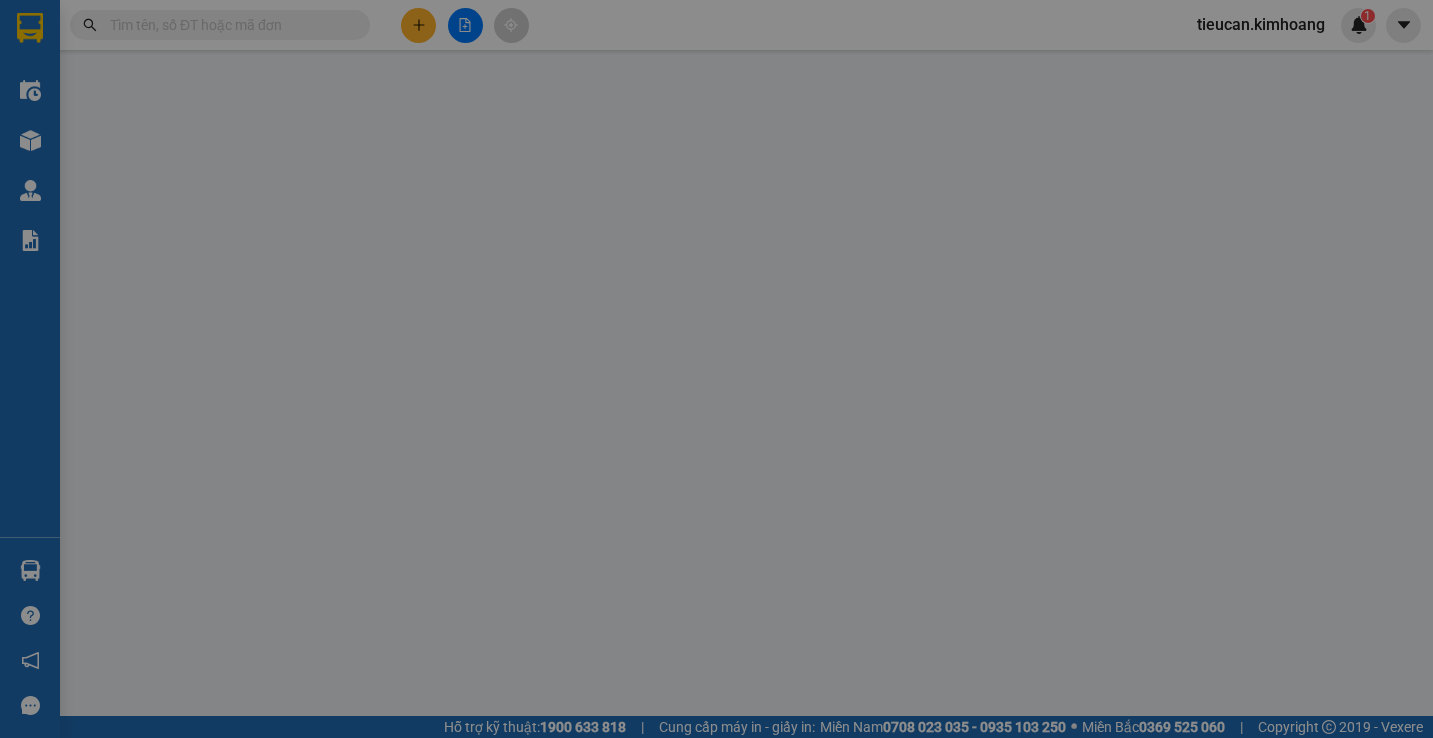 type on "0939901308" 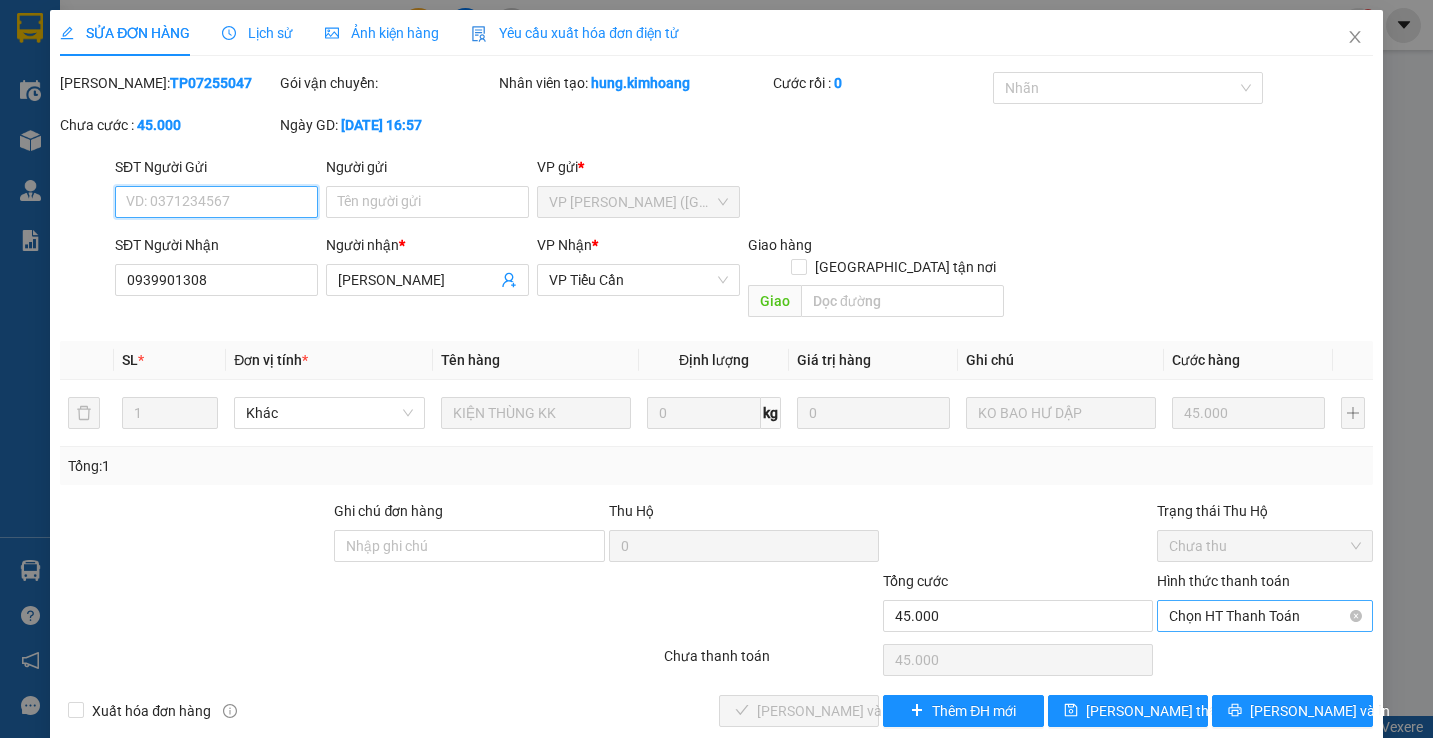 click on "Chọn HT Thanh Toán" at bounding box center (1264, 616) 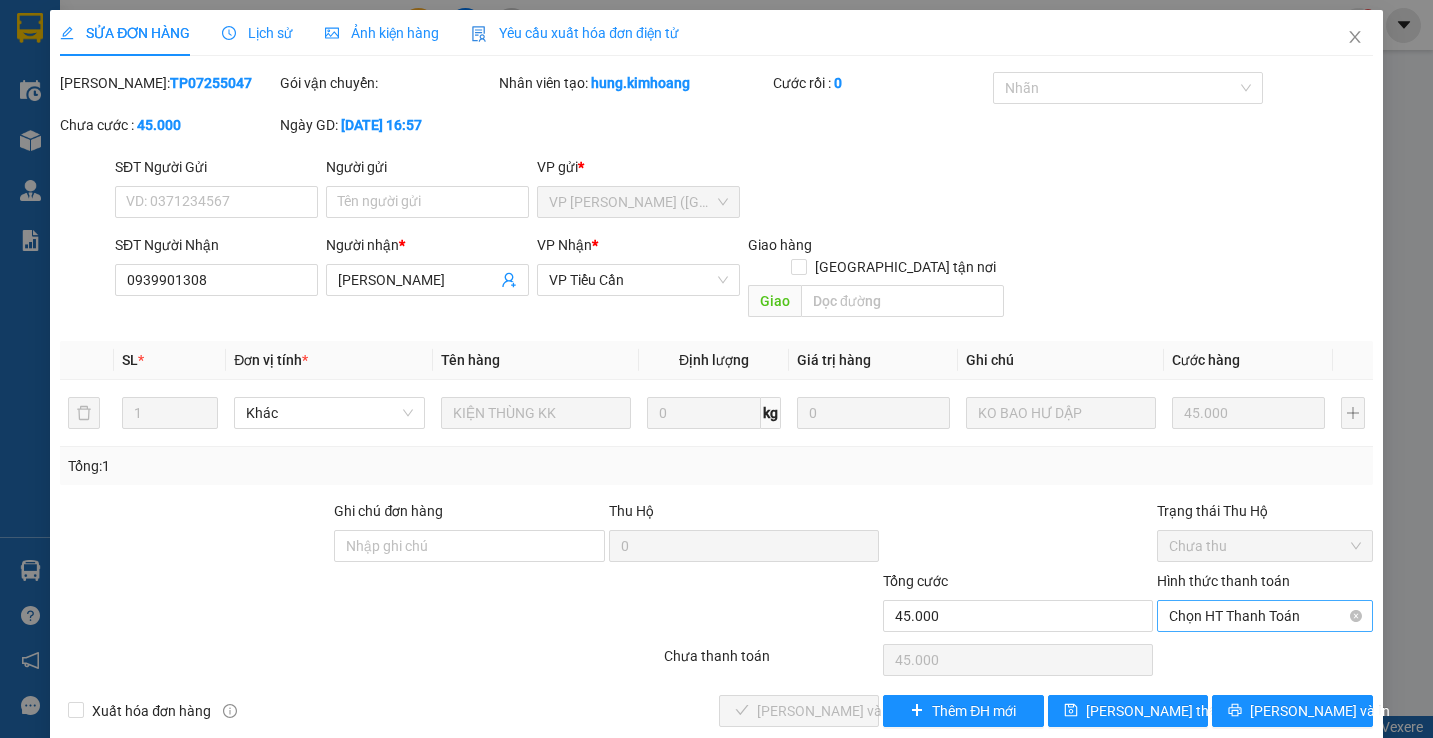 click on "Chọn HT Thanh Toán" at bounding box center (1264, 616) 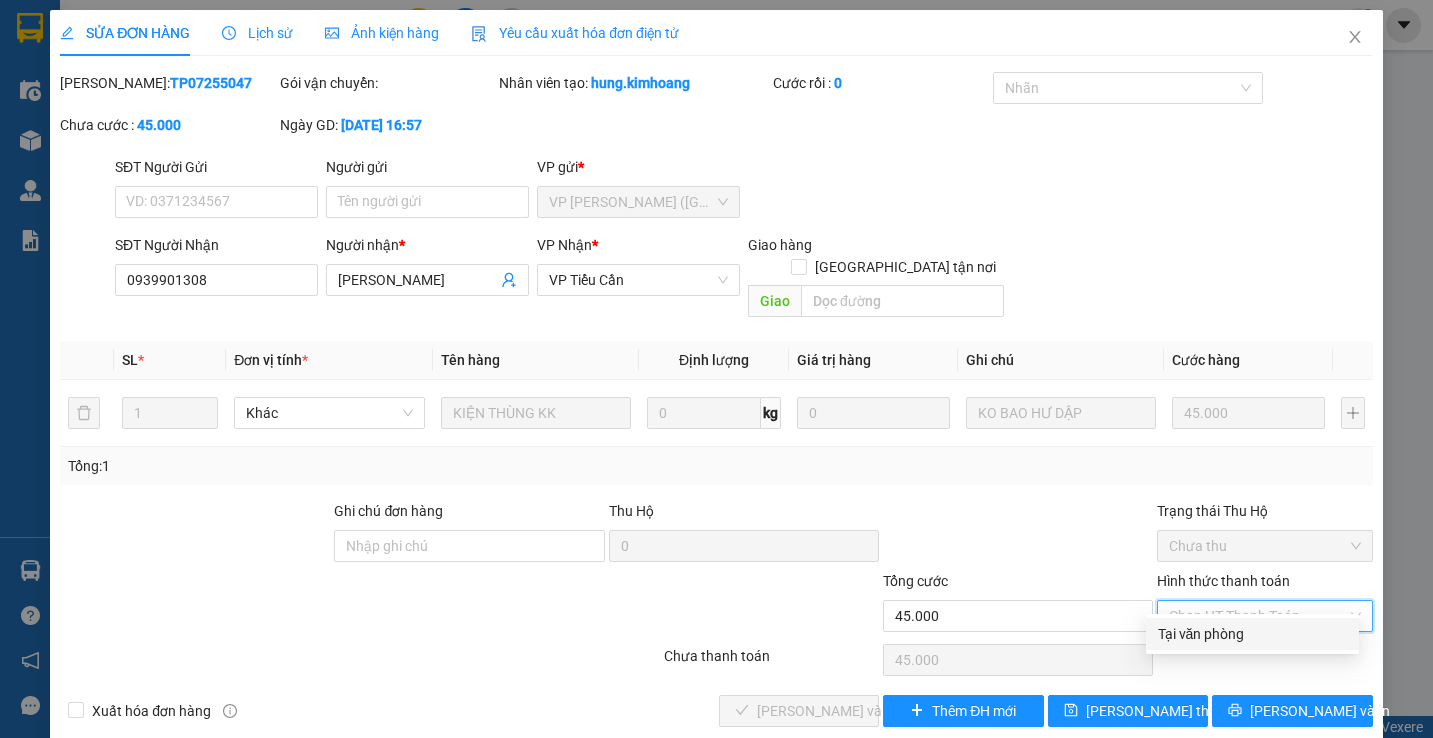 click on "Tại văn phòng" at bounding box center [1252, 634] 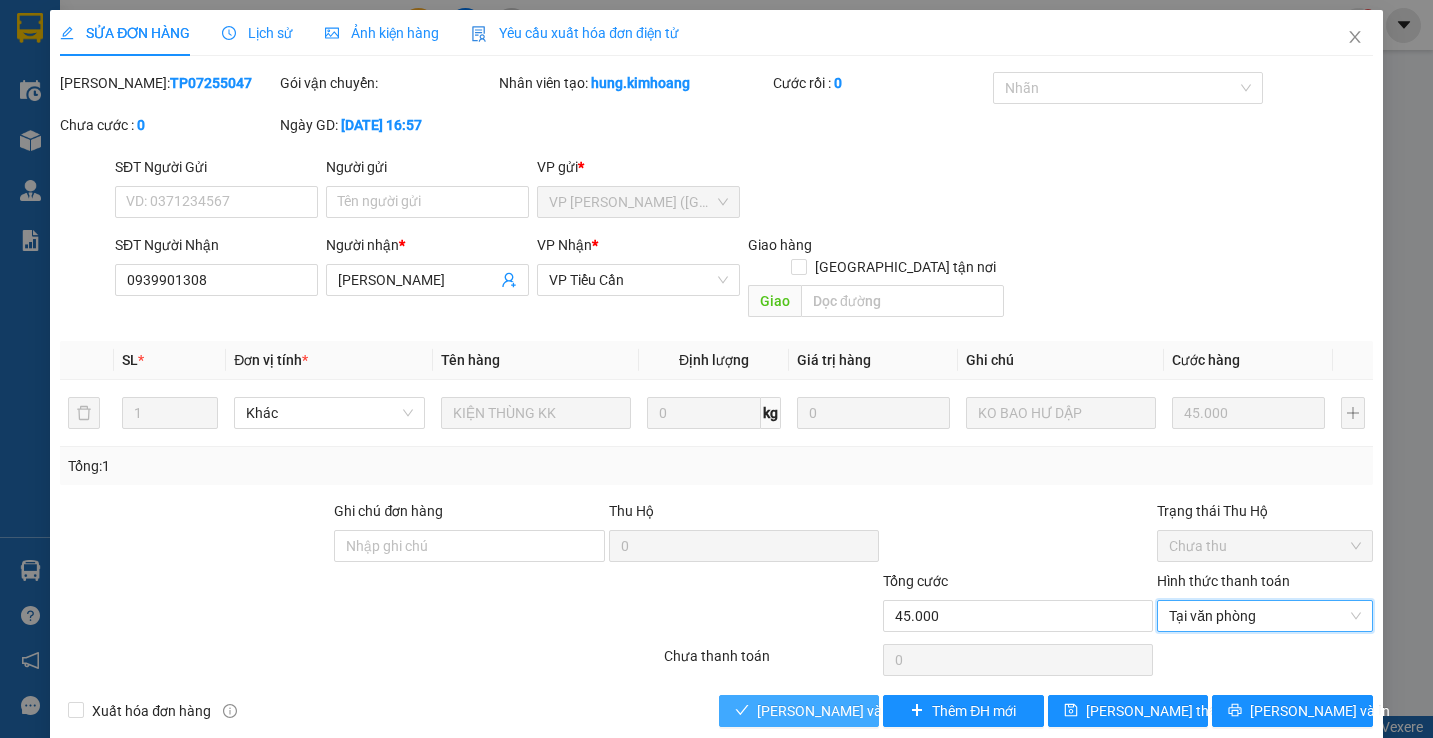 click on "Lưu và Giao hàng" at bounding box center (853, 711) 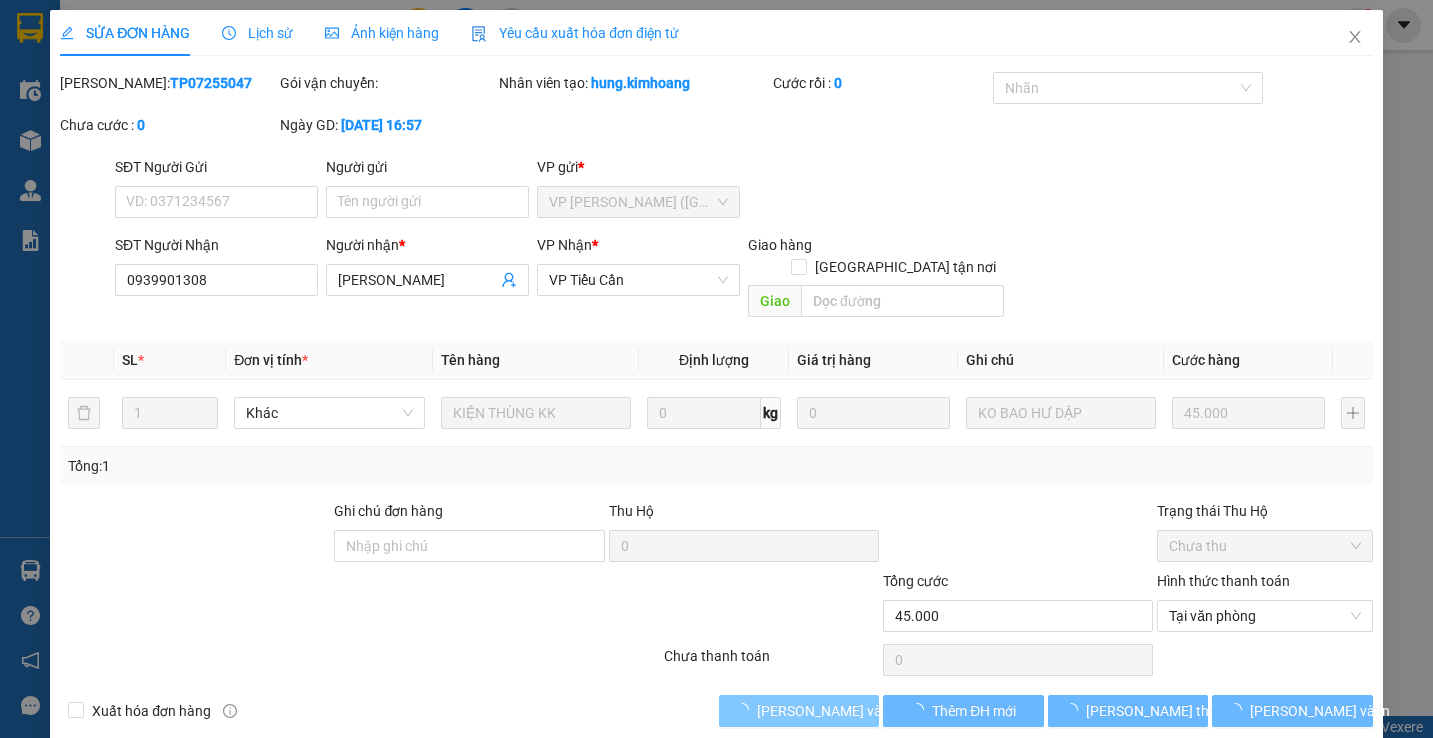 click on "Lưu và Giao hàng" at bounding box center (853, 711) 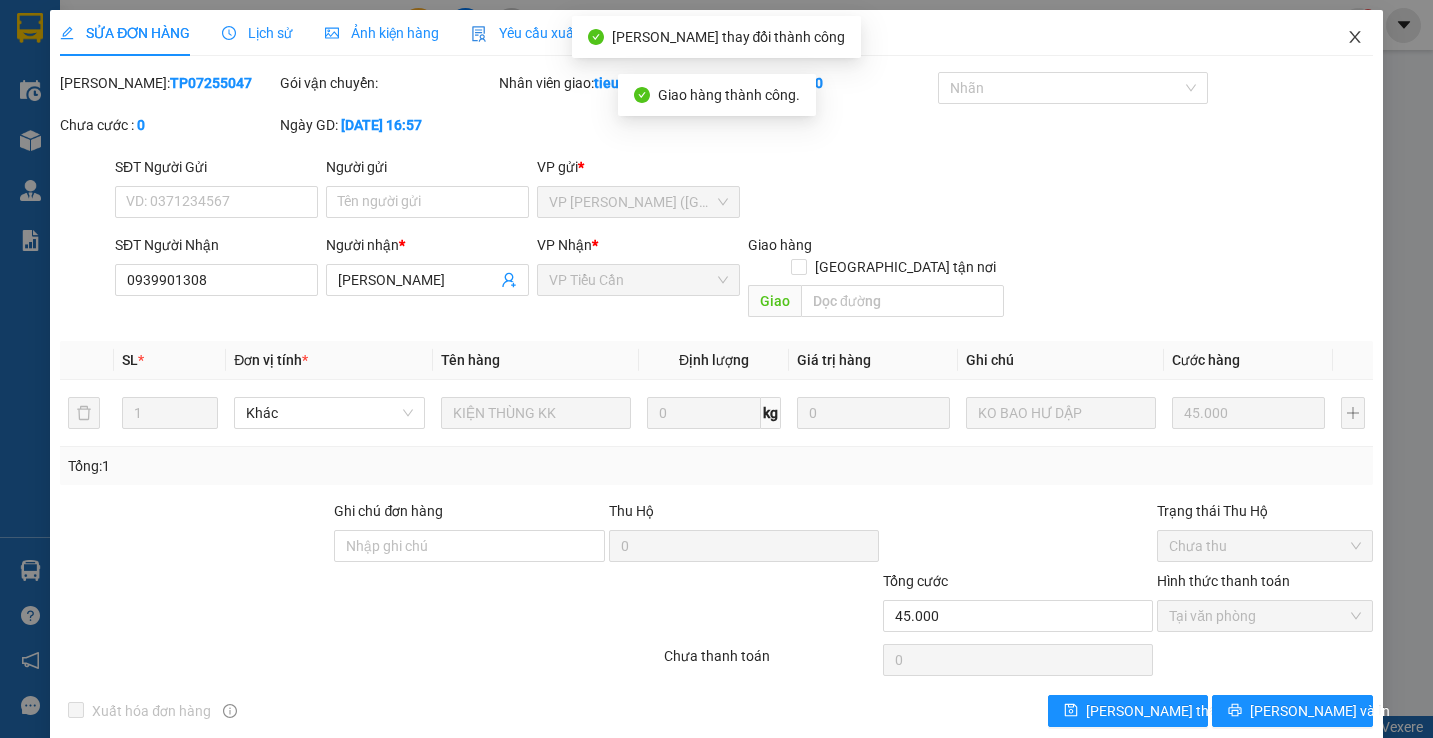 click 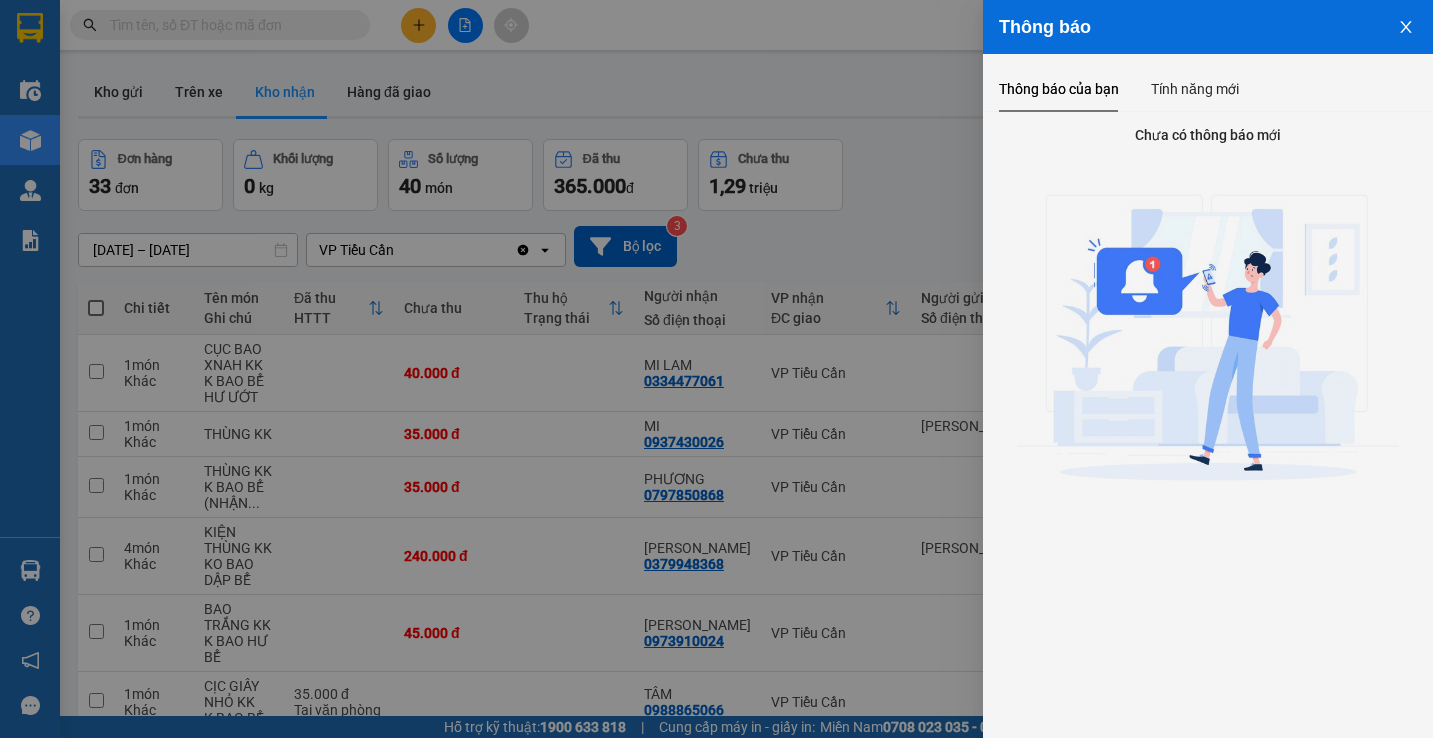 click 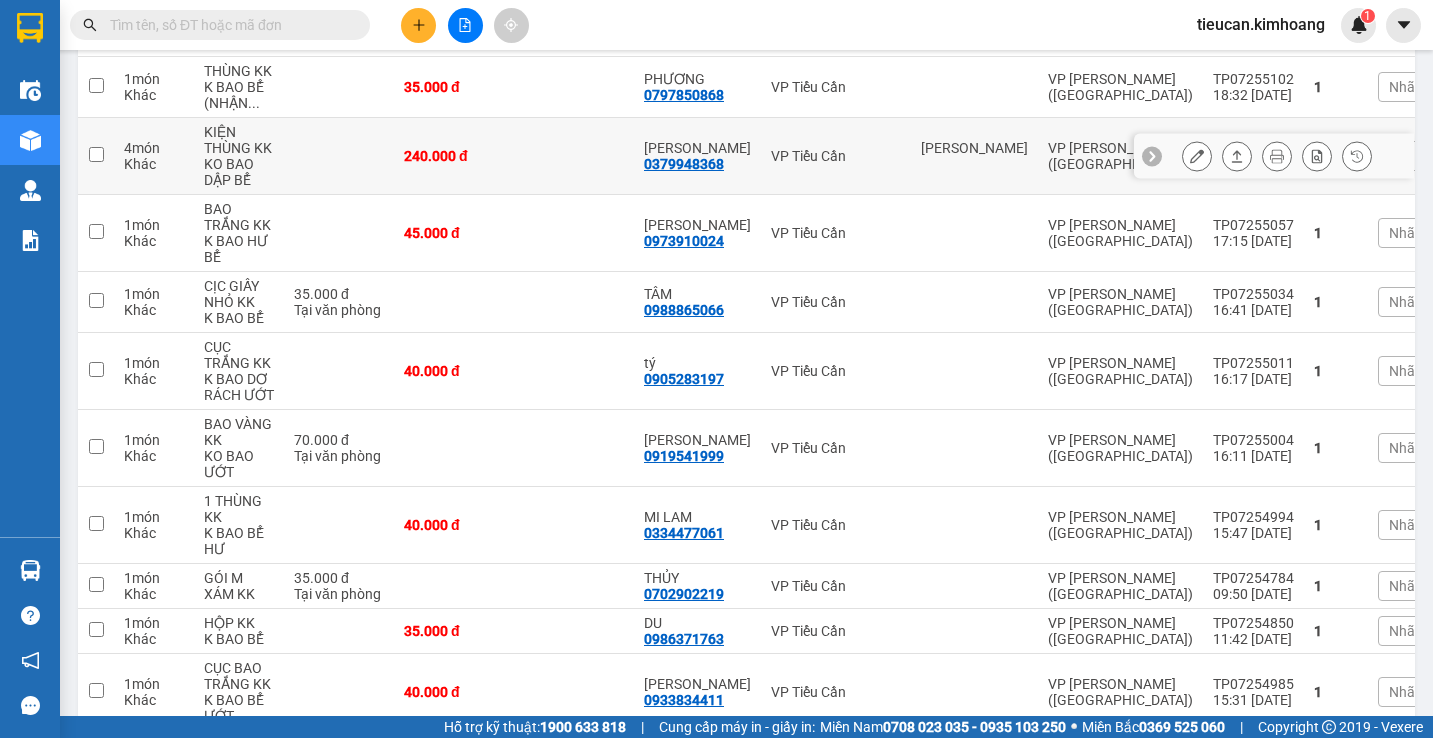 scroll, scrollTop: 600, scrollLeft: 0, axis: vertical 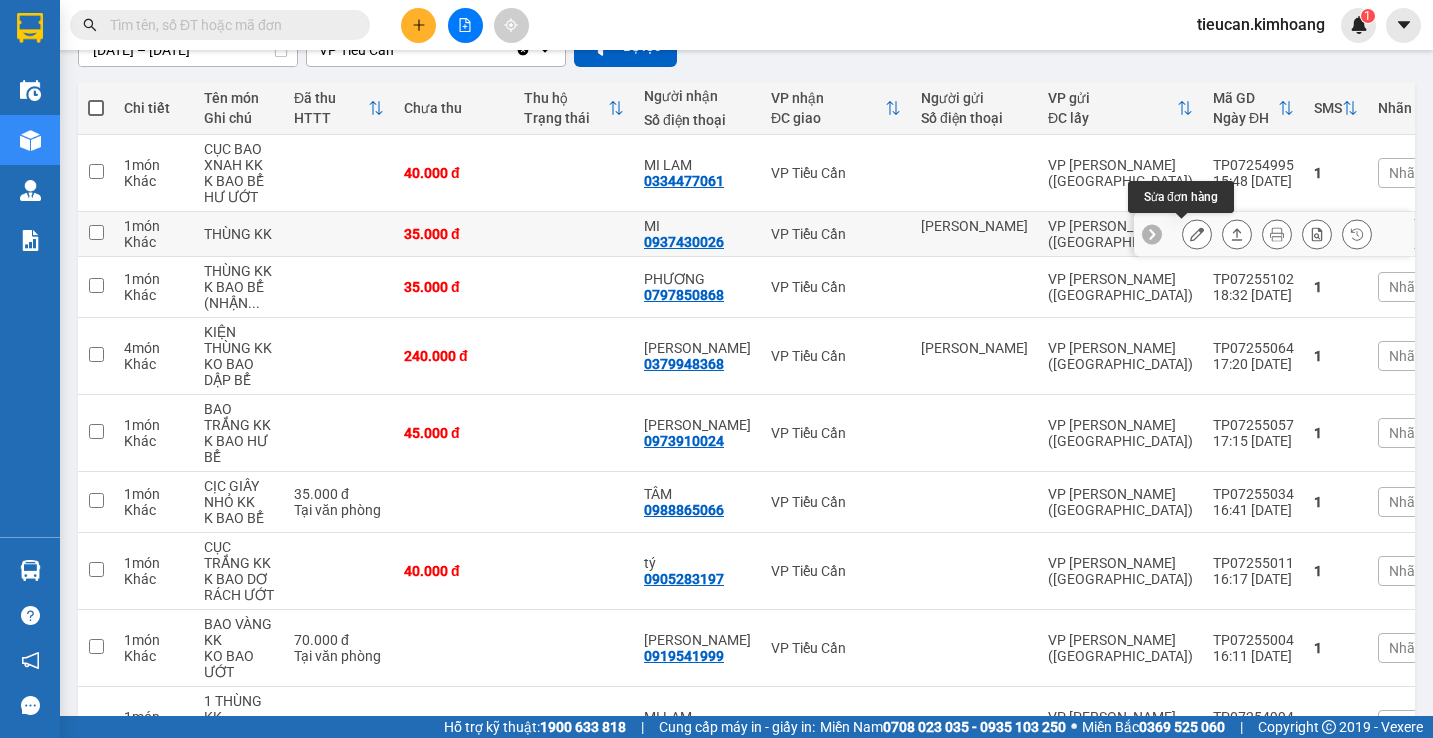 click at bounding box center [1197, 234] 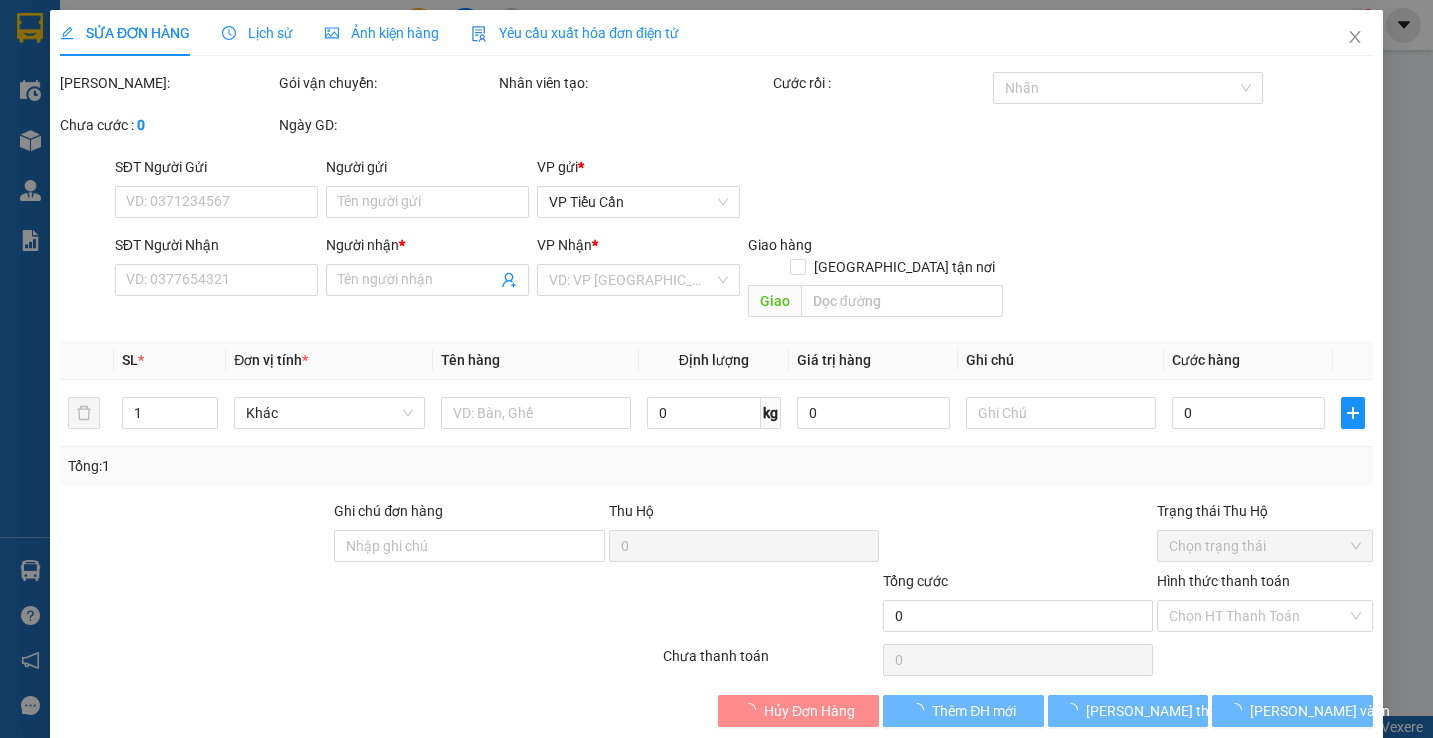 scroll, scrollTop: 0, scrollLeft: 0, axis: both 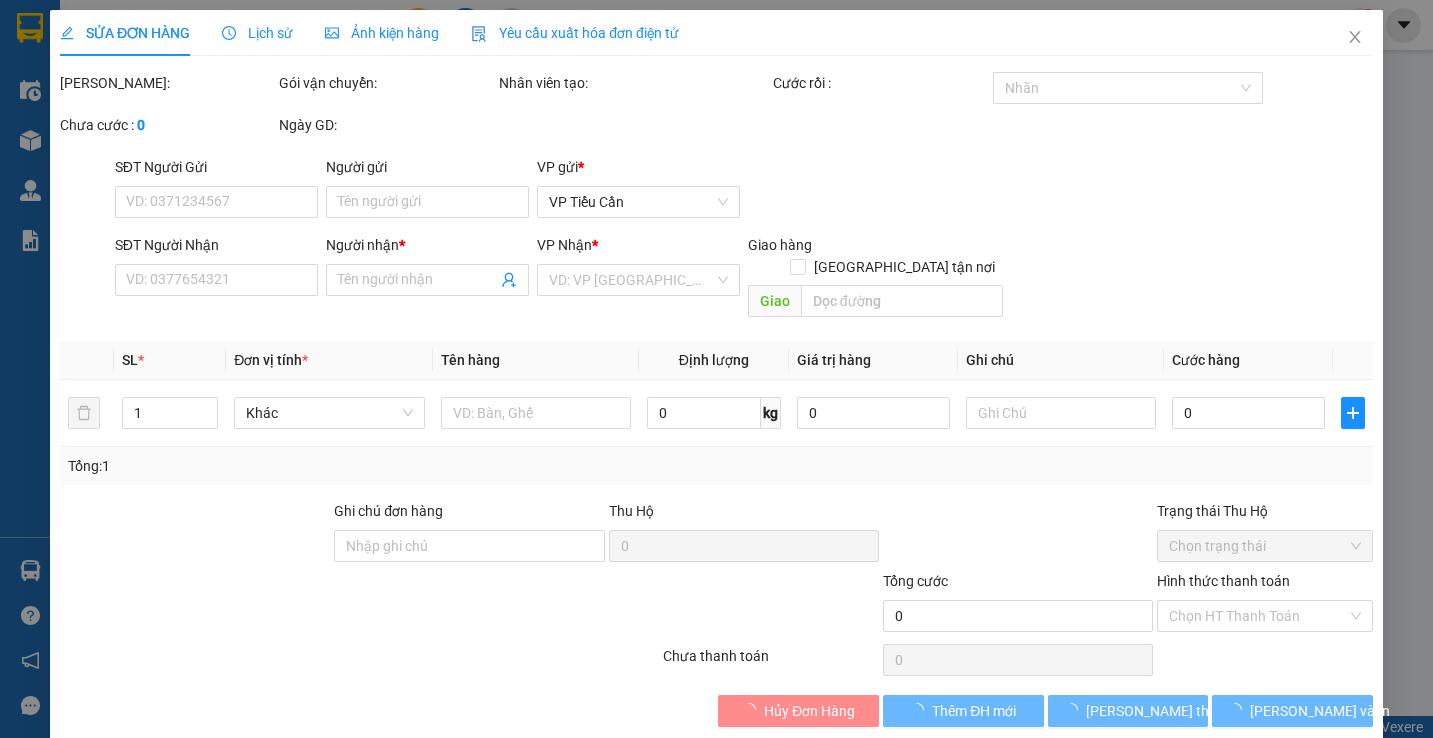 type on "HOÀNG VŨ" 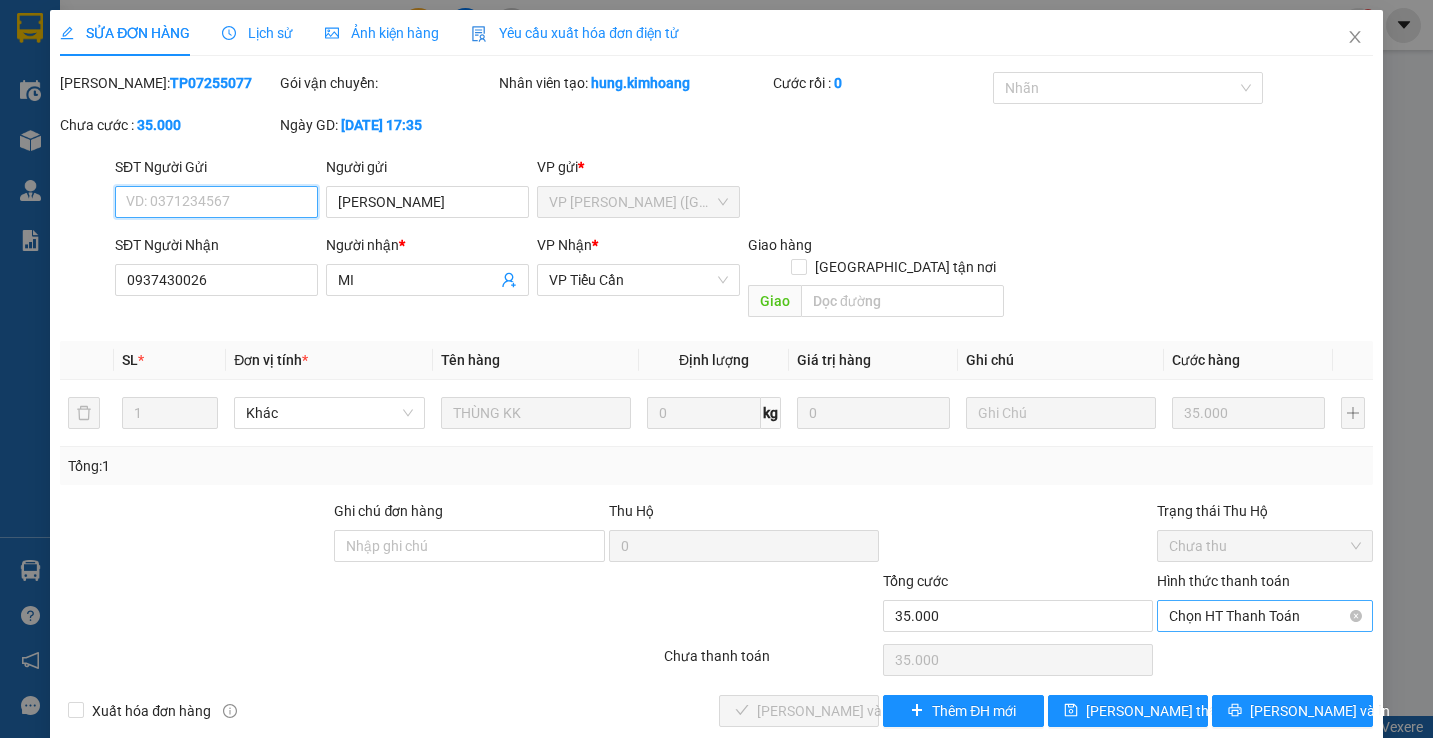 click on "Chọn HT Thanh Toán" at bounding box center (1264, 616) 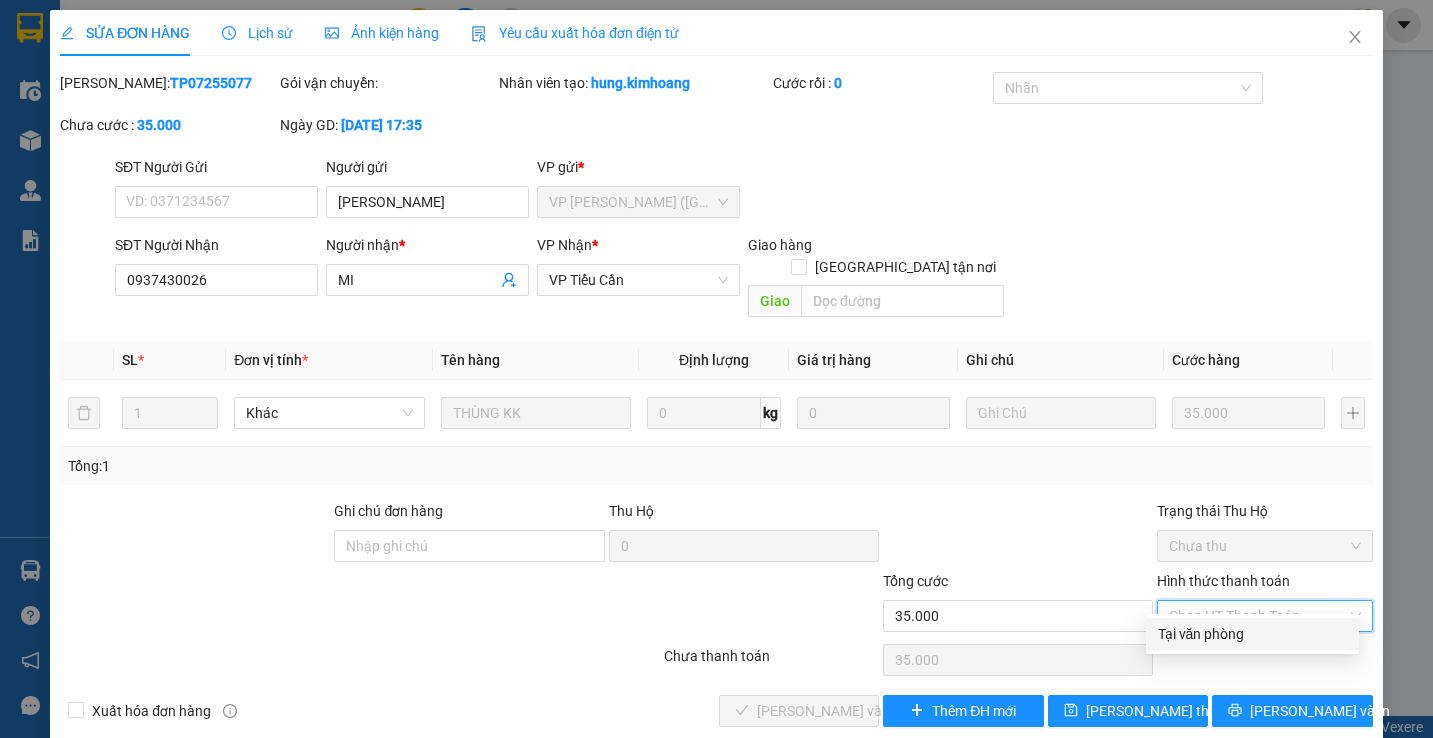 click on "Tại văn phòng" at bounding box center (1252, 634) 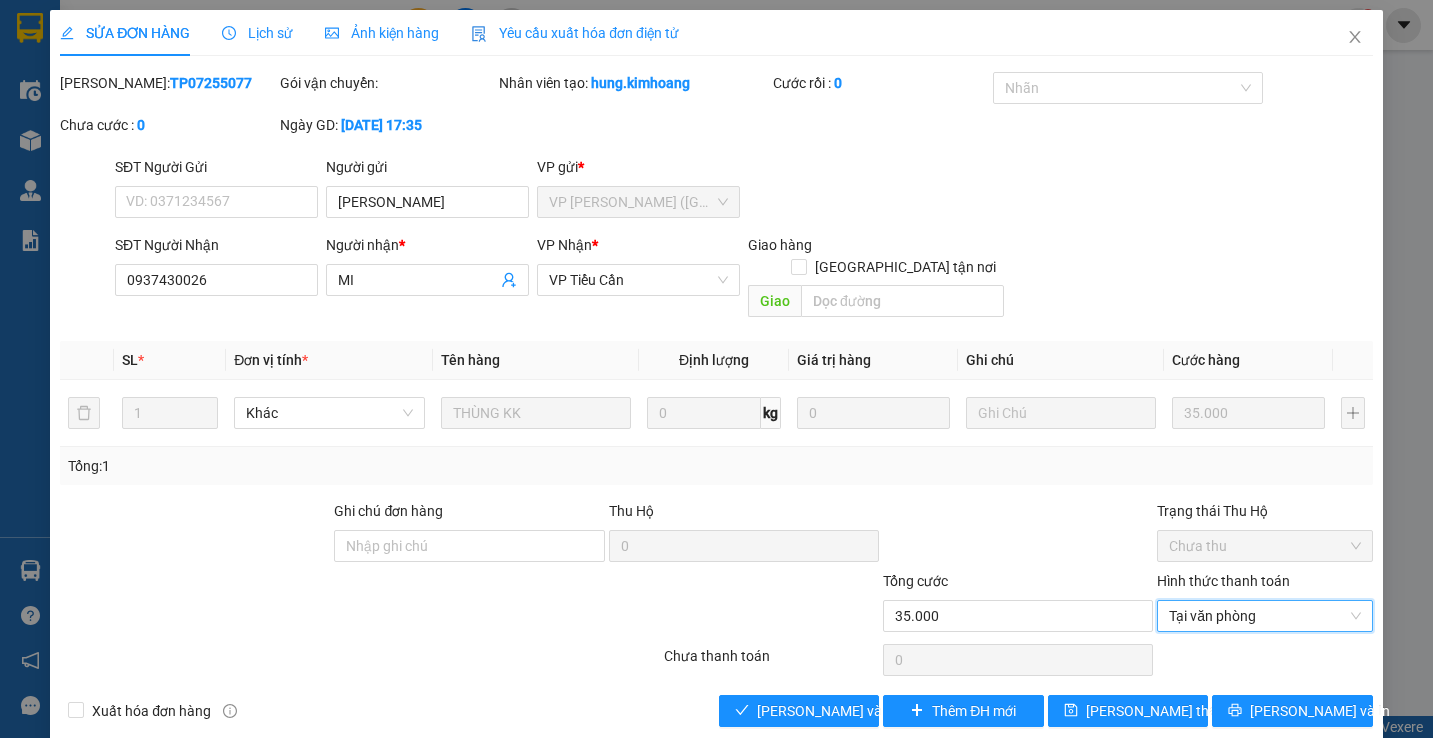click at bounding box center [1264, 660] 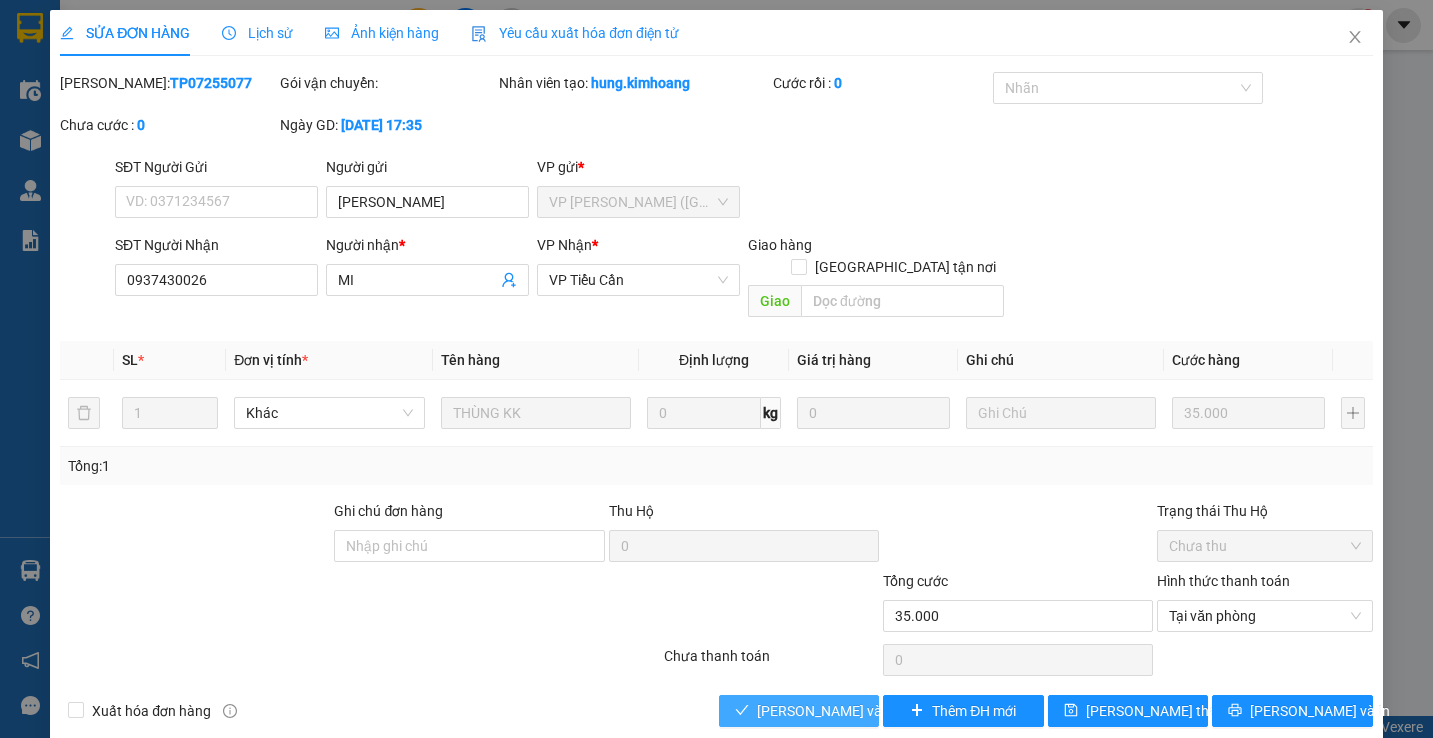 click on "Lưu và Giao hàng" at bounding box center [853, 711] 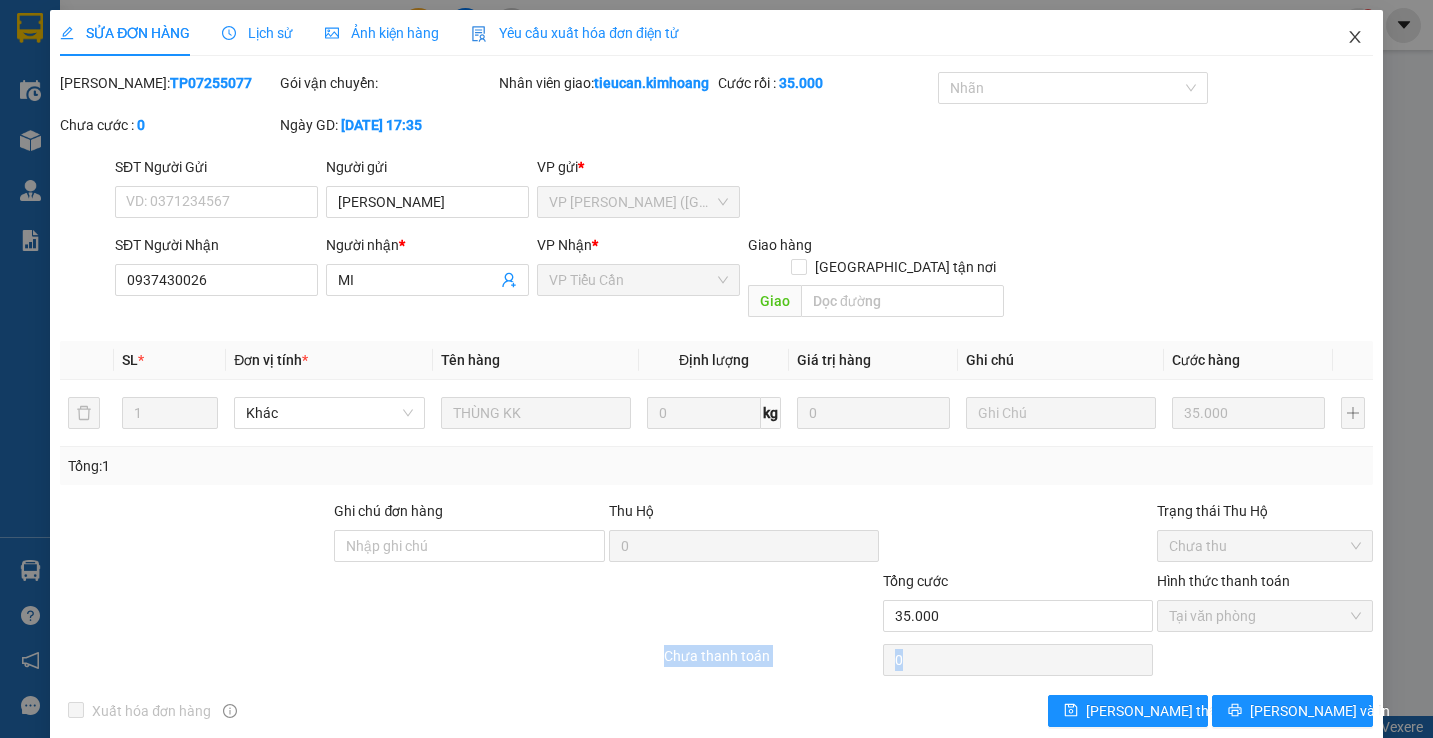 click 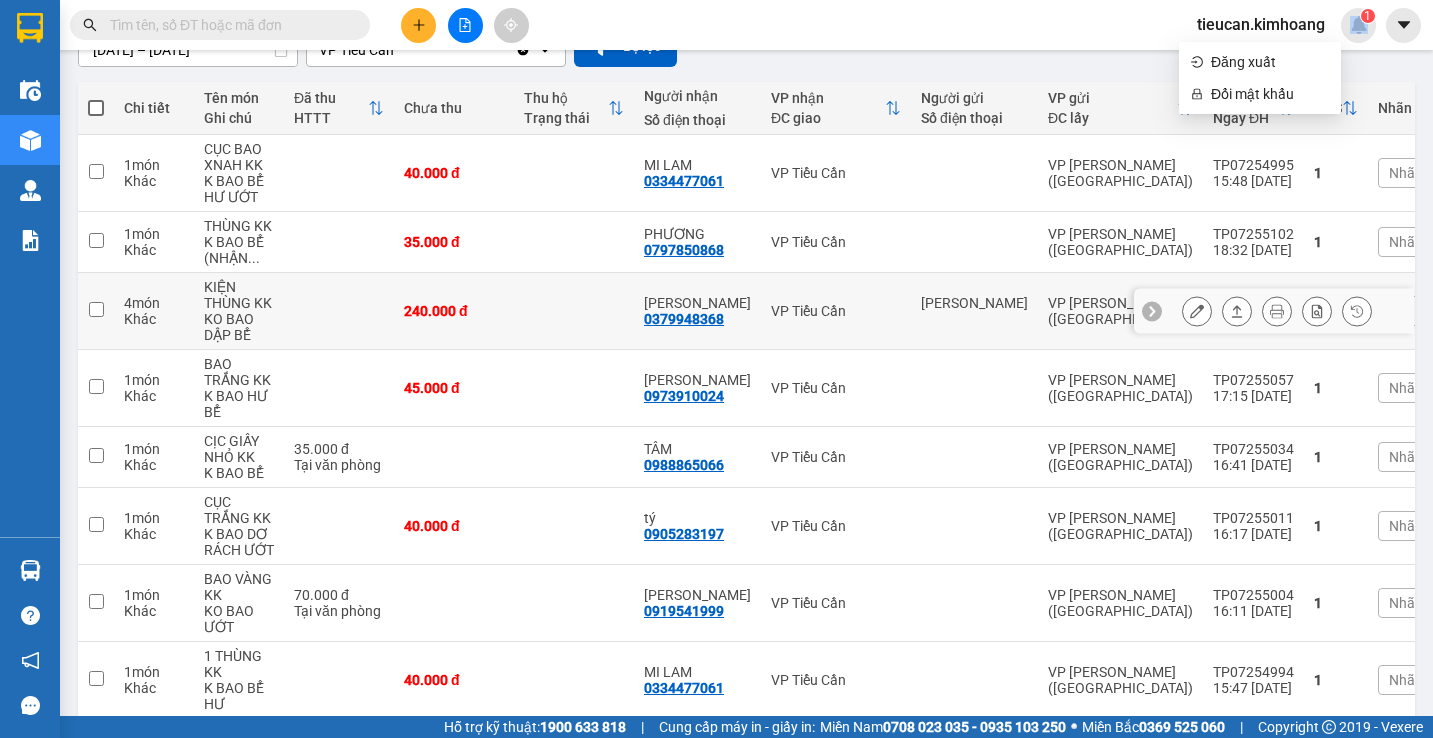 scroll, scrollTop: 300, scrollLeft: 0, axis: vertical 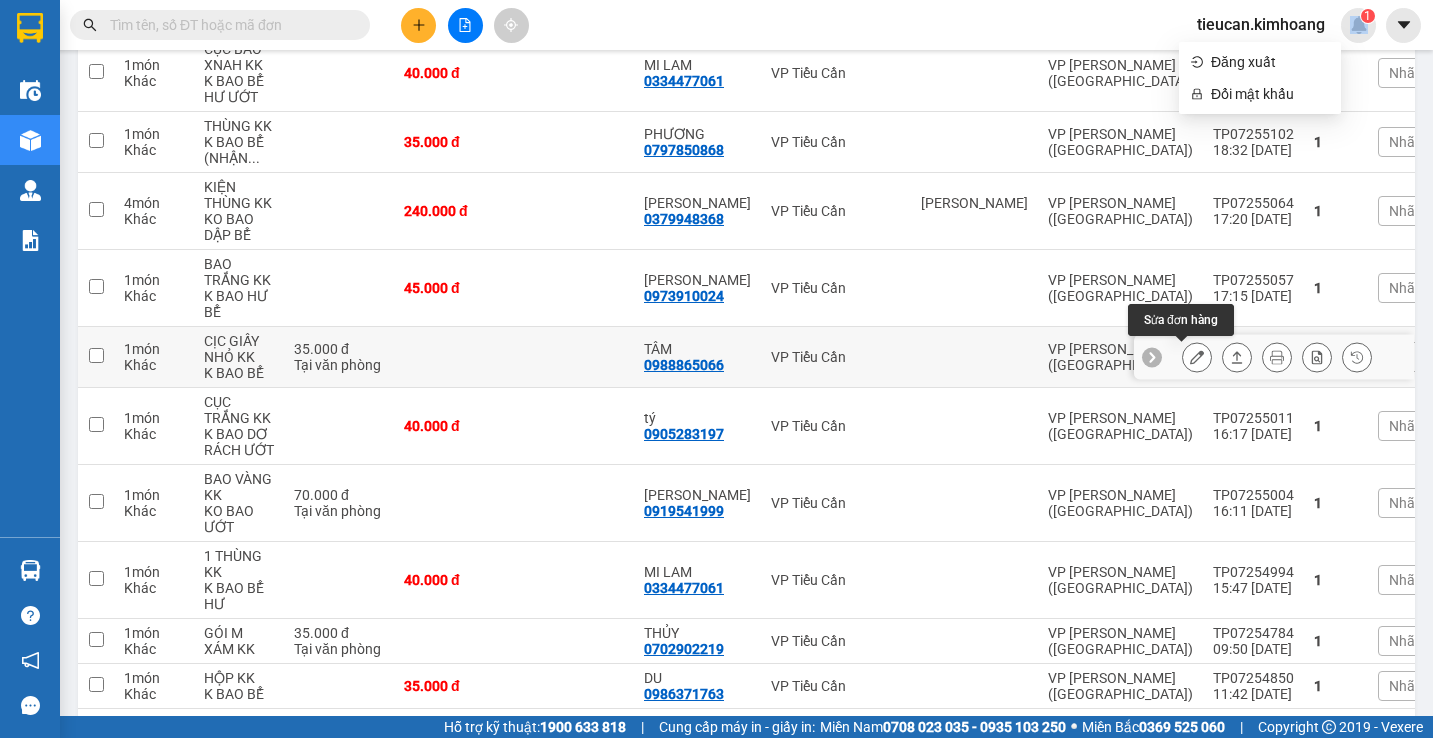 click 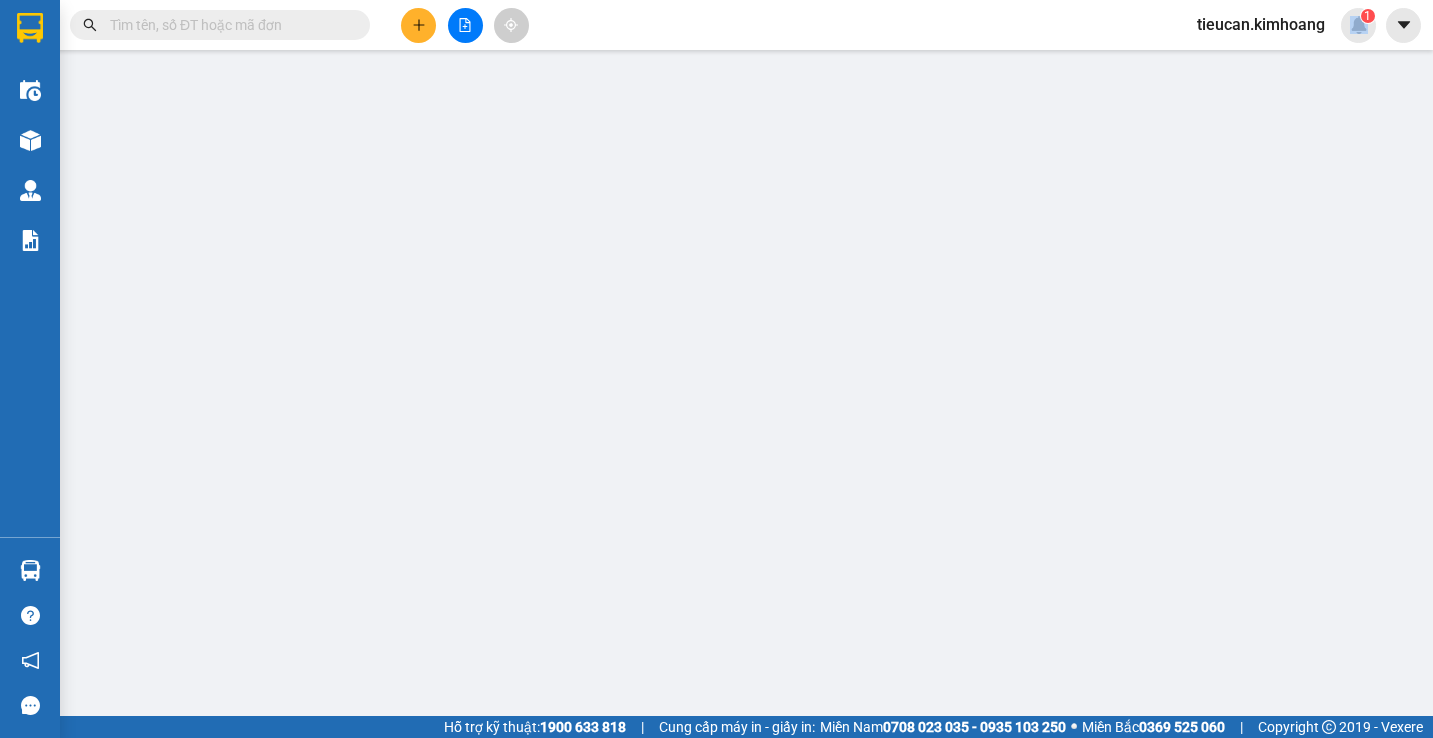 type on "0988865066" 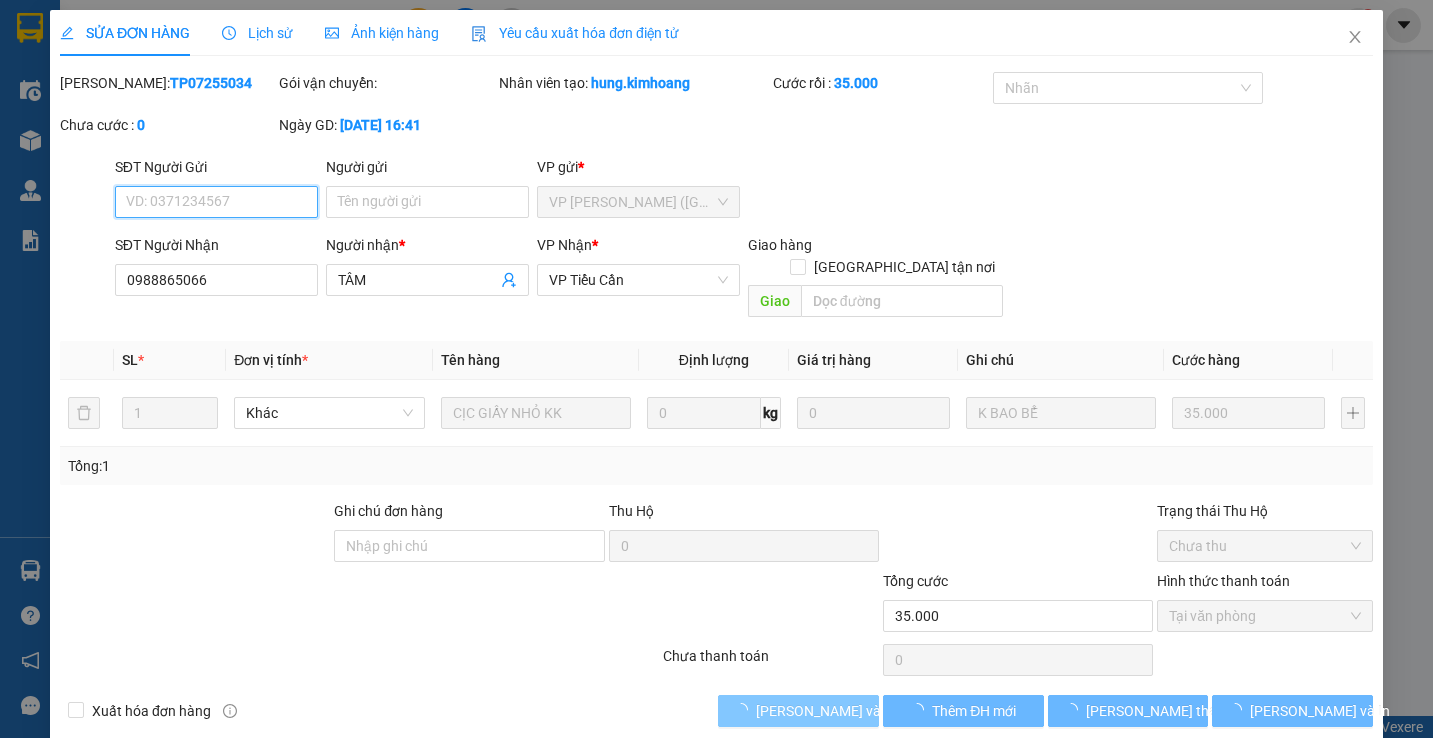 scroll, scrollTop: 0, scrollLeft: 0, axis: both 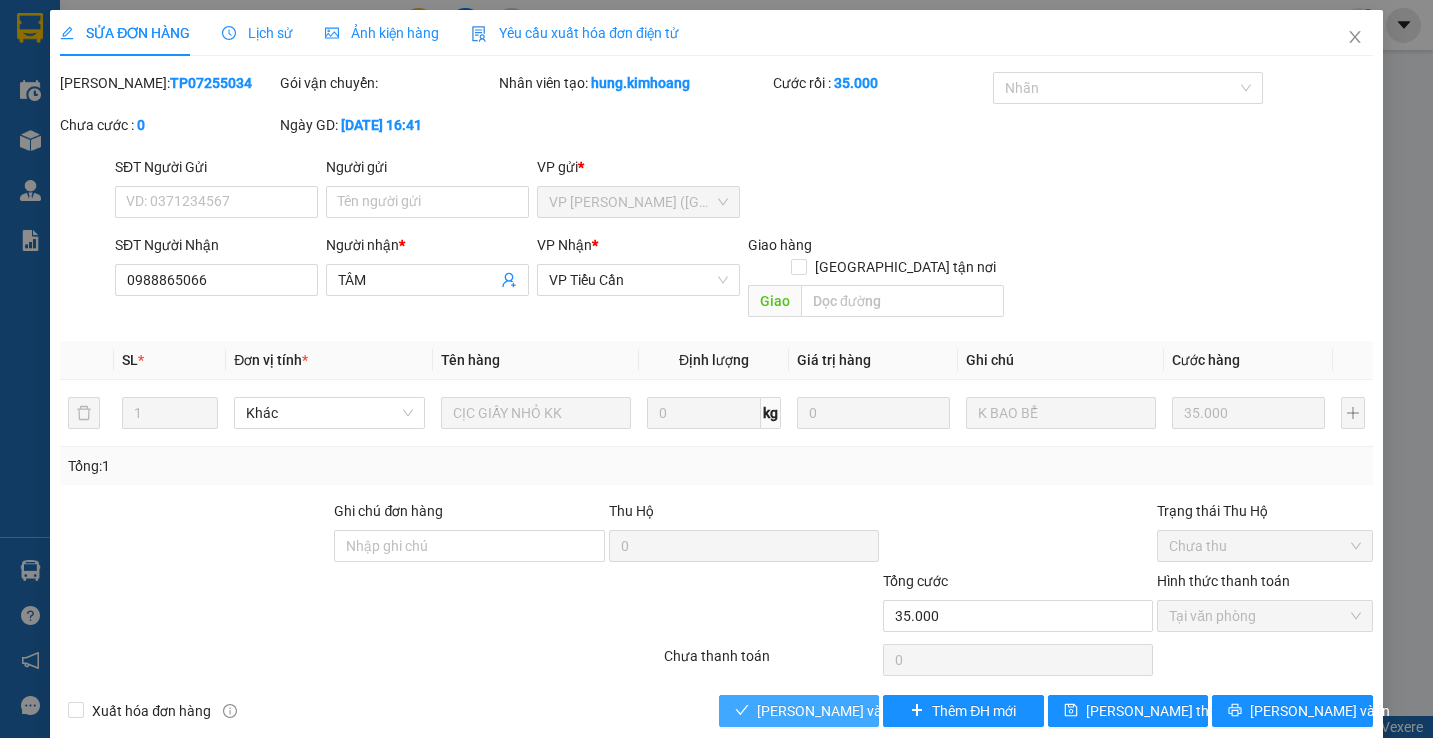 click on "Lưu và Giao hàng" at bounding box center [853, 711] 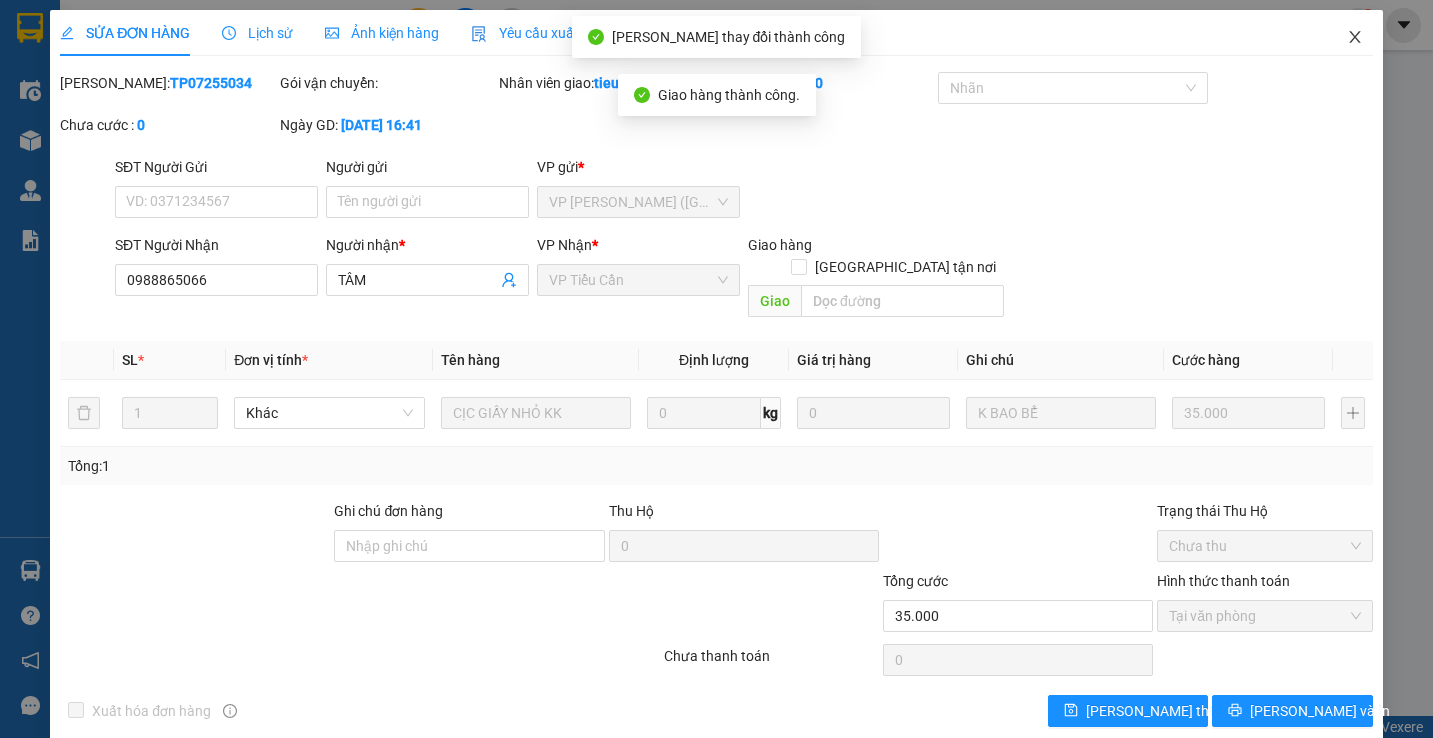 click at bounding box center [1355, 38] 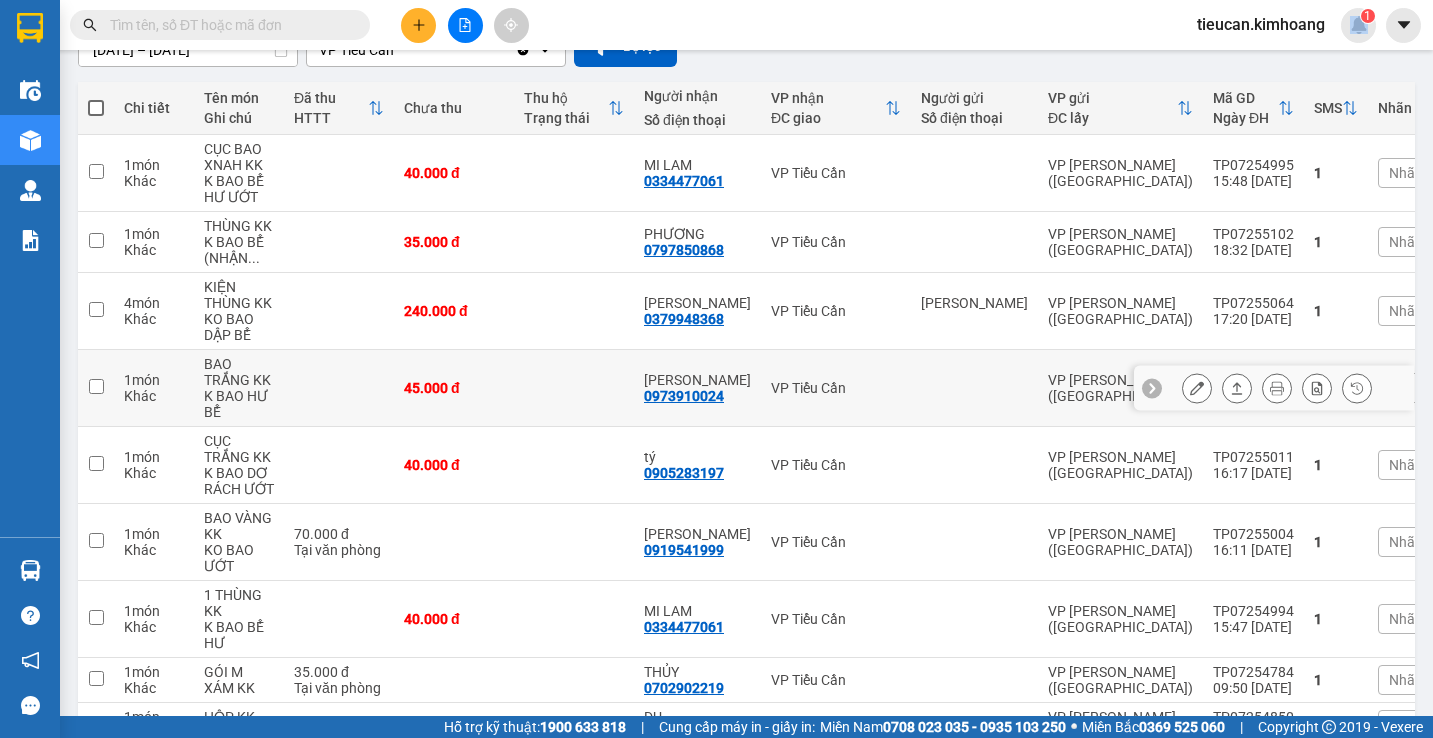 scroll, scrollTop: 300, scrollLeft: 0, axis: vertical 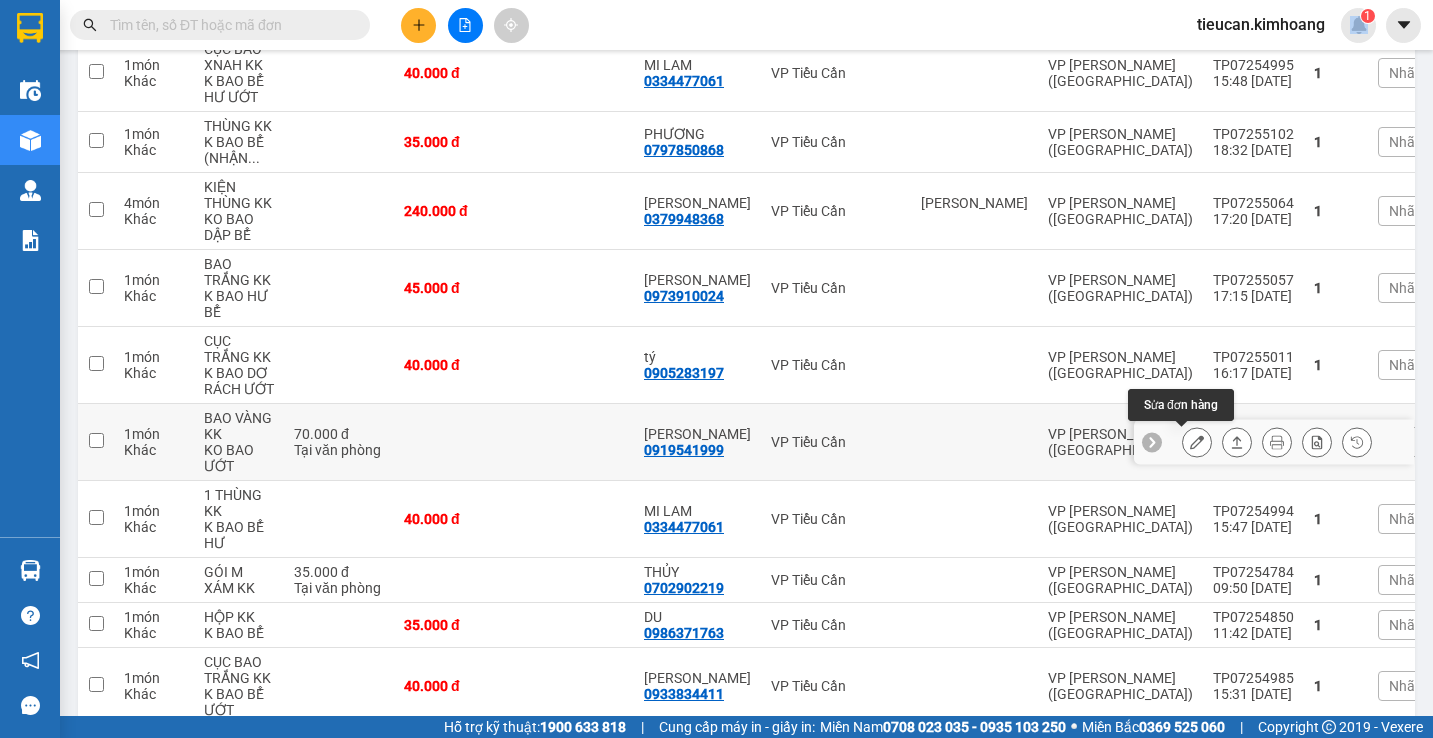 click at bounding box center (1197, 442) 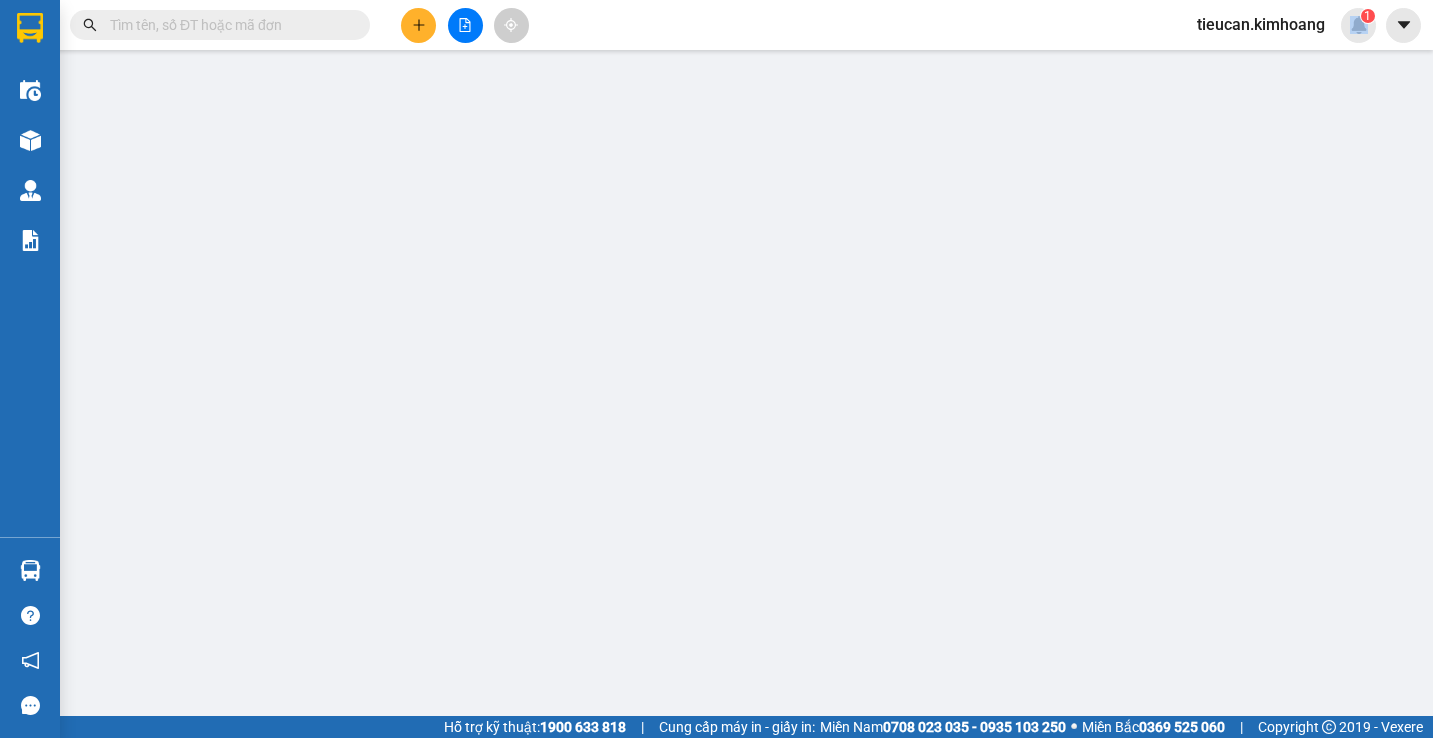 type on "0919541999" 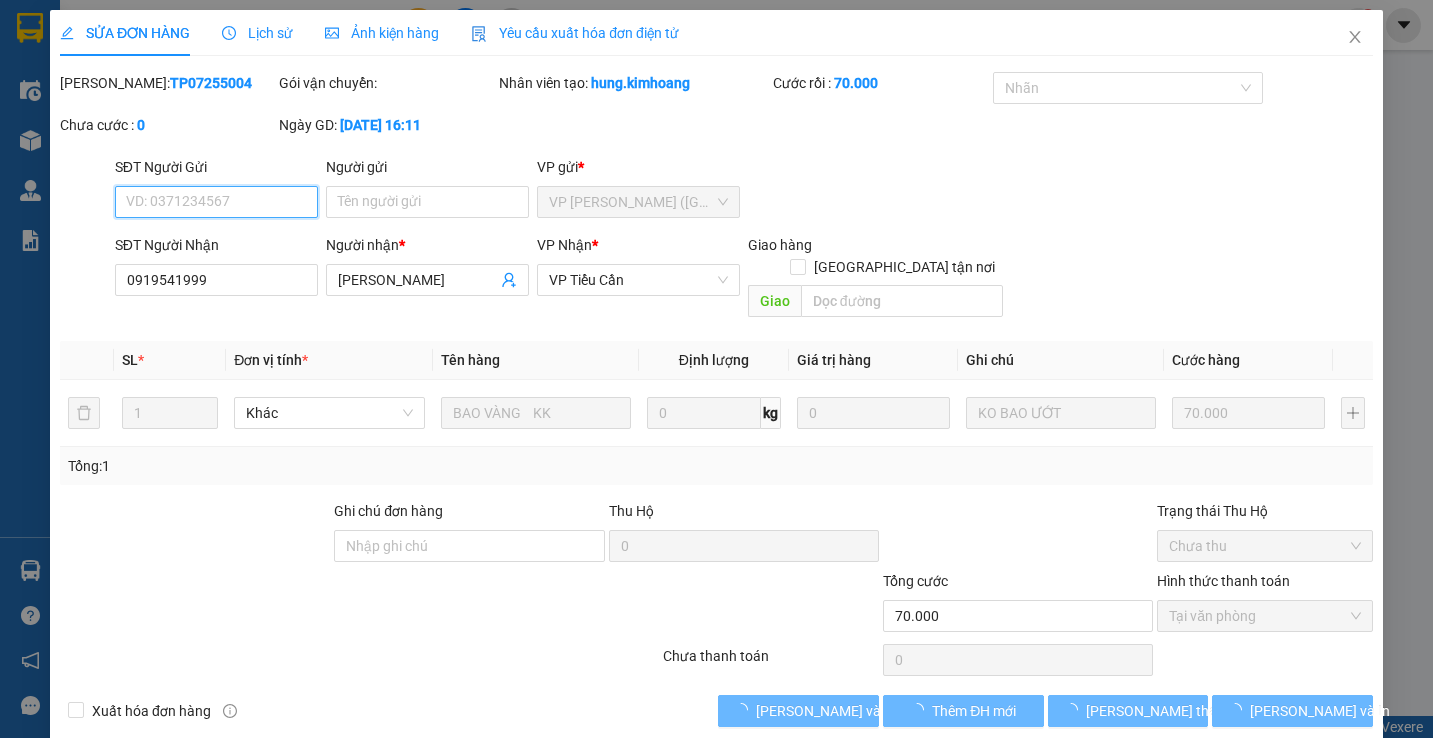 scroll, scrollTop: 0, scrollLeft: 0, axis: both 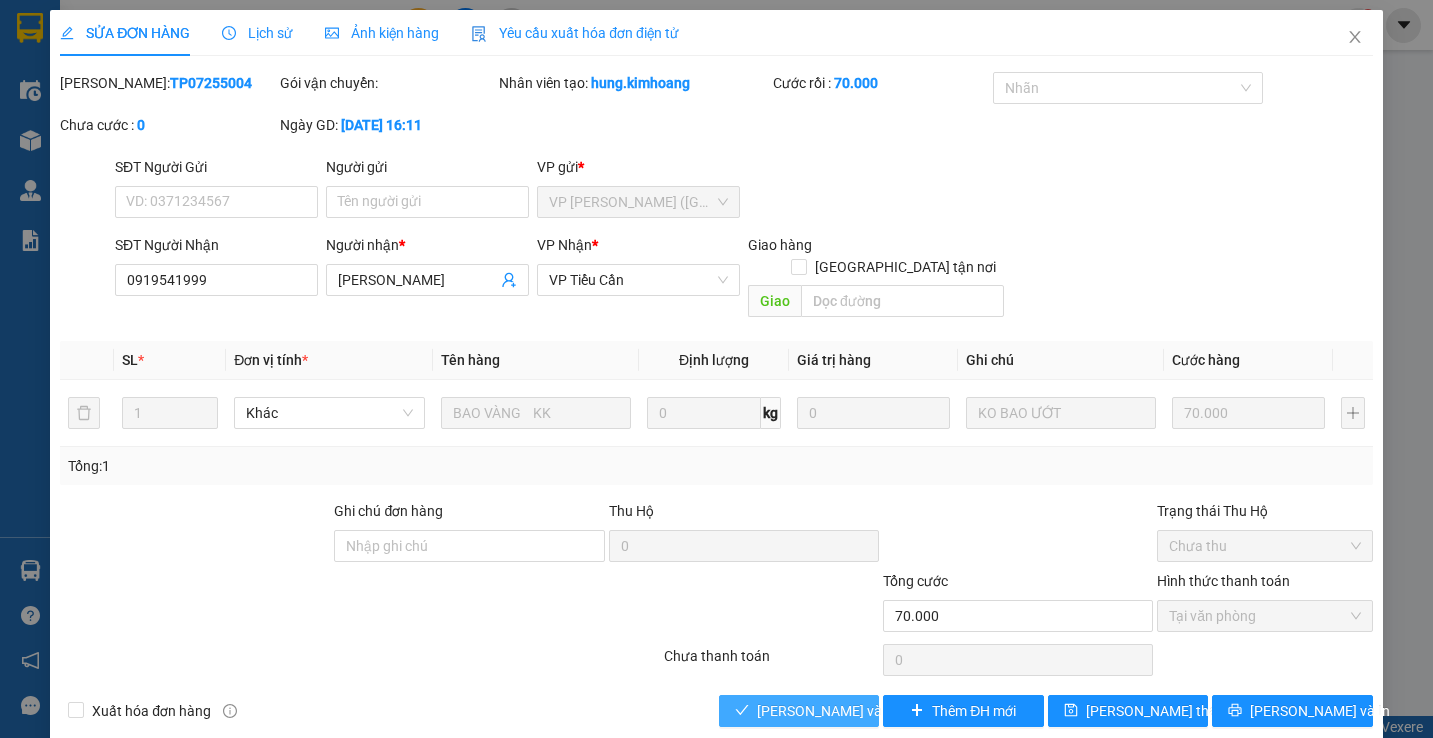 click on "Lưu và Giao hàng" at bounding box center [853, 711] 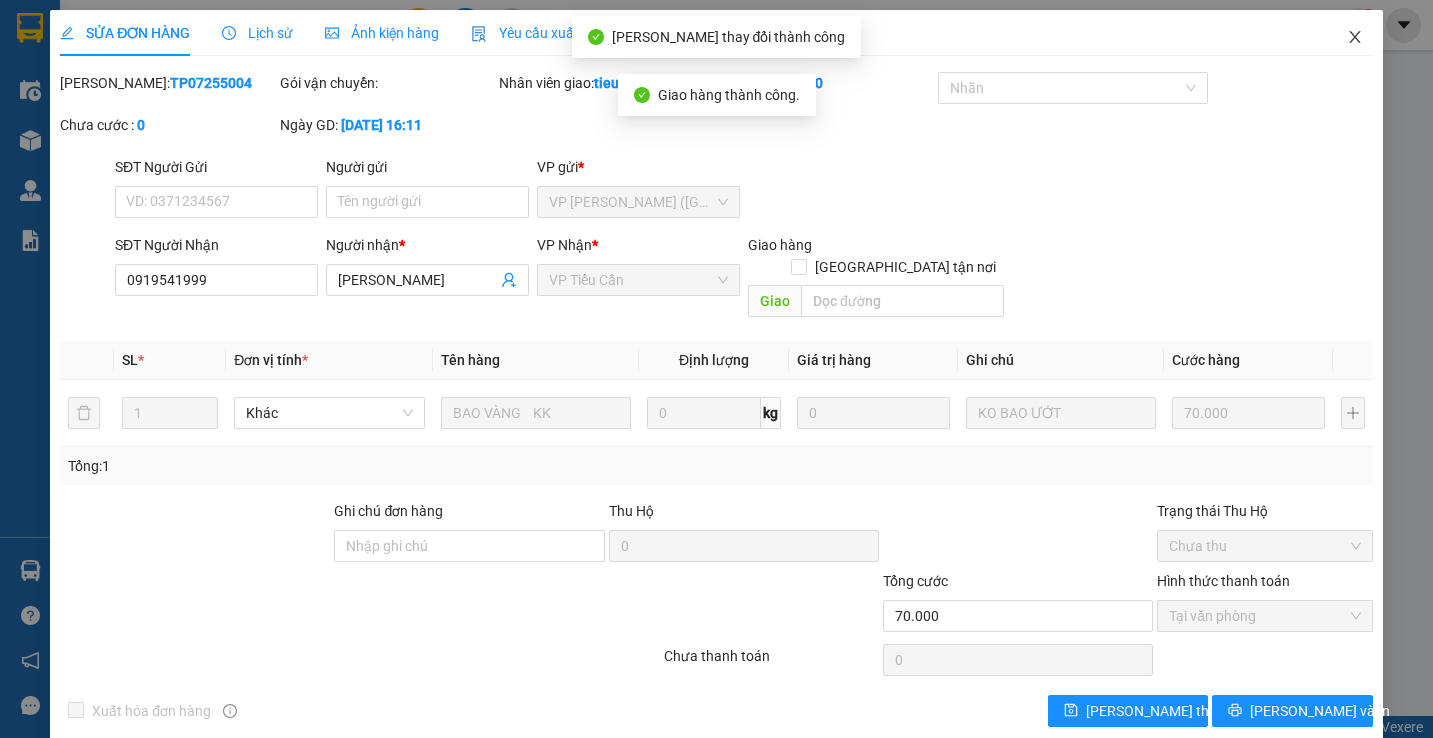 click 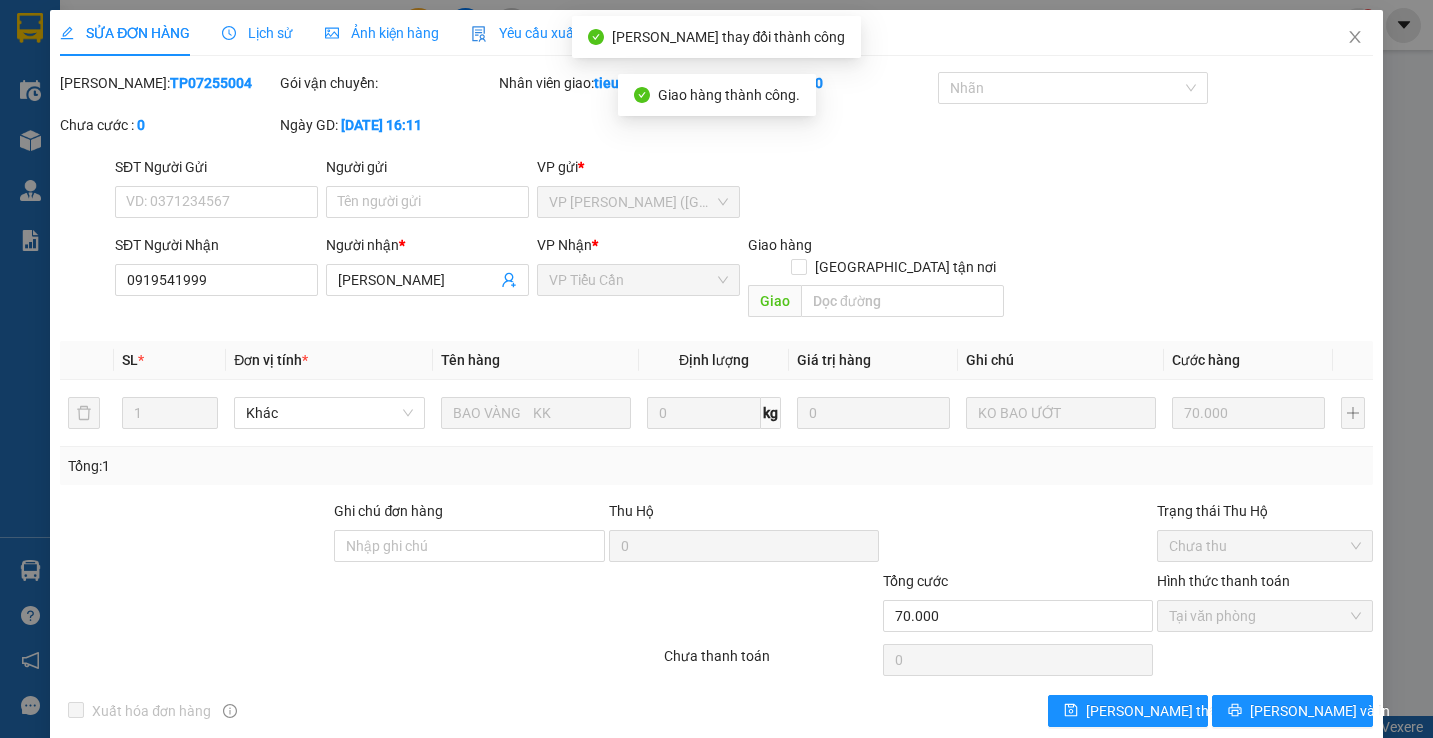 click on "tieucan.kimhoang 1" at bounding box center [1278, 25] 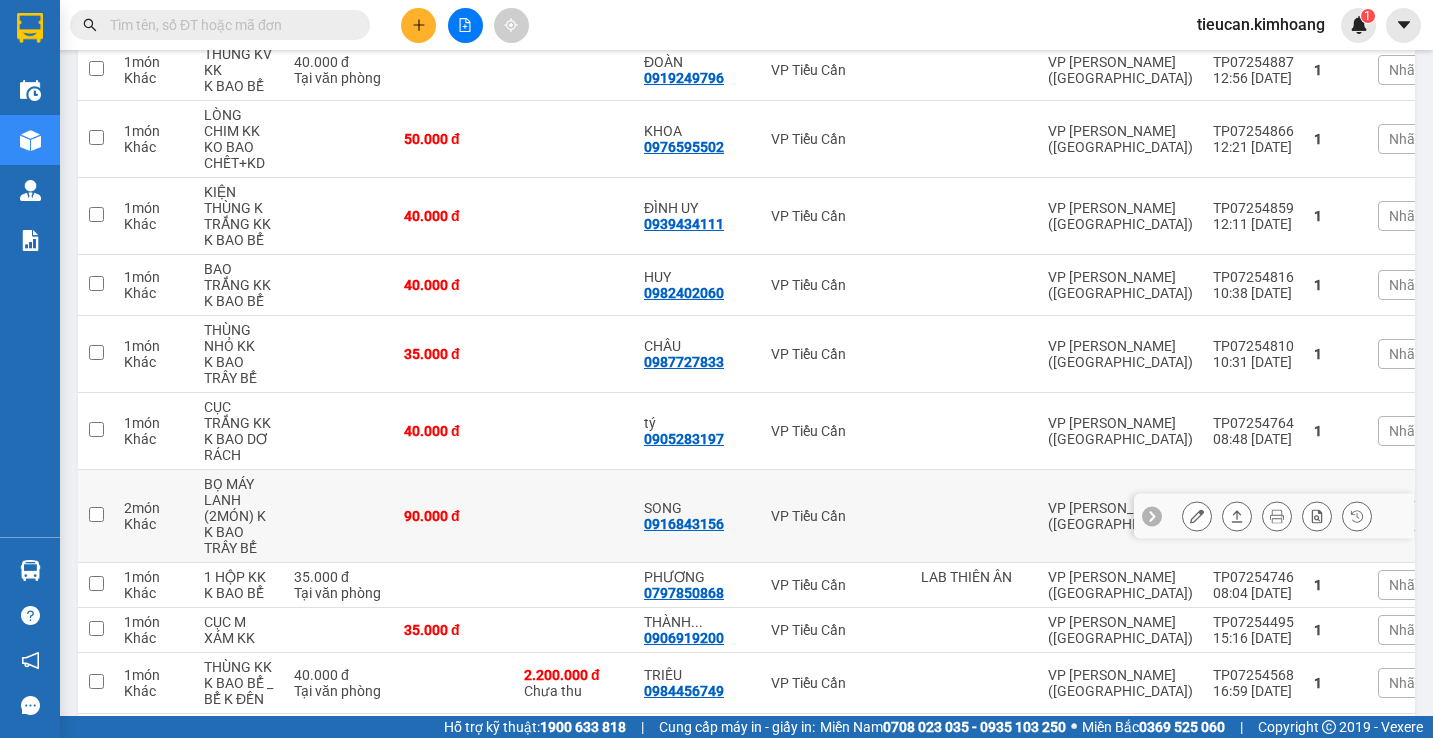 scroll, scrollTop: 1500, scrollLeft: 0, axis: vertical 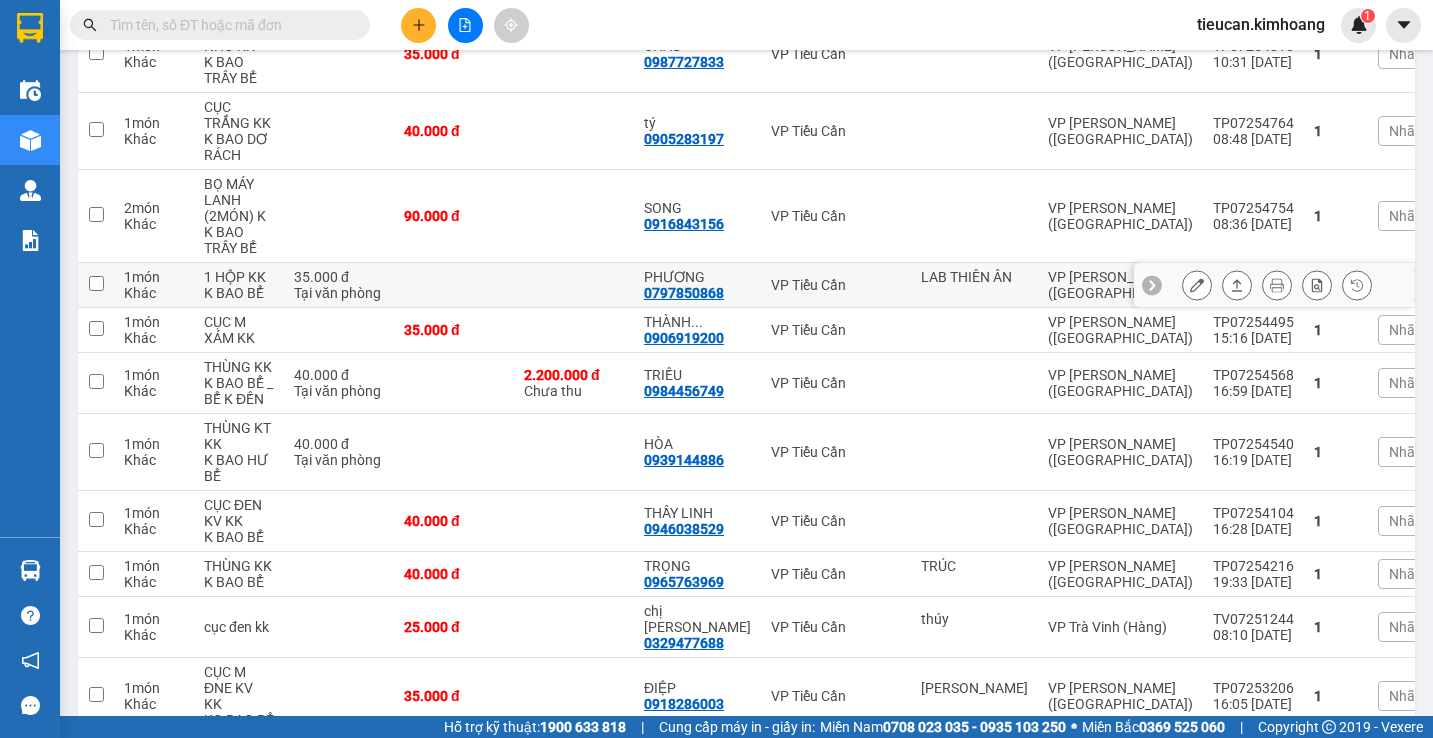 click 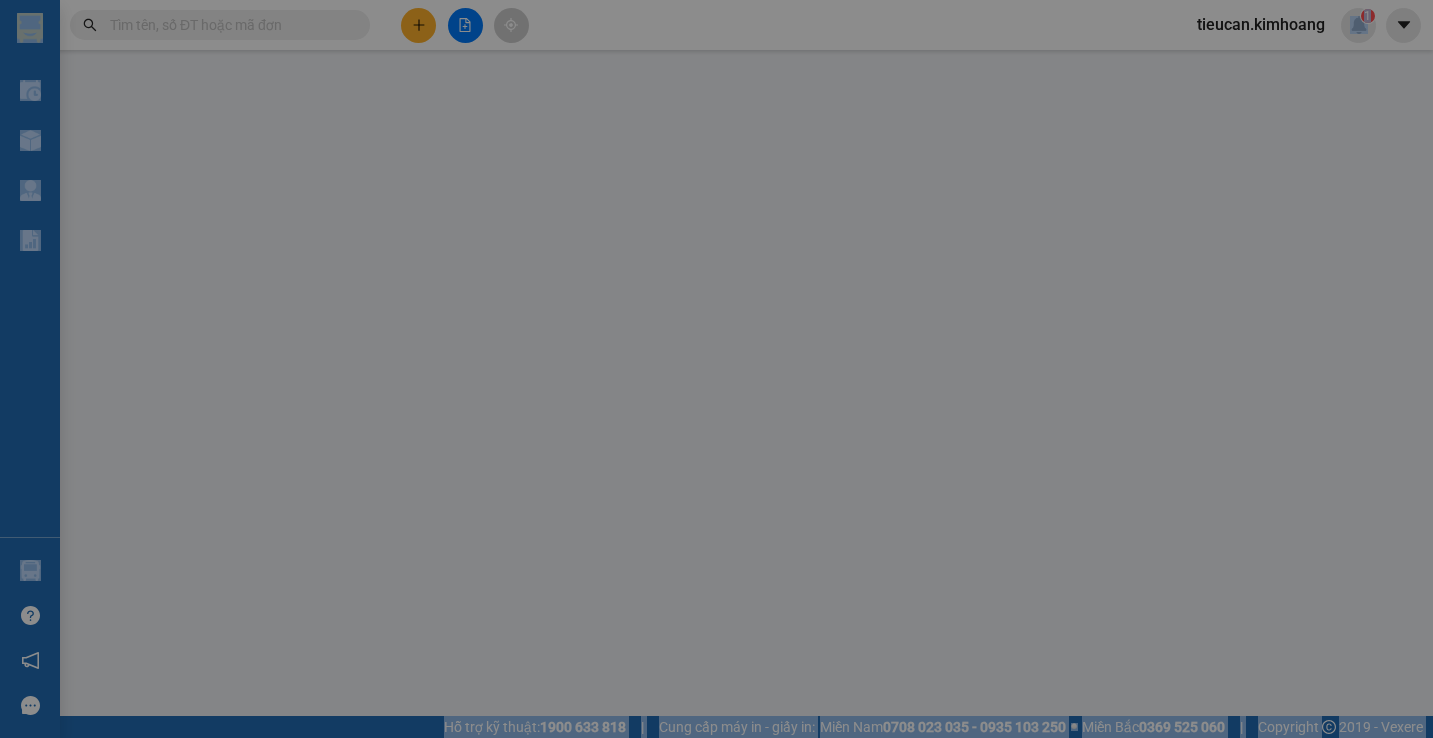 scroll, scrollTop: 0, scrollLeft: 0, axis: both 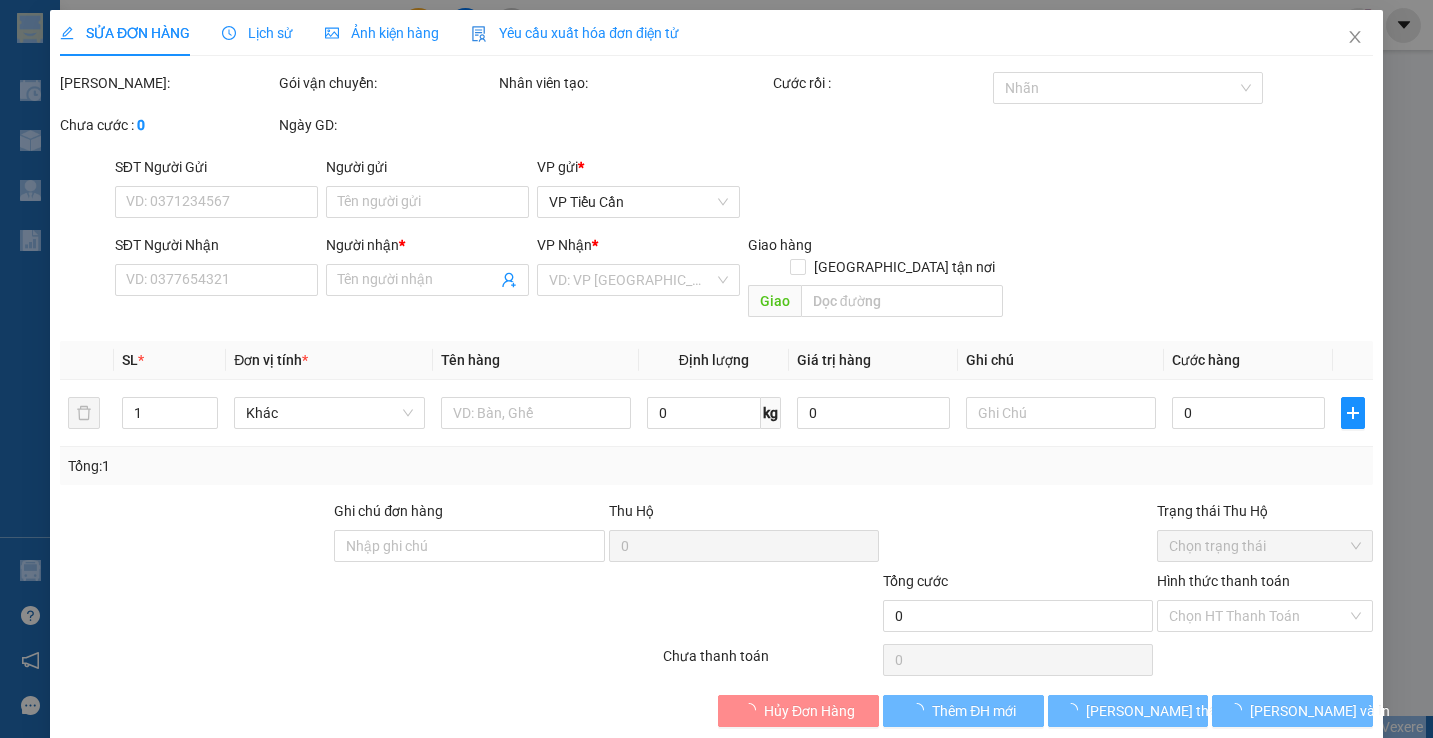 type on "LAB THIÊN ÂN" 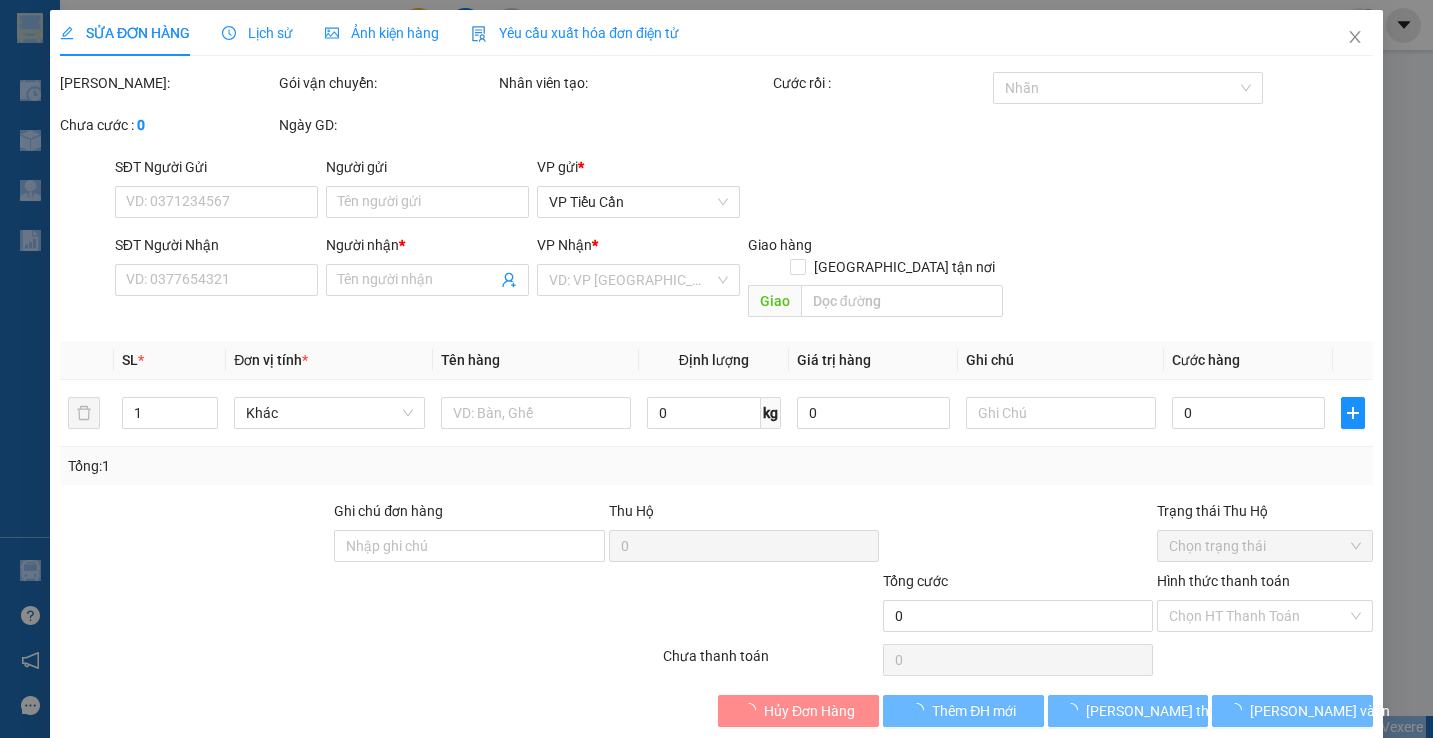 type on "0797850868" 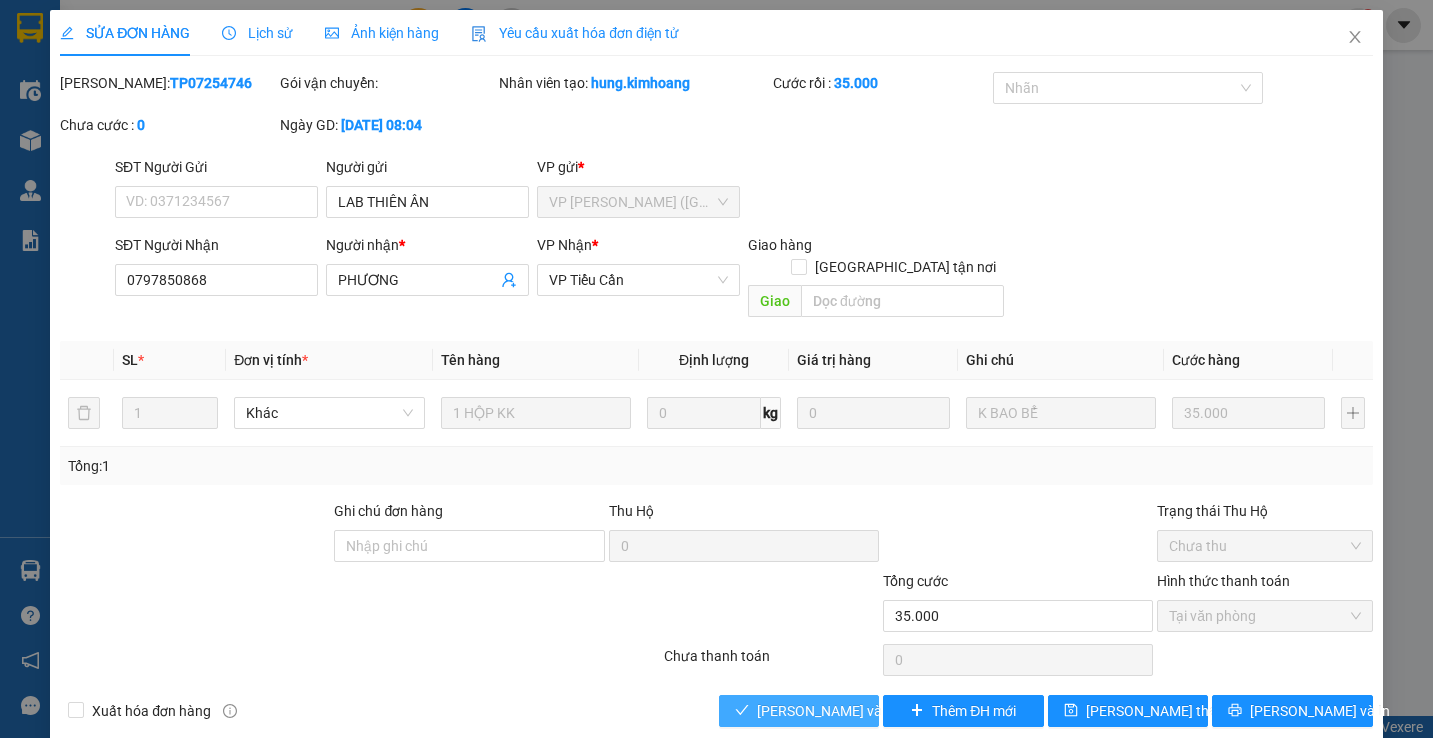 click on "Lưu và Giao hàng" at bounding box center [853, 711] 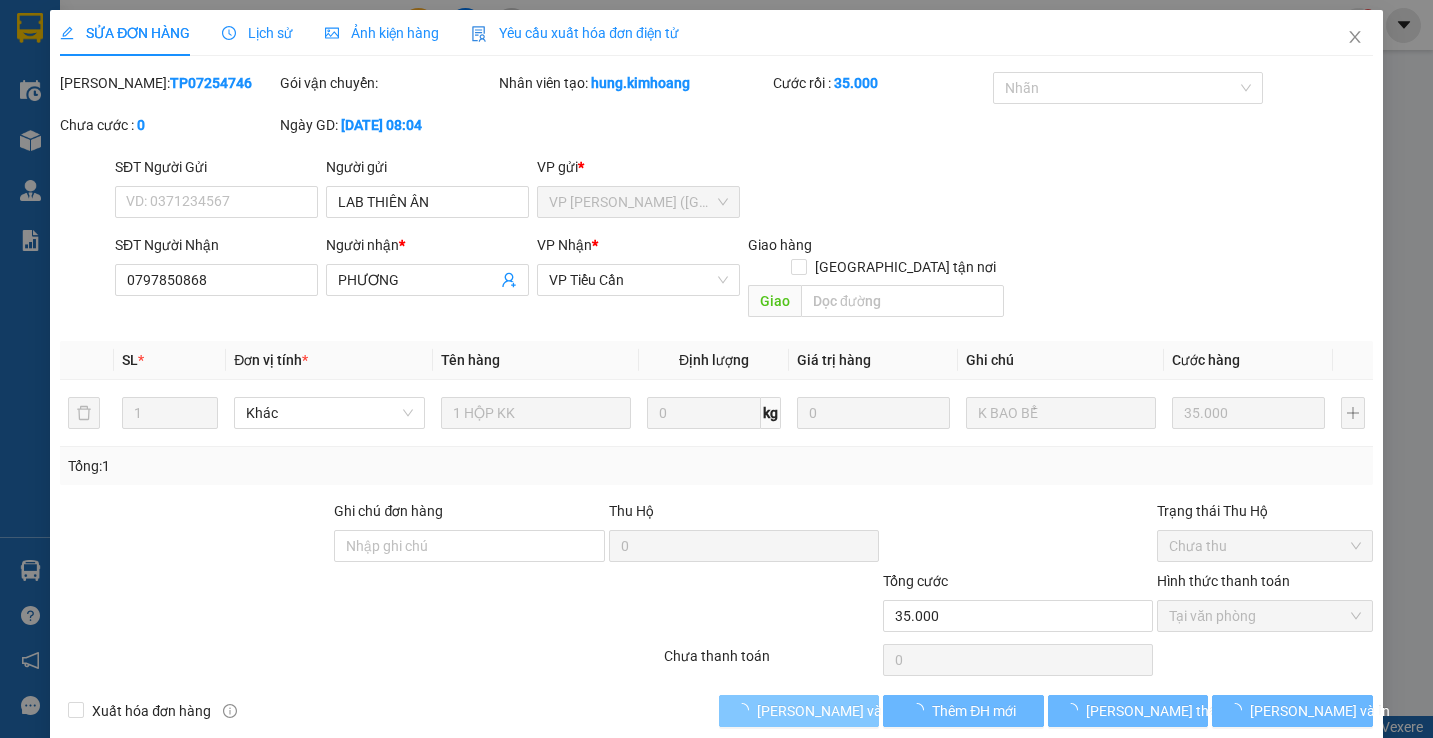 click on "Lưu và Giao hàng" at bounding box center (853, 711) 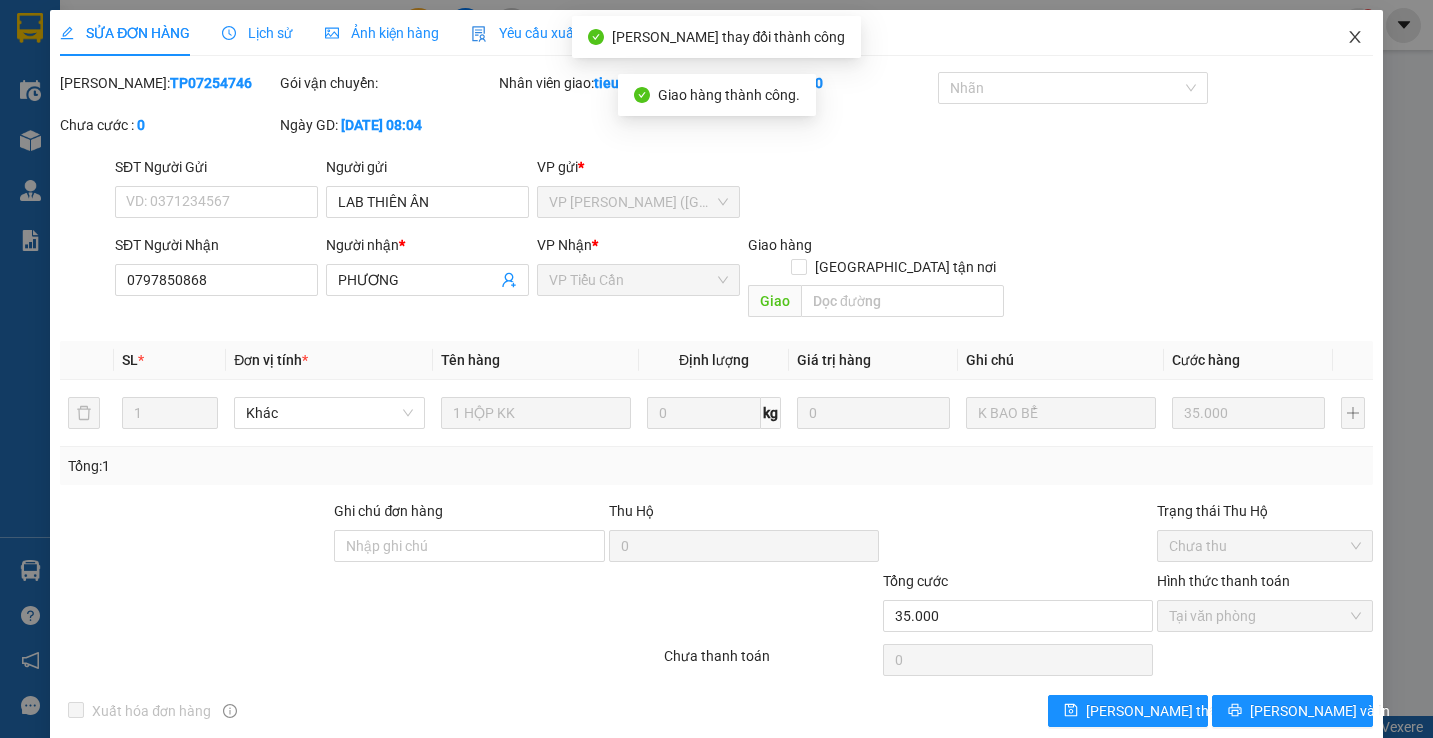 click at bounding box center [1355, 38] 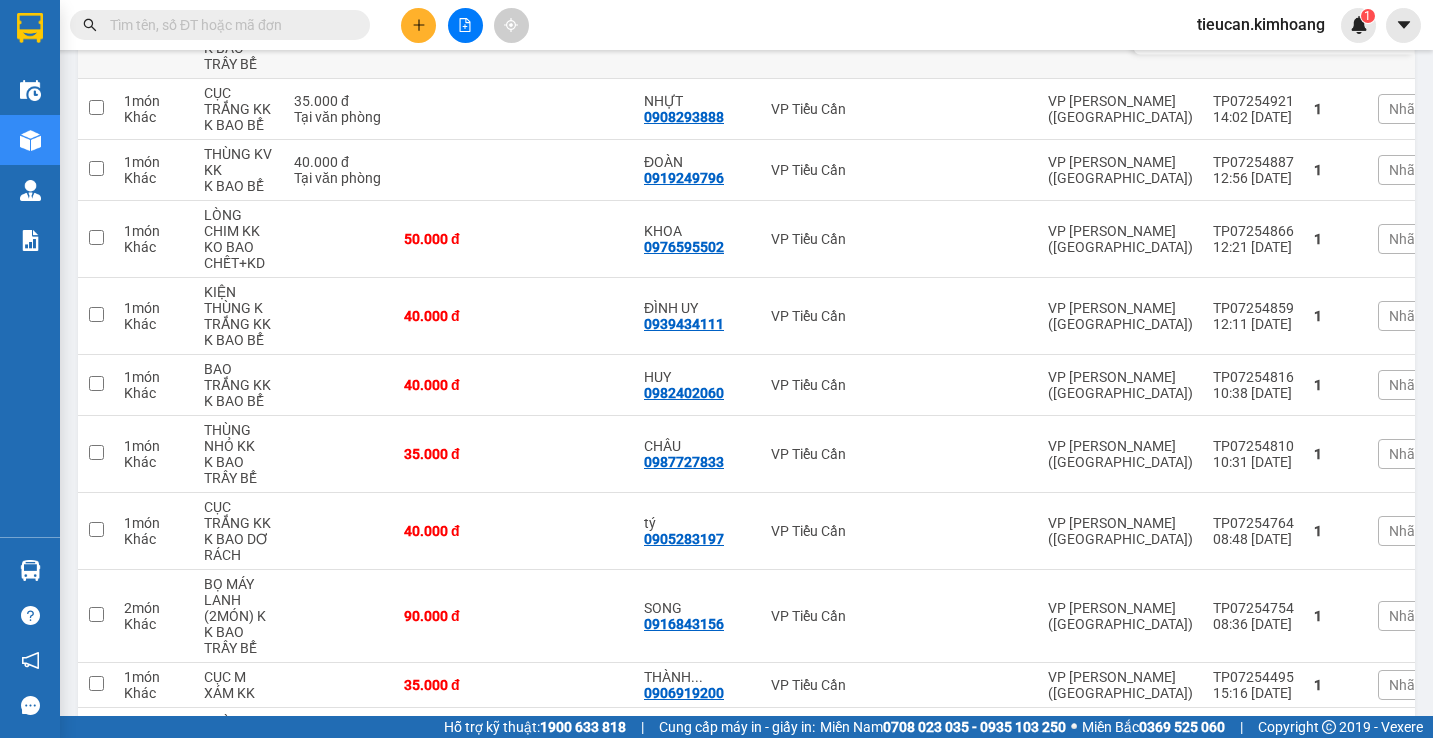 scroll, scrollTop: 1500, scrollLeft: 0, axis: vertical 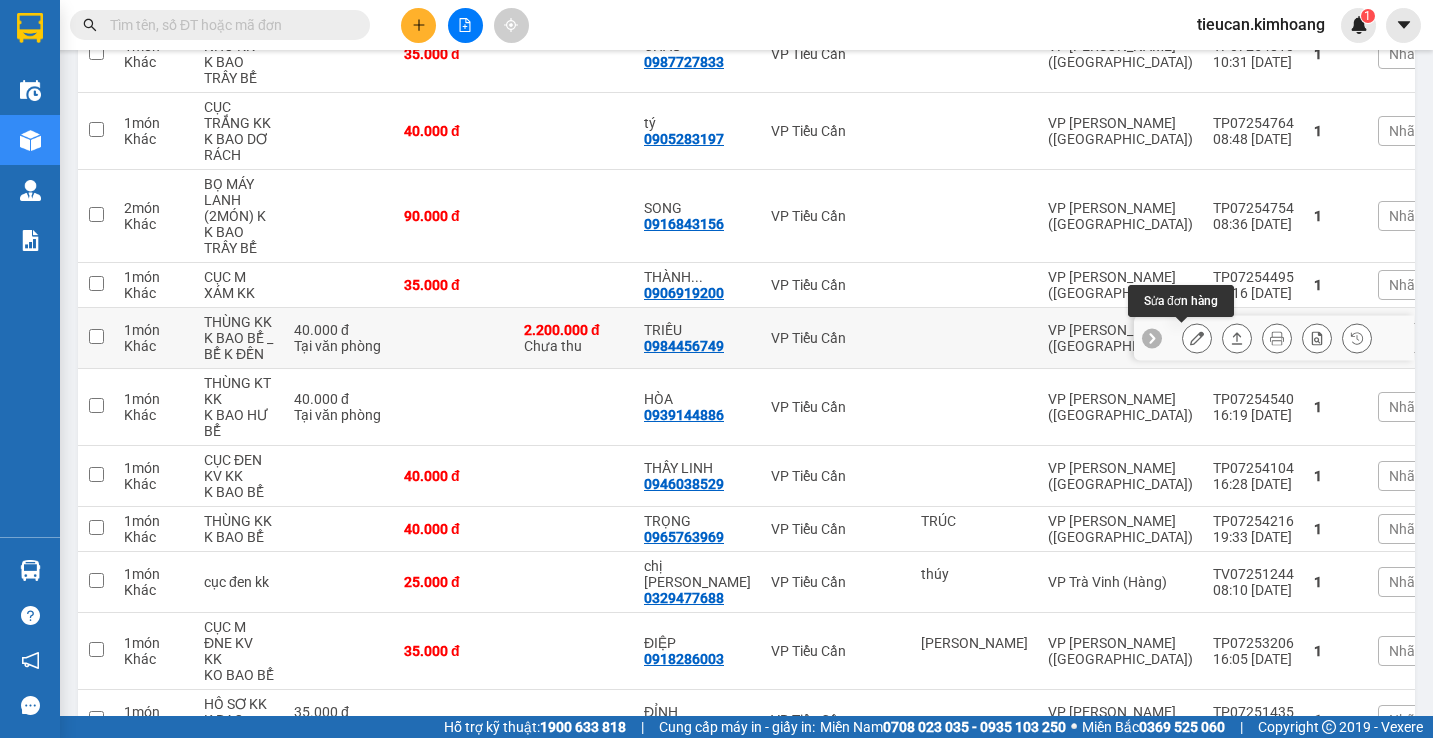 click at bounding box center [1197, 338] 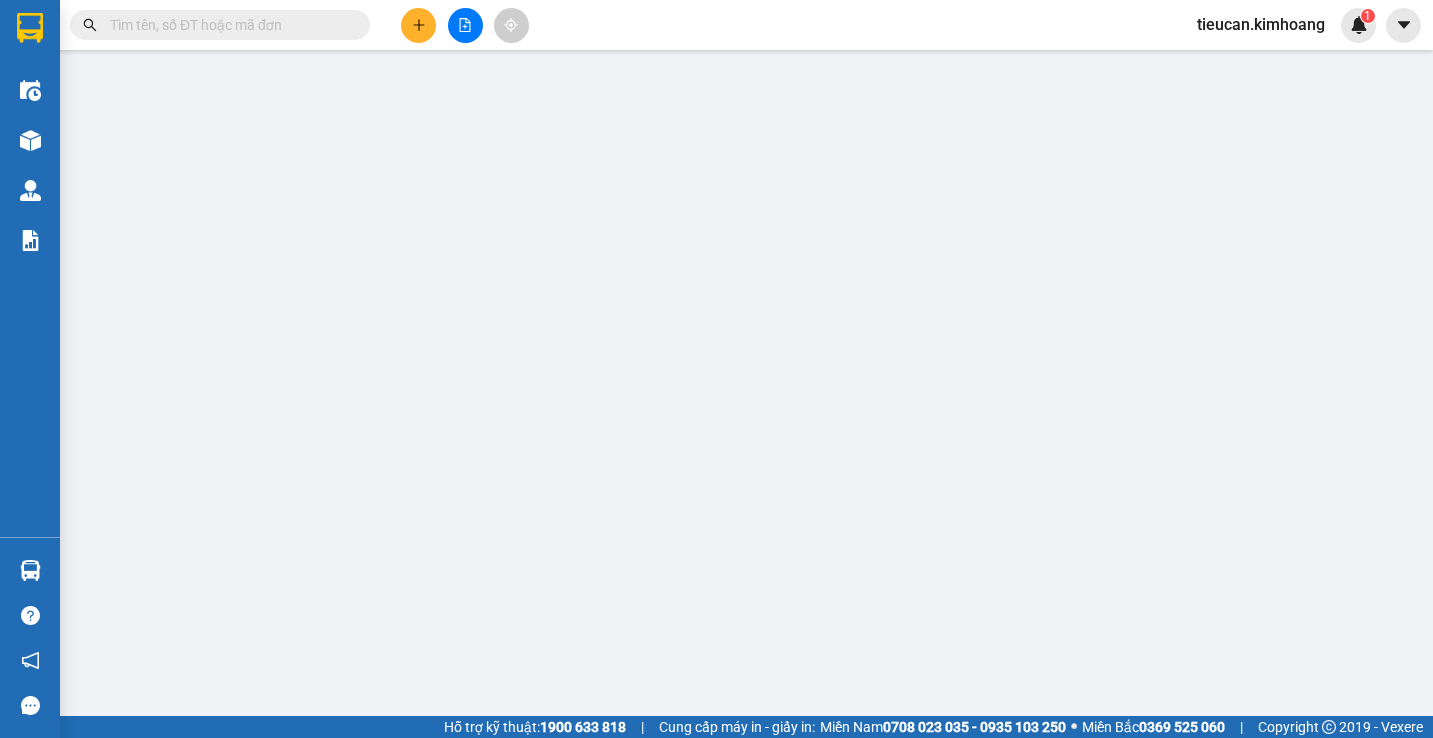 type on "0984456749" 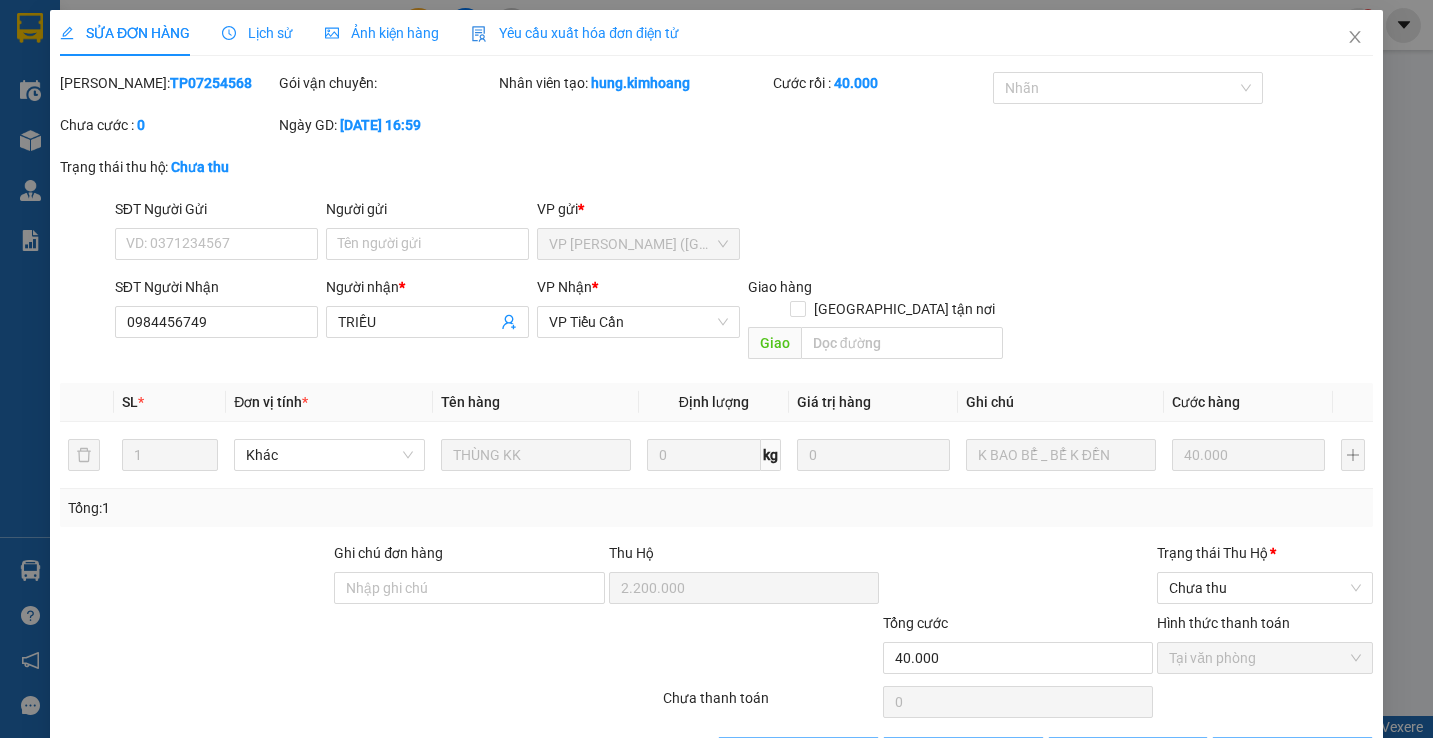 scroll, scrollTop: 0, scrollLeft: 0, axis: both 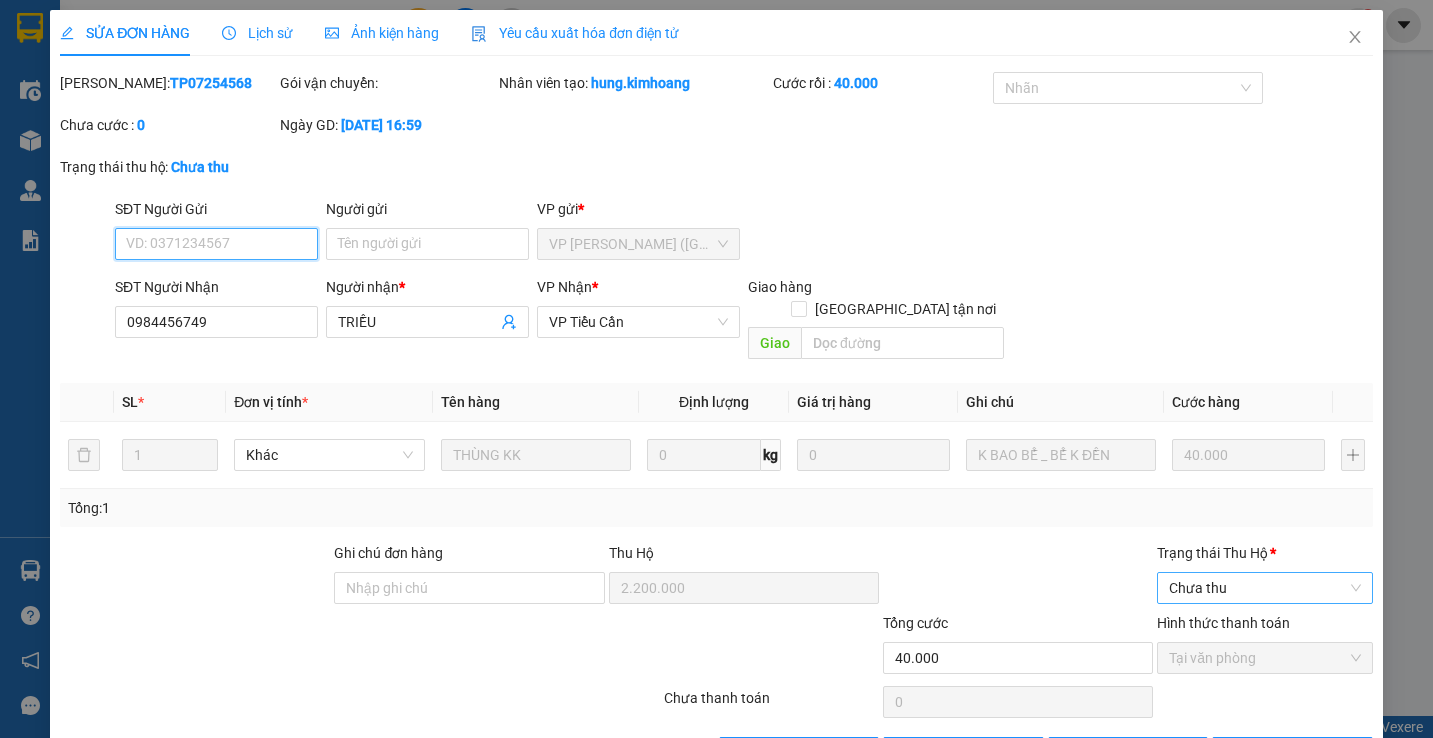click on "Chưa thu" at bounding box center [1264, 588] 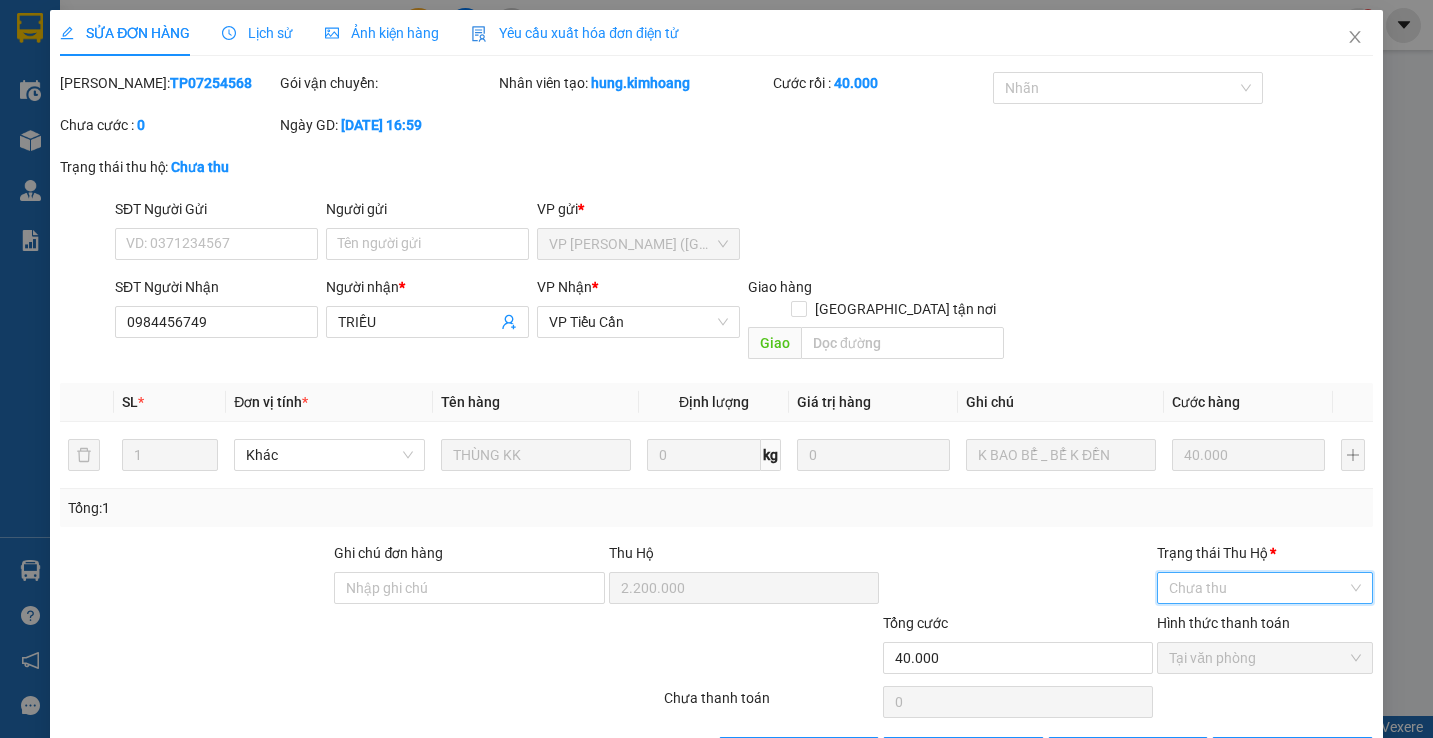 click on "Chưa thu" at bounding box center (1264, 588) 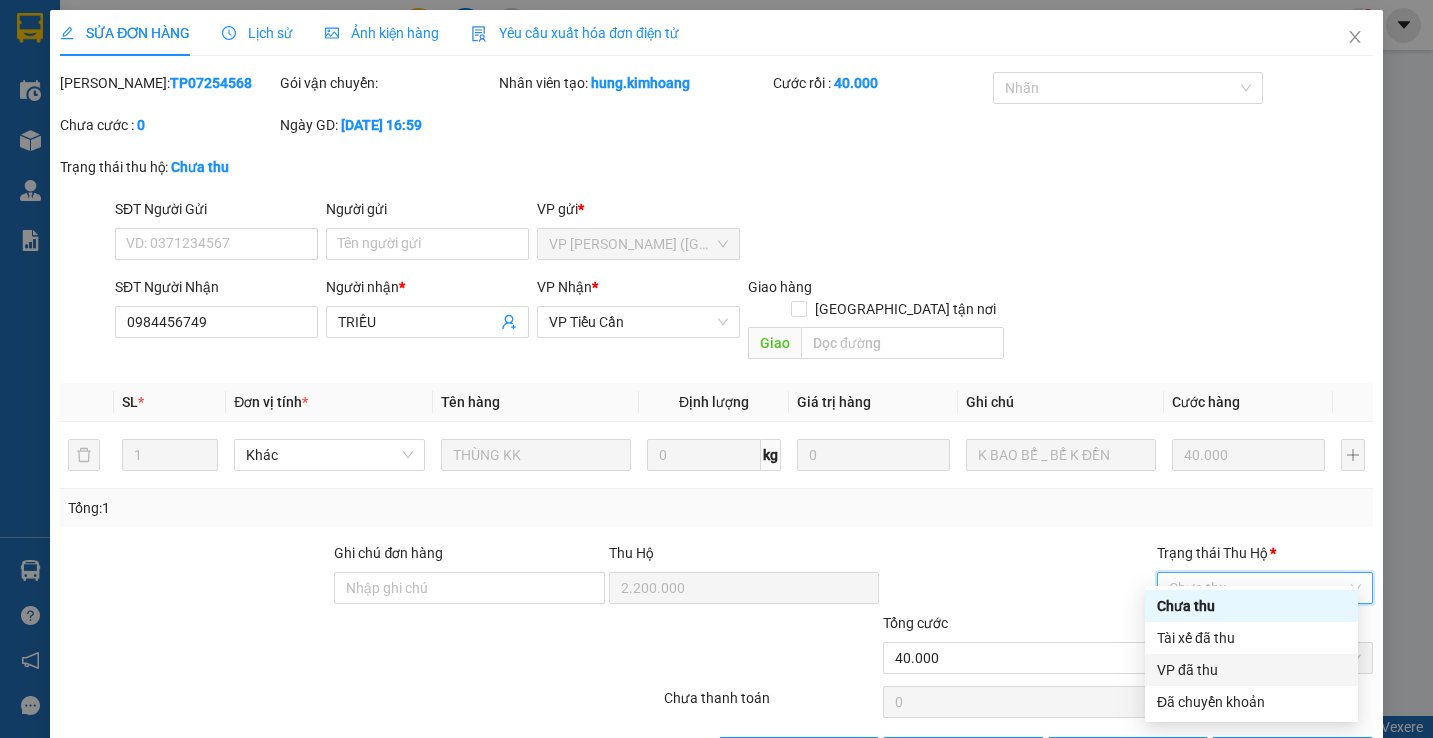 click on "VP đã thu" at bounding box center [1251, 670] 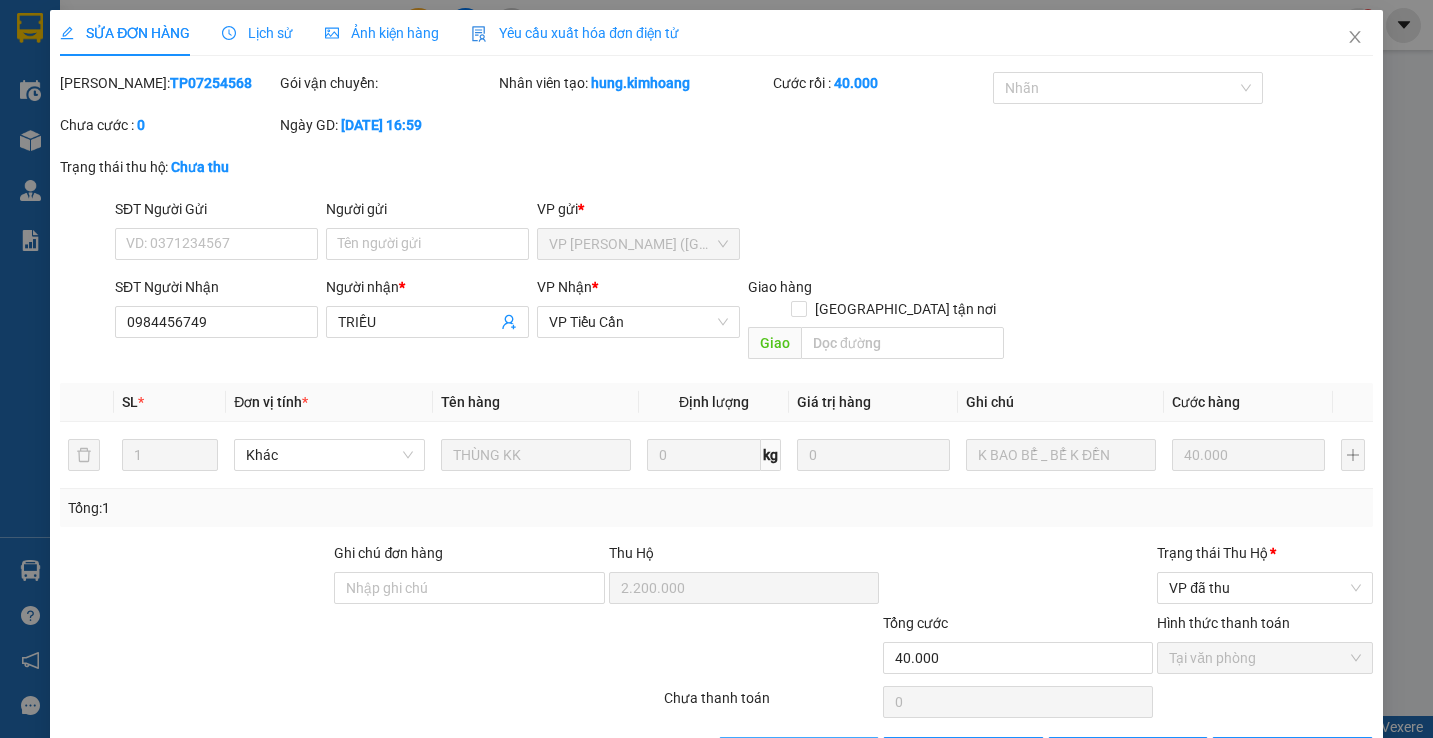 click on "Lưu và Giao hàng" at bounding box center (853, 753) 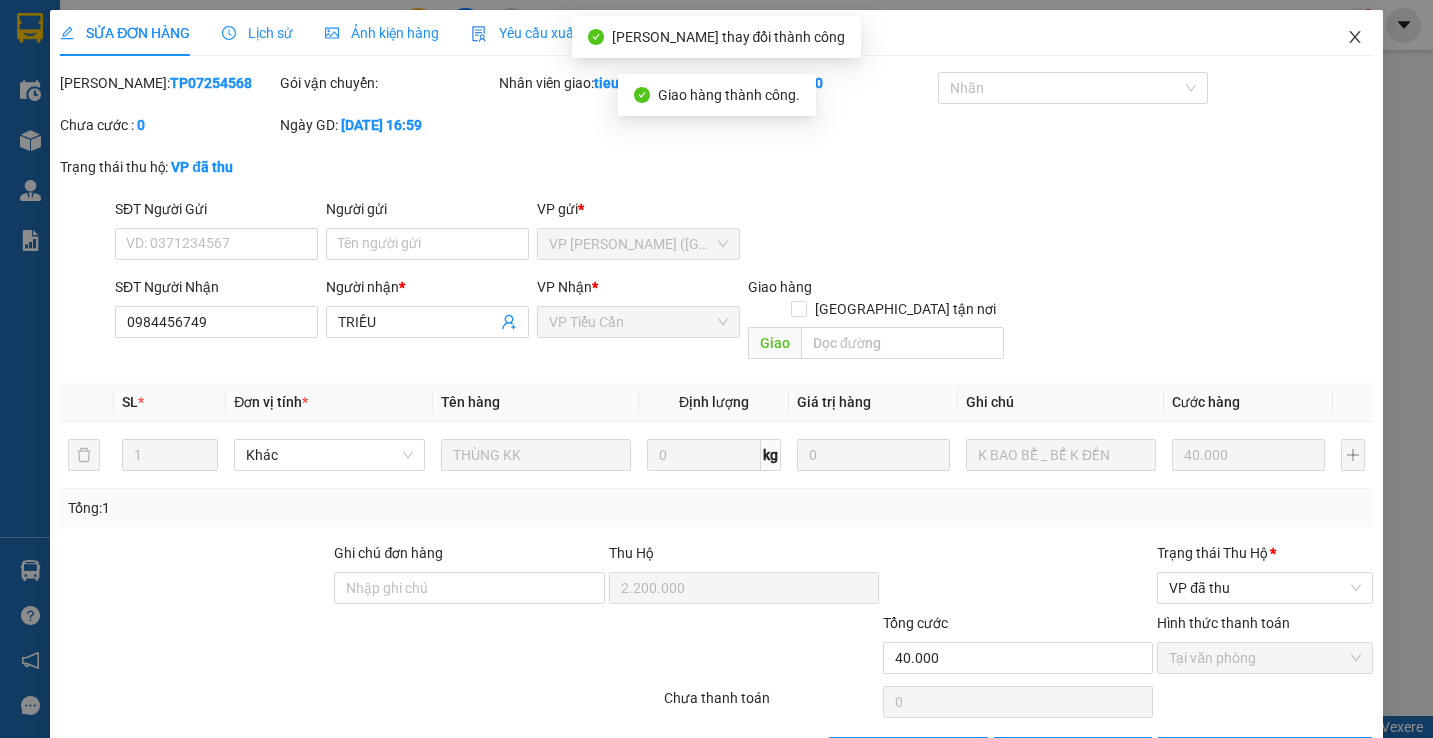 click 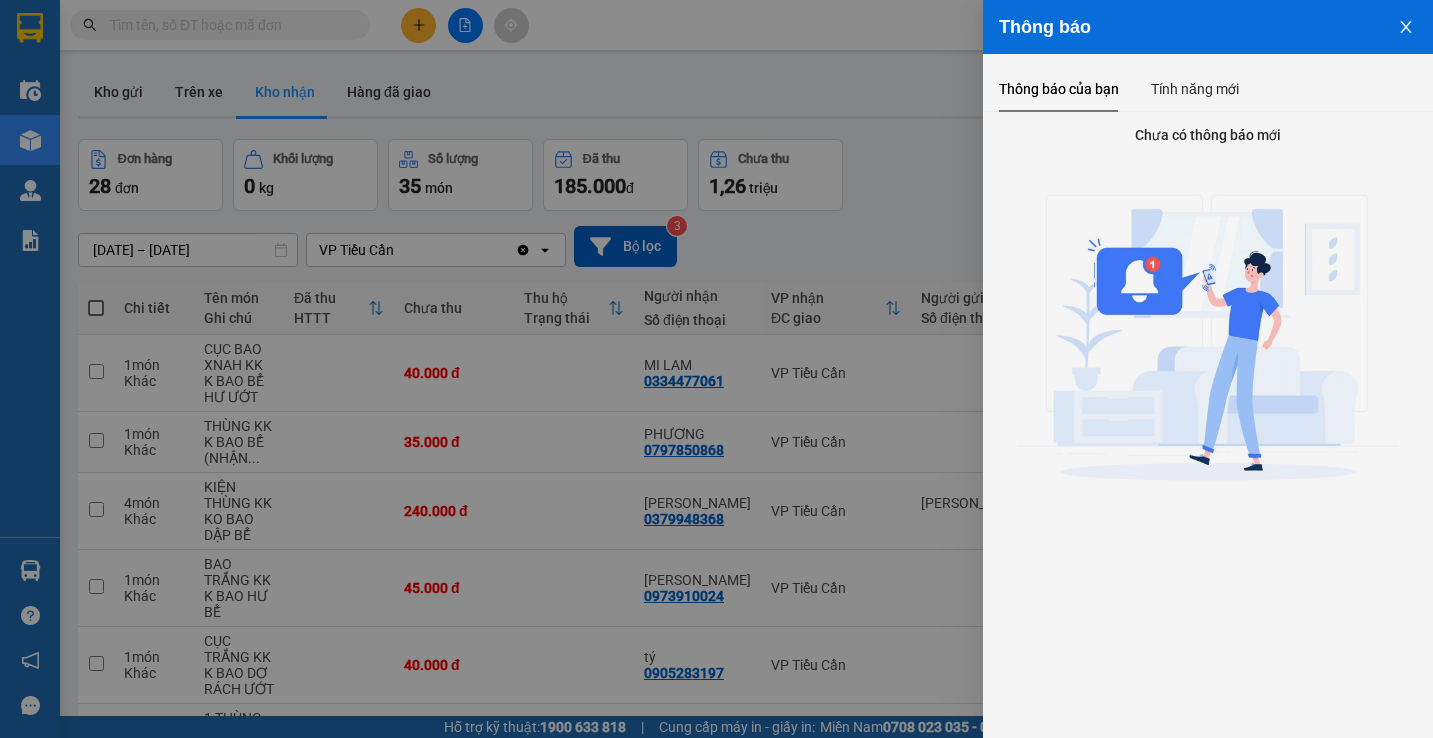 click 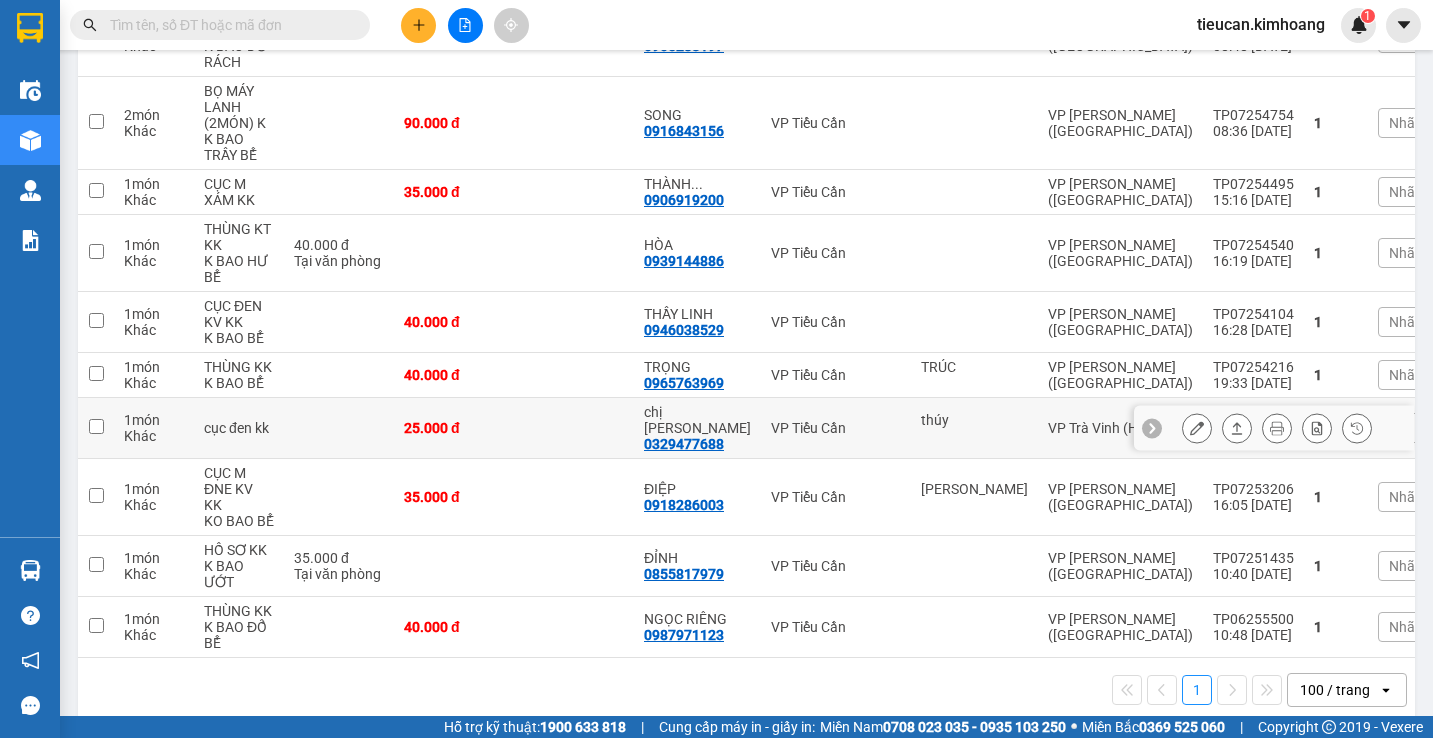scroll, scrollTop: 1393, scrollLeft: 0, axis: vertical 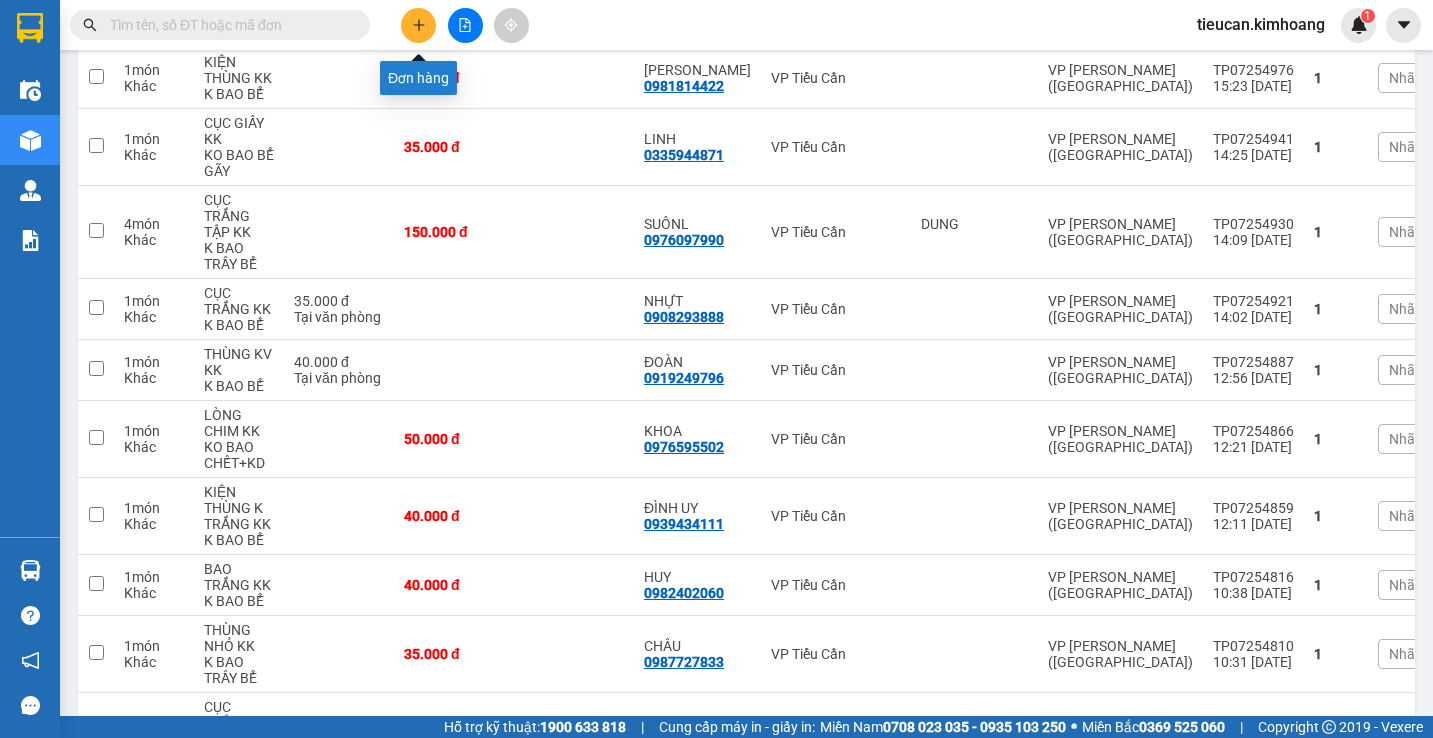 click at bounding box center [418, 25] 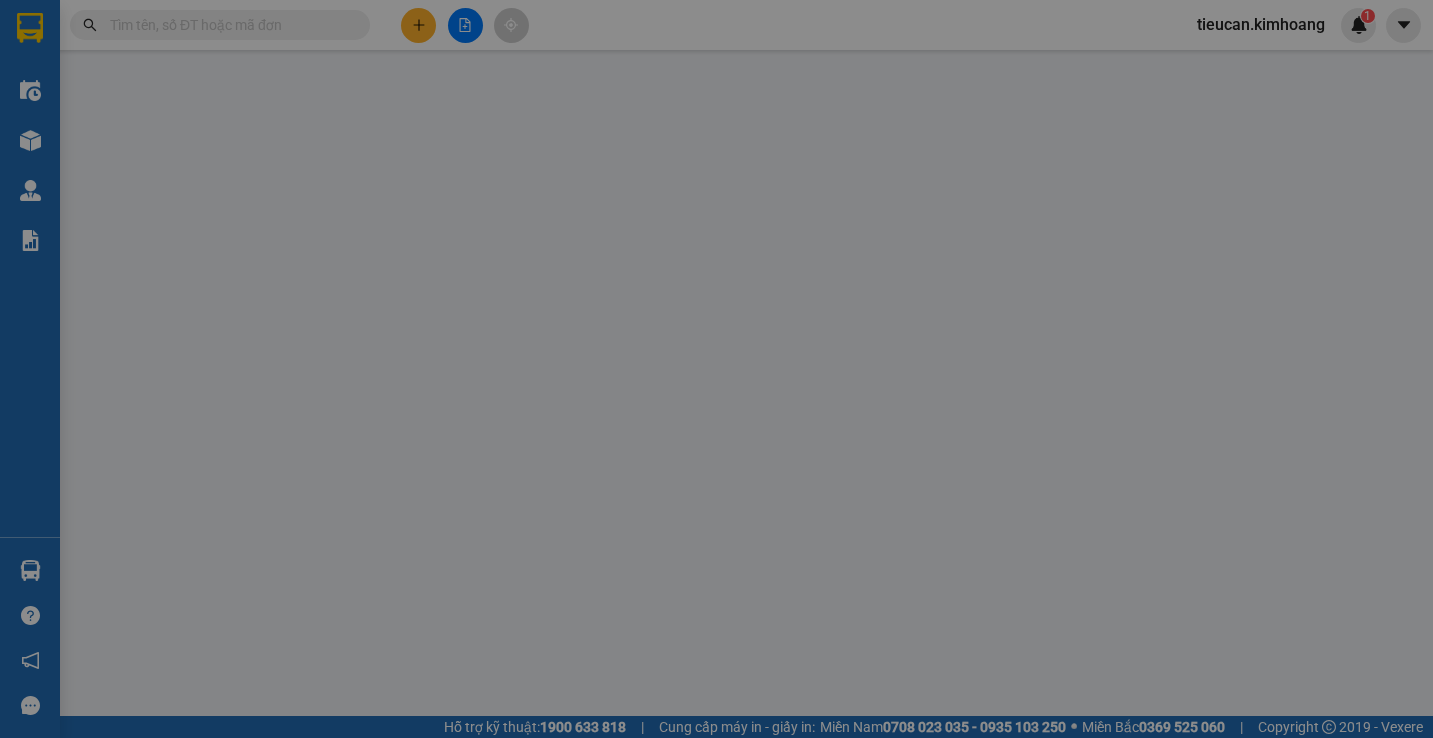 scroll, scrollTop: 0, scrollLeft: 0, axis: both 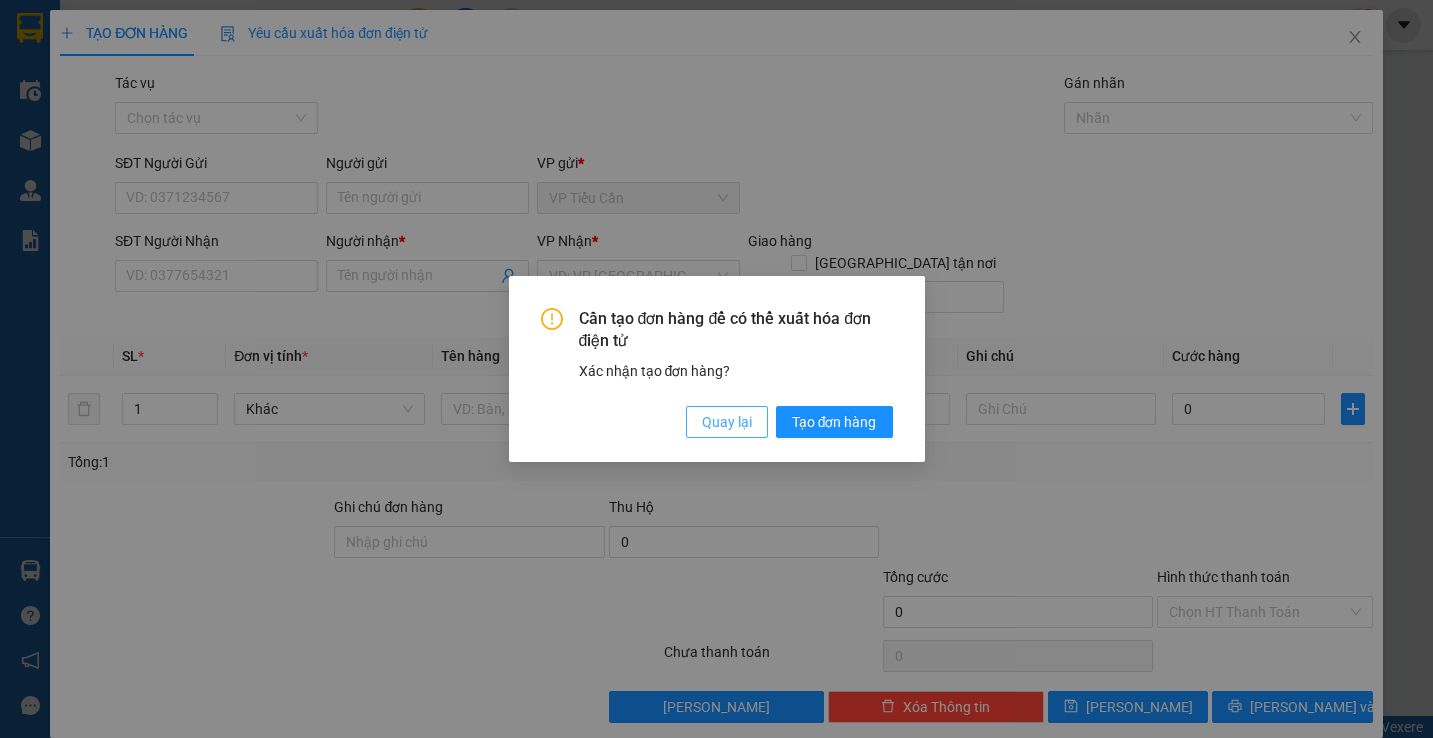 click on "Quay lại" at bounding box center [727, 422] 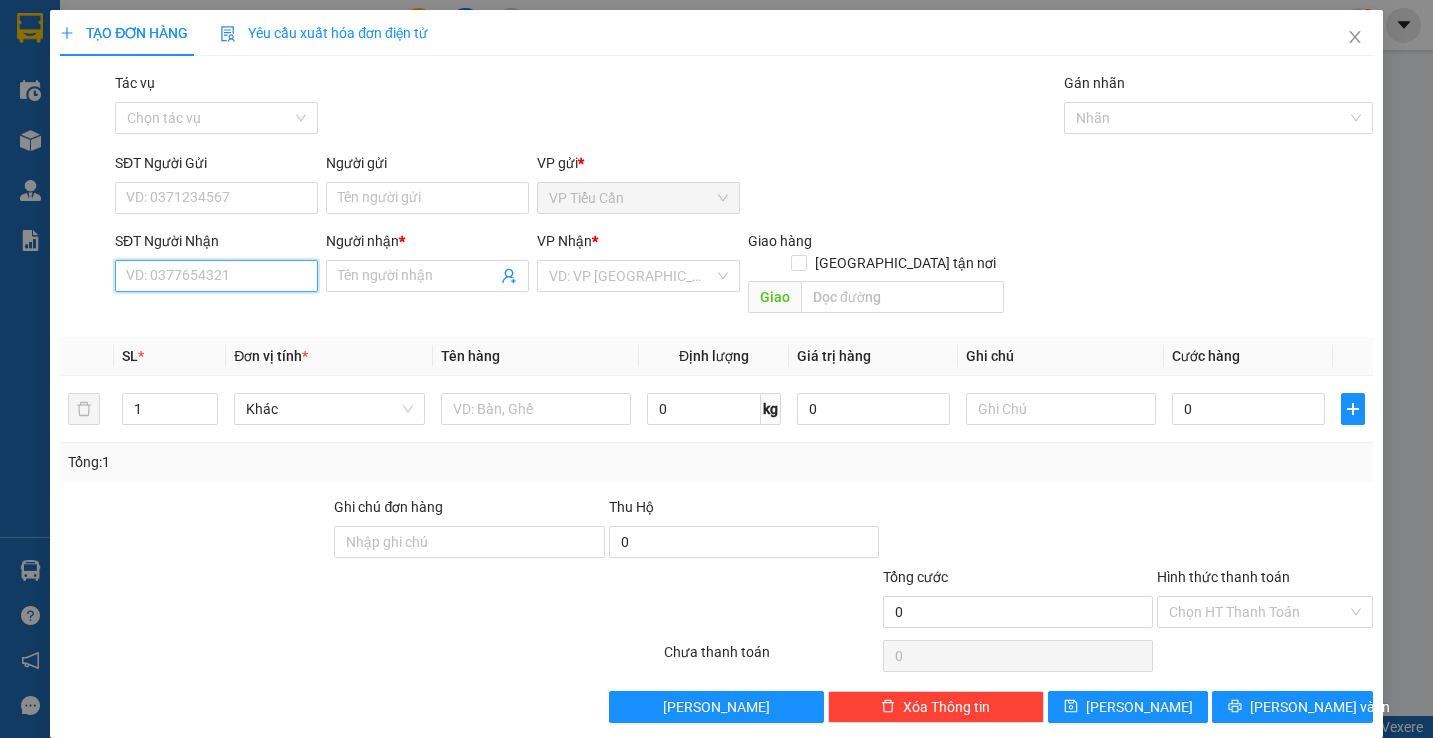 click on "SĐT Người Nhận" at bounding box center (216, 276) 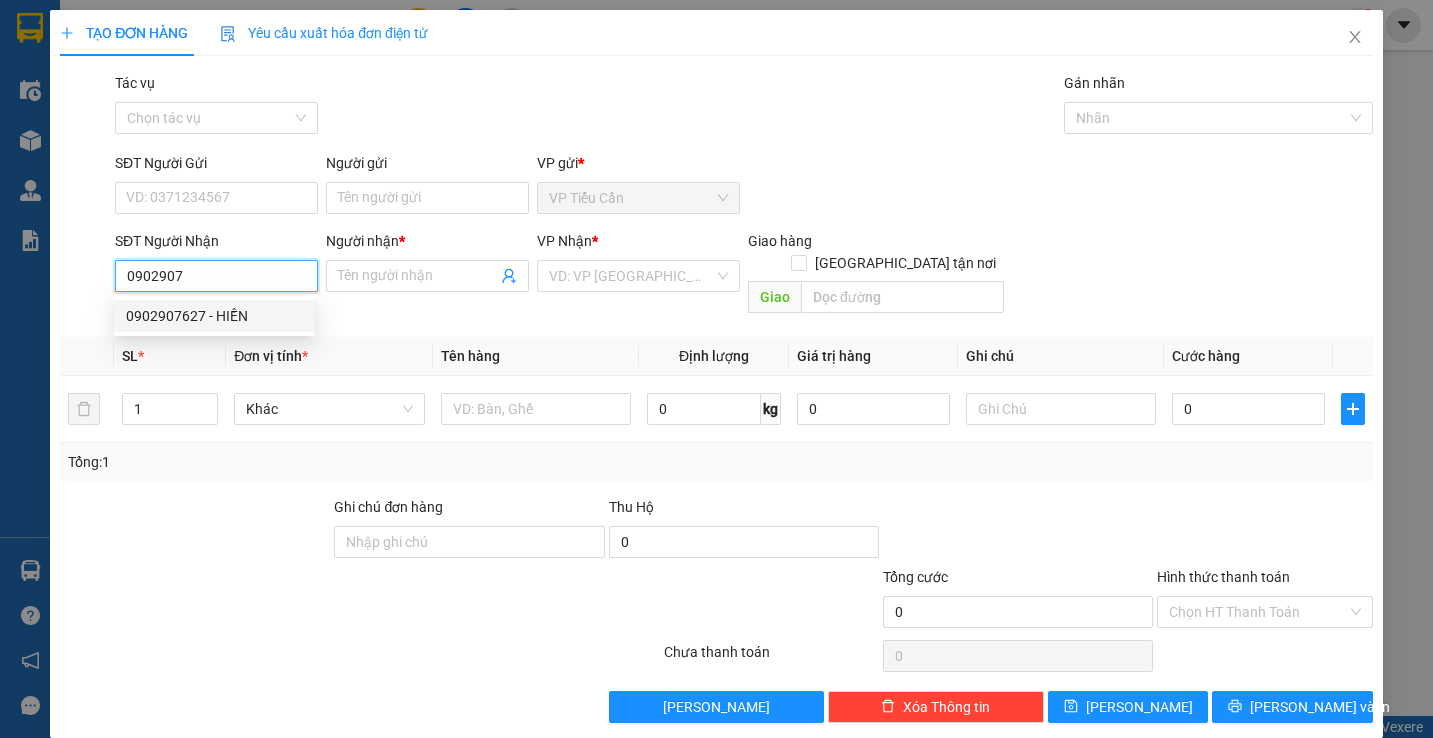 click on "0902907627 - HIỀN" at bounding box center [214, 316] 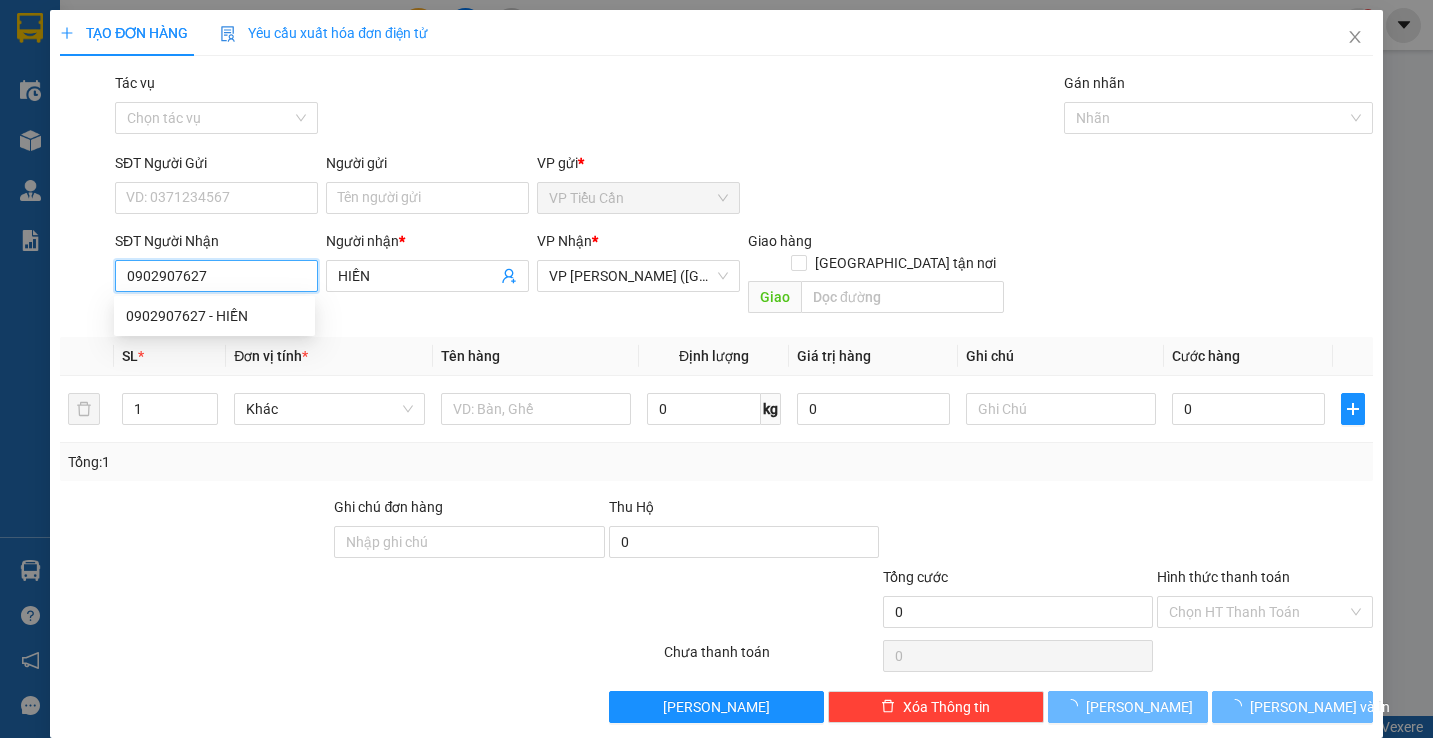type on "40.000" 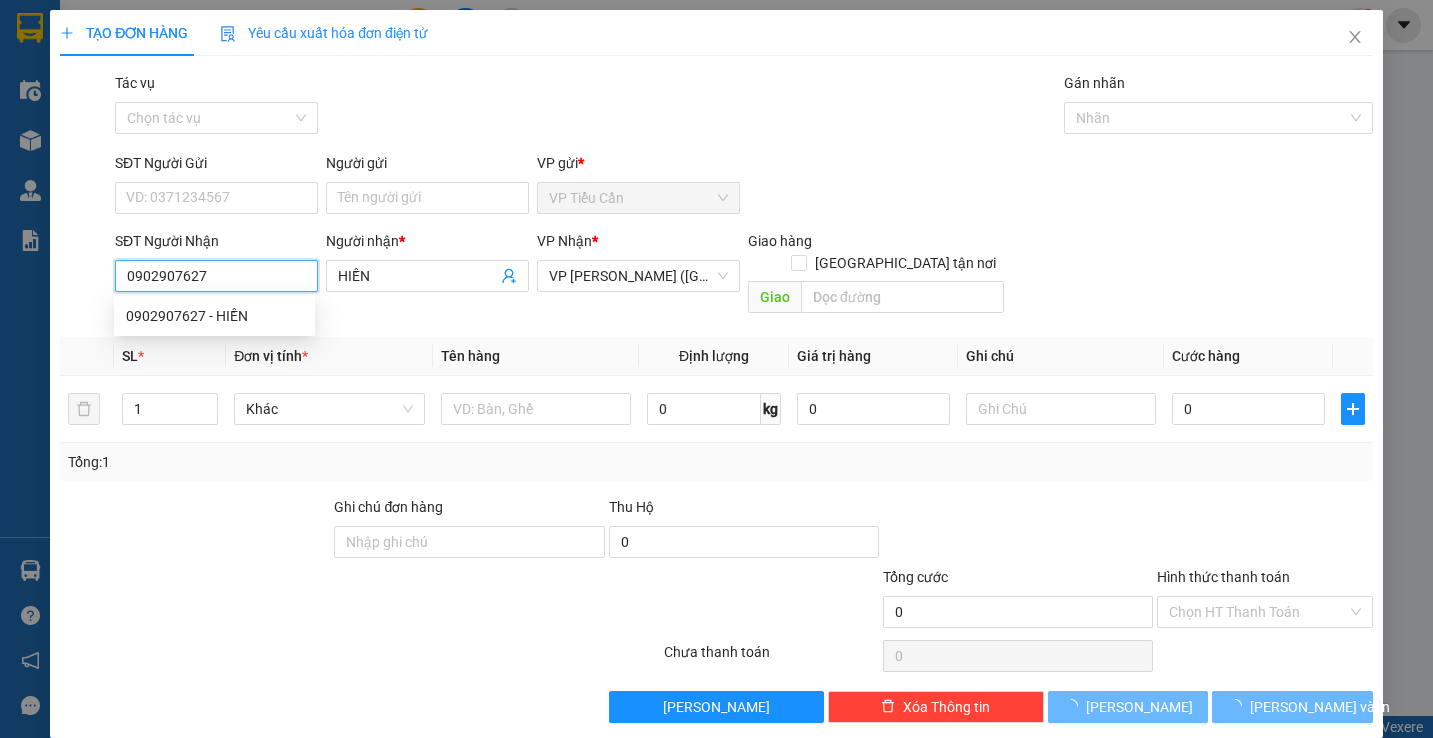 type on "40.000" 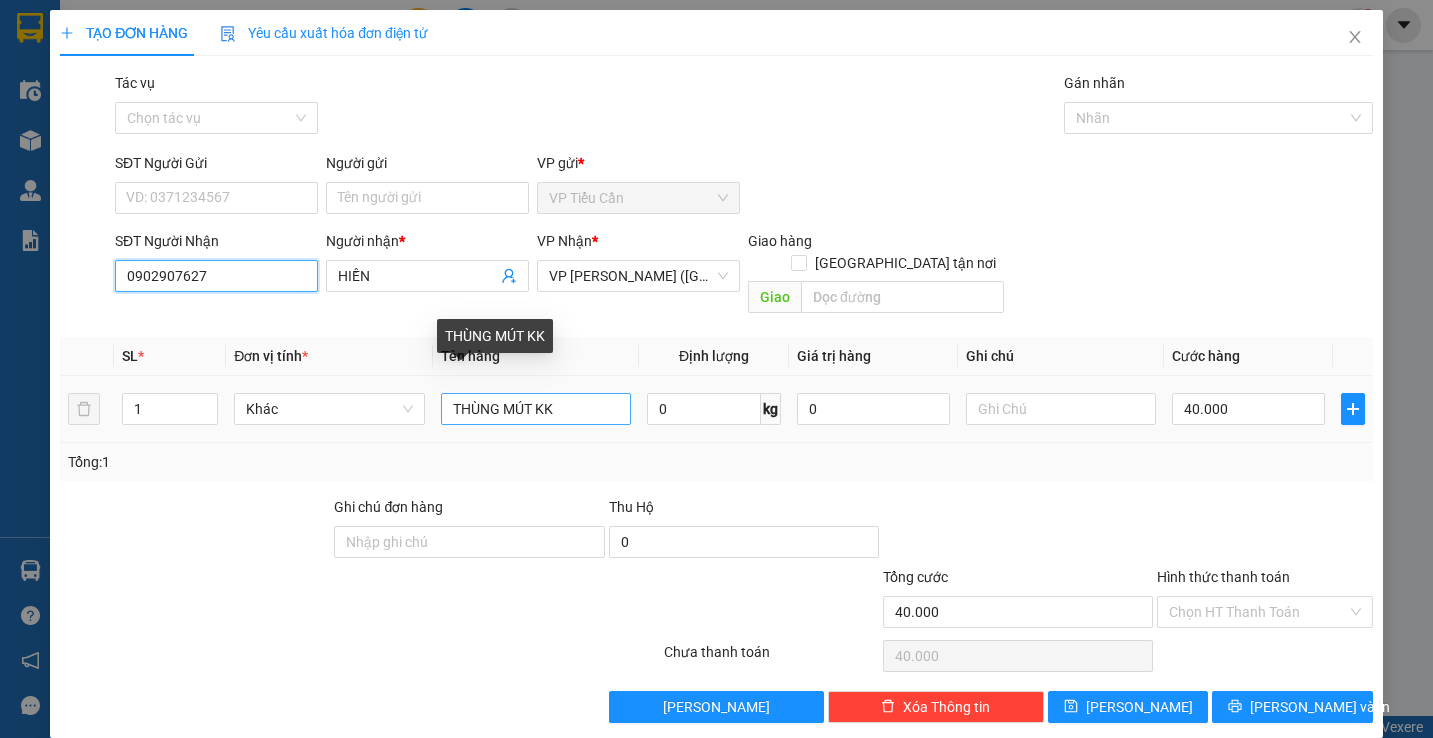type on "0902907627" 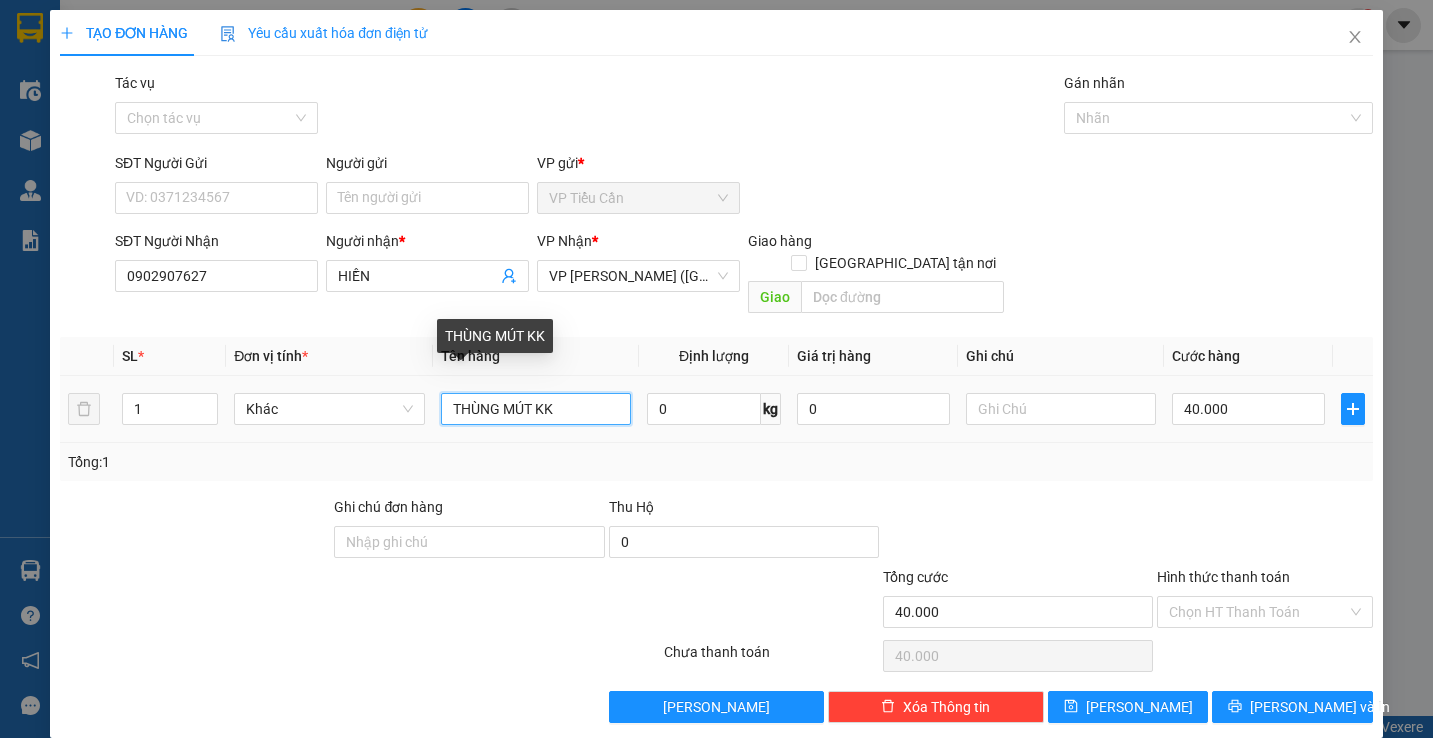 click on "THÙNG MÚT KK" at bounding box center (536, 409) 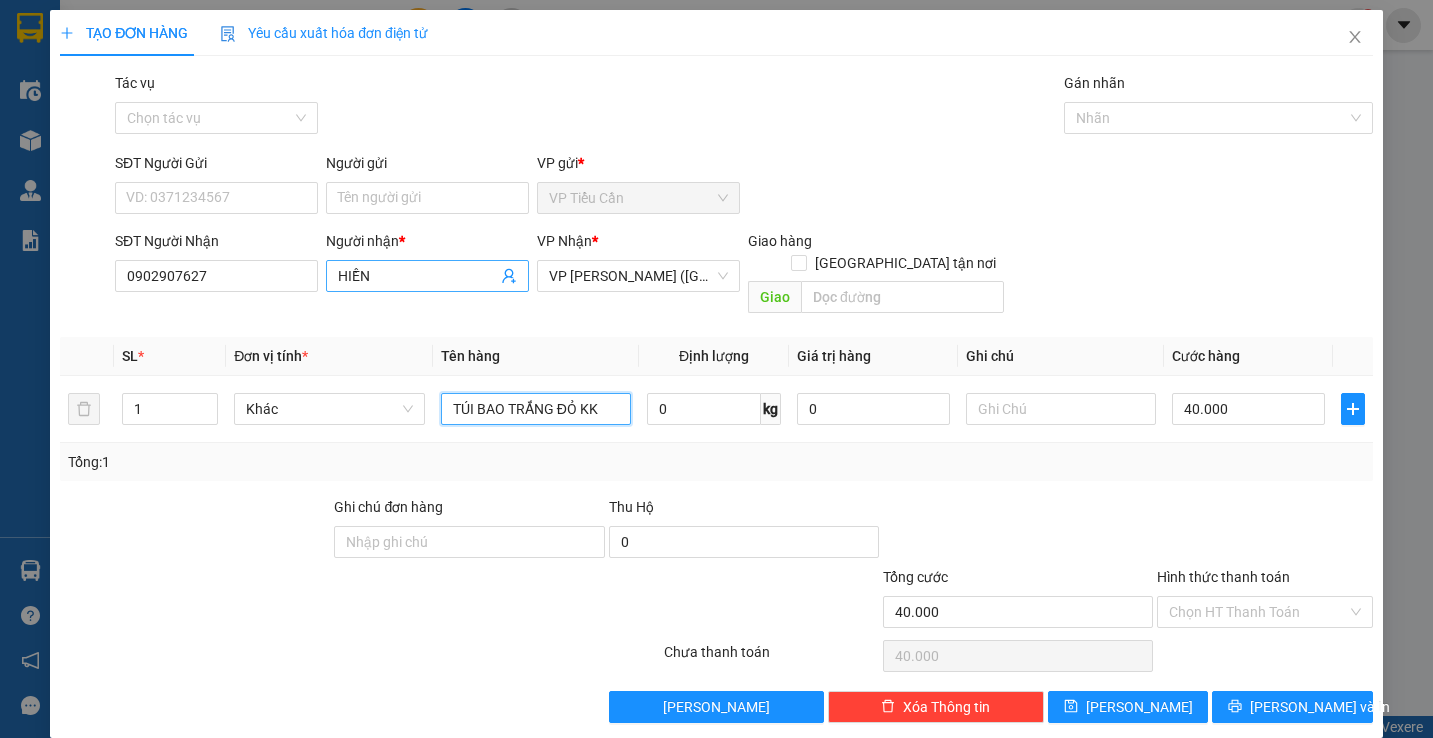 type on "TÚI BAO TRẮNG ĐỎ KK" 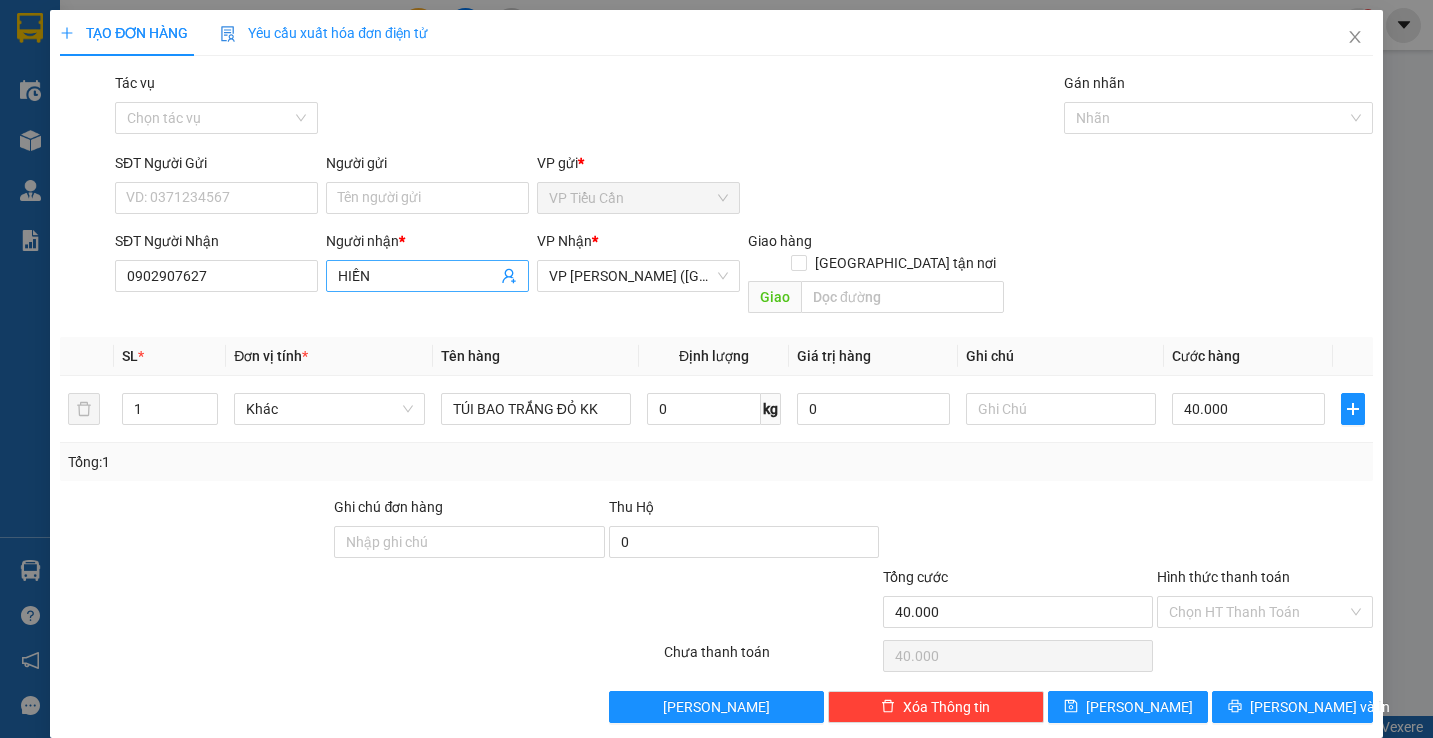 click on "HIỀN" at bounding box center (417, 276) 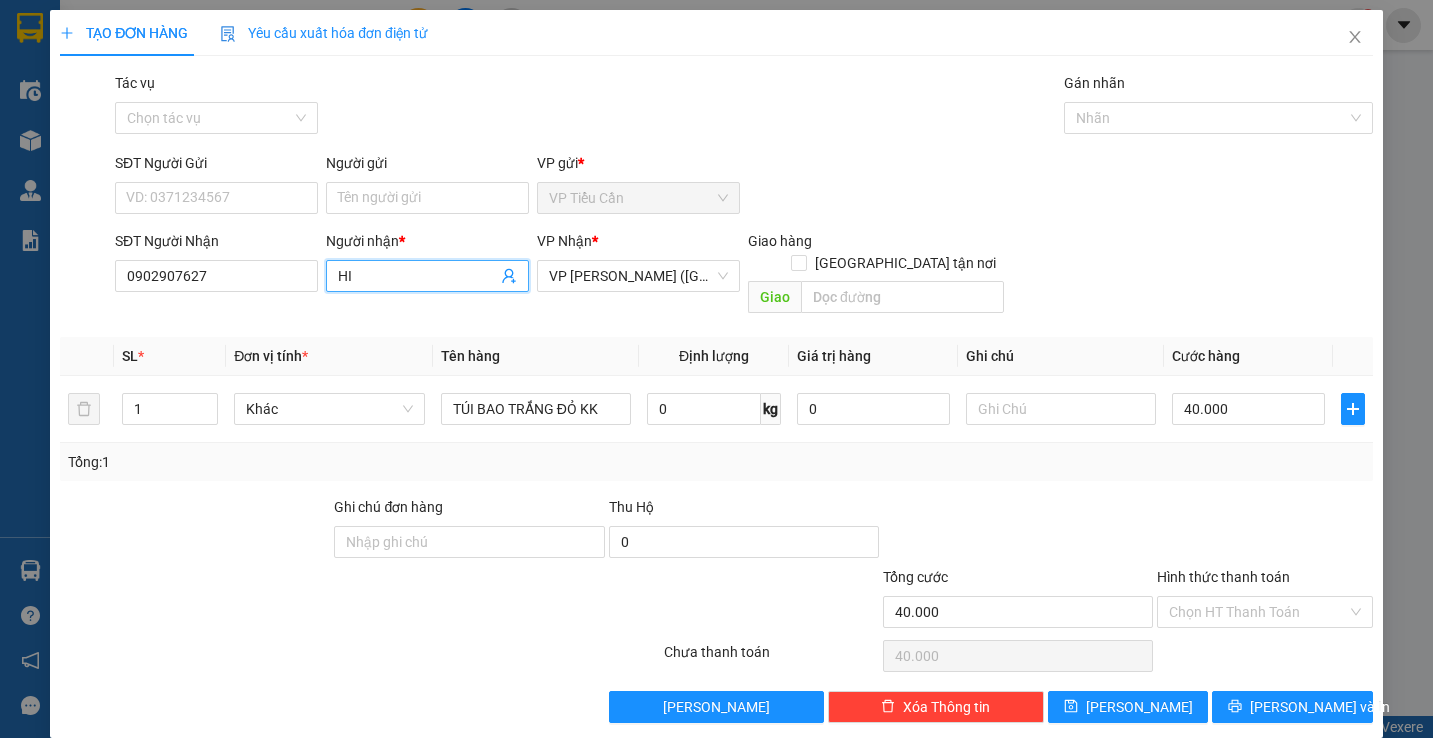 type on "H" 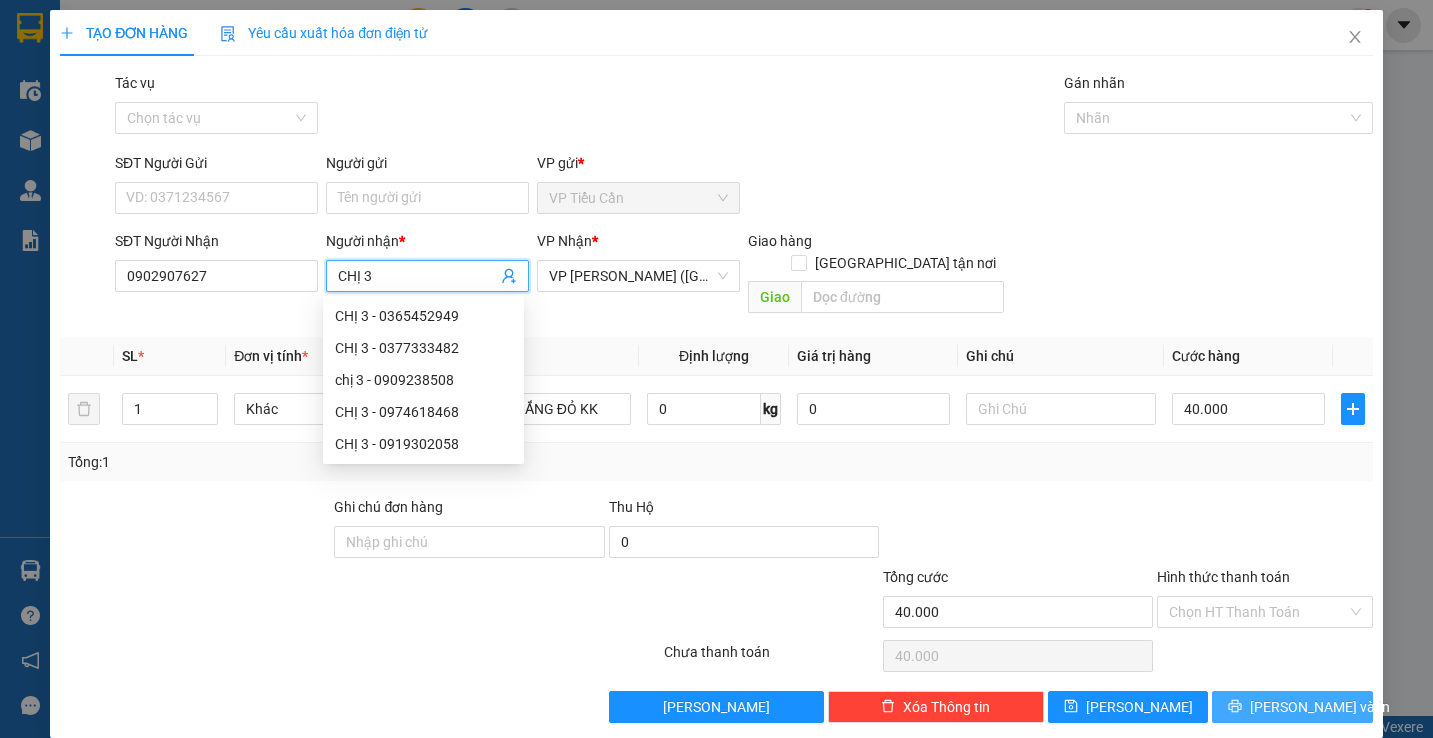 type on "CHỊ 3" 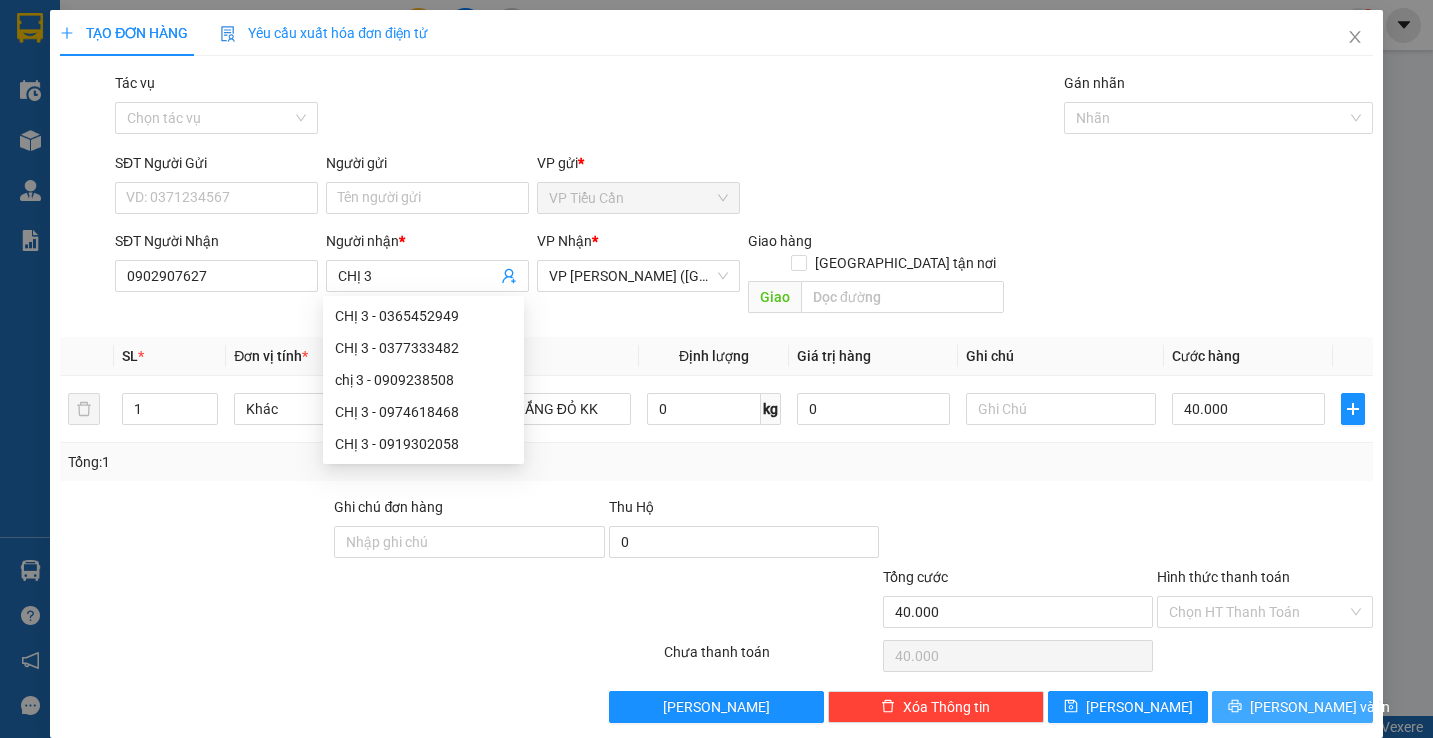 click 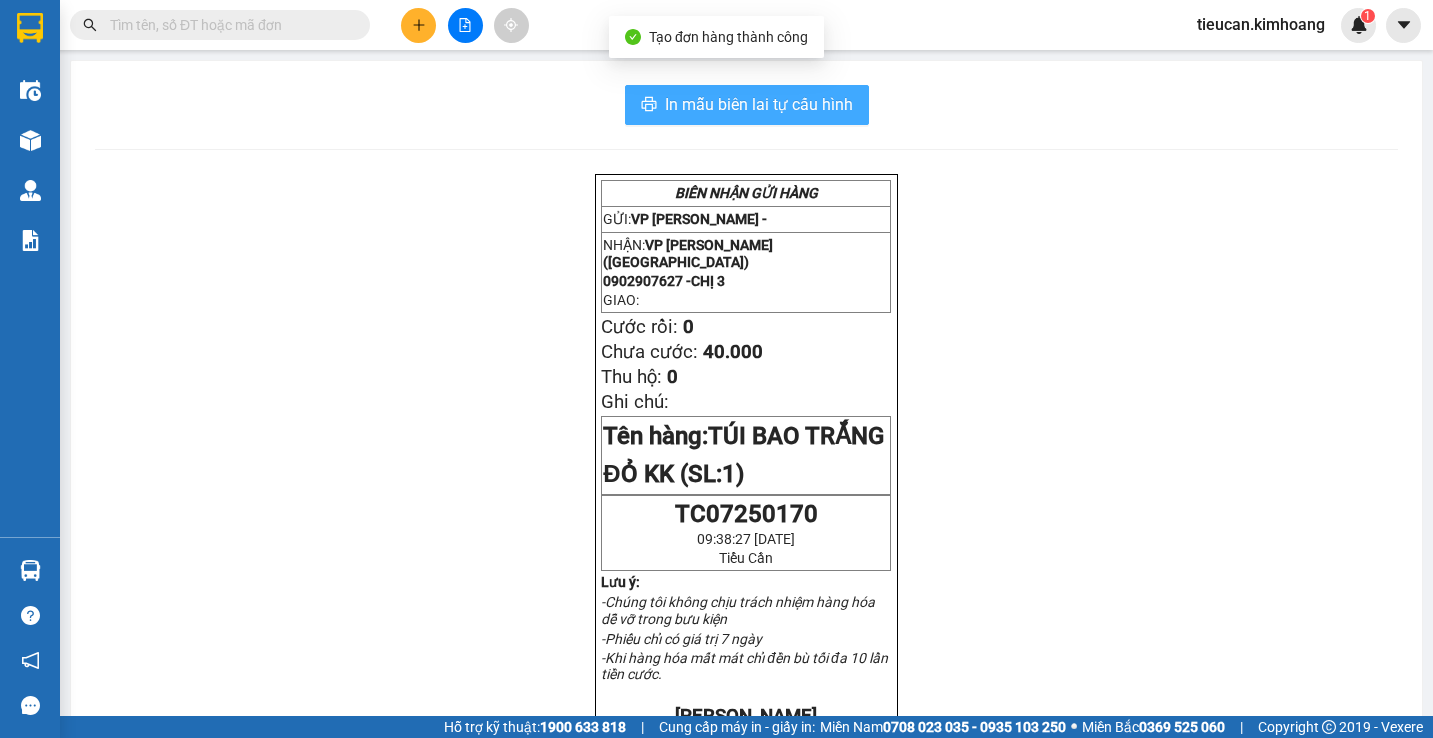 click on "In mẫu biên lai tự cấu hình" at bounding box center (759, 104) 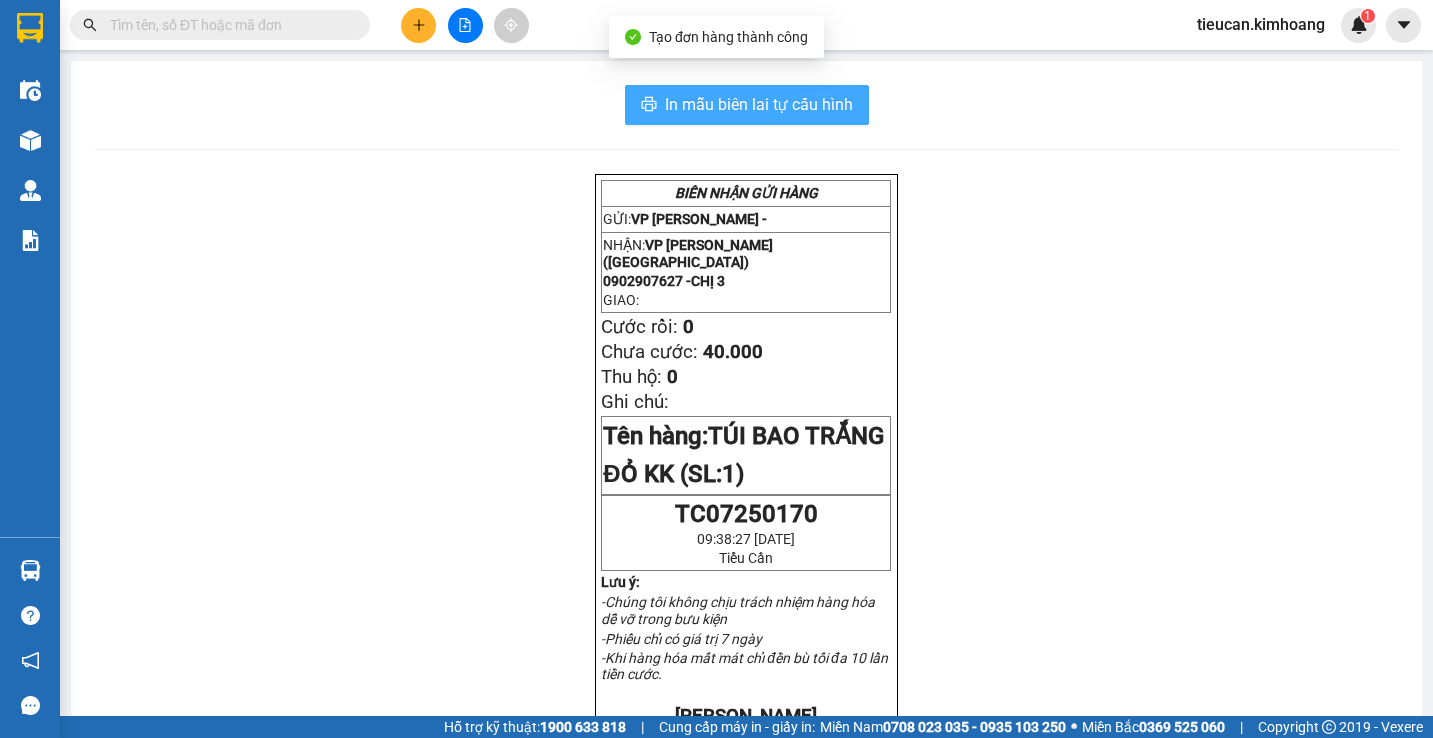 scroll, scrollTop: 0, scrollLeft: 0, axis: both 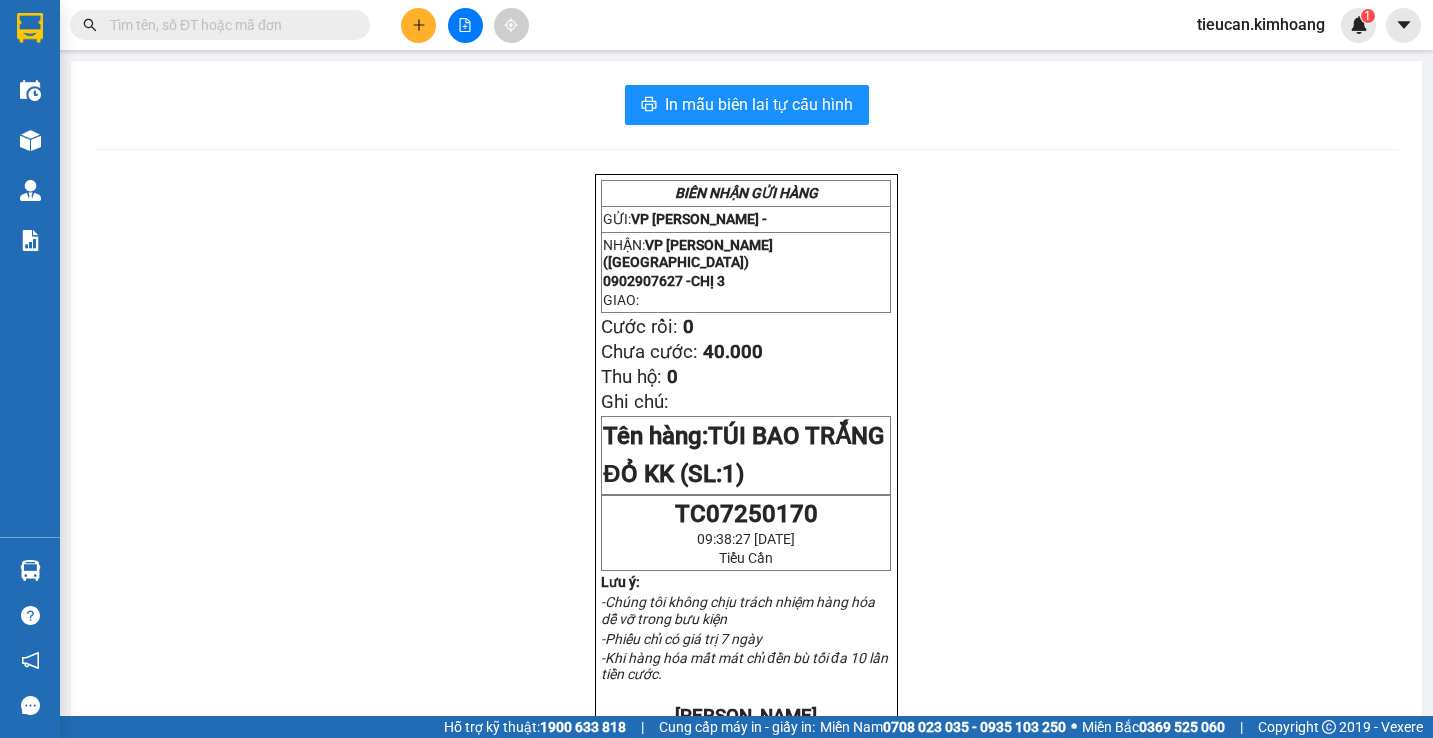 click on "BIÊN NHẬN GỬI HÀNG
GỬI:  VP Tiểu Cần -
NHẬN:  VP Trần Phú (Hàng)
0902907627 -  CHỊ 3
GIAO:
Cước rồi:   0
Chưa cước:   40.000
Thu hộ:   0
Ghi chú:
Tên hàng:  TÚI BAO TRẮNG ĐỎ KK (SL:  1)
TC07250170
09:38:27 - 13/07/2025
Tiểu Cần
Lưu ý:
-Chúng tôi không chịu trách nhiệm hàng hóa dễ vỡ trong bưu kiện
-Phiếu chỉ có giá trị 7 ngày
-Khi hàng hóa mất mát chỉ đền bù tối đa 10 lần tiền cước.
KIM HOÀNG
HOTLINE:  0907163907
GỬI:  VP Tiểu Cần -
NHẬN:  VP Trần Phú (Hàng)
0902907627 -  CHỊ 3
GIAO :
Cước rồi:   0
Chưa cước:   40.000
Thu hộ:   0
Ghi chú:
Tên hàng:  TÚI BAO TRẮNG ĐỎ KK (SL:  1)
TC07250170
09:38:27 - 13/07/2025
Tiểu Cần" at bounding box center [746, 746] 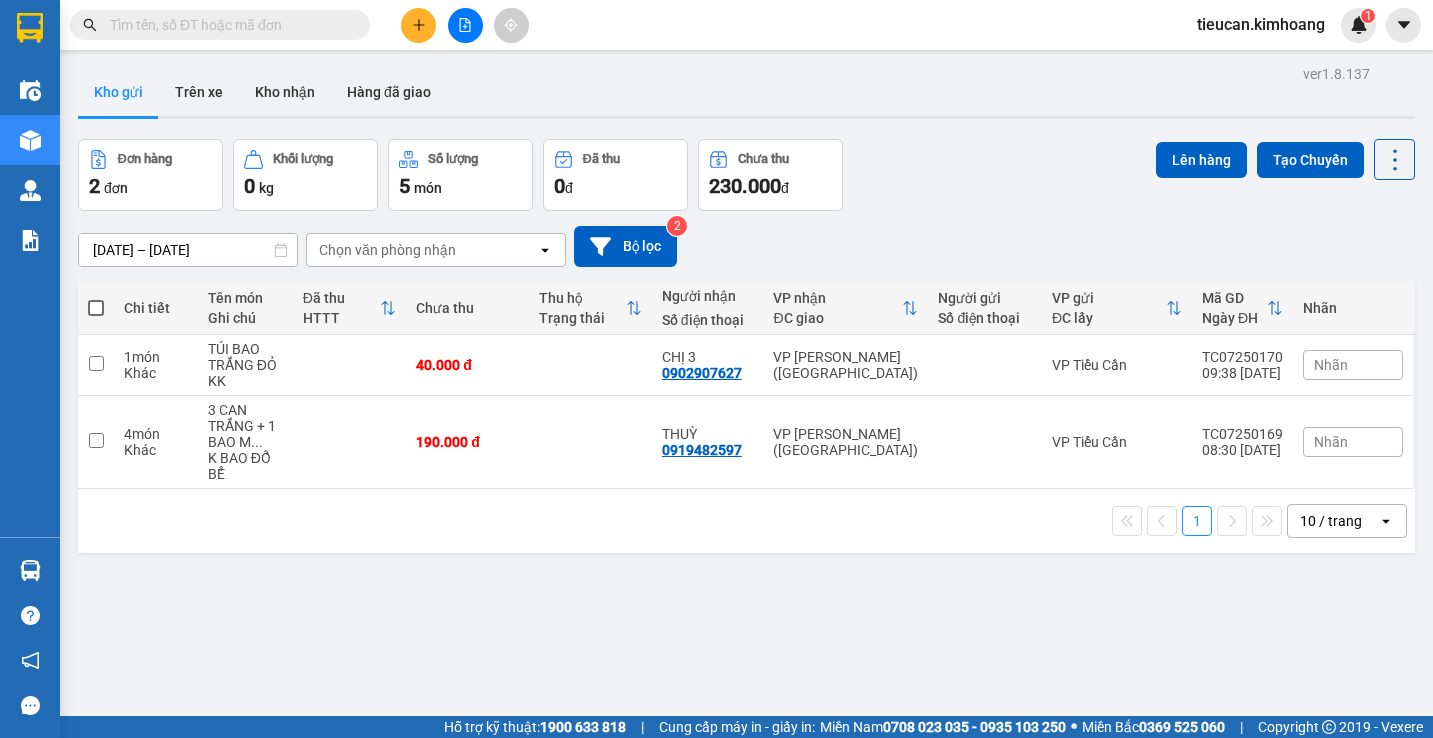 scroll, scrollTop: 0, scrollLeft: 0, axis: both 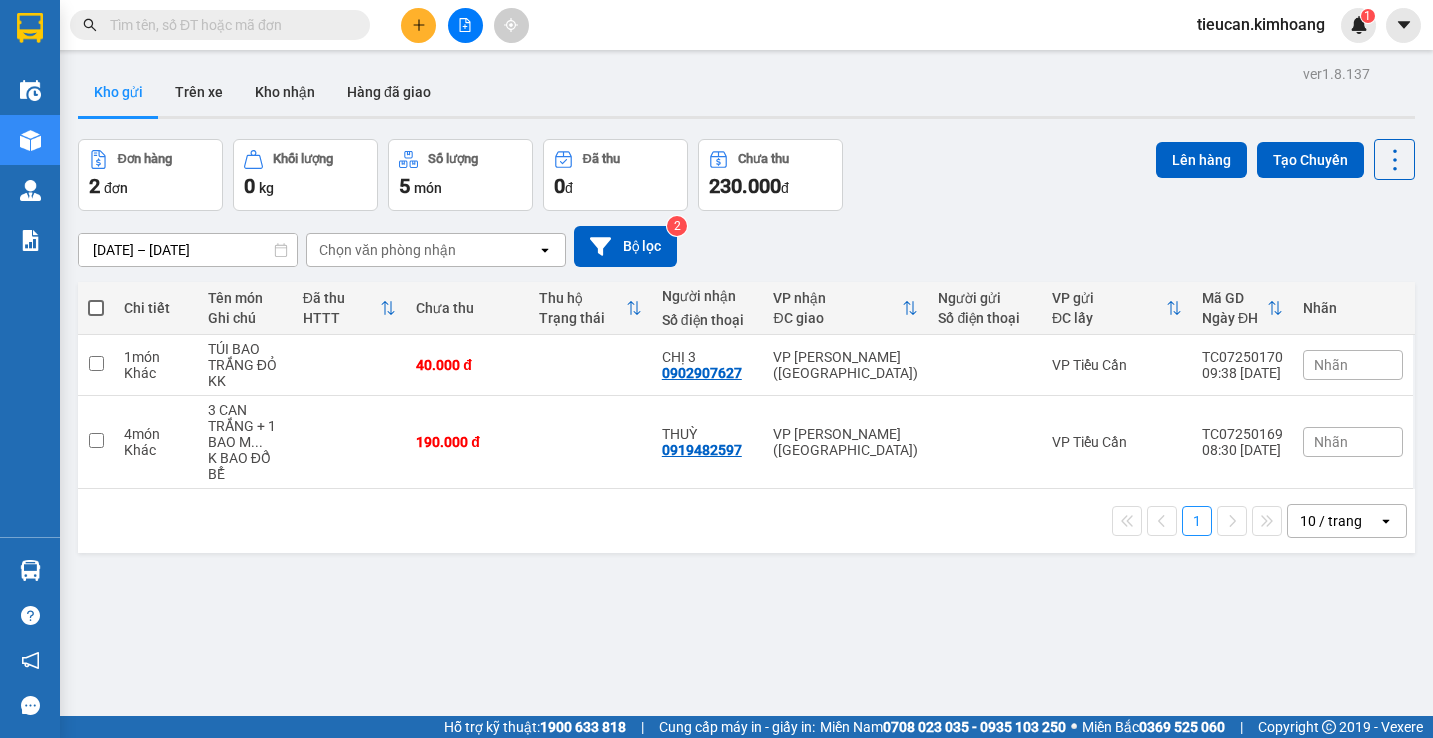 click at bounding box center (96, 308) 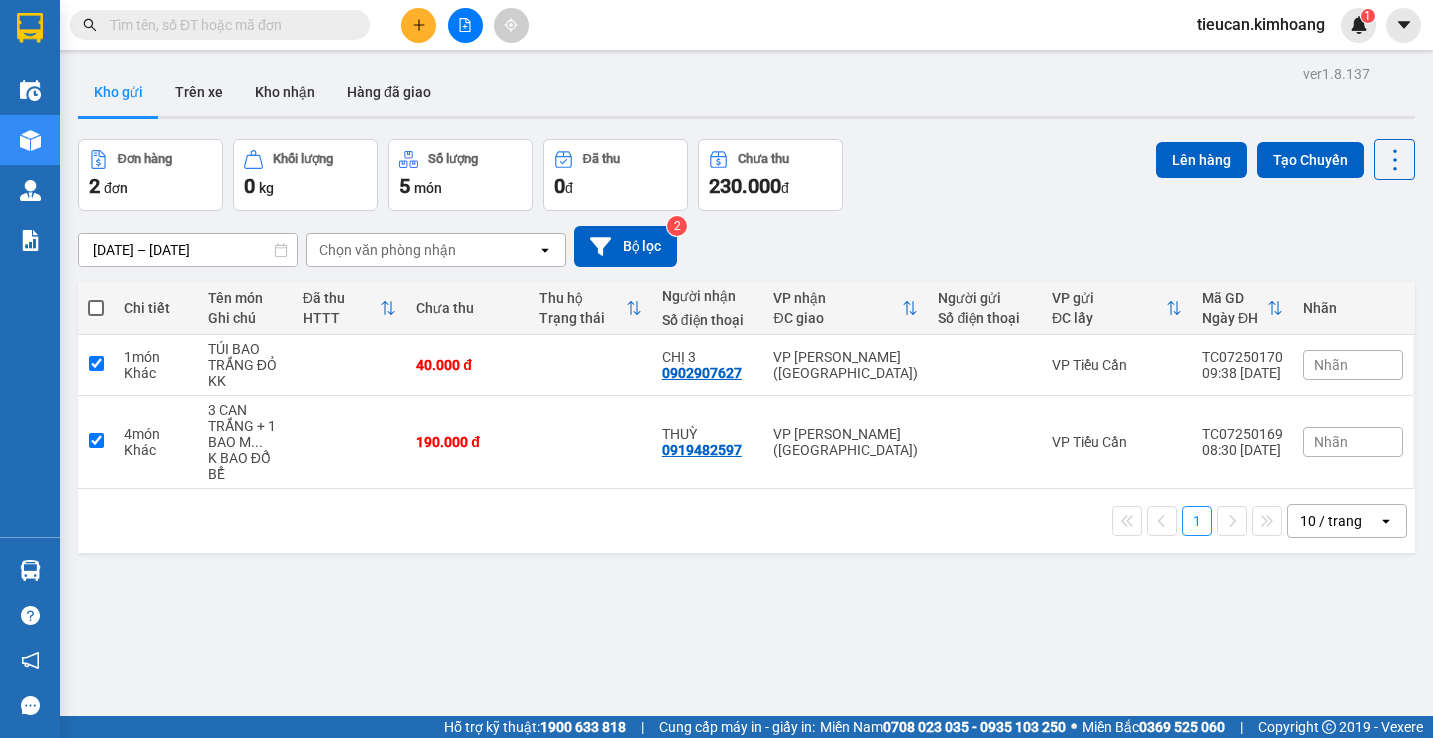 checkbox on "true" 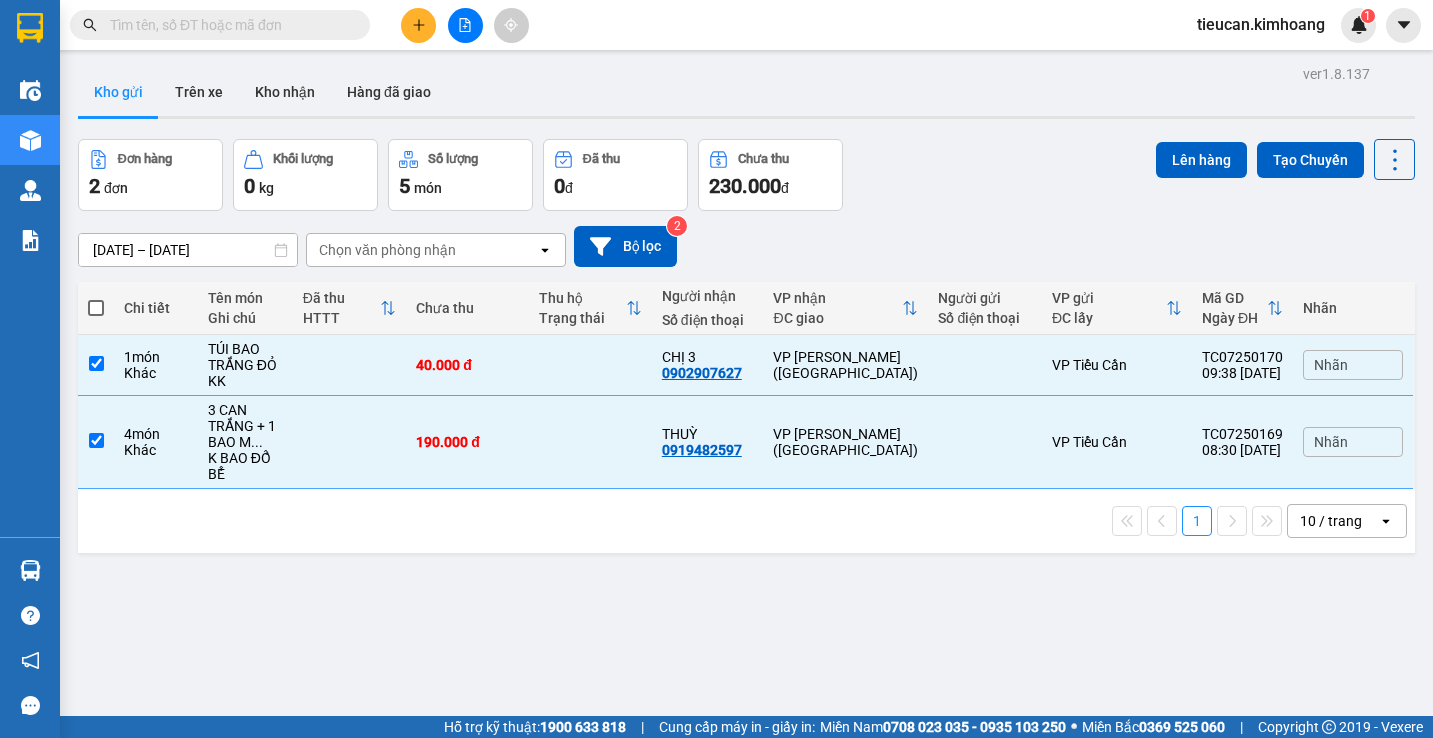 click at bounding box center (96, 308) 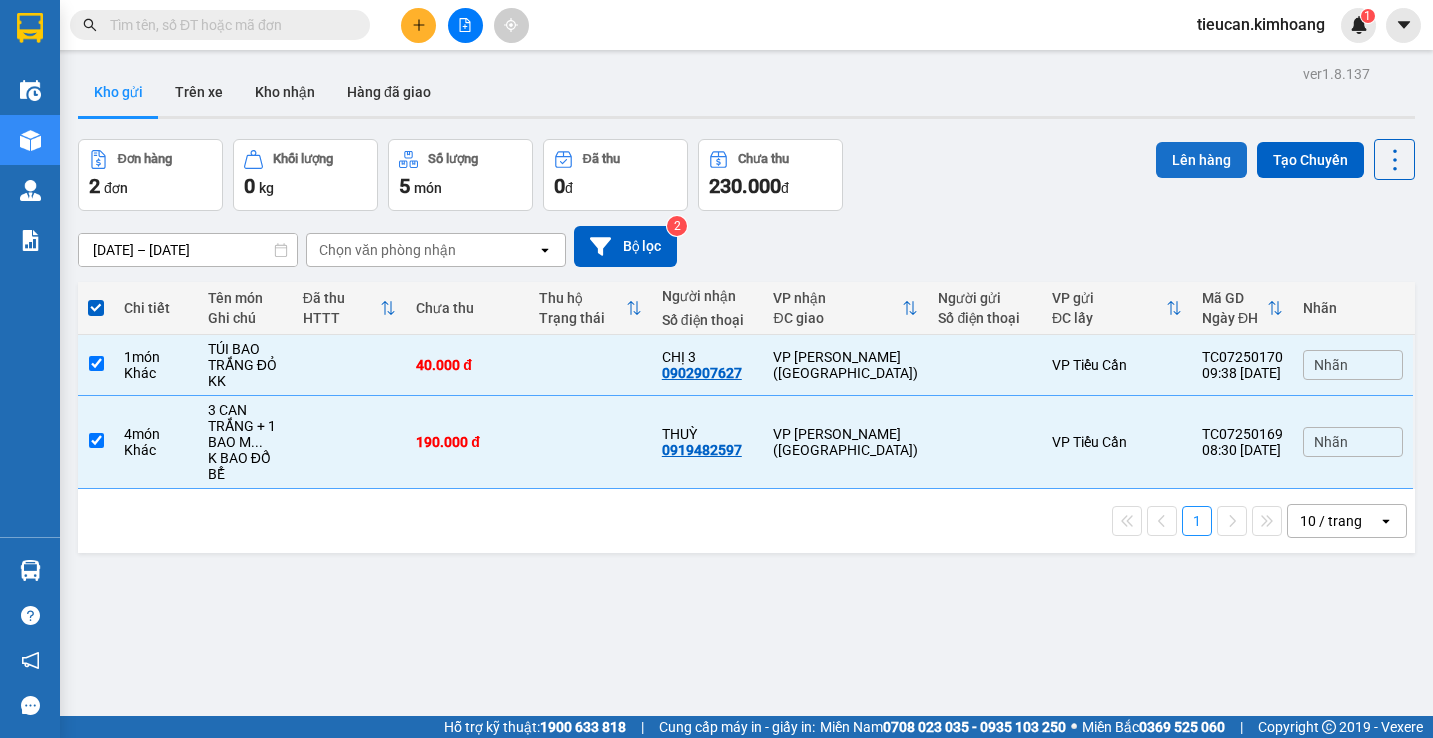 click on "Lên hàng" at bounding box center (1201, 160) 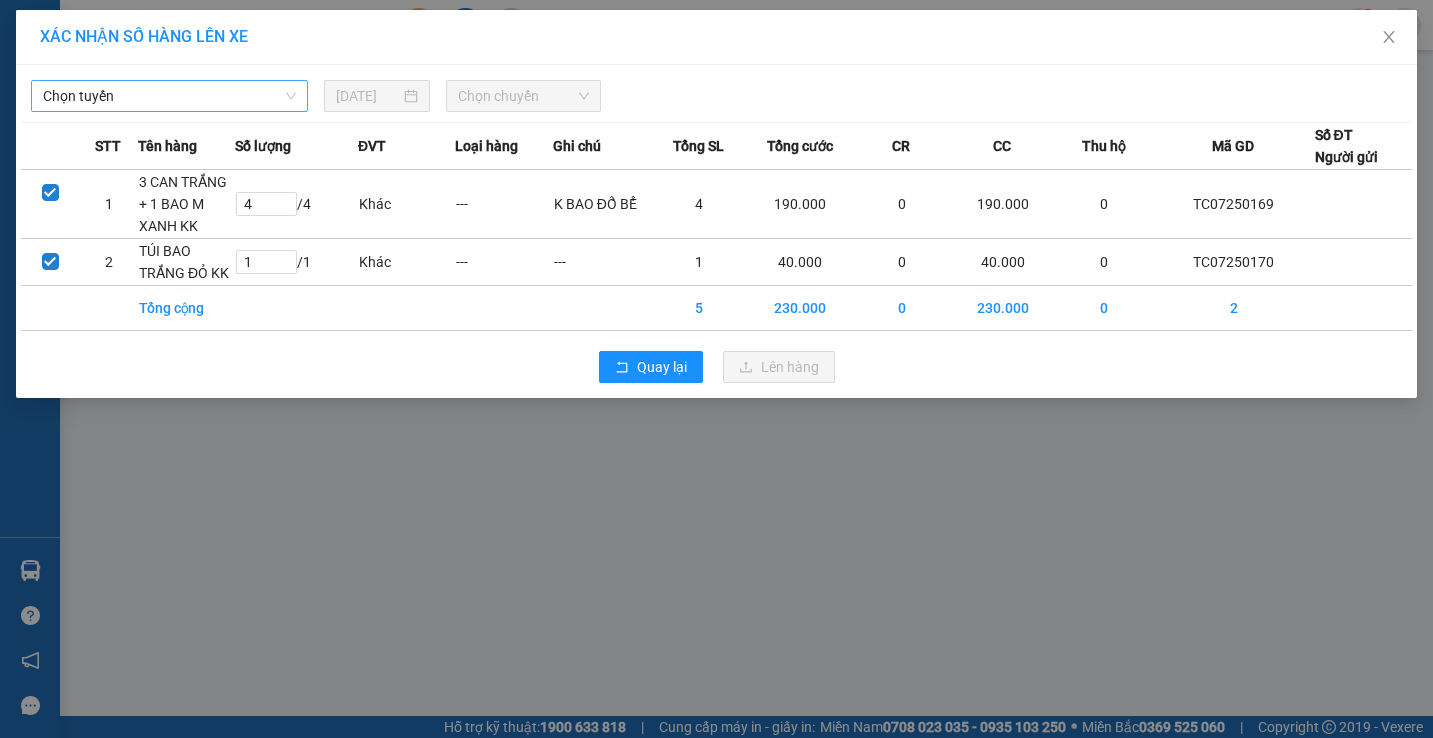 click on "Chọn tuyến" at bounding box center (169, 96) 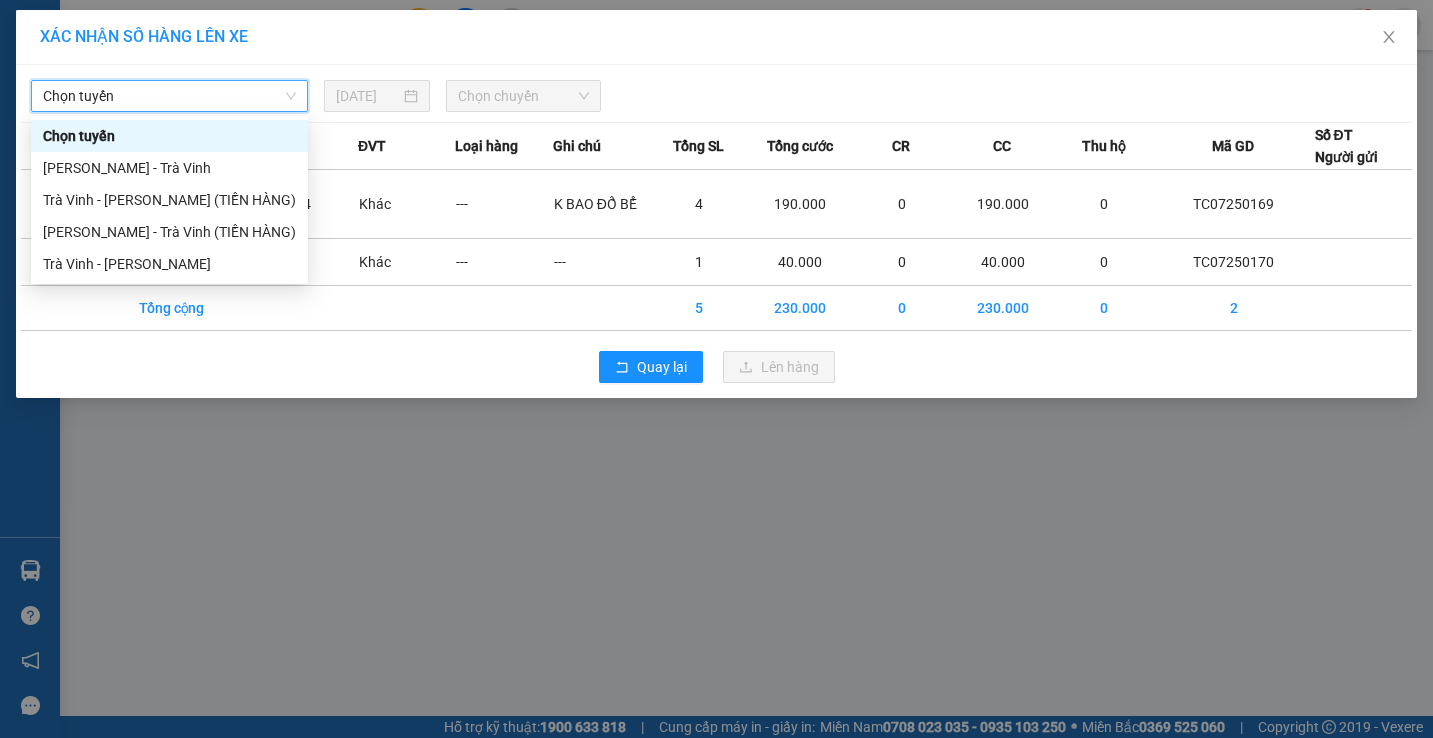 click on "Chọn tuyến" at bounding box center [169, 96] 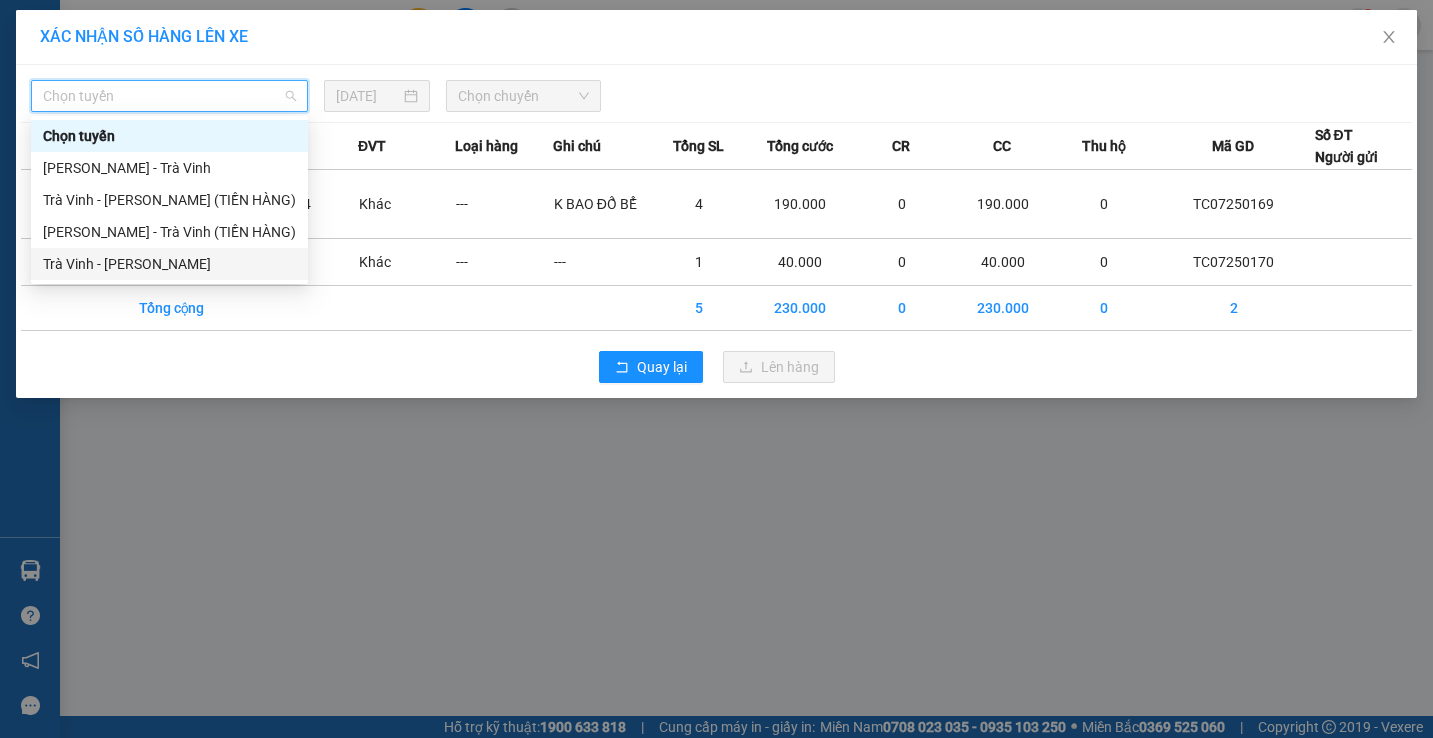 click on "Trà Vinh - [PERSON_NAME]" at bounding box center [169, 264] 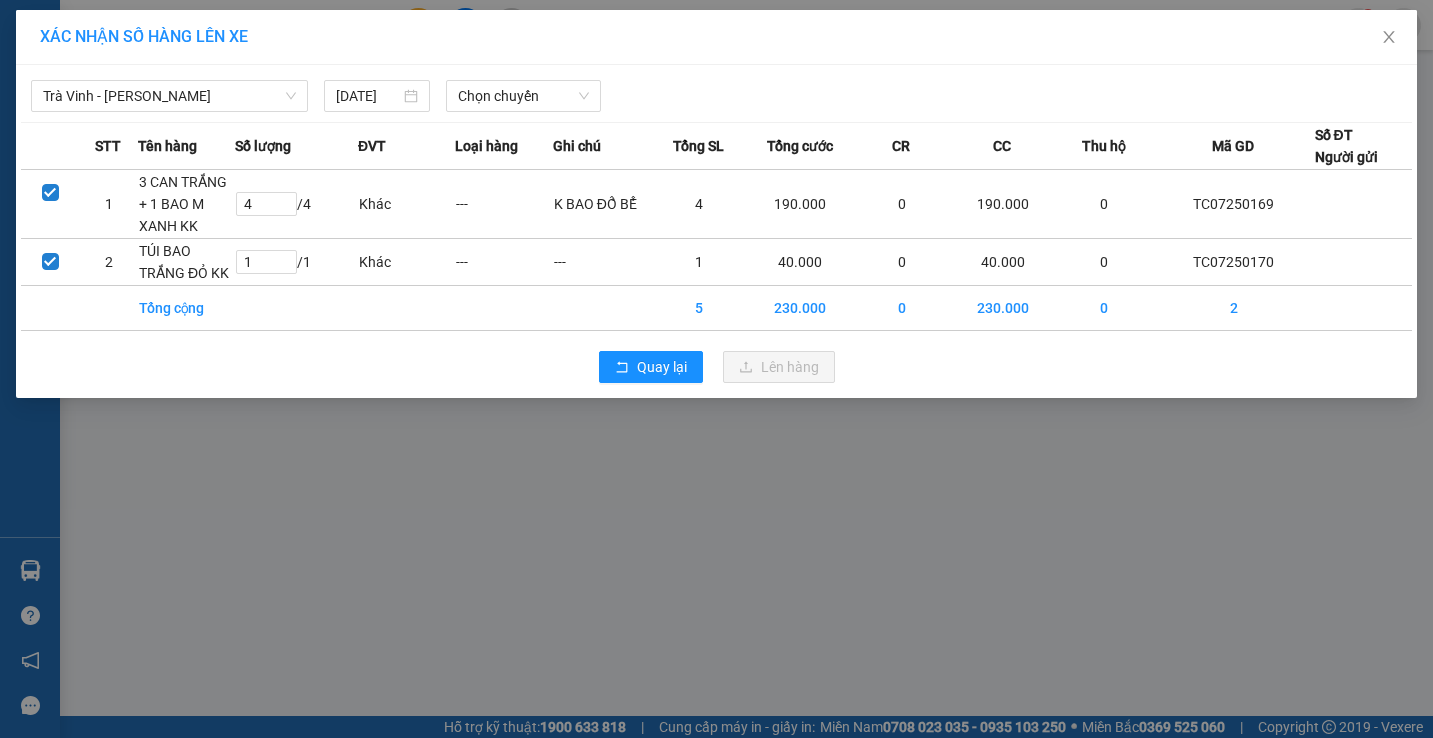 click on "TÚI BAO TRẮNG ĐỎ KK" at bounding box center (186, 262) 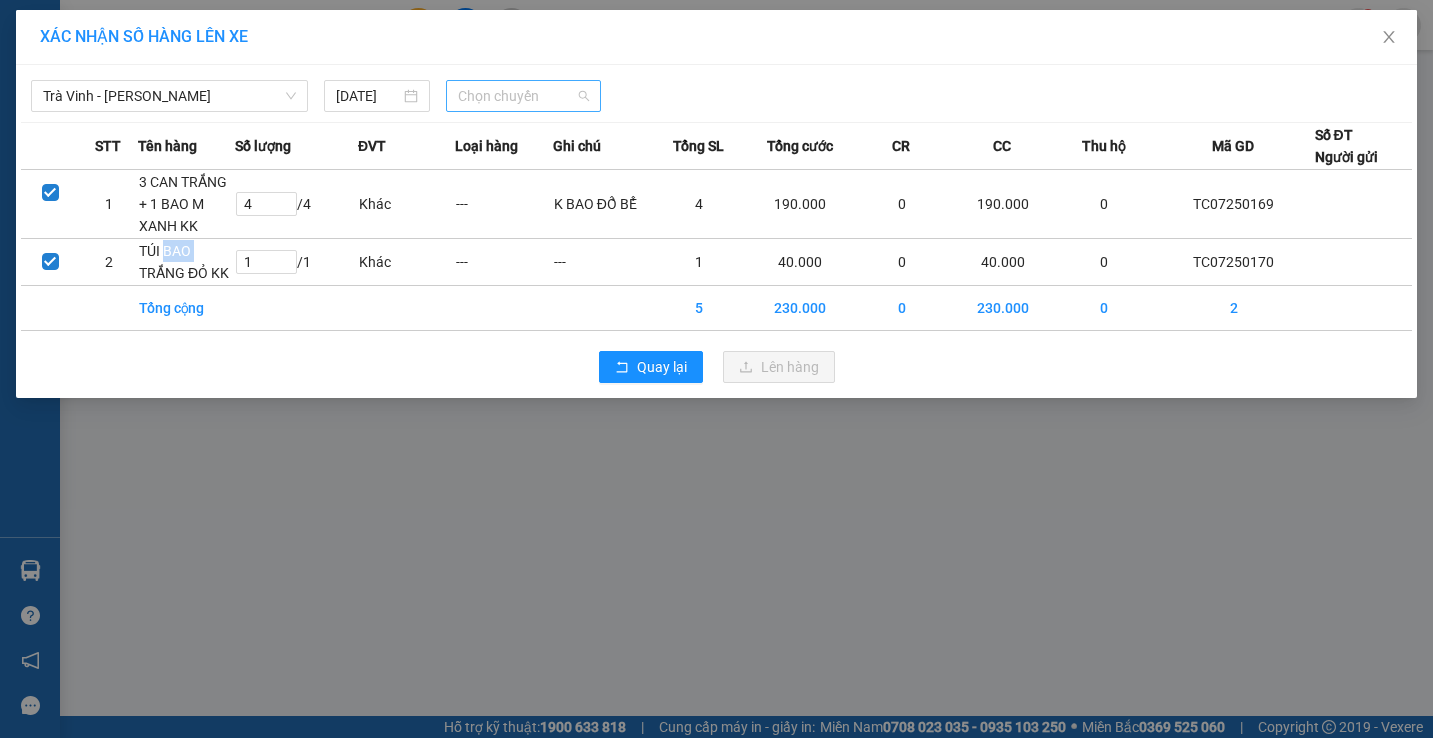 click on "Chọn chuyến" at bounding box center (523, 96) 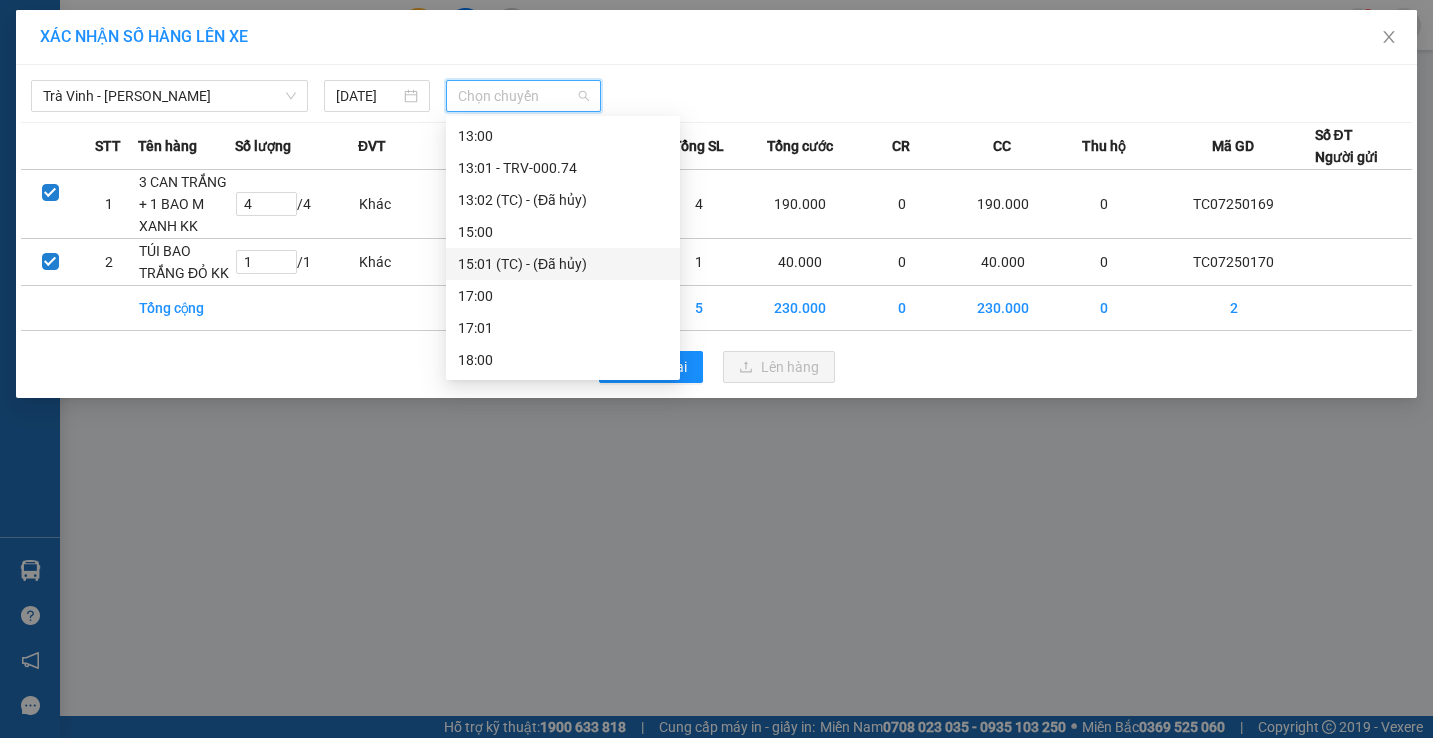 scroll, scrollTop: 344, scrollLeft: 0, axis: vertical 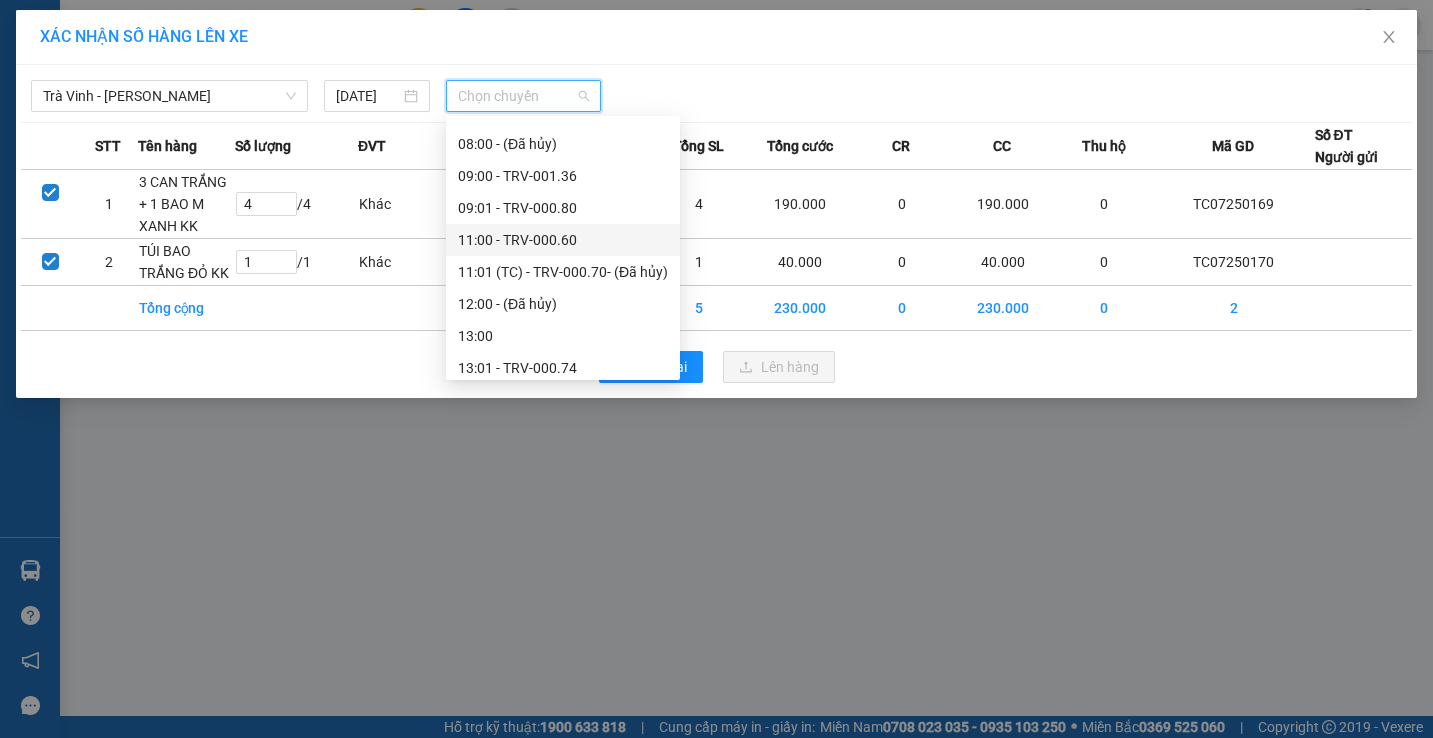 click on "11:00     - TRV-000.60" at bounding box center [563, 240] 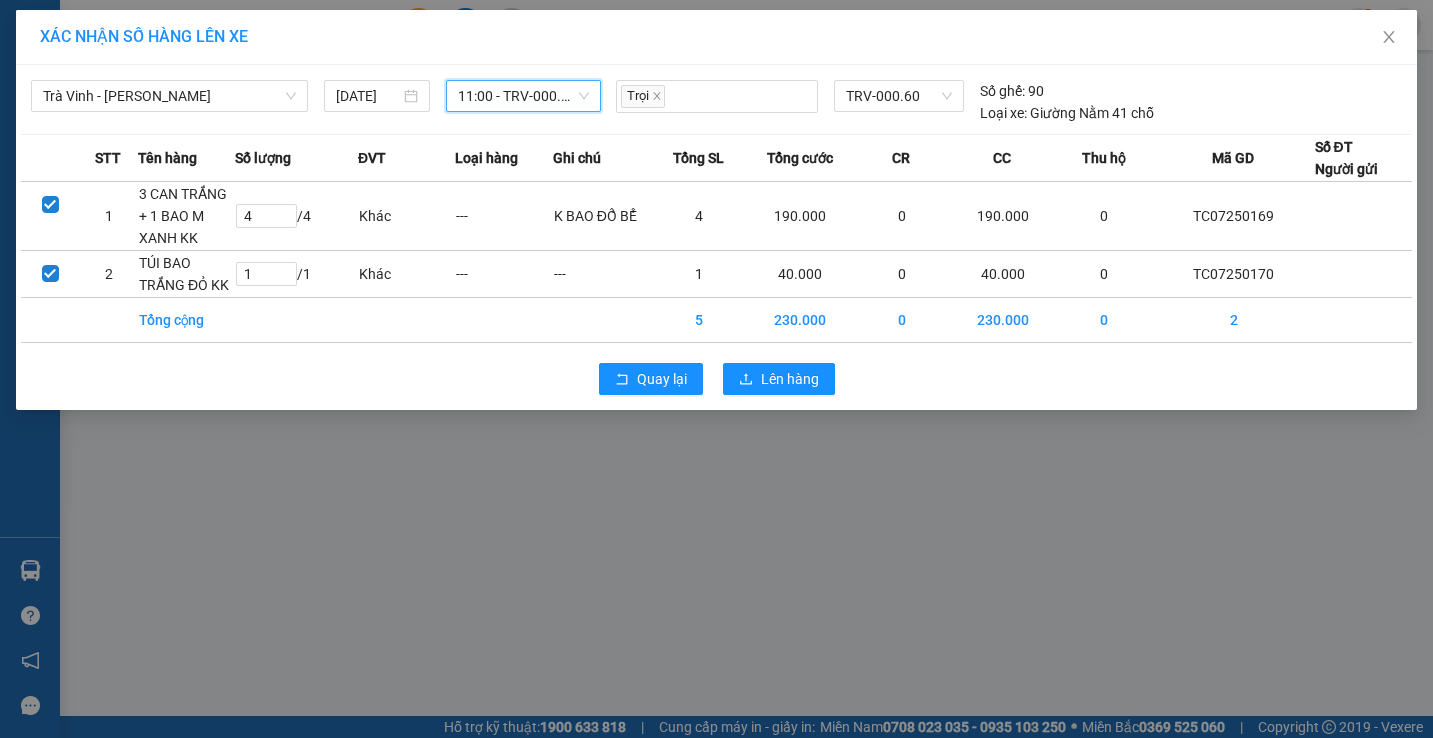 click on "---" at bounding box center [503, 216] 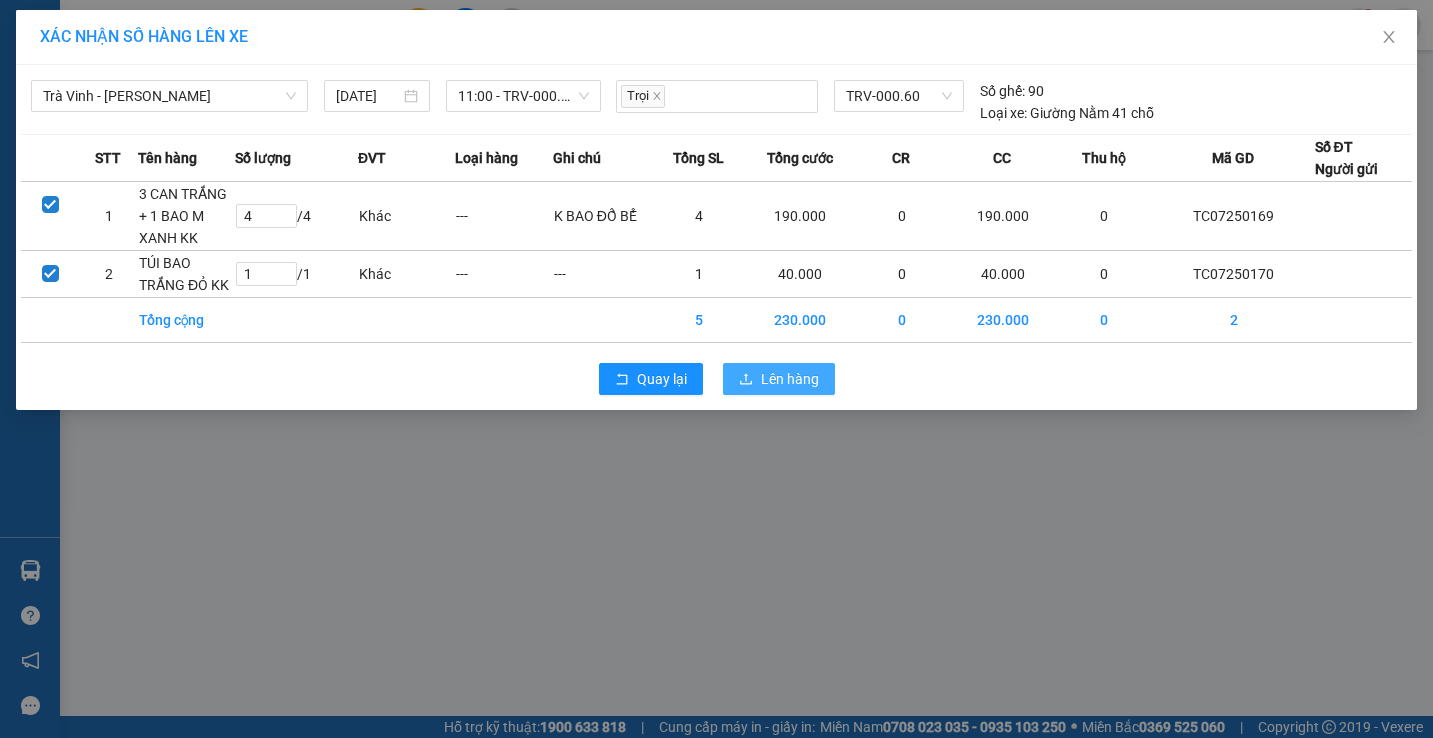 click on "Lên hàng" at bounding box center (790, 379) 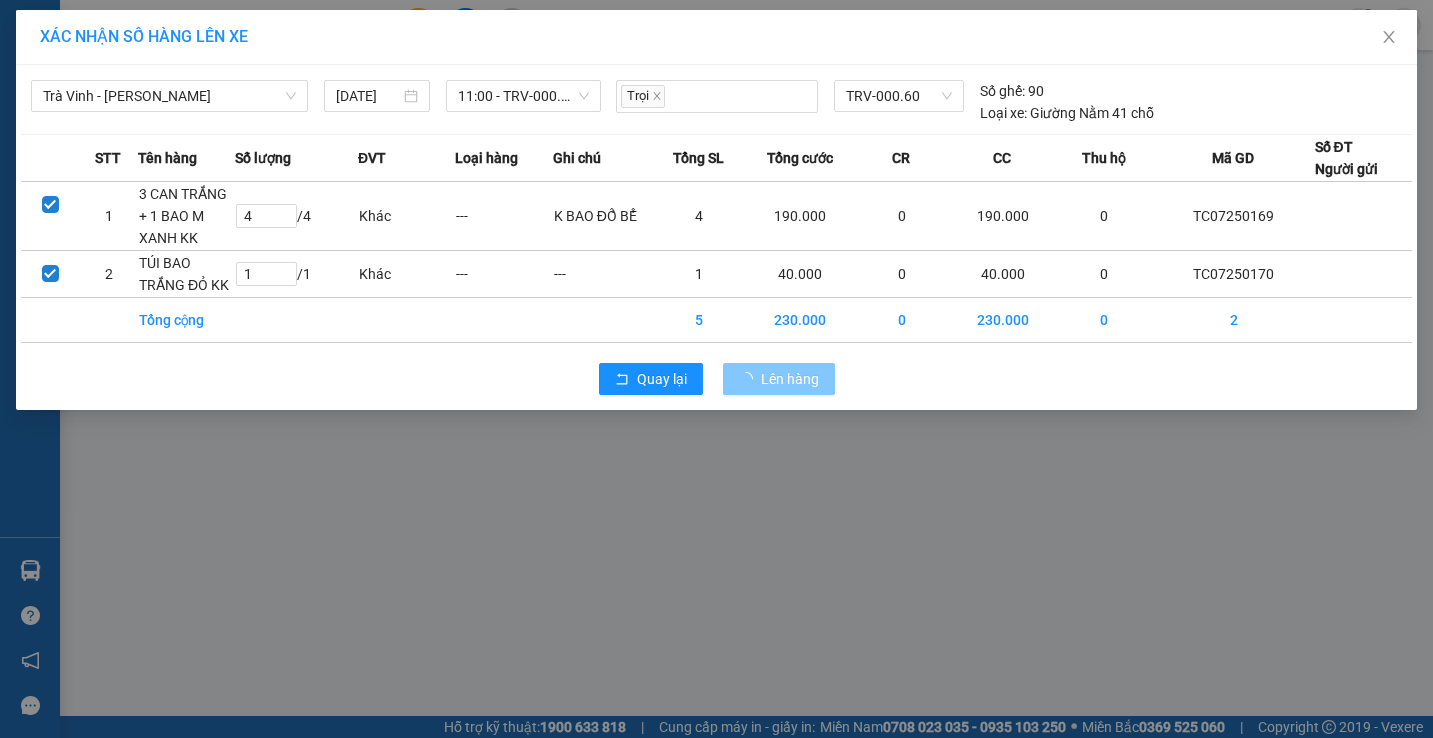 click on "Lên hàng" at bounding box center [790, 379] 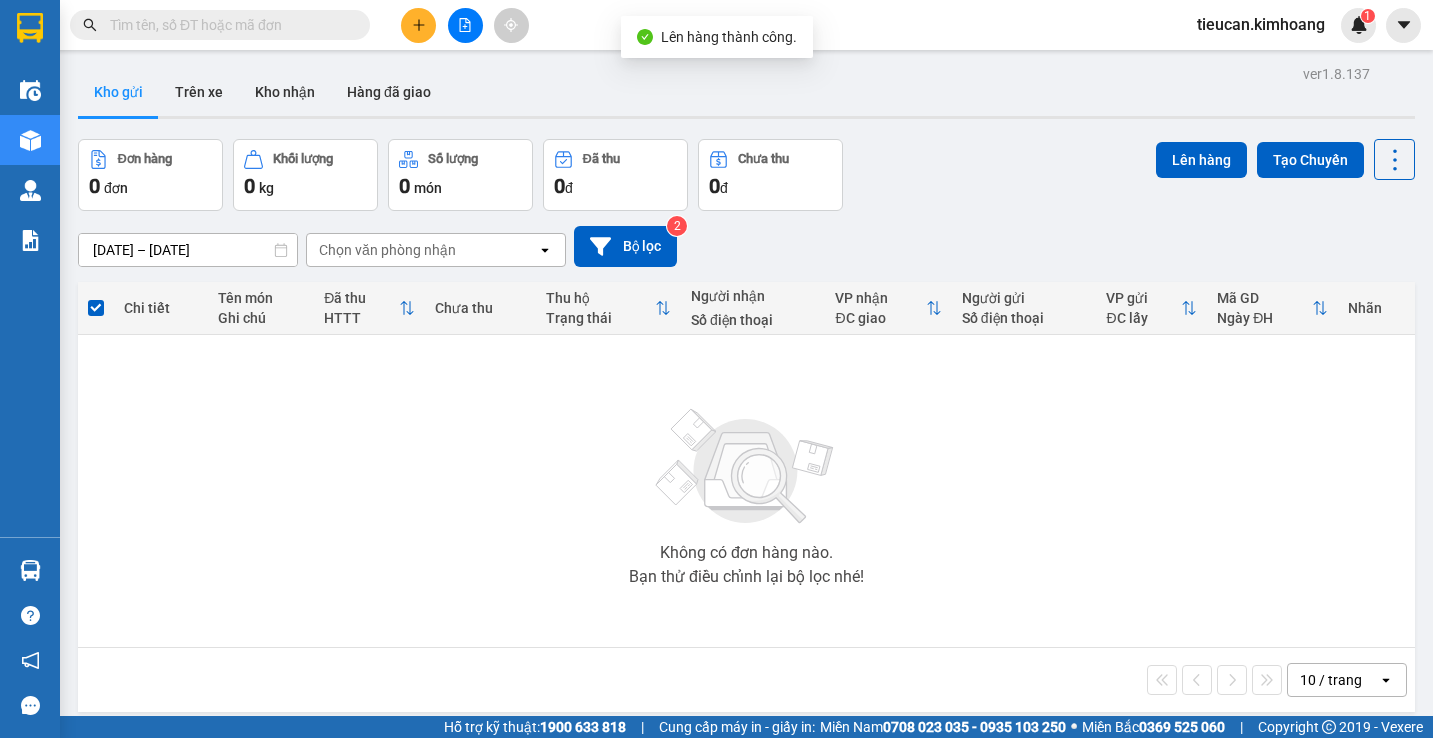 click on "Không có đơn hàng nào. Bạn thử điều chỉnh lại bộ lọc nhé!" at bounding box center (746, 491) 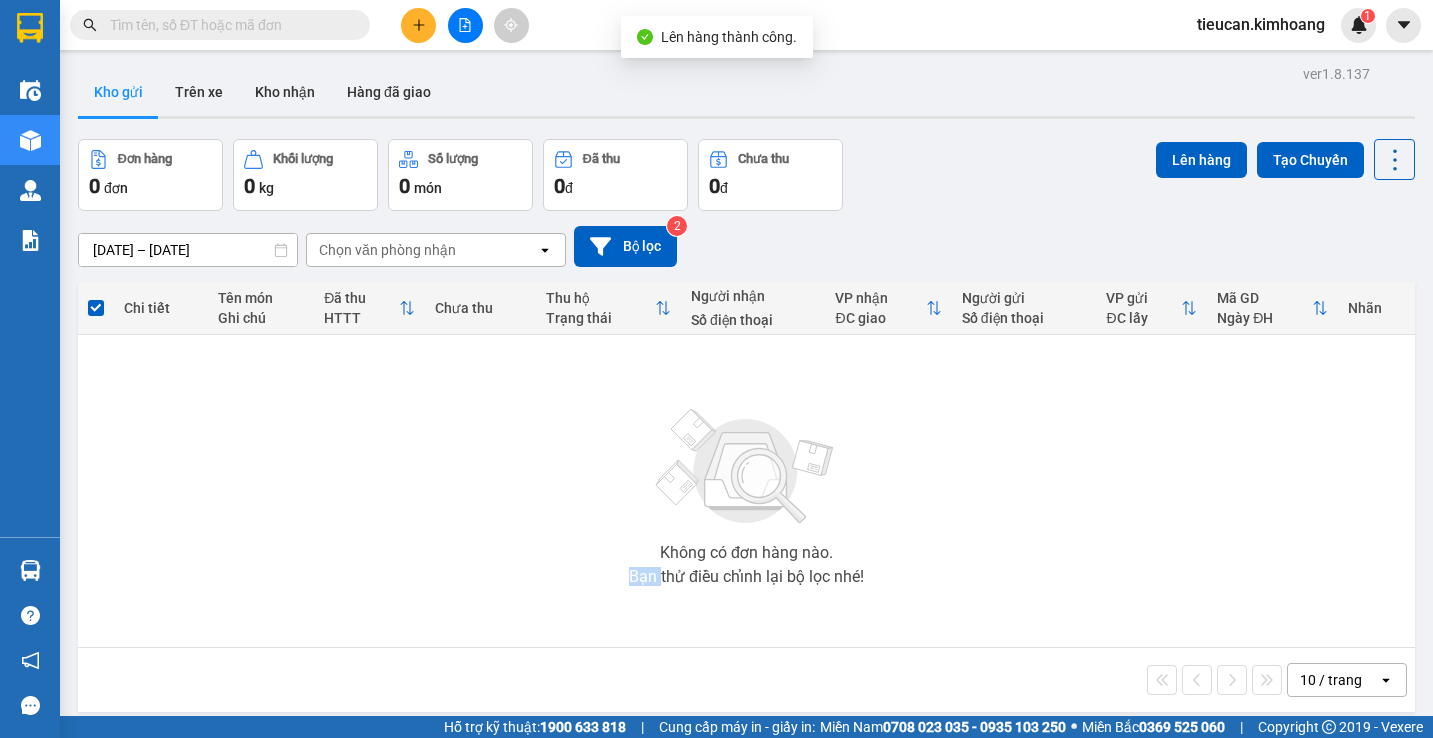 click on "Không có đơn hàng nào. Bạn thử điều chỉnh lại bộ lọc nhé!" at bounding box center [746, 491] 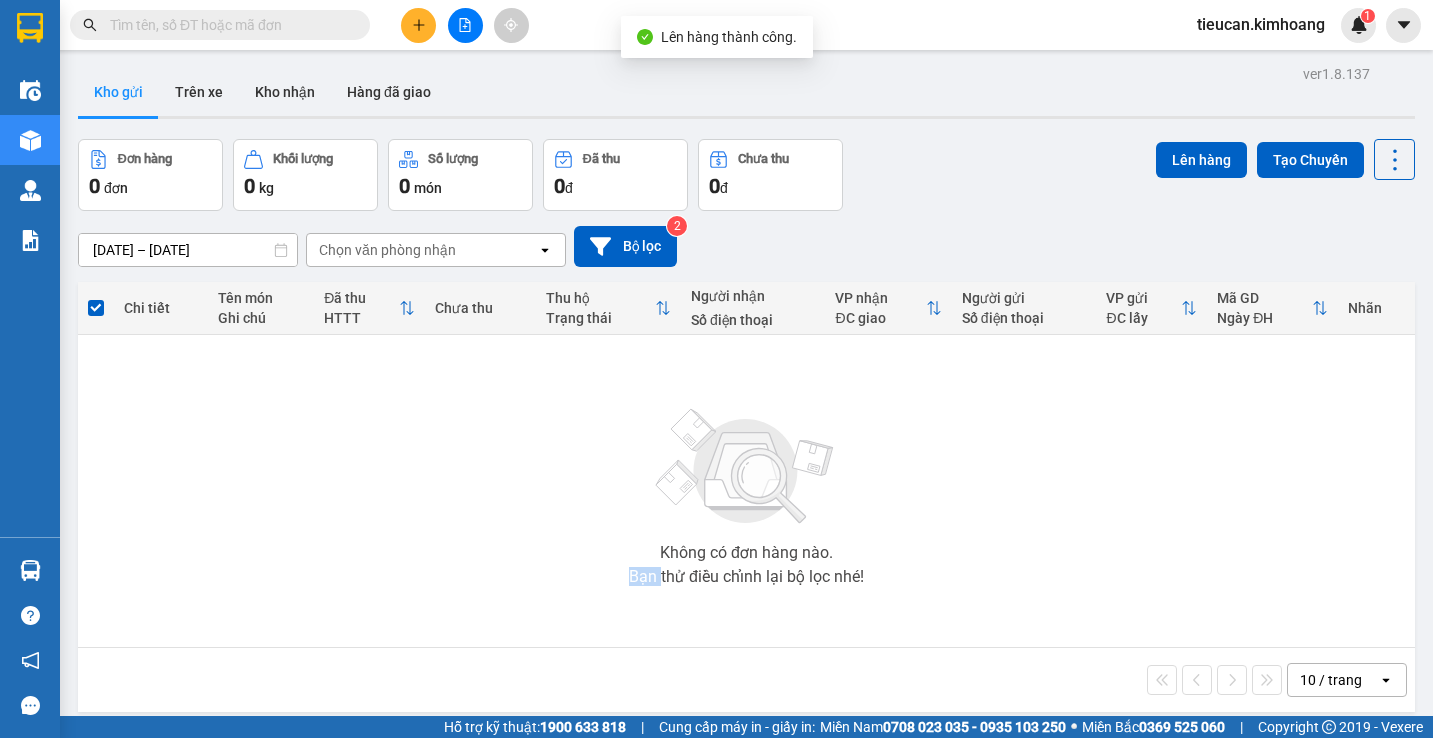click on "Không có đơn hàng nào. Bạn thử điều chỉnh lại bộ lọc nhé!" at bounding box center (746, 491) 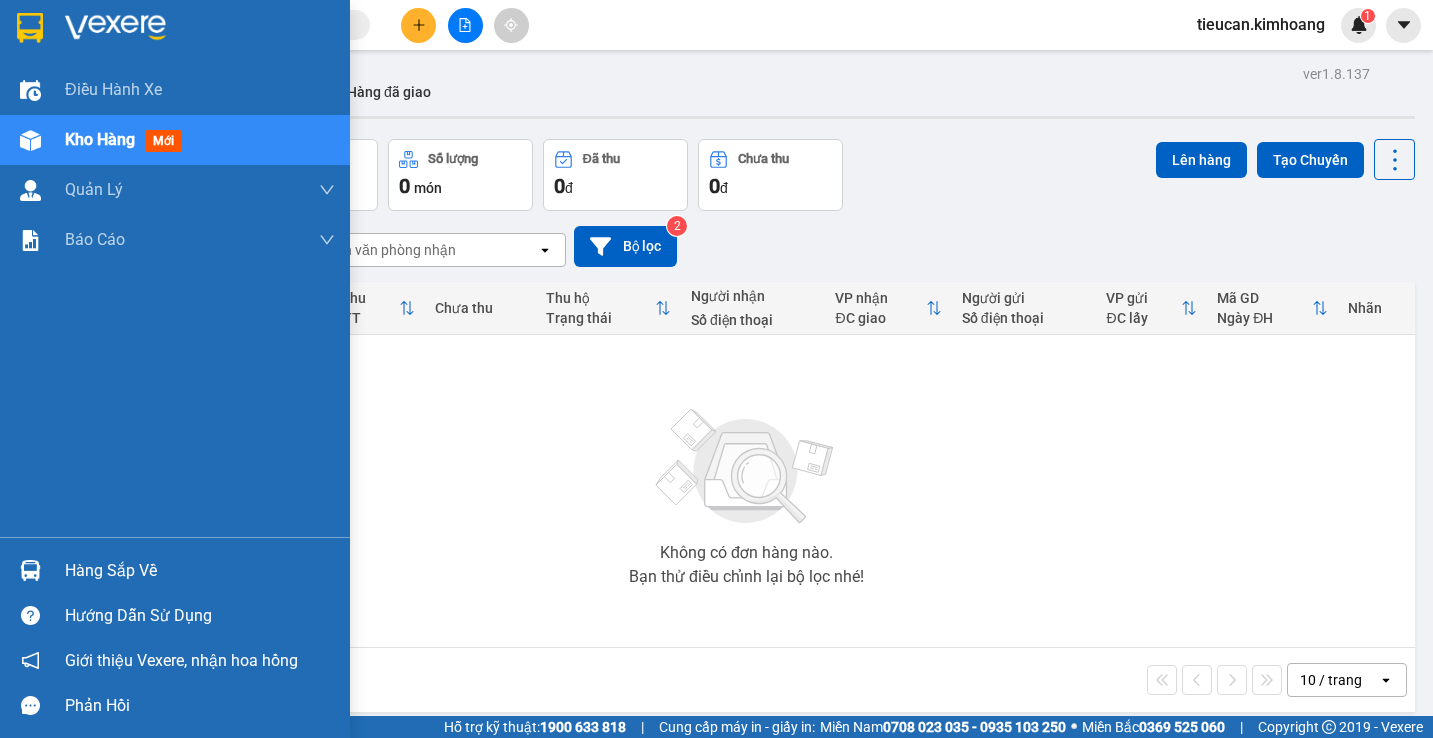 click on "Hàng sắp về" at bounding box center [175, 570] 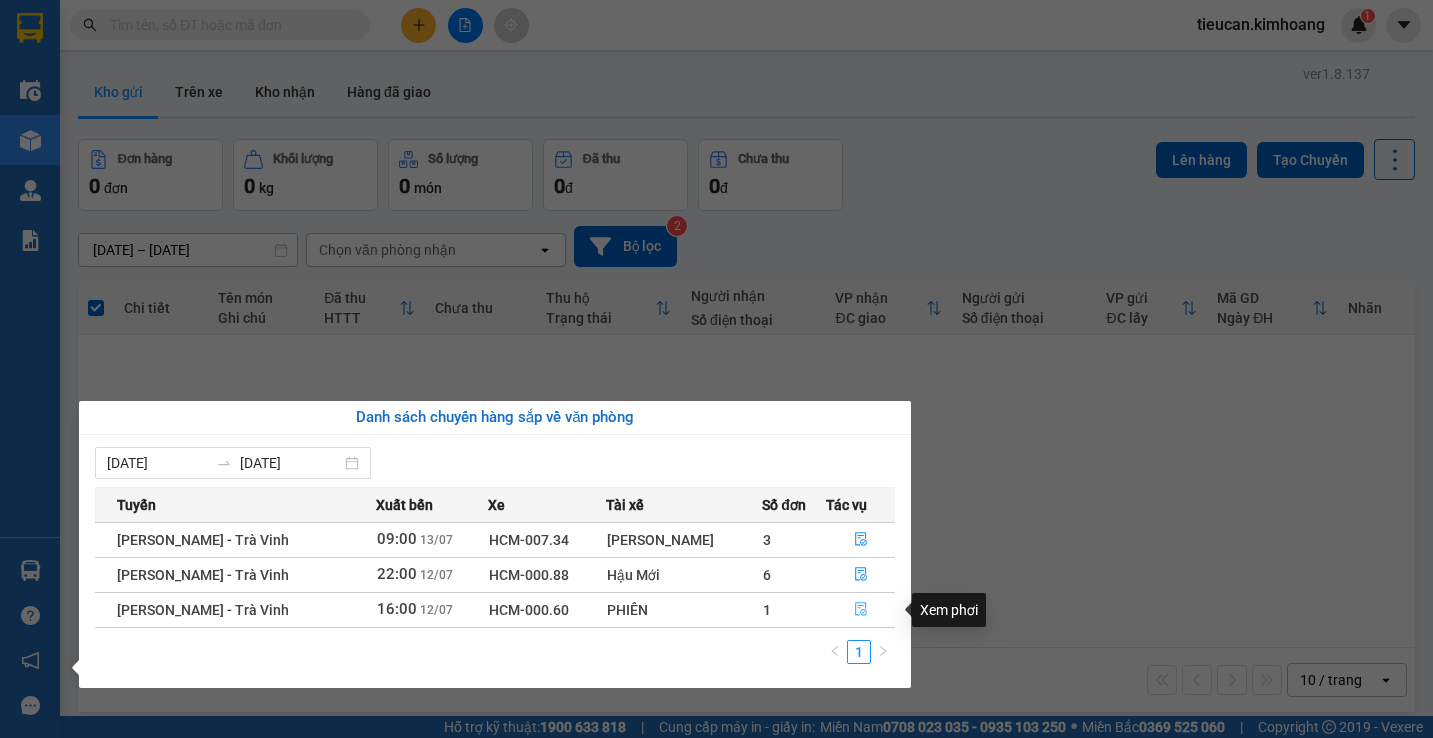 click 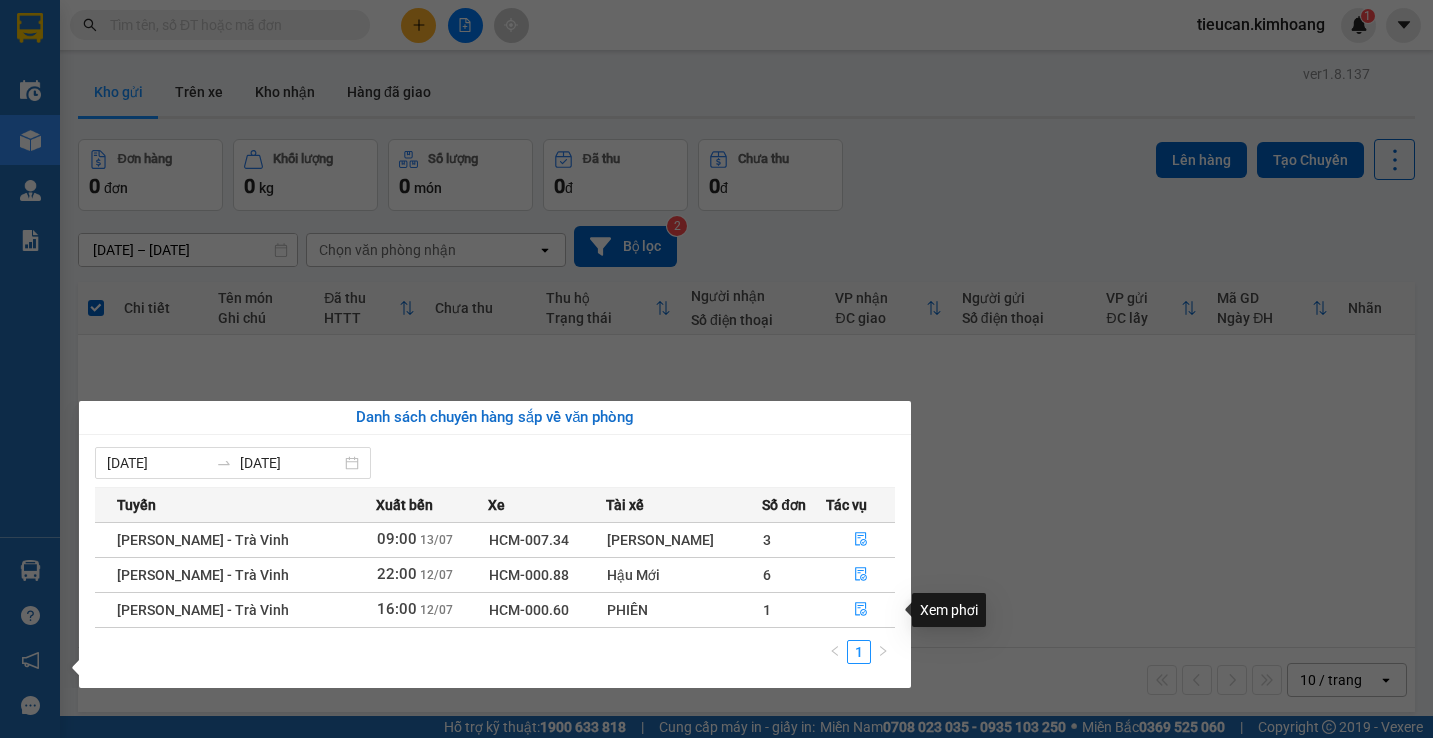 click on "ver  1.8.137 Kho gửi Trên xe Kho nhận Hàng đã giao Đơn hàng 0 đơn Khối lượng 0 kg Số lượng 0 món Đã thu 0  đ Chưa thu 0  đ Lên hàng Tạo Chuyến [DATE] – [DATE] Press the down arrow key to interact with the calendar and select a date. Press the escape button to close the calendar. Selected date range is from [DATE] to [DATE]. Chọn văn phòng nhận open Bộ lọc 2 Chi tiết Tên món Ghi chú Đã thu HTTT Chưa thu Thu hộ Trạng thái Người nhận Số điện thoại VP nhận ĐC giao Người gửi Số điện thoại VP gửi ĐC lấy Mã GD Ngày ĐH Nhãn Không có đơn hàng nào. Bạn thử điều chỉnh lại bộ lọc nhé! 10 / trang open Đang tải dữ liệu" at bounding box center (716, 358) 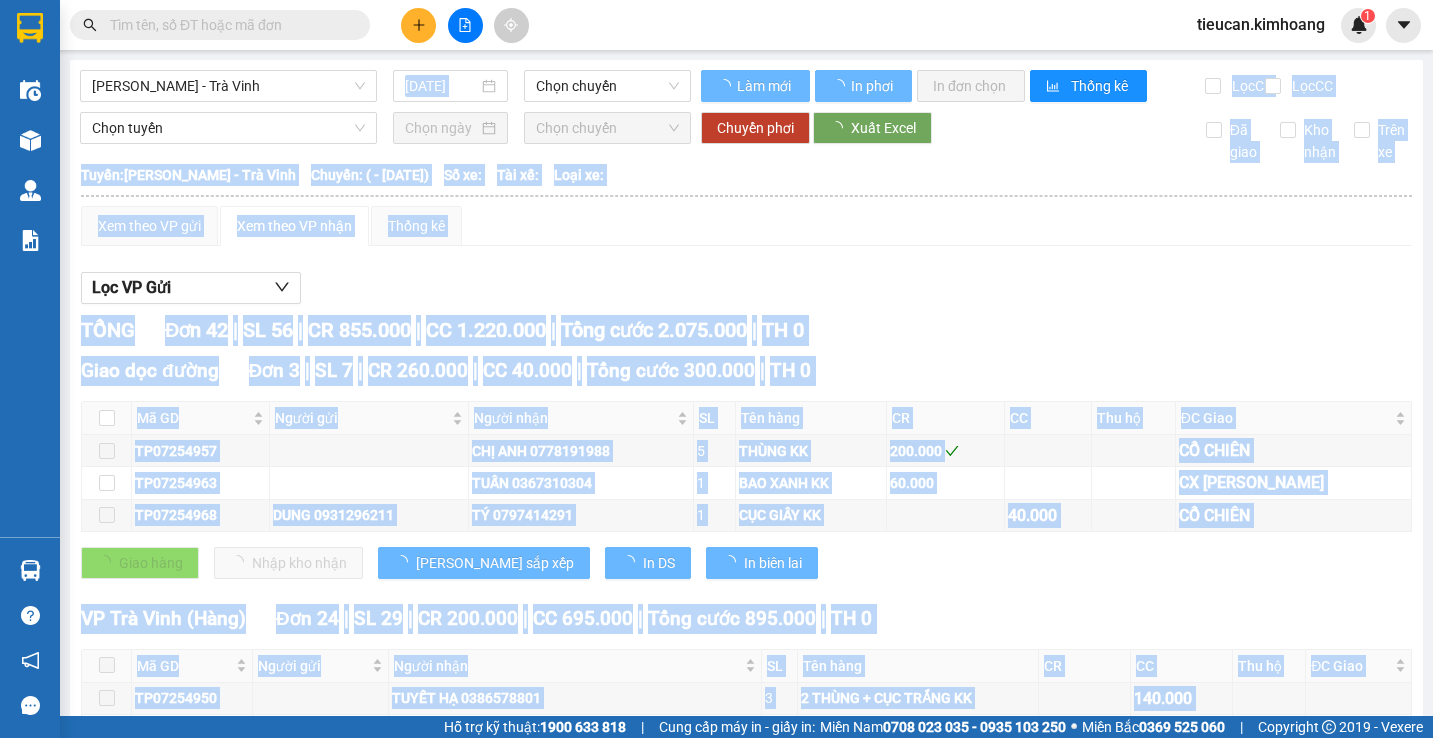 click on "Xem theo VP gửi Xem theo VP nhận Thống kê Lọc VP Gửi TỔNG Đơn   42 | SL   56 | CR   855.000 | CC   1.220.000 | Tổng cước   2.075.000 | TH   0 Giao dọc đường Đơn   3 | SL   7 | CR   260.000 | CC   40.000 | Tổng cước   300.000 | TH   0 Mã GD Người gửi Người nhận SL Tên hàng CR CC Thu hộ ĐC Giao Ký nhận                       TP07254957   CHỊ ANH 0778191988 5 THÙNG KK 200.000 CỔ CHIÊN  TP07254963   TUẤN 0367310304 1 BAO XANH KK 60.000 CX [GEOGRAPHIC_DATA] TP07254968 DUNG 0931296211 TÝ 0797414291 1 CỤC GIẤY KK  40.000 CỔ CHIÊN Giao hàng Nhập kho nhận Lưu sắp xếp In DS In biên lai [PERSON_NAME]   [PHONE_NUMBER],   273 - 273B [PERSON_NAME] PHƠI HÀNG VP Tiểu Cần  -  09:42 [DATE] Tuyến:  [PERSON_NAME] - Trà Vinh Chuyến:   ( - [DATE]) Mã GD Người gửi Người nhận SL Tên hàng CR CC Thu hộ ĐC Giao Ký nhận Giao dọc đường Đơn   3 | SL   7 | CR   260.000 | CC   40.000 | Tổng cước   | TH" at bounding box center (746, 1617) 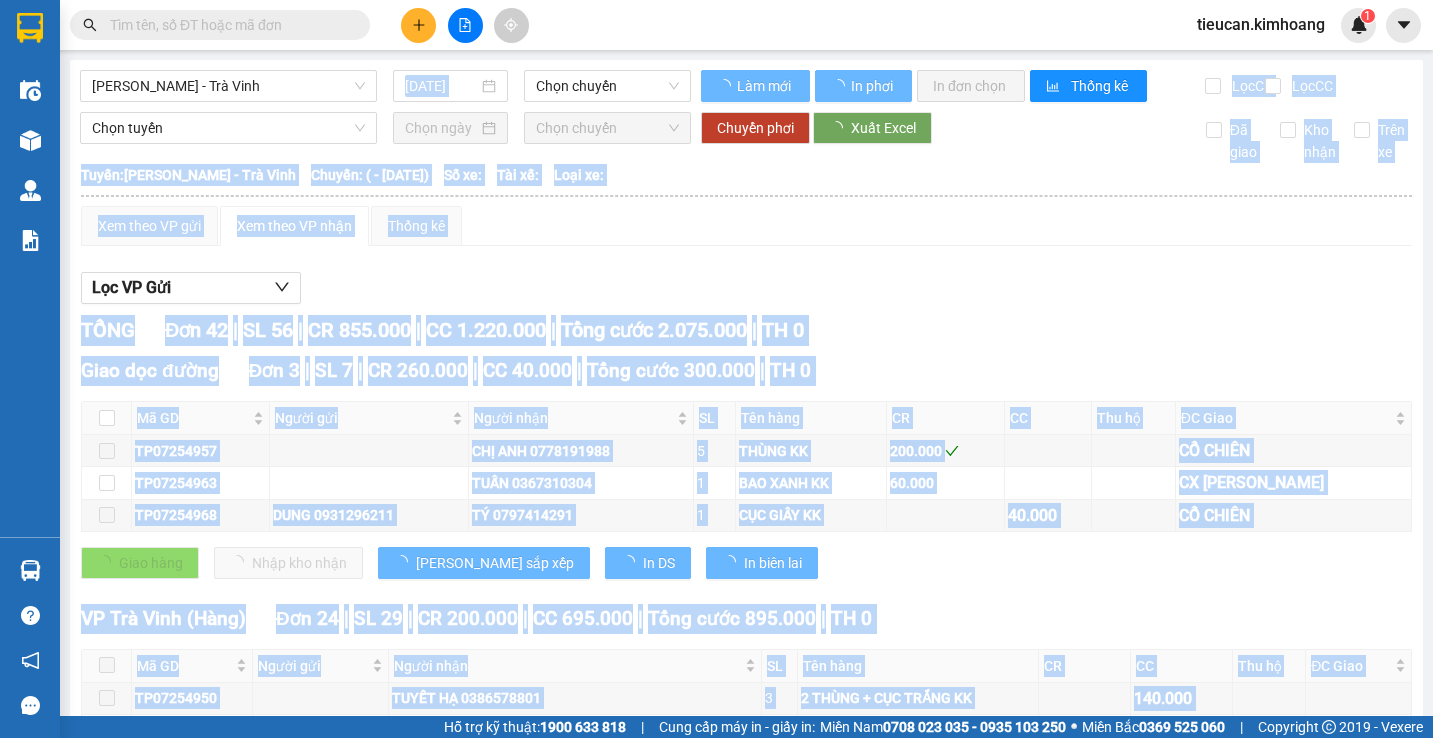click on "Xem theo VP gửi Xem theo VP nhận Thống kê Lọc VP Gửi TỔNG Đơn   42 | SL   56 | CR   855.000 | CC   1.220.000 | Tổng cước   2.075.000 | TH   0 Giao dọc đường Đơn   3 | SL   7 | CR   260.000 | CC   40.000 | Tổng cước   300.000 | TH   0 Mã GD Người gửi Người nhận SL Tên hàng CR CC Thu hộ ĐC Giao Ký nhận                       TP07254957   CHỊ ANH 0778191988 5 THÙNG KK 200.000 CỔ CHIÊN  TP07254963   TUẤN 0367310304 1 BAO XANH KK 60.000 CX [GEOGRAPHIC_DATA] TP07254968 DUNG 0931296211 TÝ 0797414291 1 CỤC GIẤY KK  40.000 CỔ CHIÊN Giao hàng Nhập kho nhận Lưu sắp xếp In DS In biên lai [PERSON_NAME]   [PHONE_NUMBER],   273 - 273B [PERSON_NAME] PHƠI HÀNG VP Tiểu Cần  -  09:42 [DATE] Tuyến:  [PERSON_NAME] - Trà Vinh Chuyến:   ( - [DATE]) Mã GD Người gửi Người nhận SL Tên hàng CR CC Thu hộ ĐC Giao Ký nhận Giao dọc đường Đơn   3 | SL   7 | CR   260.000 | CC   40.000 | Tổng cước   | TH" at bounding box center (746, 1617) 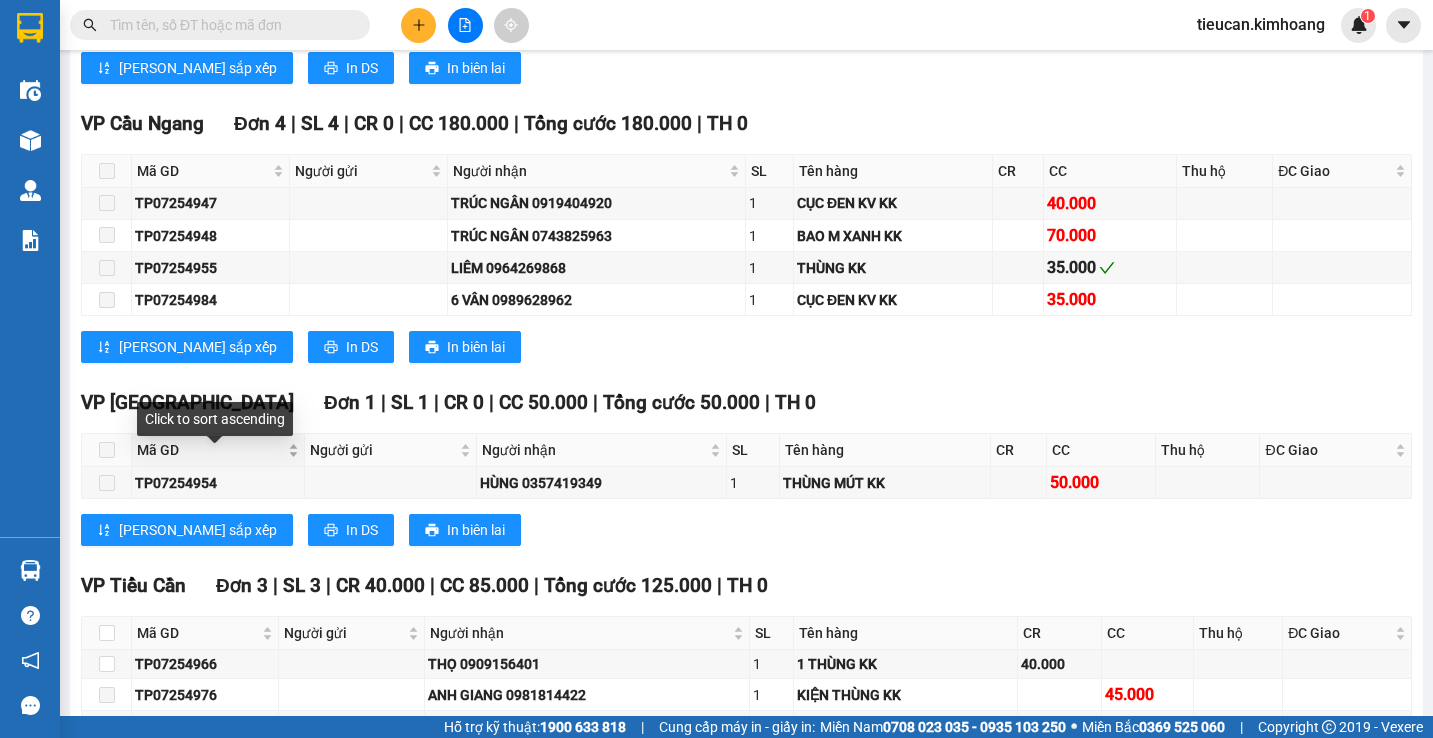 scroll, scrollTop: 1900, scrollLeft: 0, axis: vertical 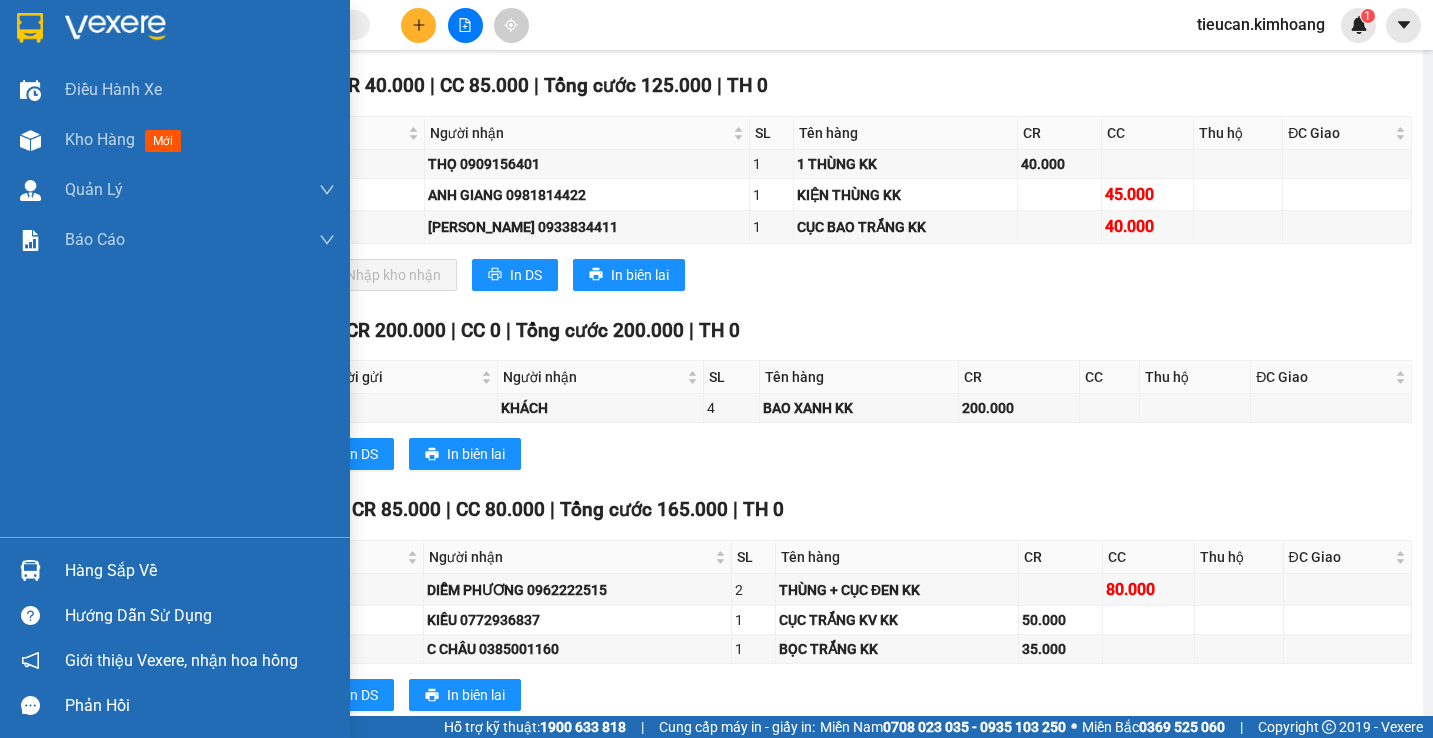 click on "Hàng sắp về" at bounding box center (175, 570) 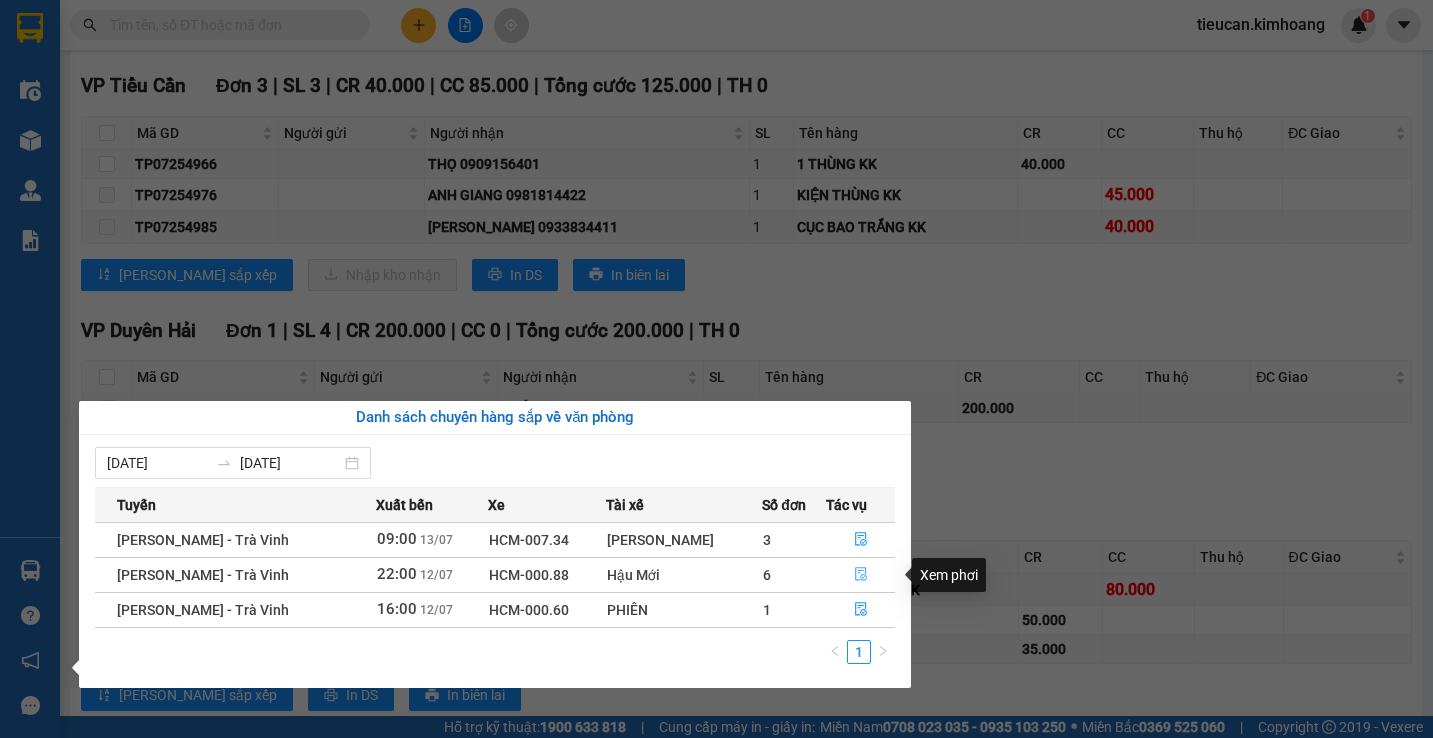 click 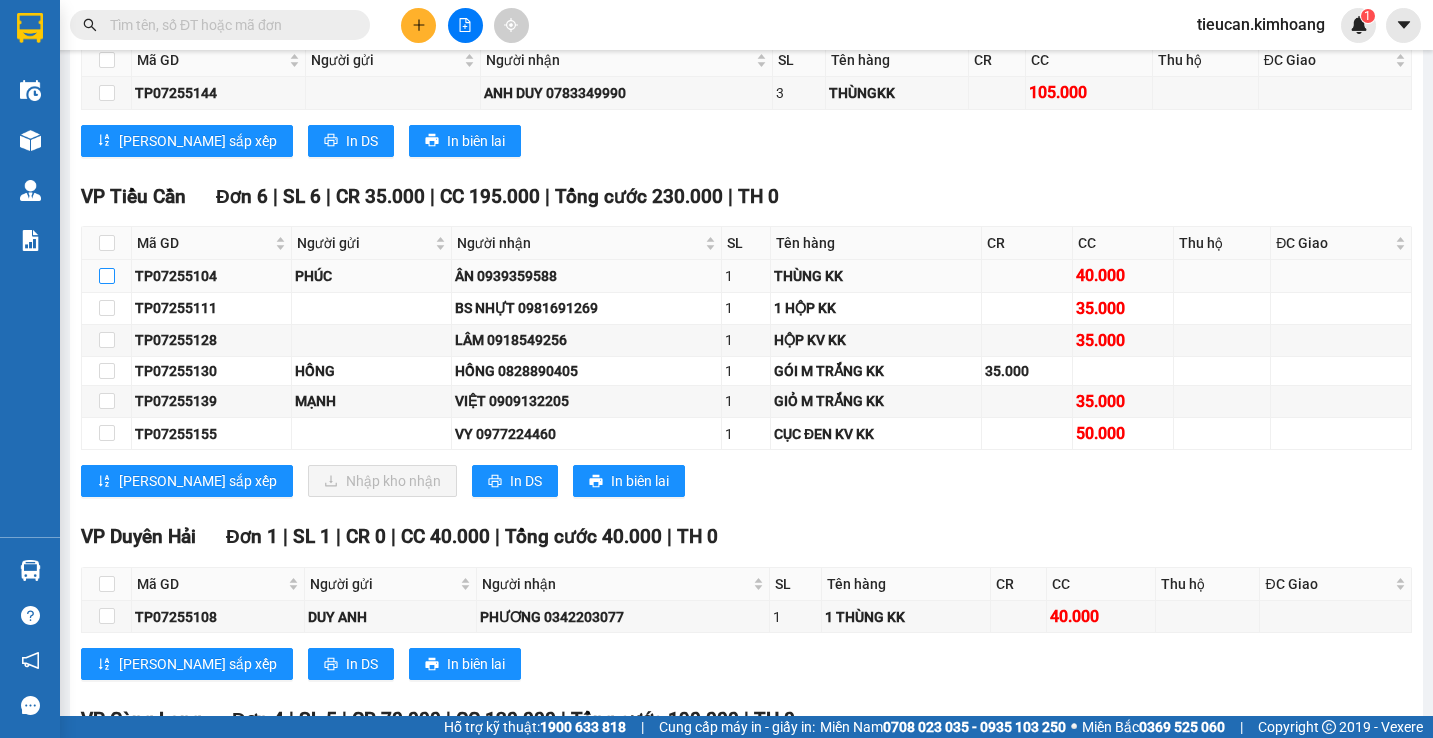 click at bounding box center [107, 276] 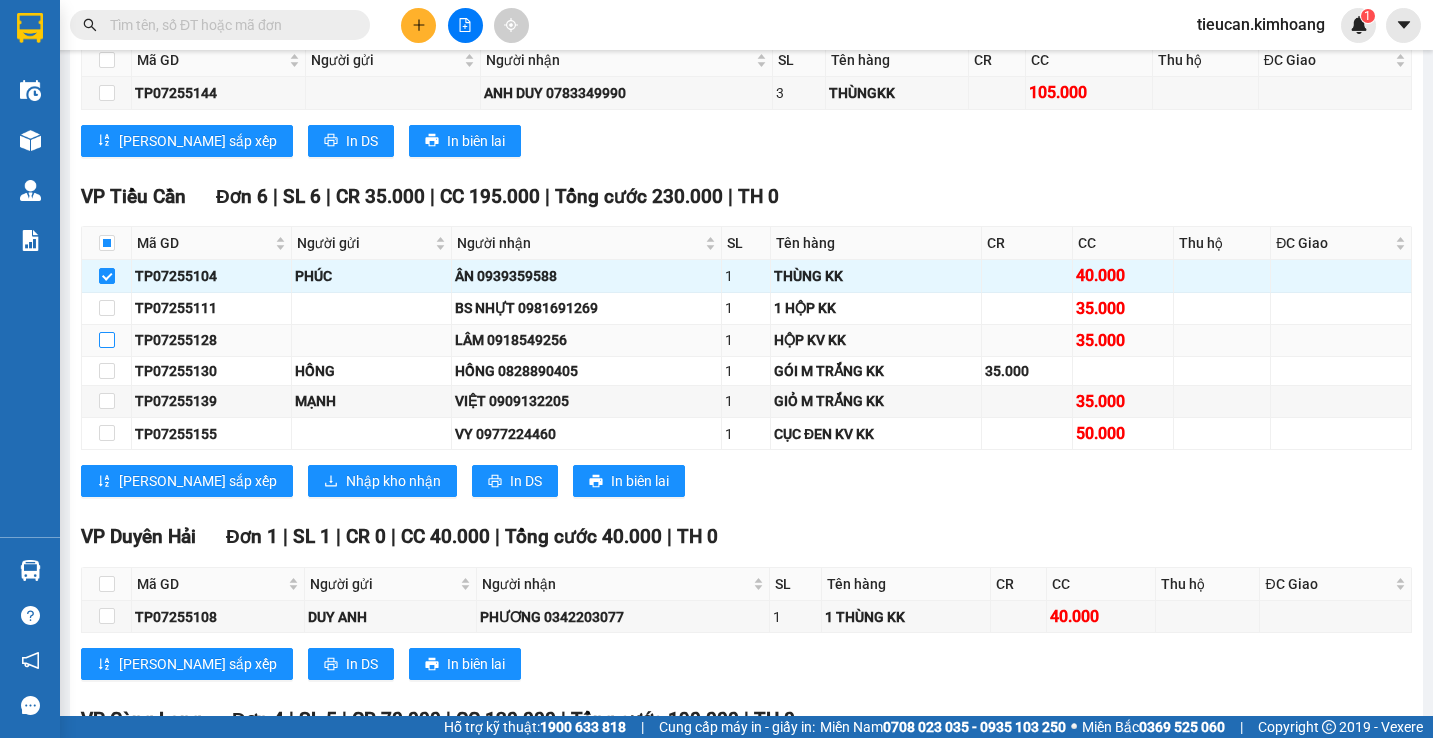 click at bounding box center (107, 340) 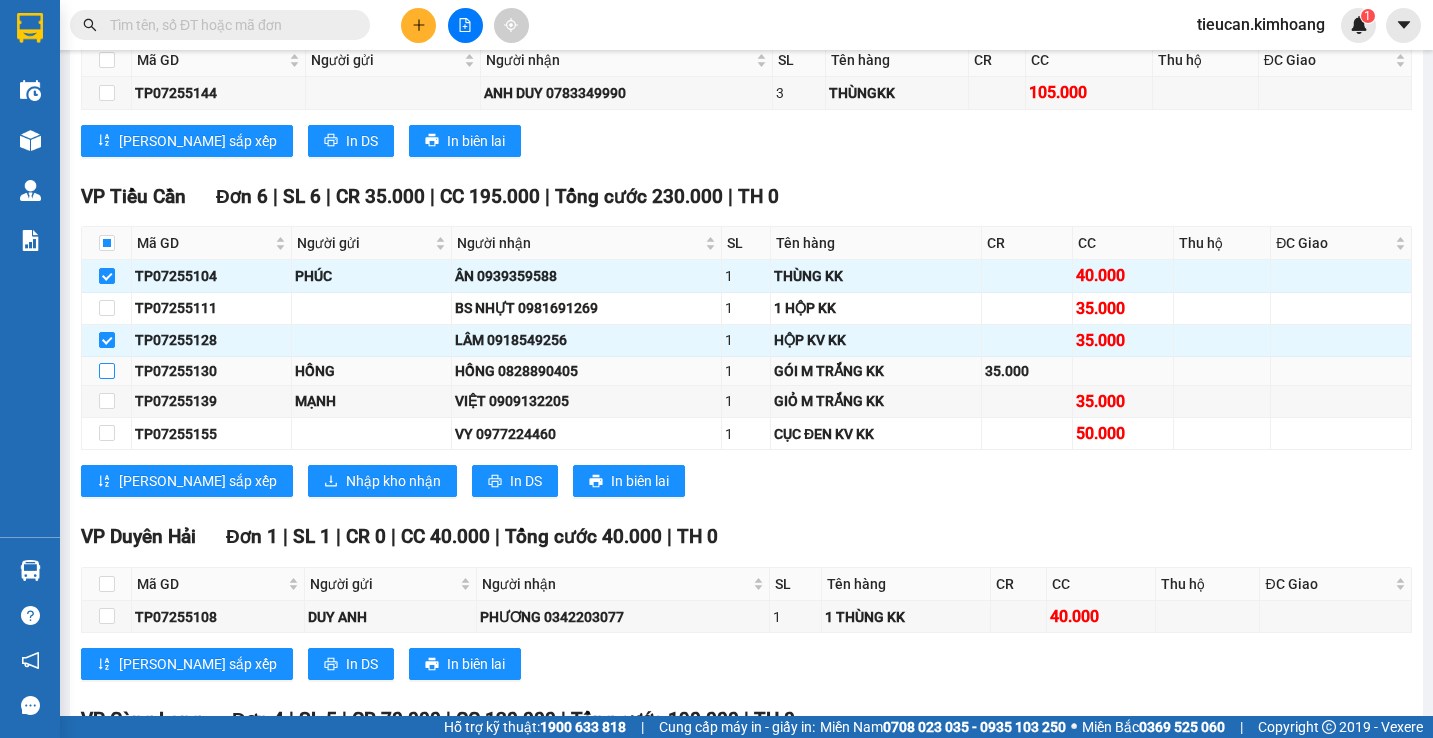 click at bounding box center [107, 371] 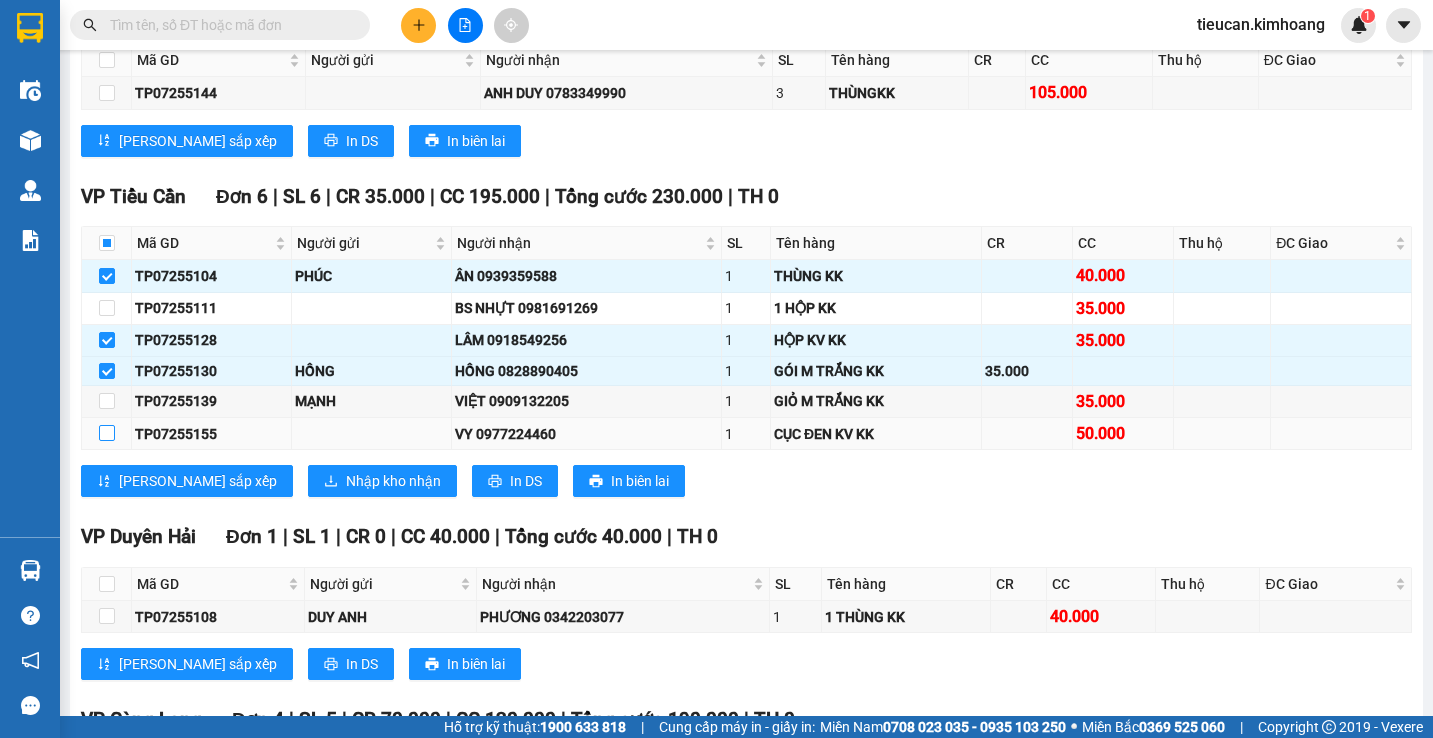 click at bounding box center [107, 433] 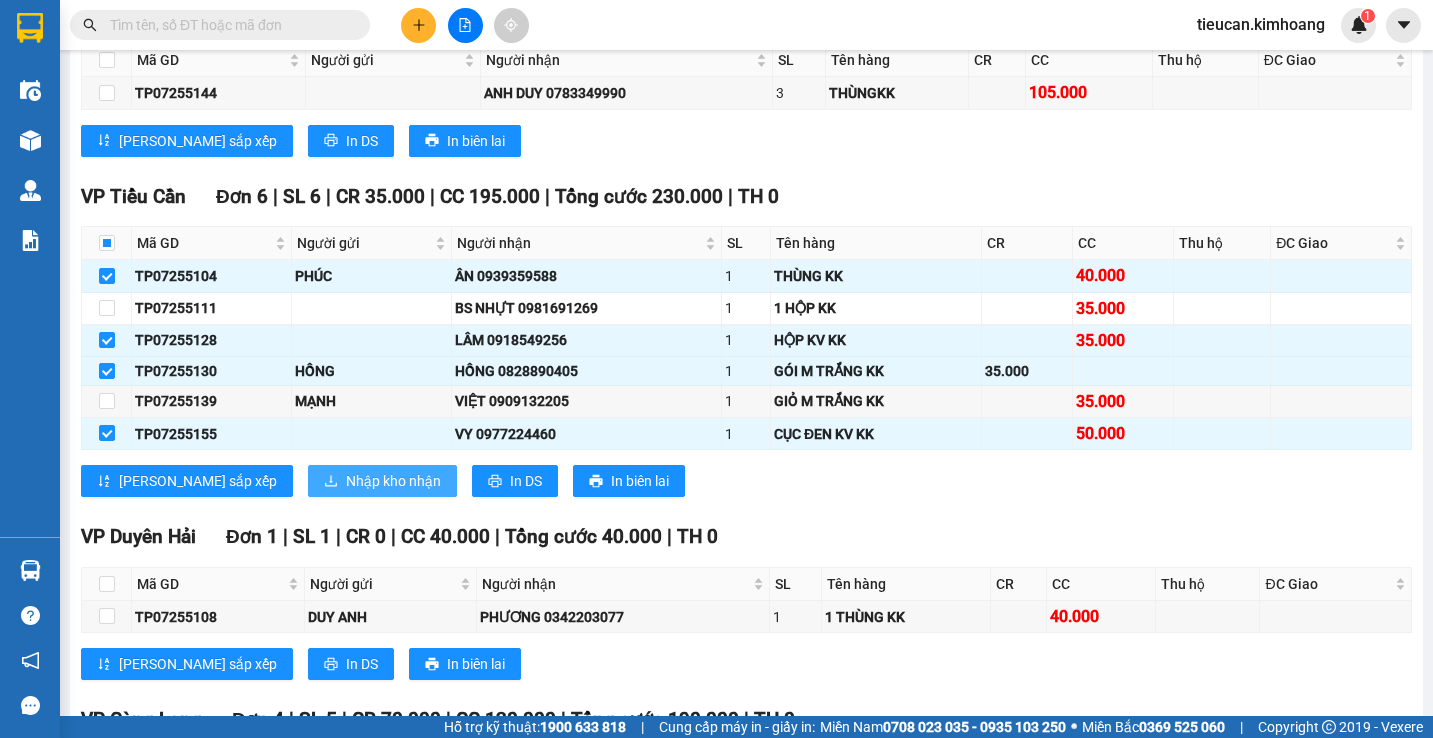 click on "Nhập kho nhận" at bounding box center (393, 481) 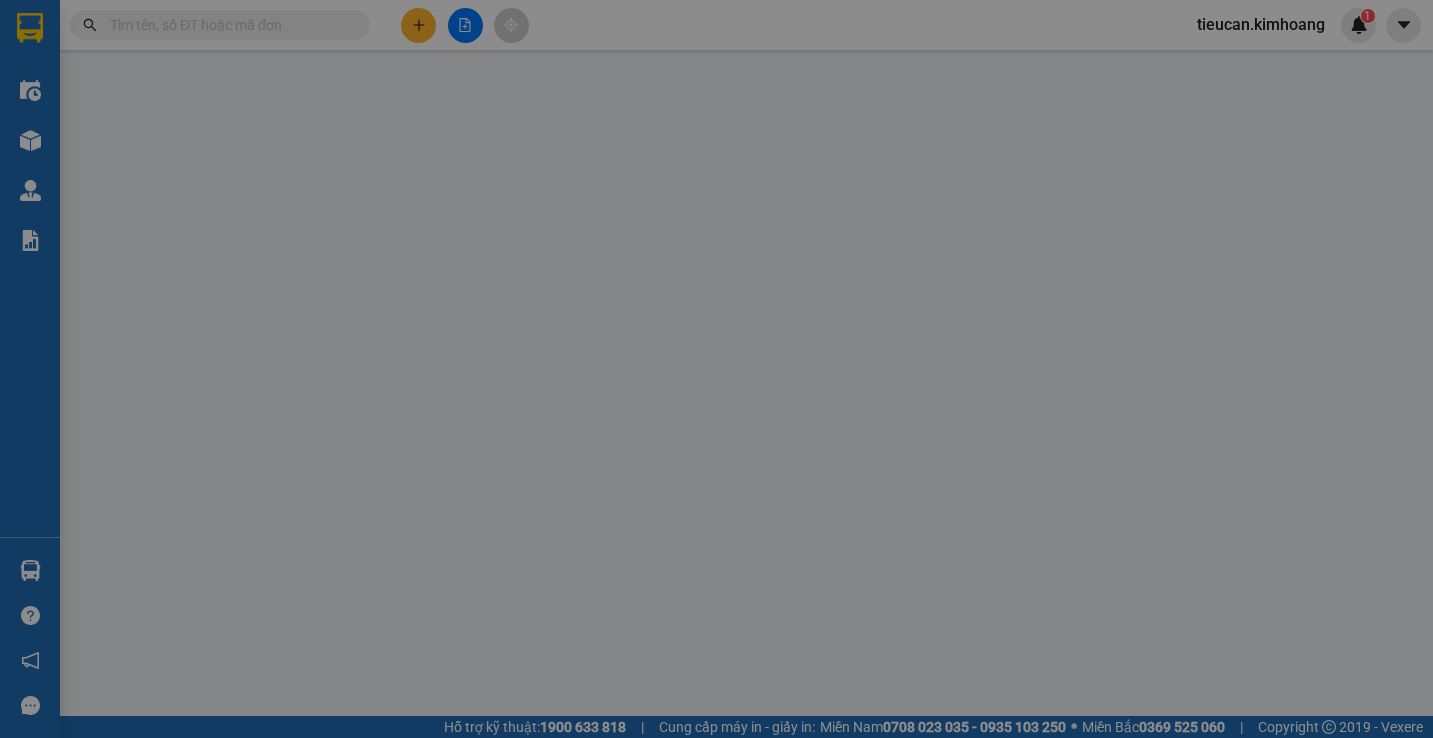 scroll, scrollTop: 0, scrollLeft: 0, axis: both 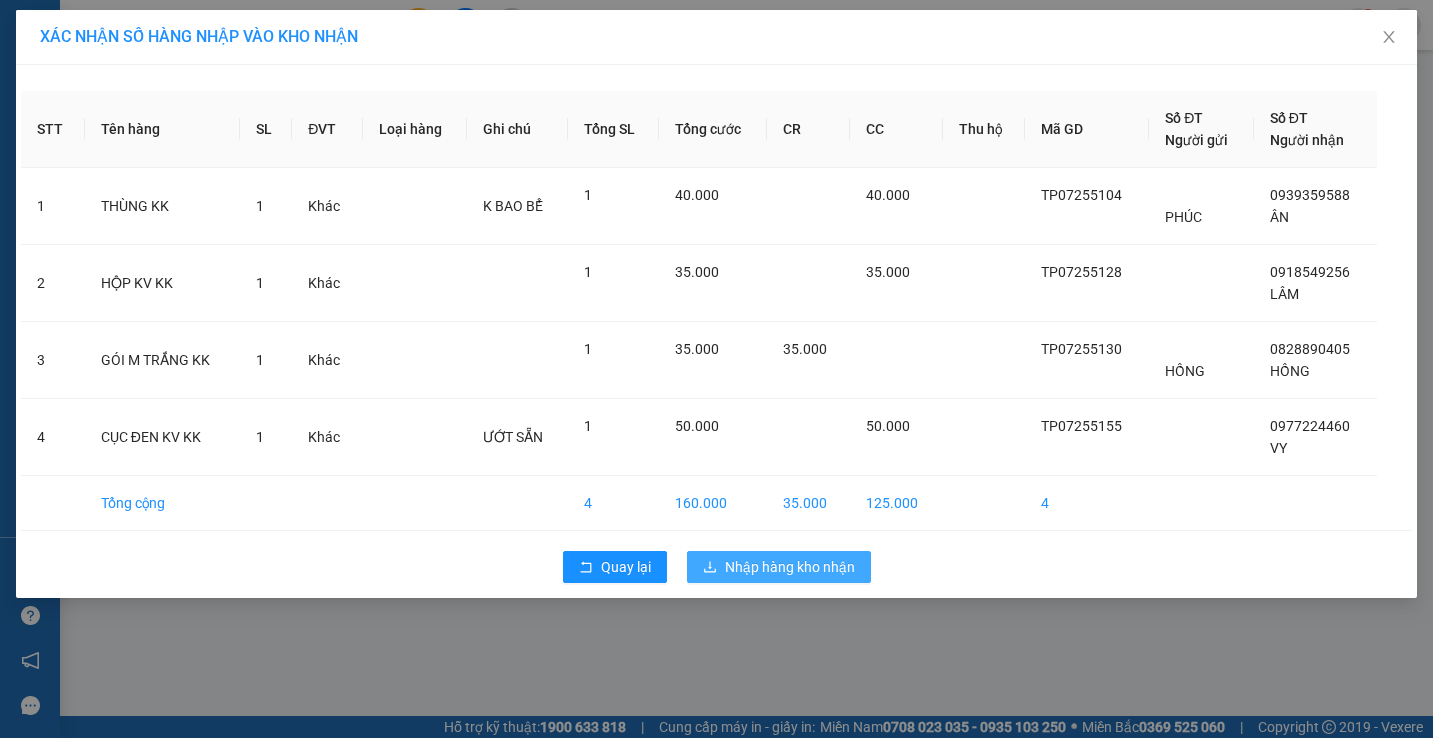 click on "Nhập hàng kho nhận" at bounding box center [790, 567] 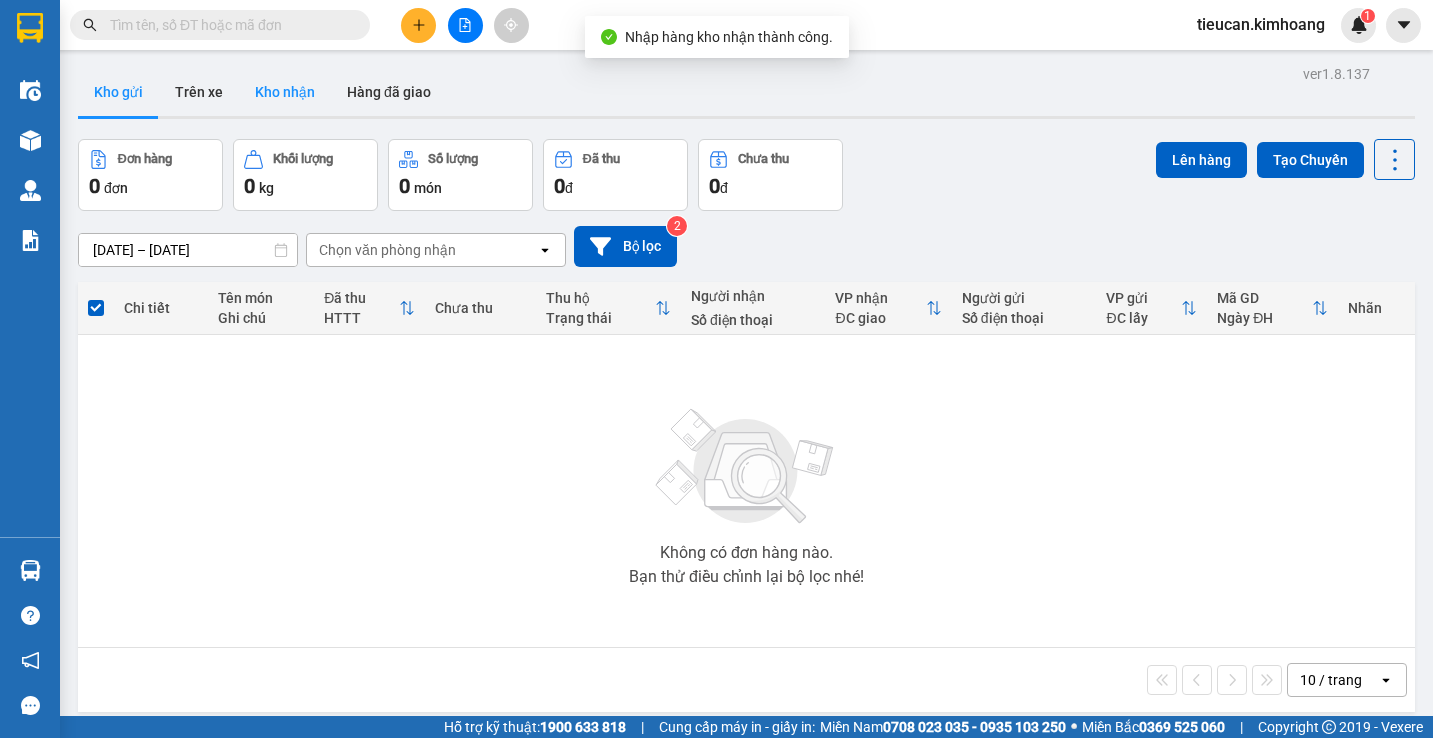 click on "Kho nhận" at bounding box center (285, 92) 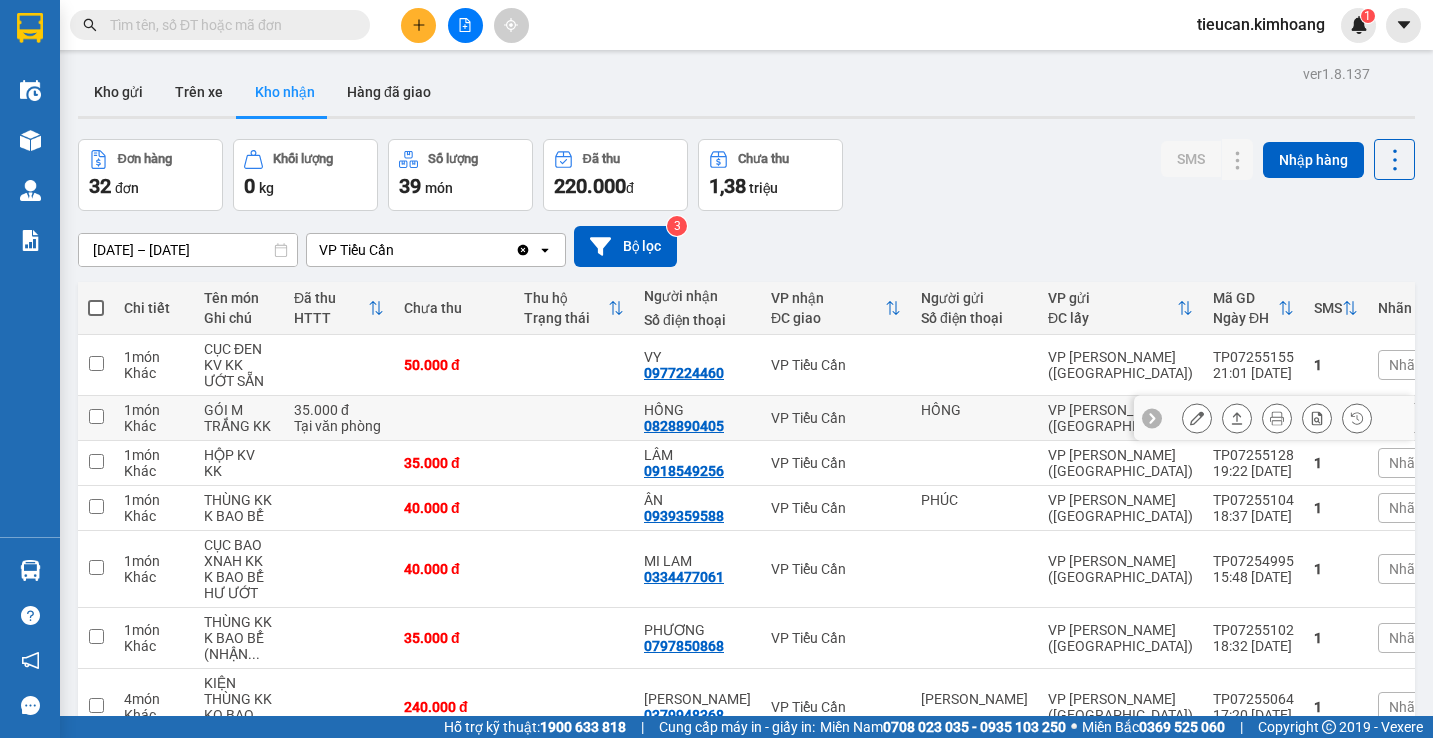 scroll, scrollTop: 100, scrollLeft: 0, axis: vertical 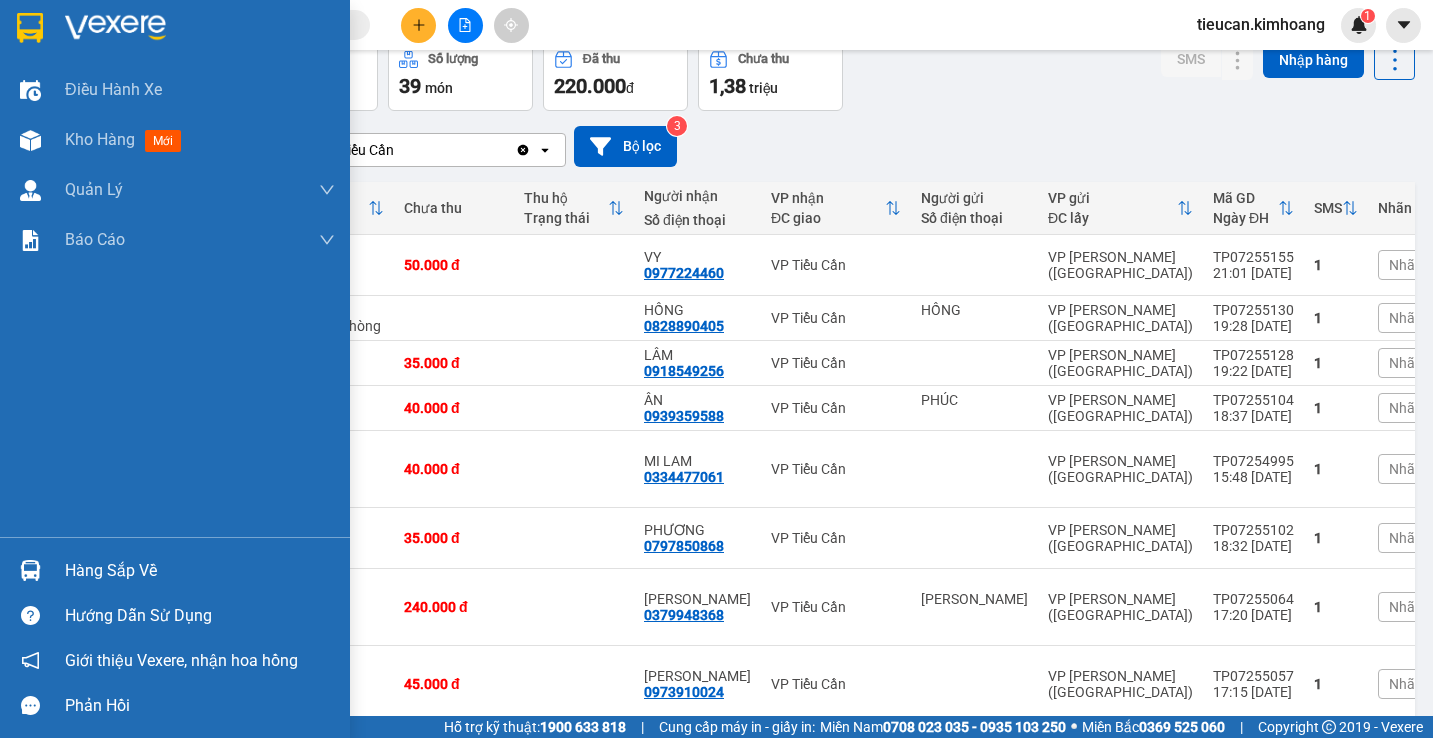 click on "Hàng sắp về" at bounding box center [200, 571] 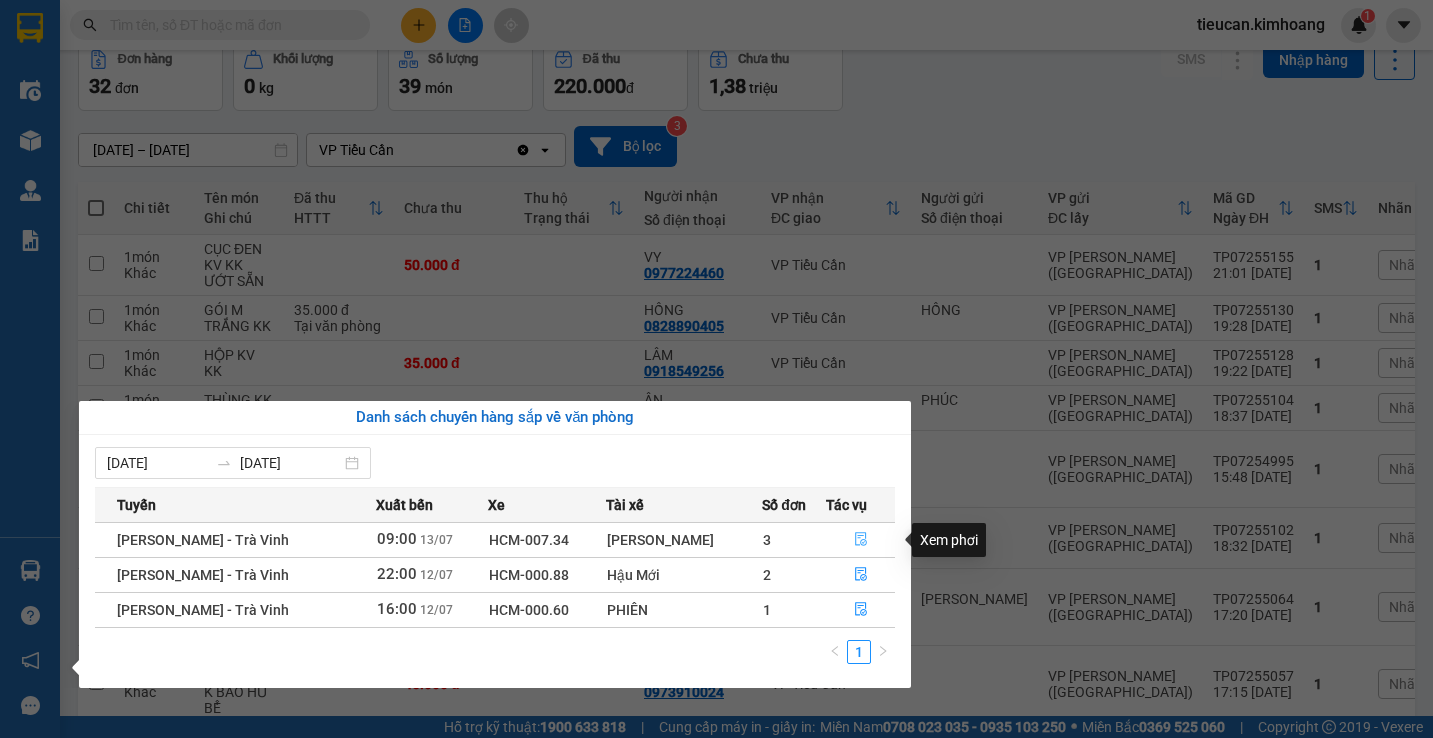 click 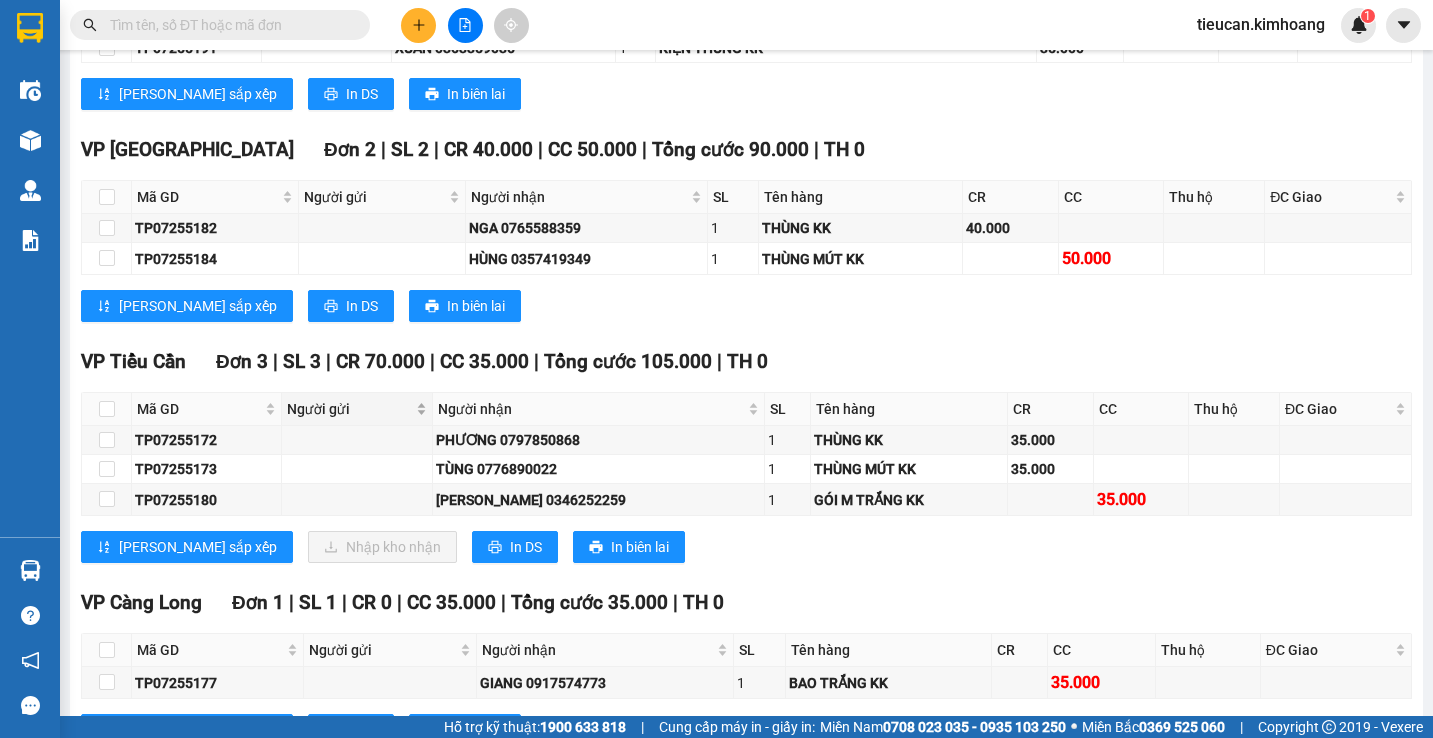 scroll, scrollTop: 700, scrollLeft: 0, axis: vertical 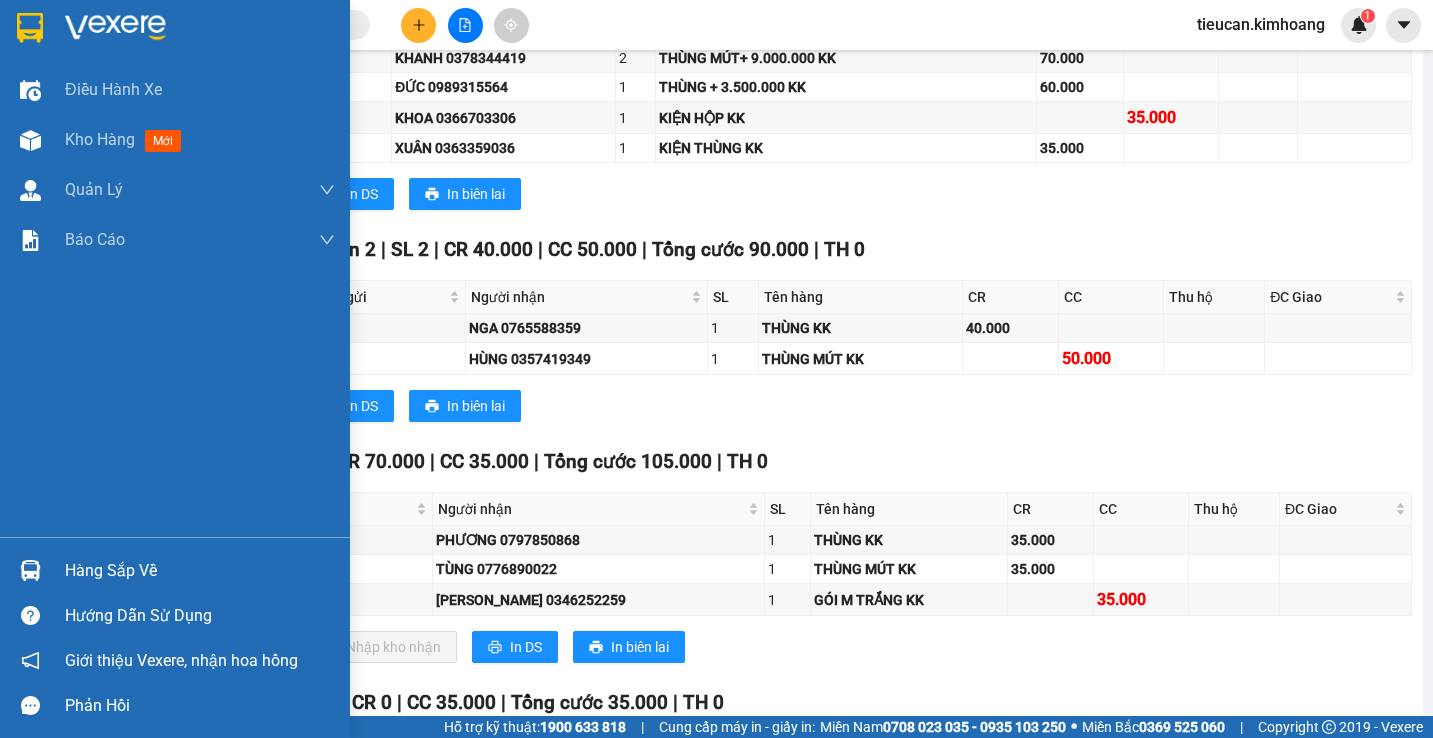 click on "Hàng sắp về" at bounding box center (200, 571) 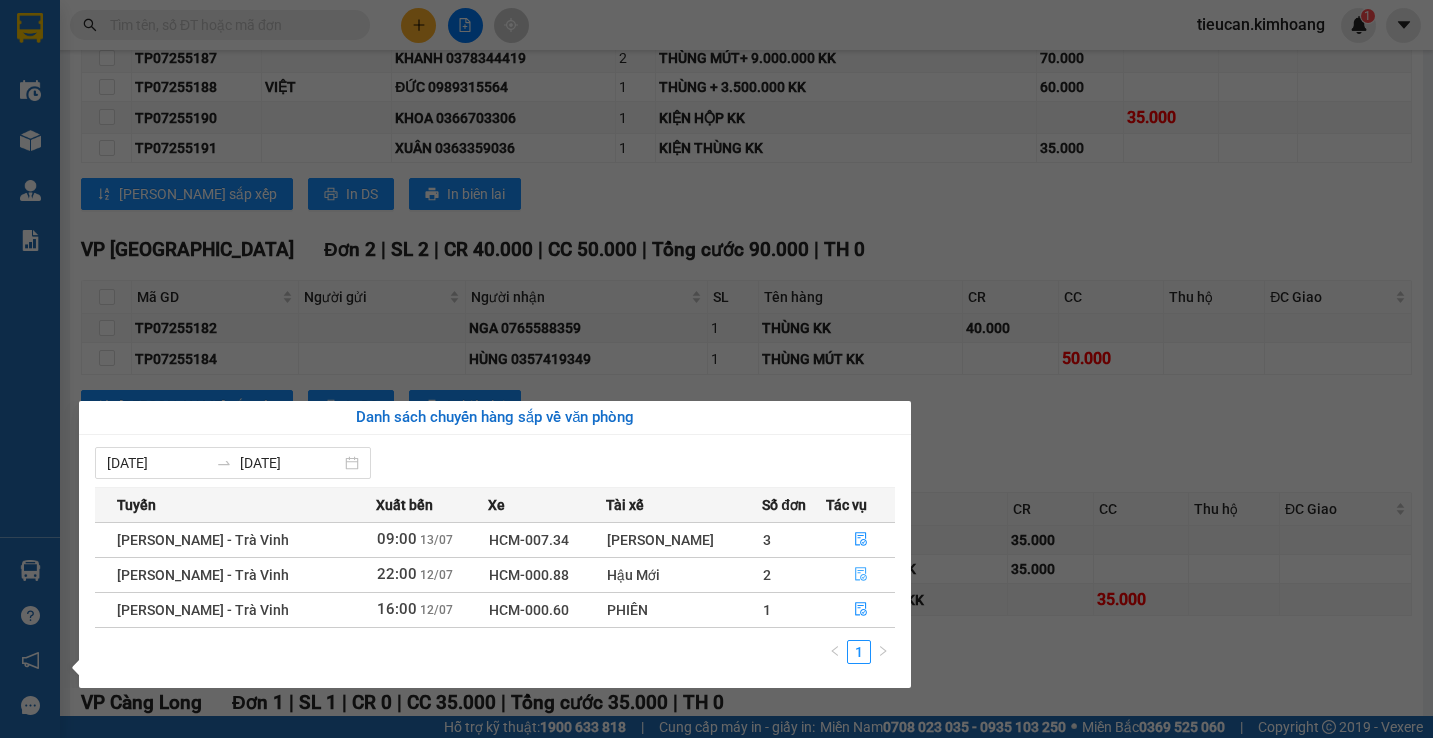 click 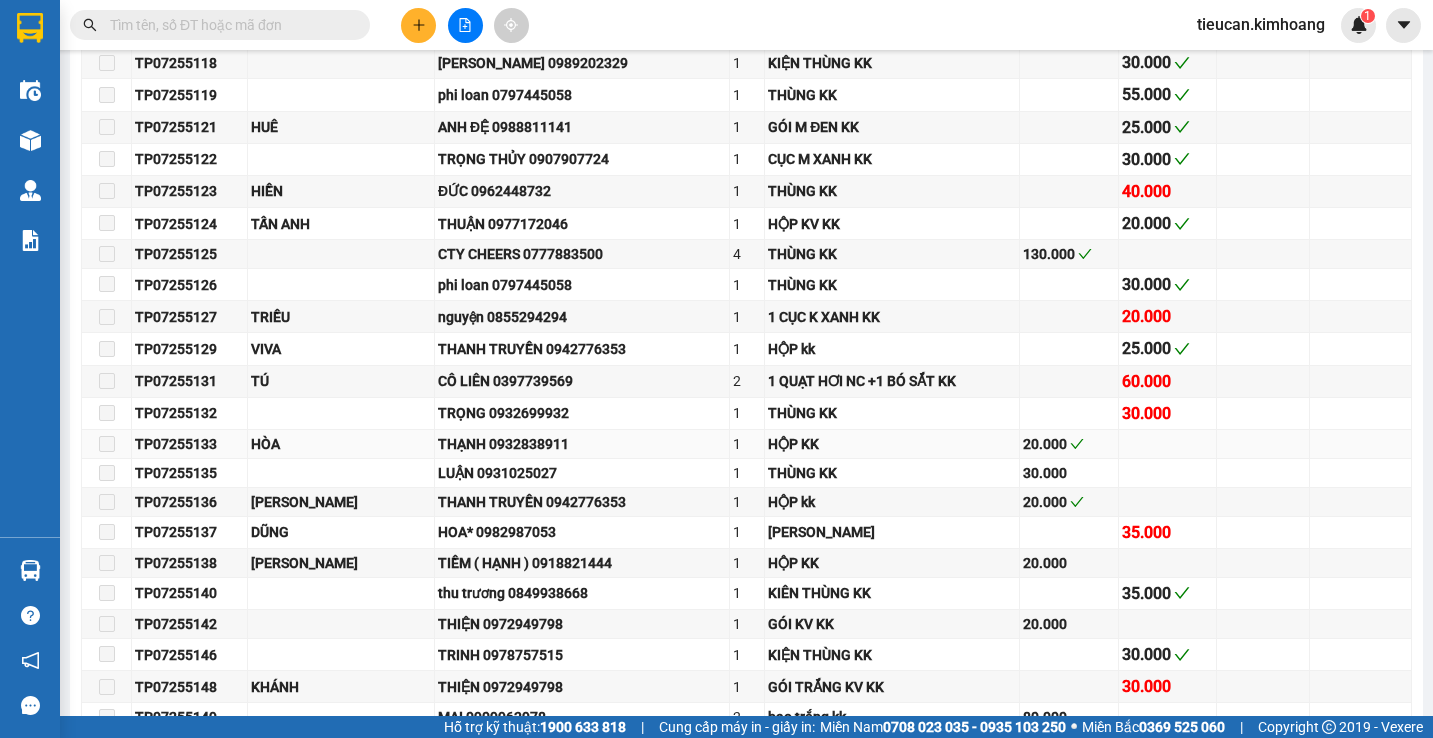 type on "[DATE]" 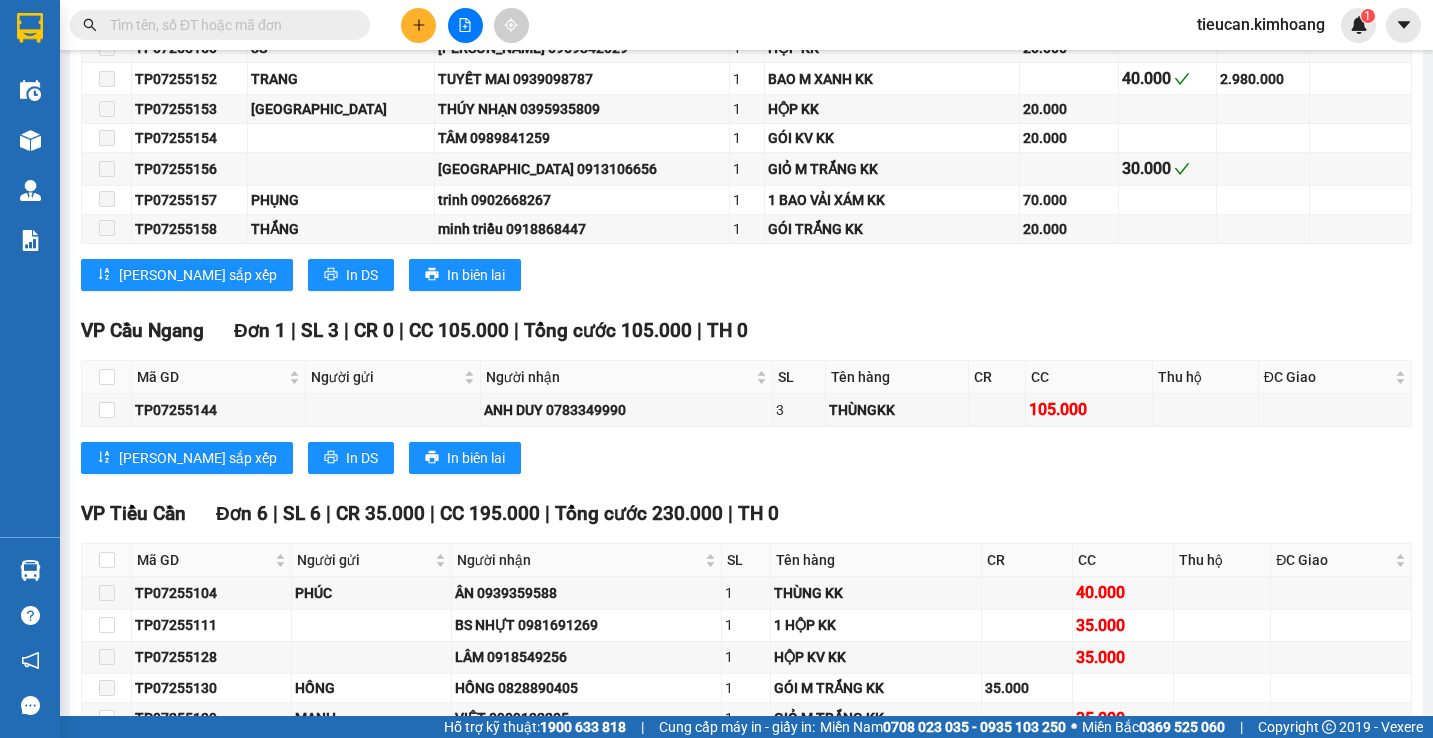 scroll, scrollTop: 1983, scrollLeft: 0, axis: vertical 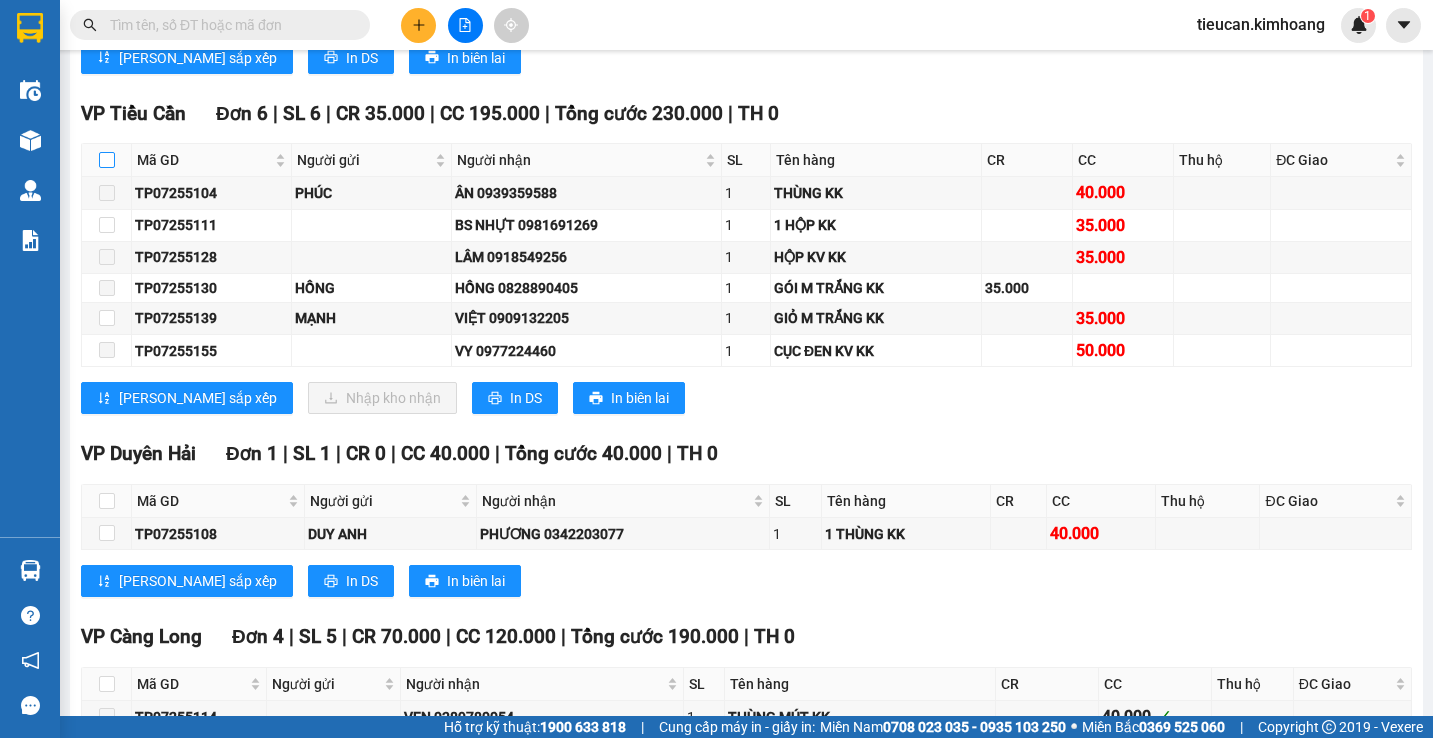 click at bounding box center (107, 160) 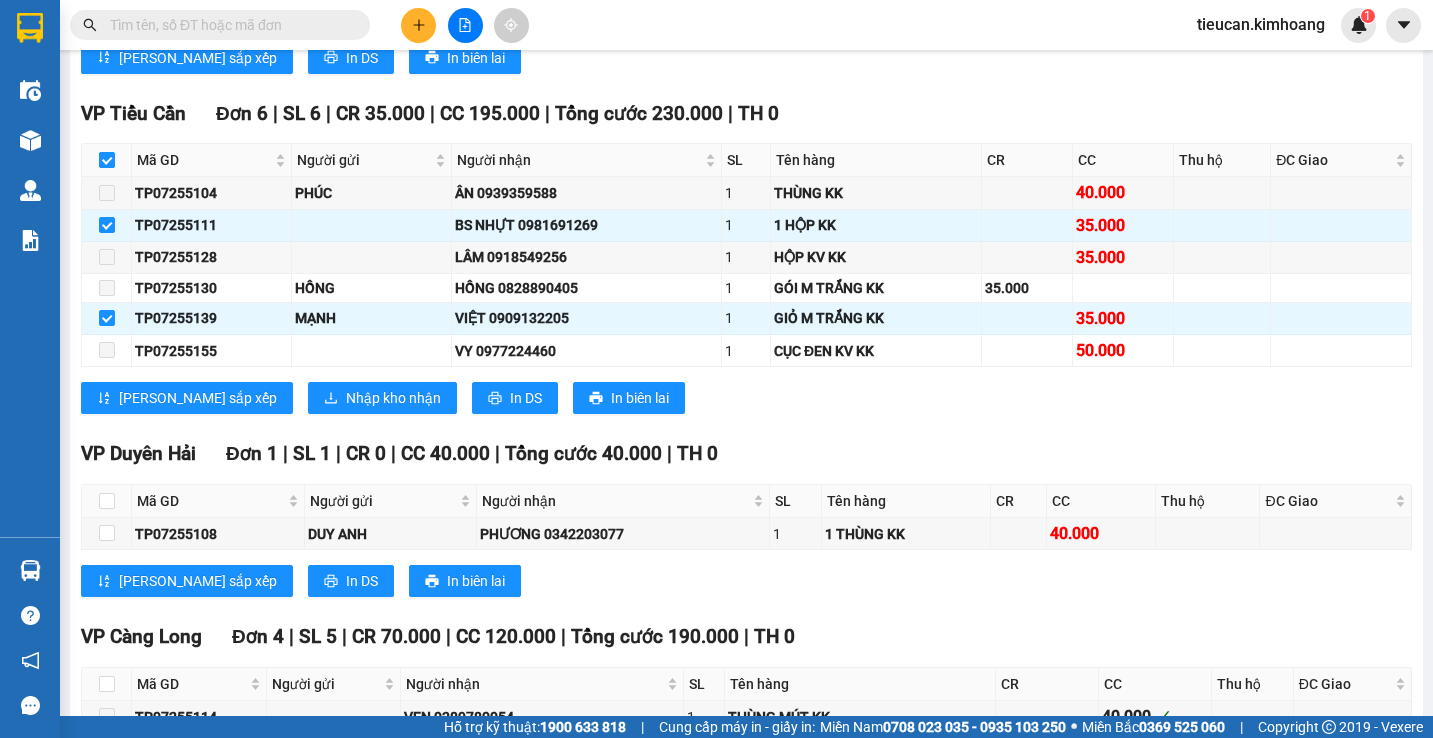 click at bounding box center (107, 160) 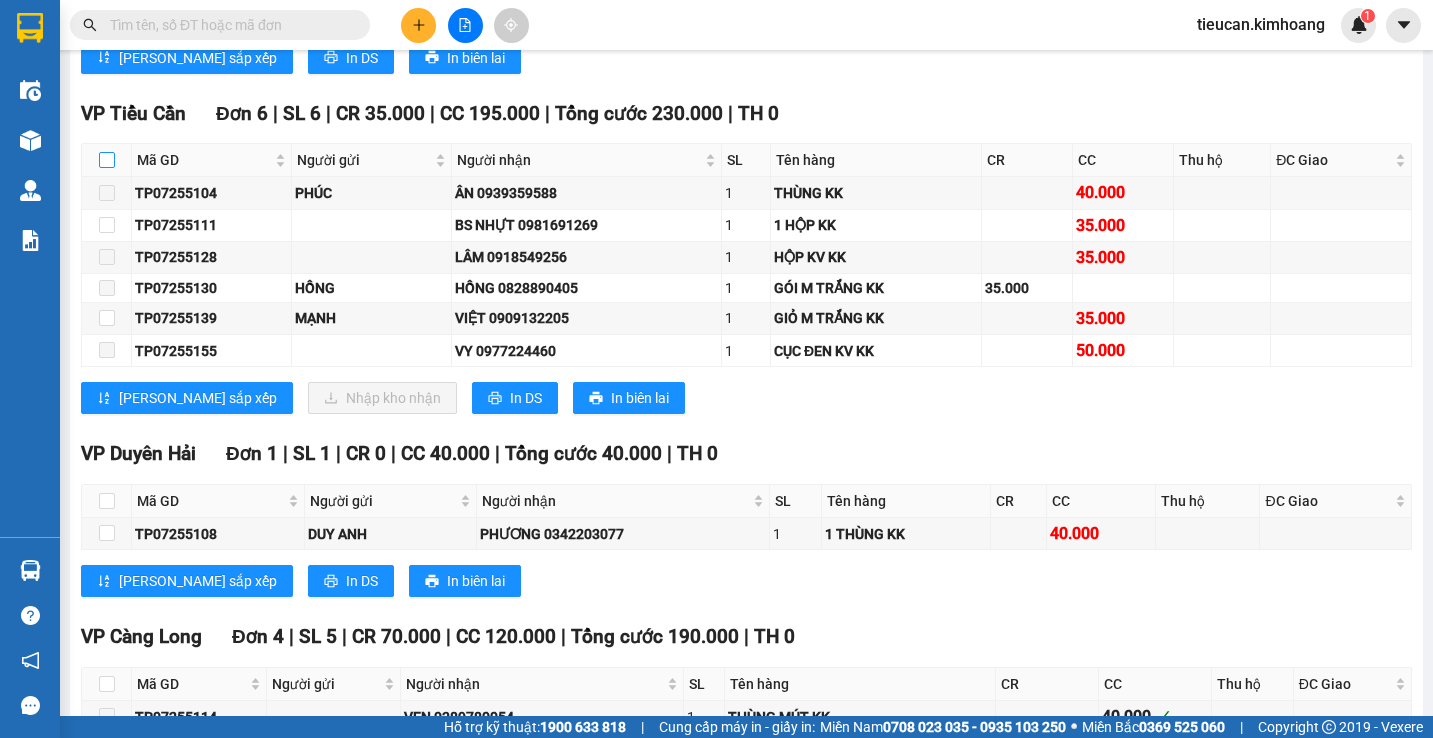 click at bounding box center (107, 160) 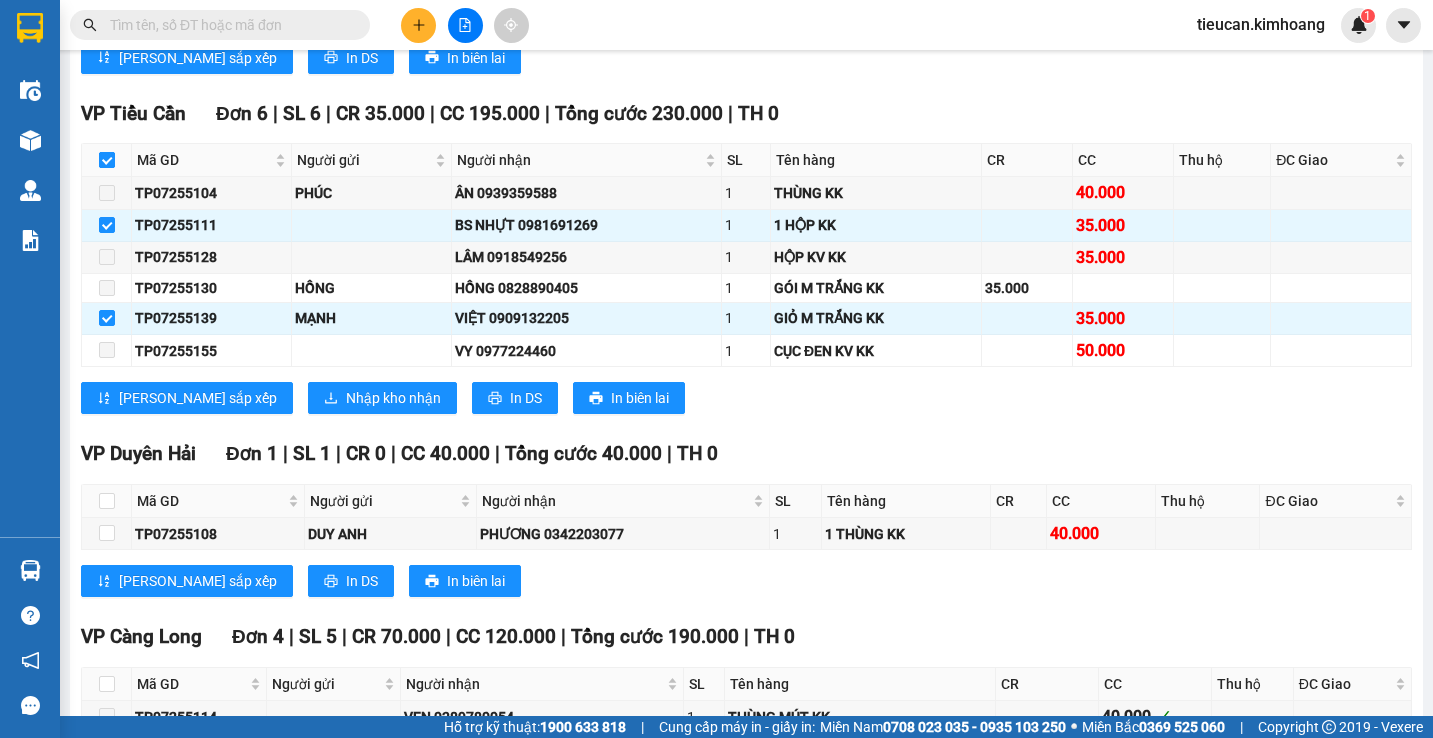 click at bounding box center [107, 160] 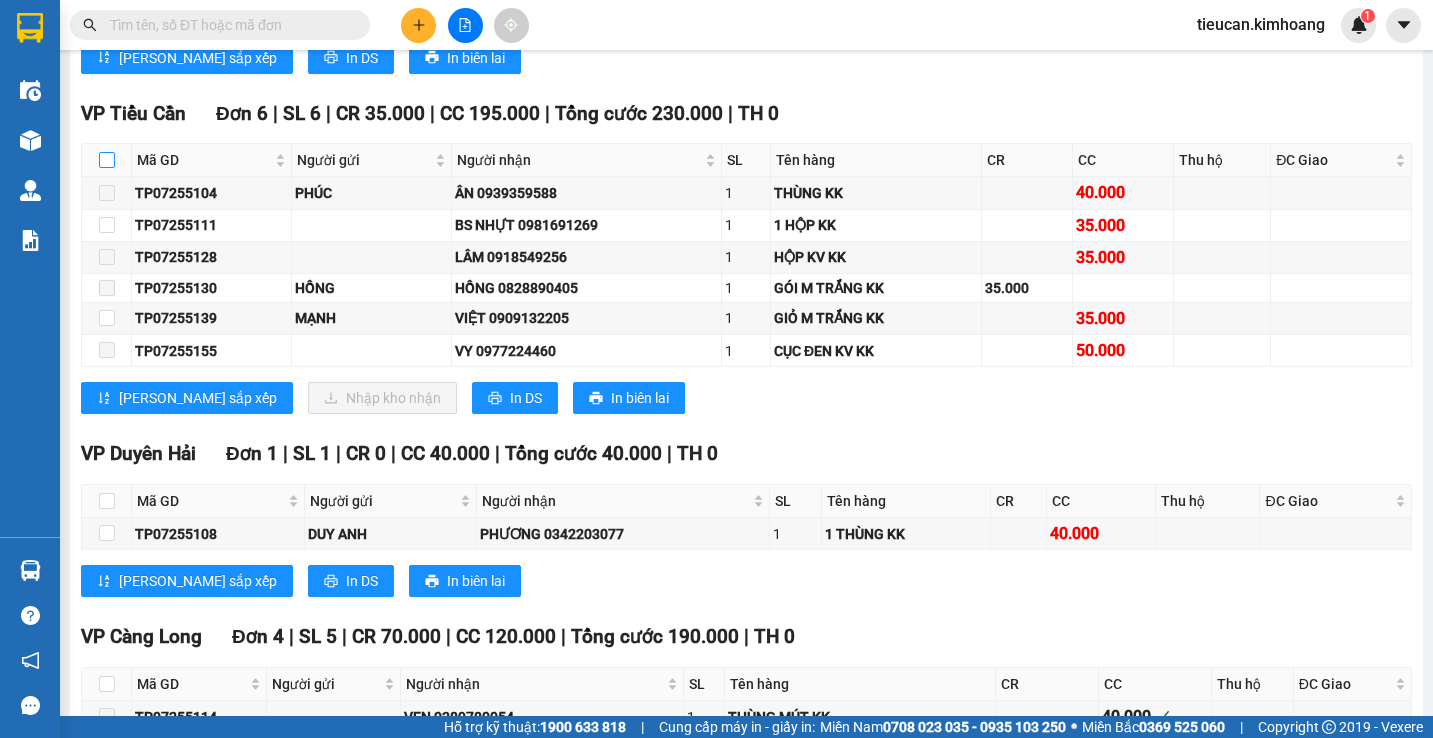 click at bounding box center (107, 160) 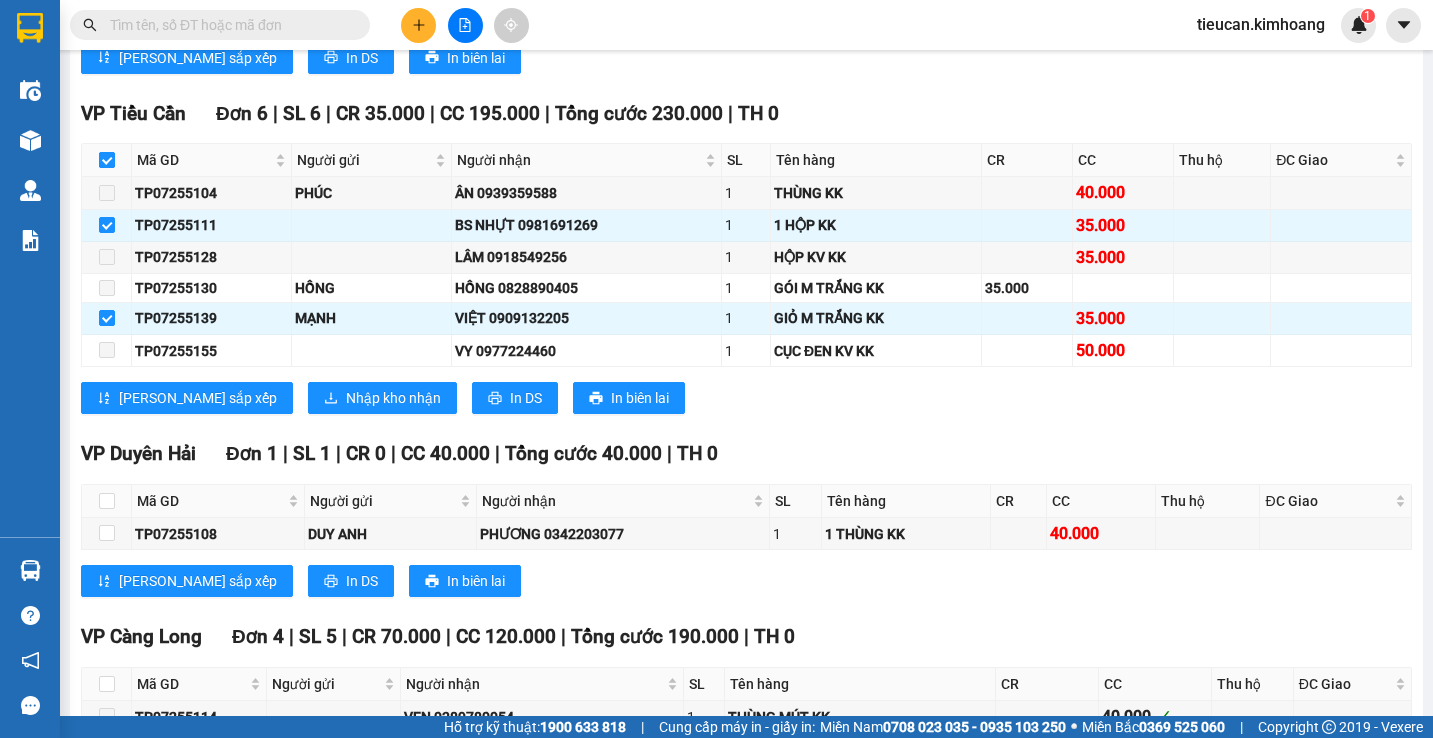 click at bounding box center [107, 160] 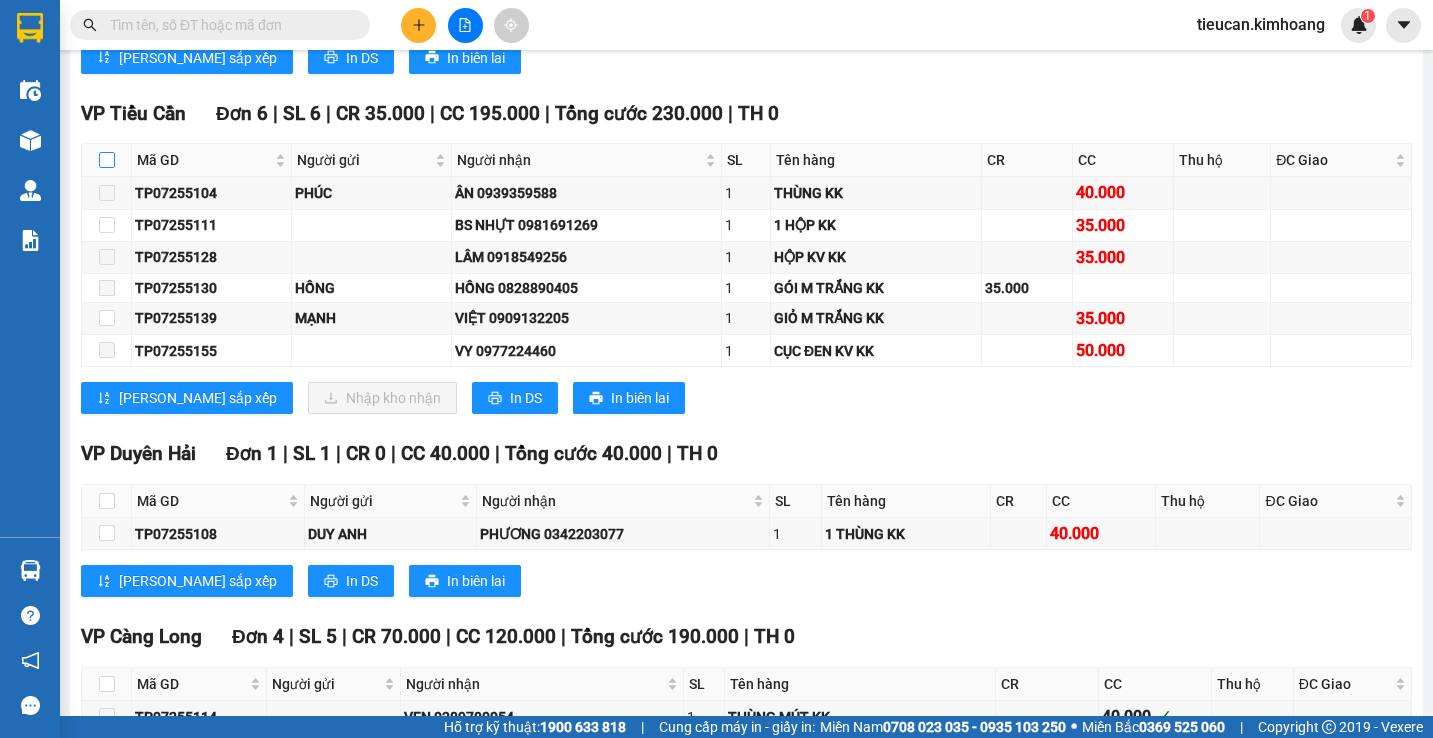 click at bounding box center [107, 160] 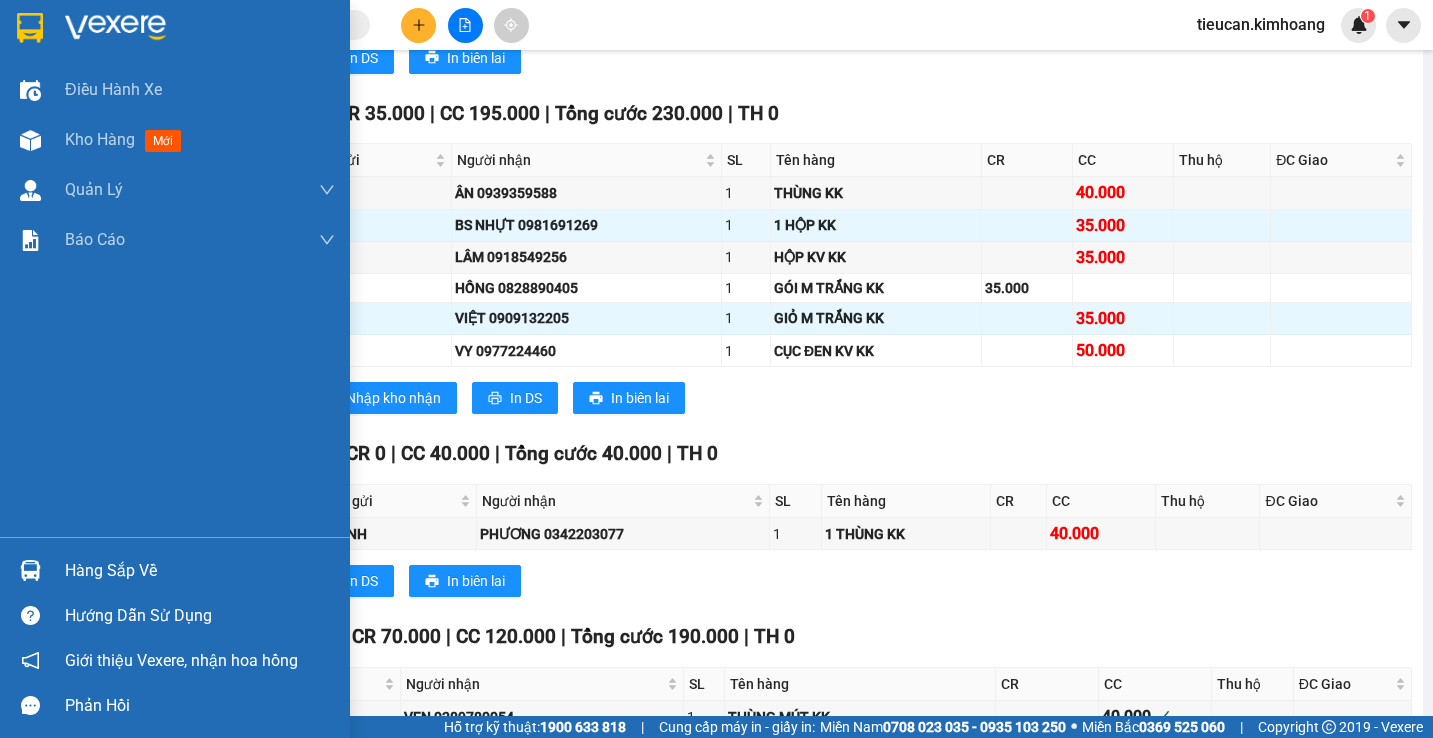 click on "Hàng sắp về" at bounding box center [175, 570] 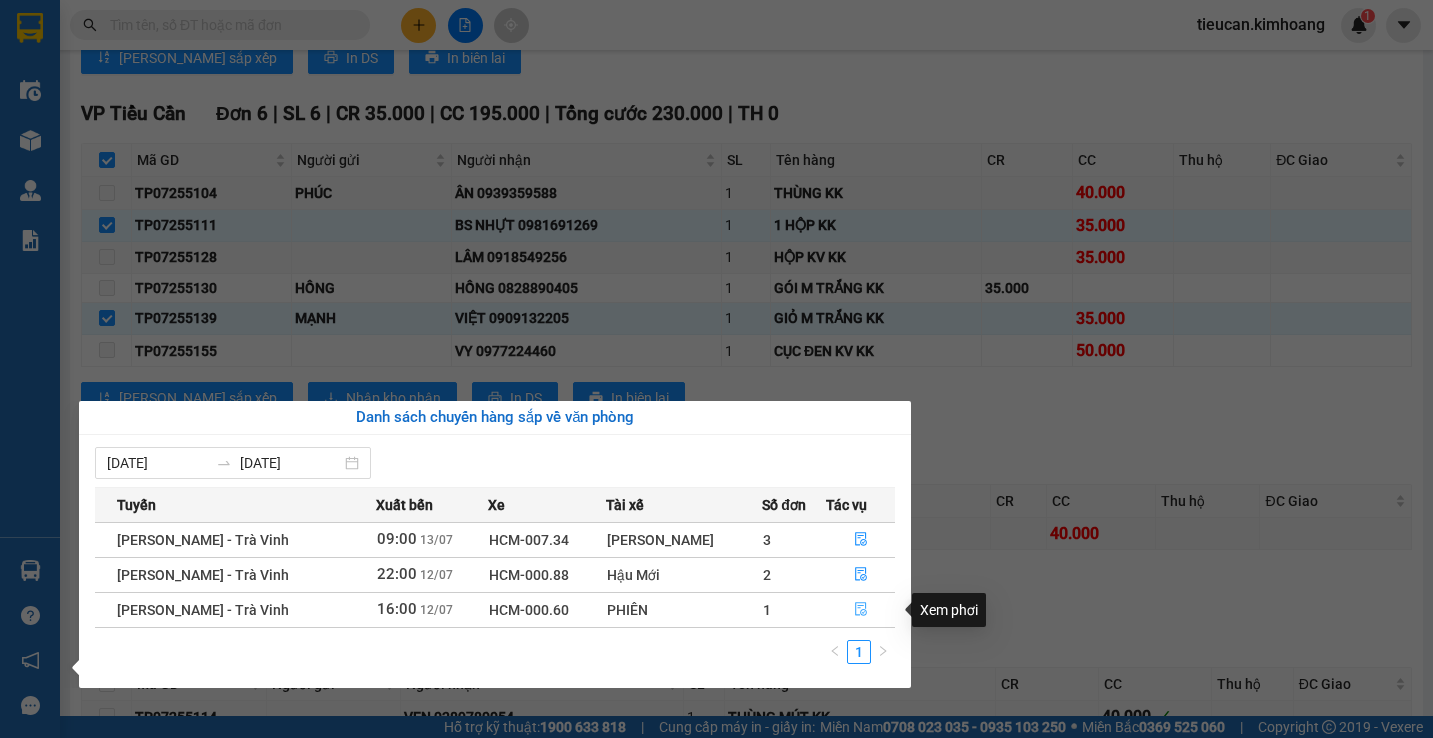 click 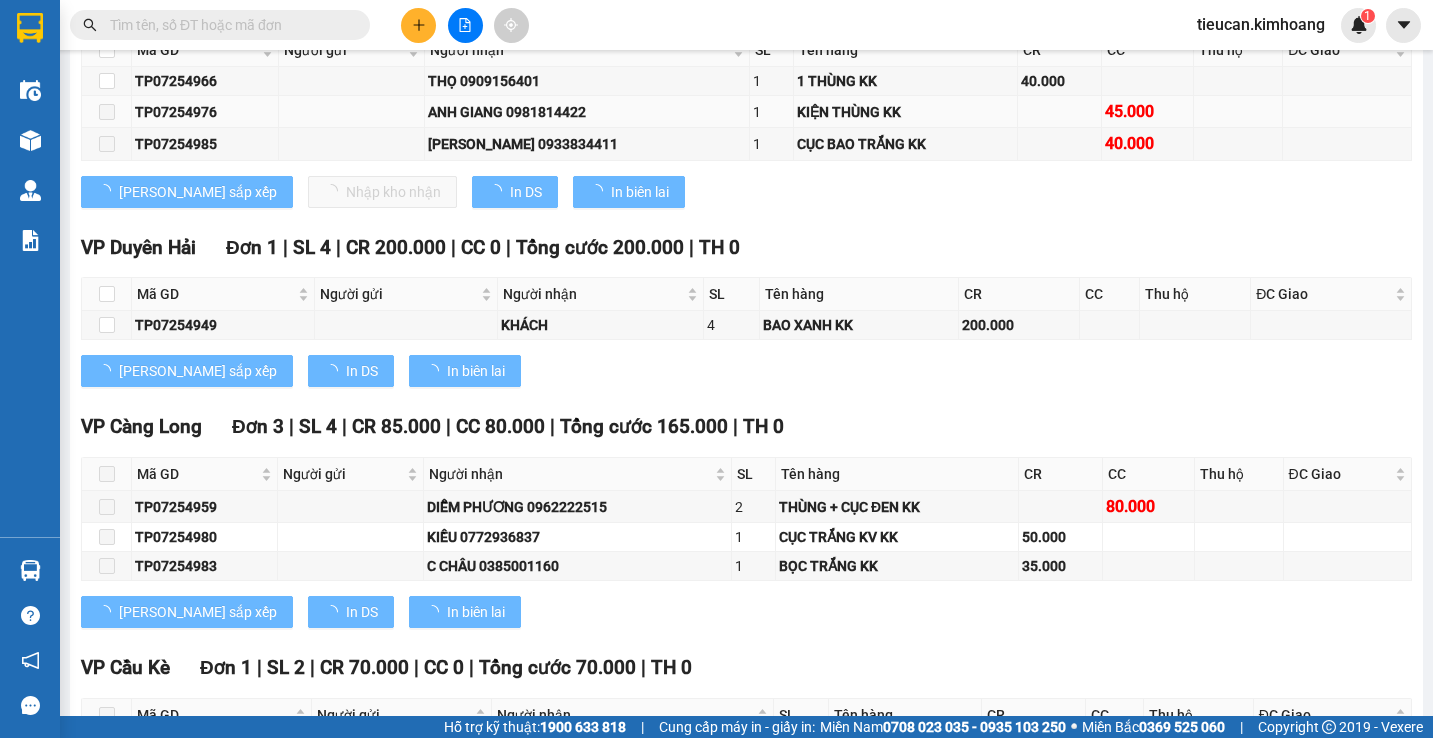 scroll, scrollTop: 1594, scrollLeft: 0, axis: vertical 